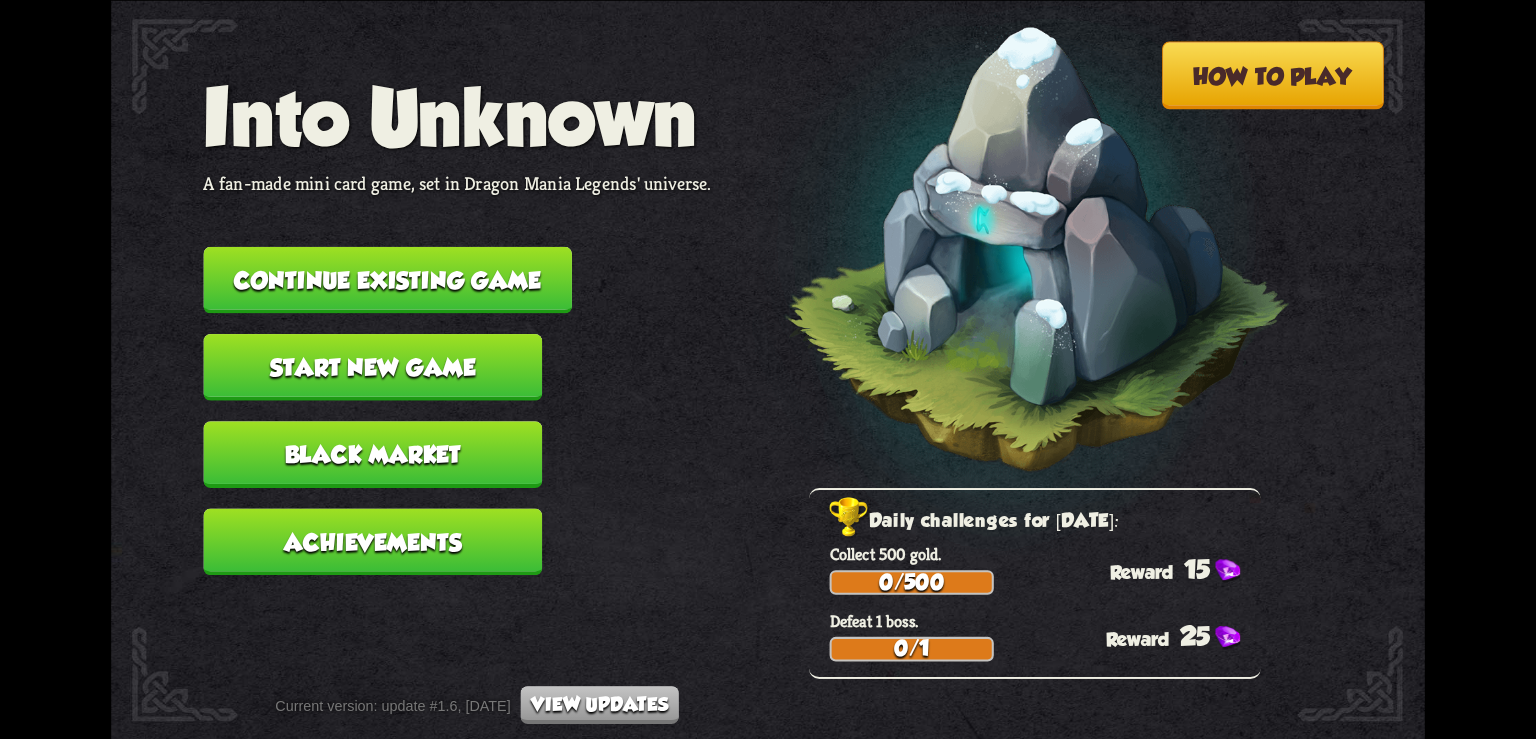 scroll, scrollTop: 0, scrollLeft: 0, axis: both 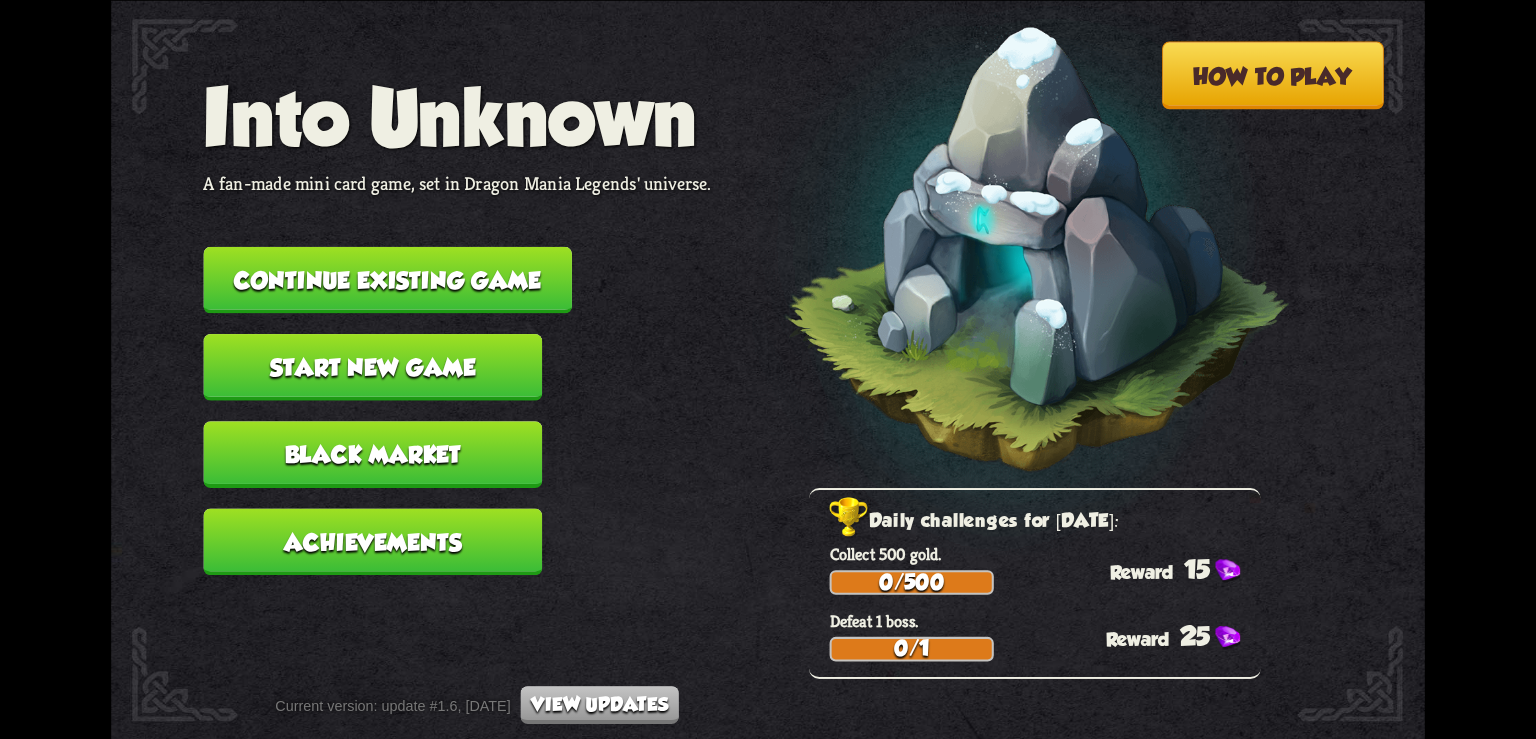 click on "Start new game" at bounding box center [372, 367] 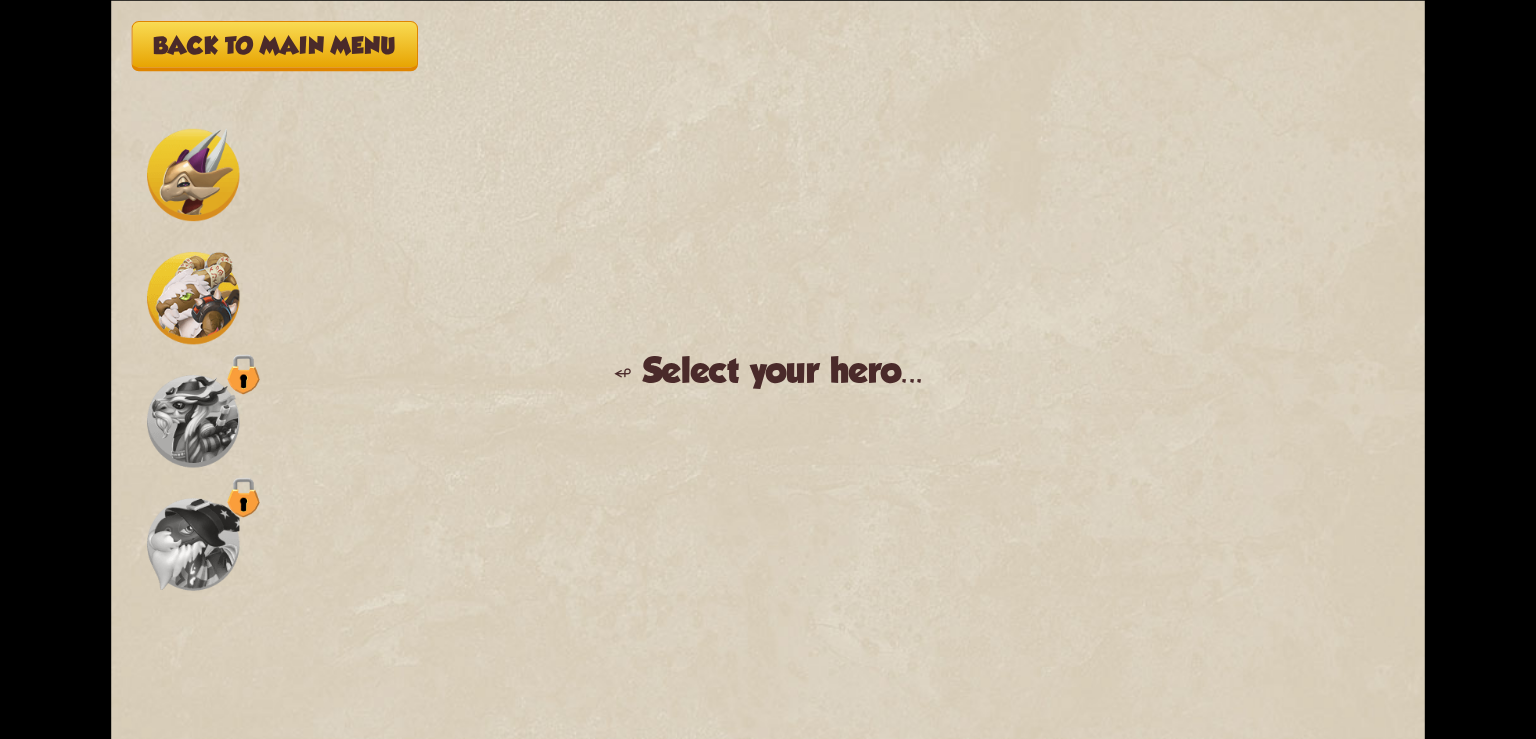 click at bounding box center [193, 174] 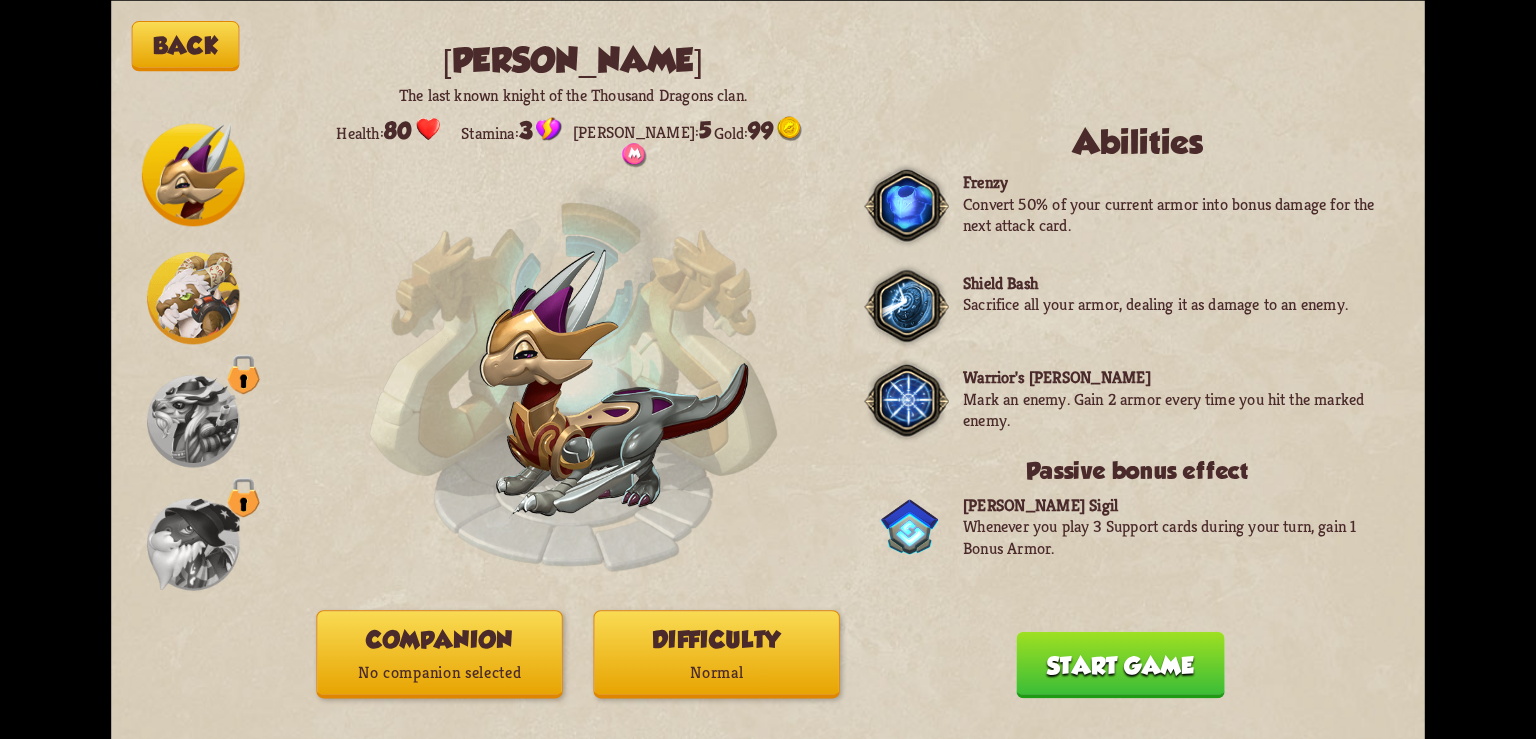 click on "Difficulty
Normal" at bounding box center (717, 654) 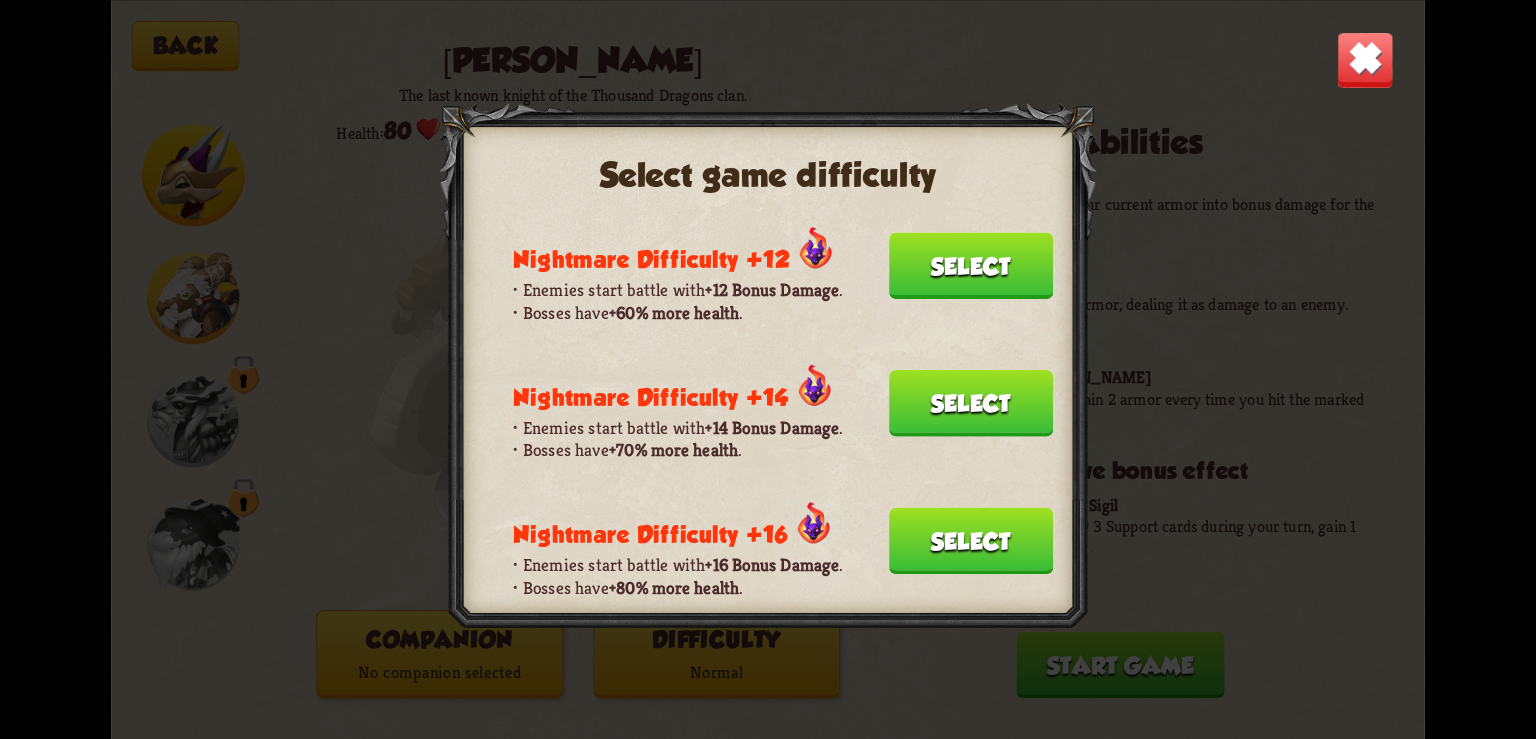 scroll, scrollTop: 917, scrollLeft: 0, axis: vertical 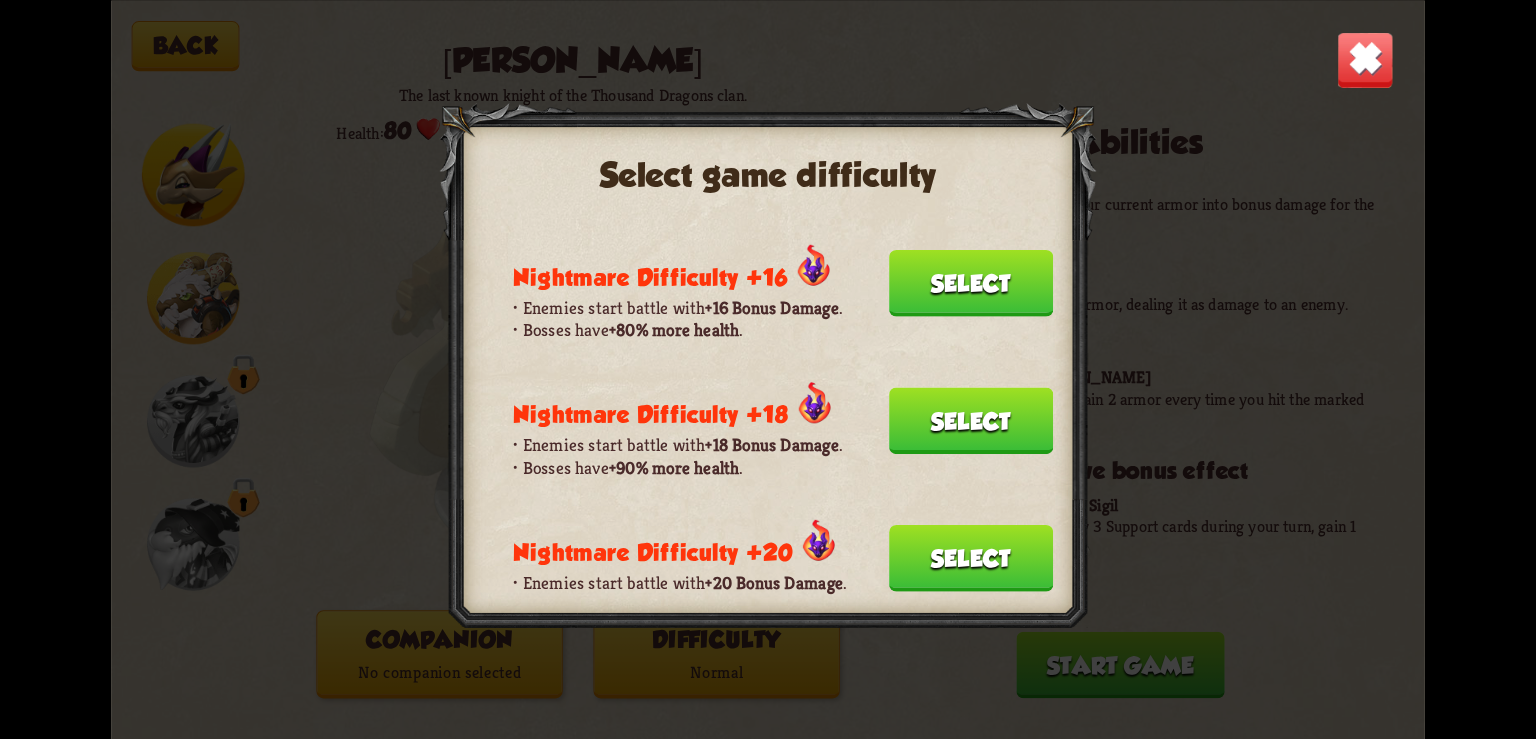 click on "Select" at bounding box center (971, 557) 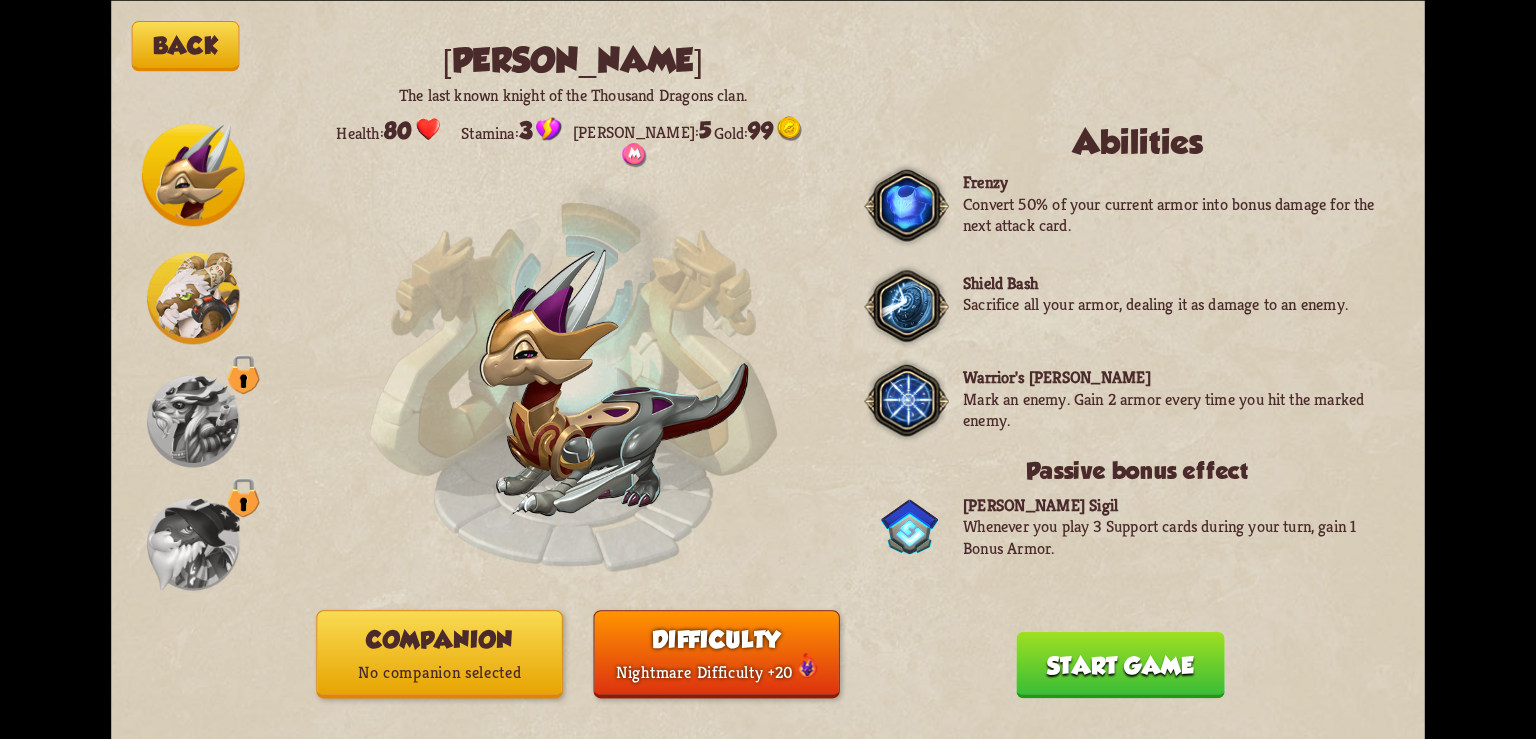 click on "Companion
No companion selected" at bounding box center (439, 654) 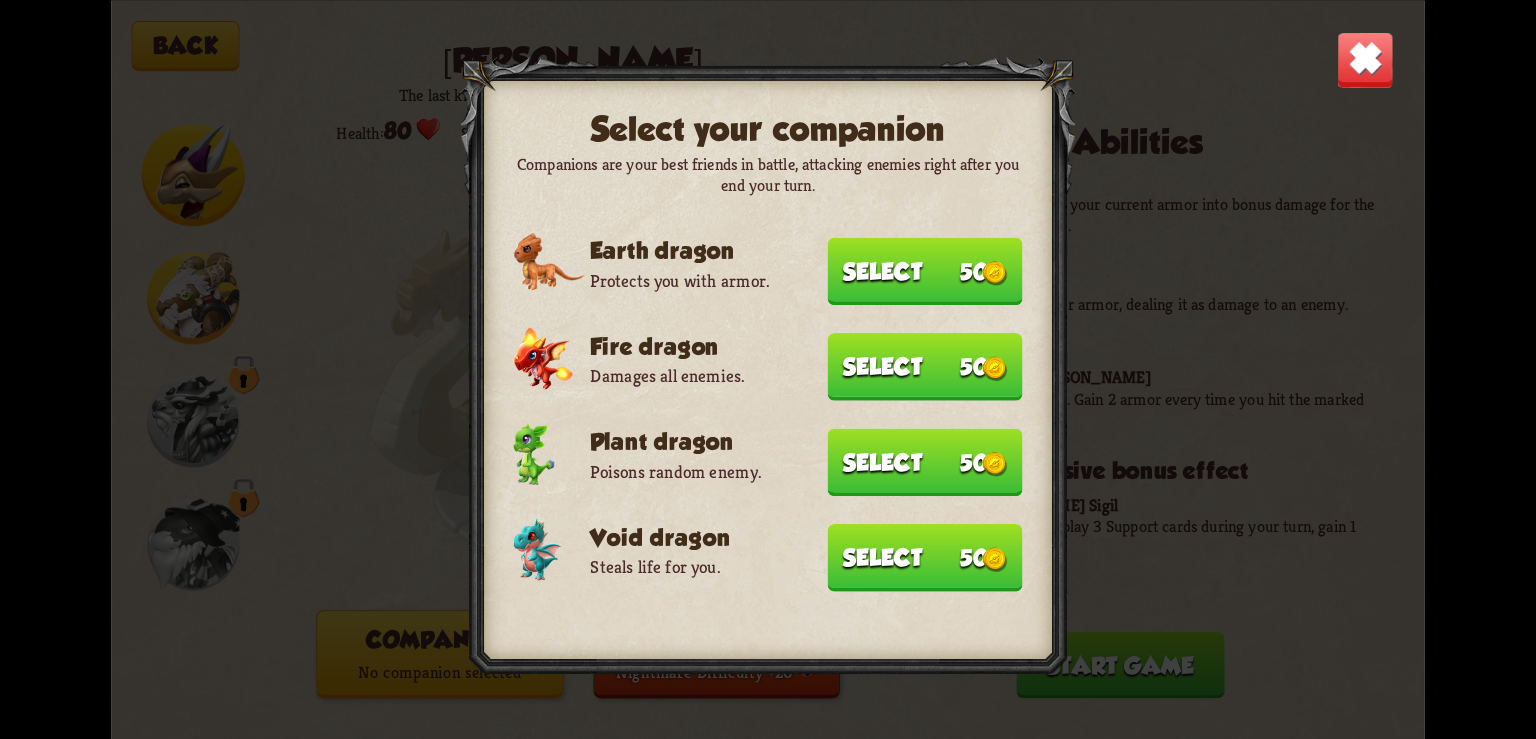 click on "Select
50" at bounding box center [925, 461] 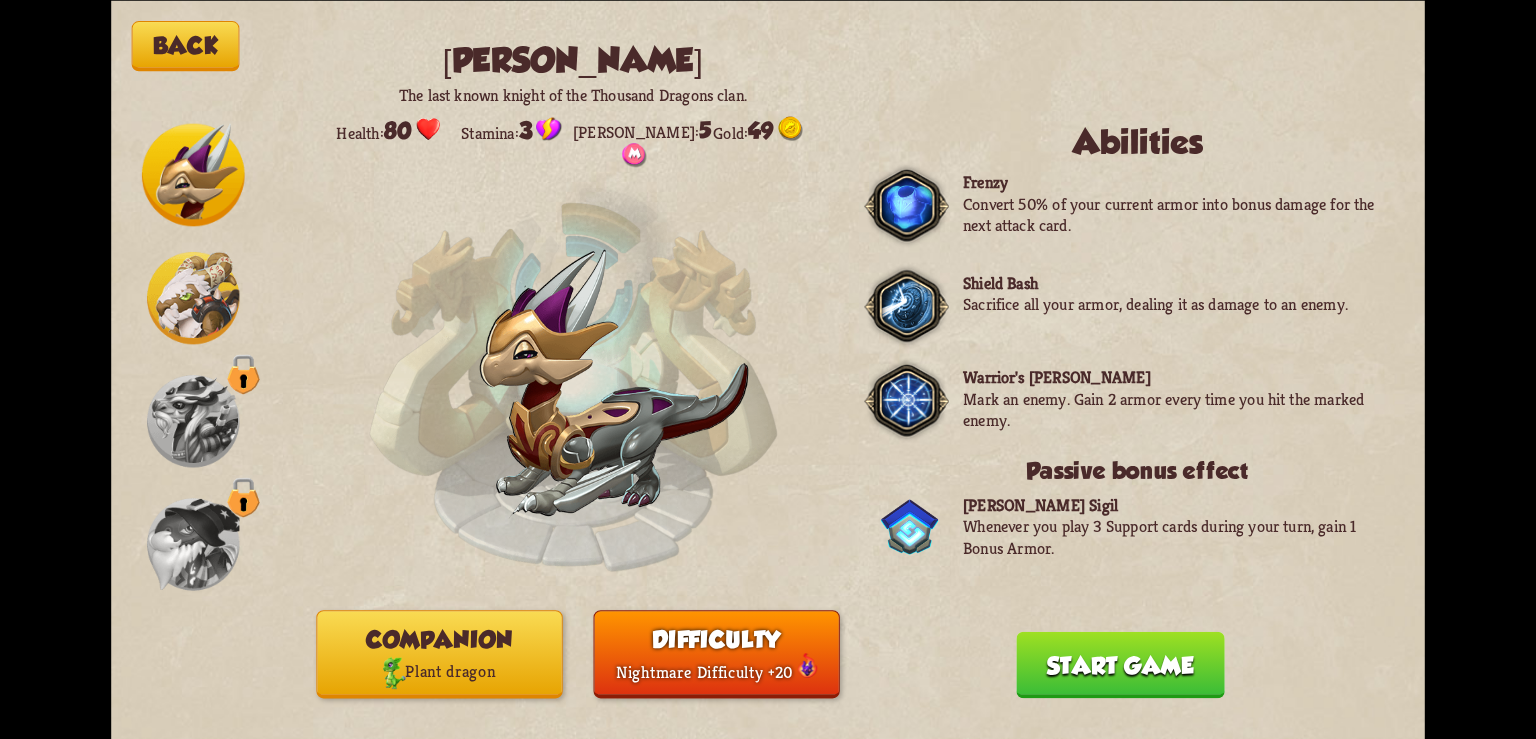 click on "Start game" at bounding box center (1120, 664) 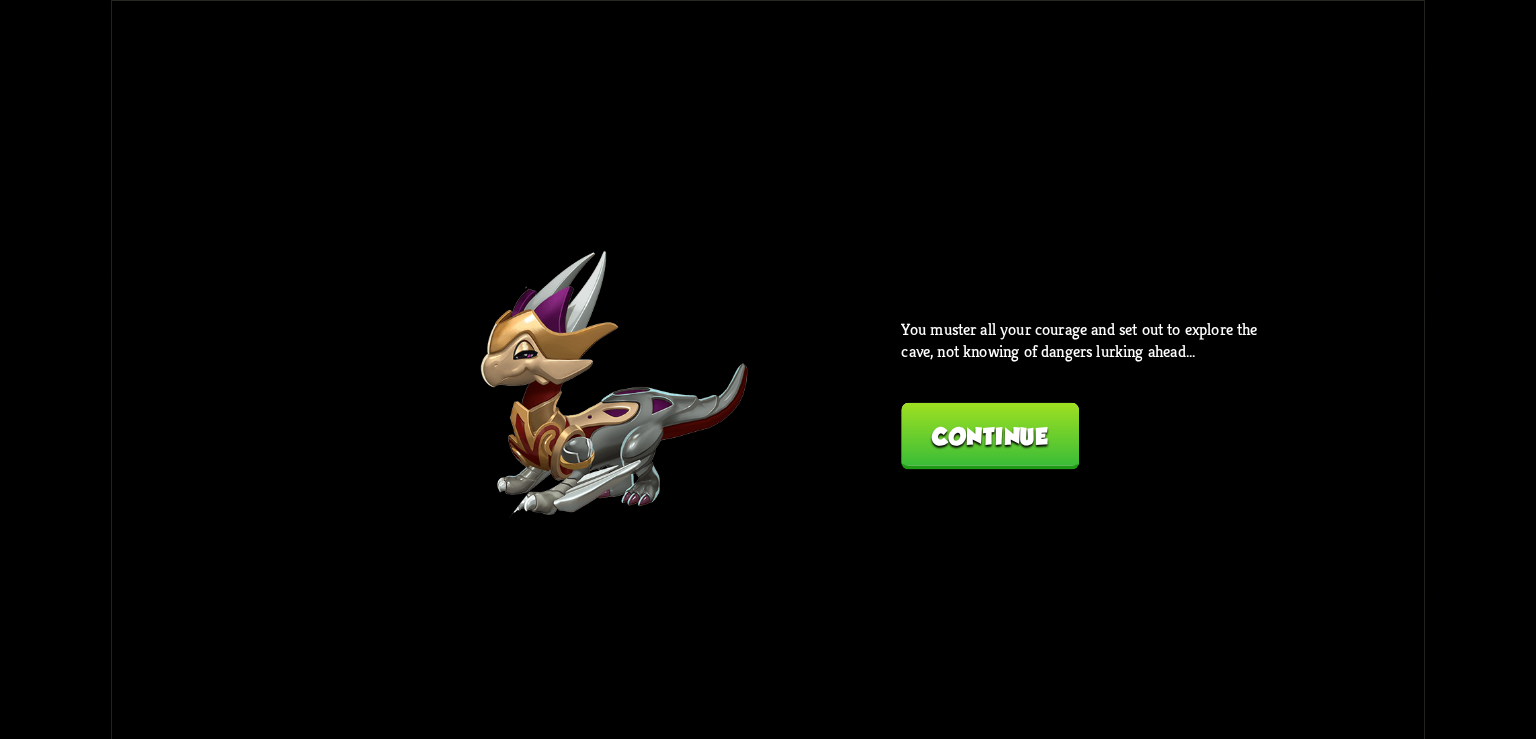 click on "Continue" at bounding box center (990, 435) 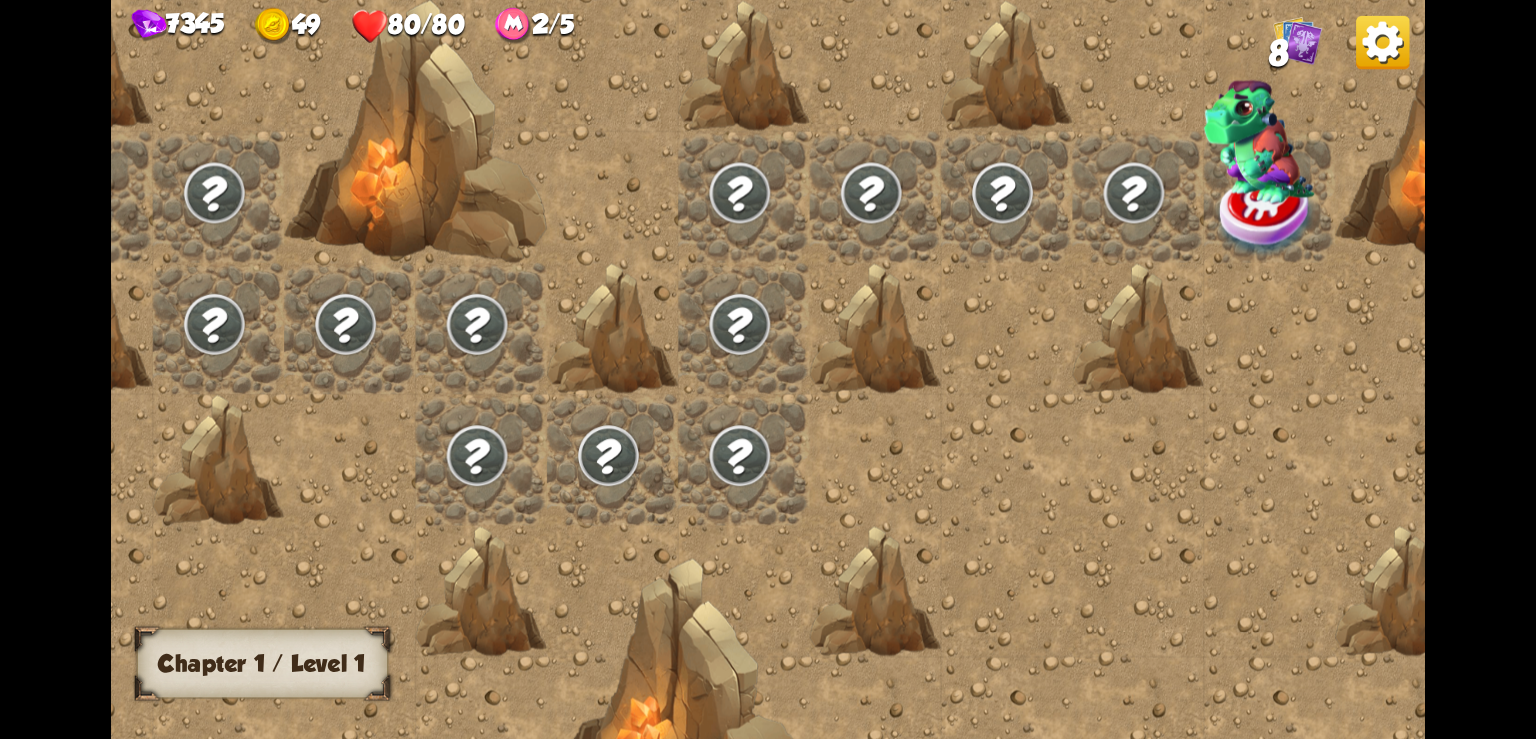 scroll, scrollTop: 0, scrollLeft: 0, axis: both 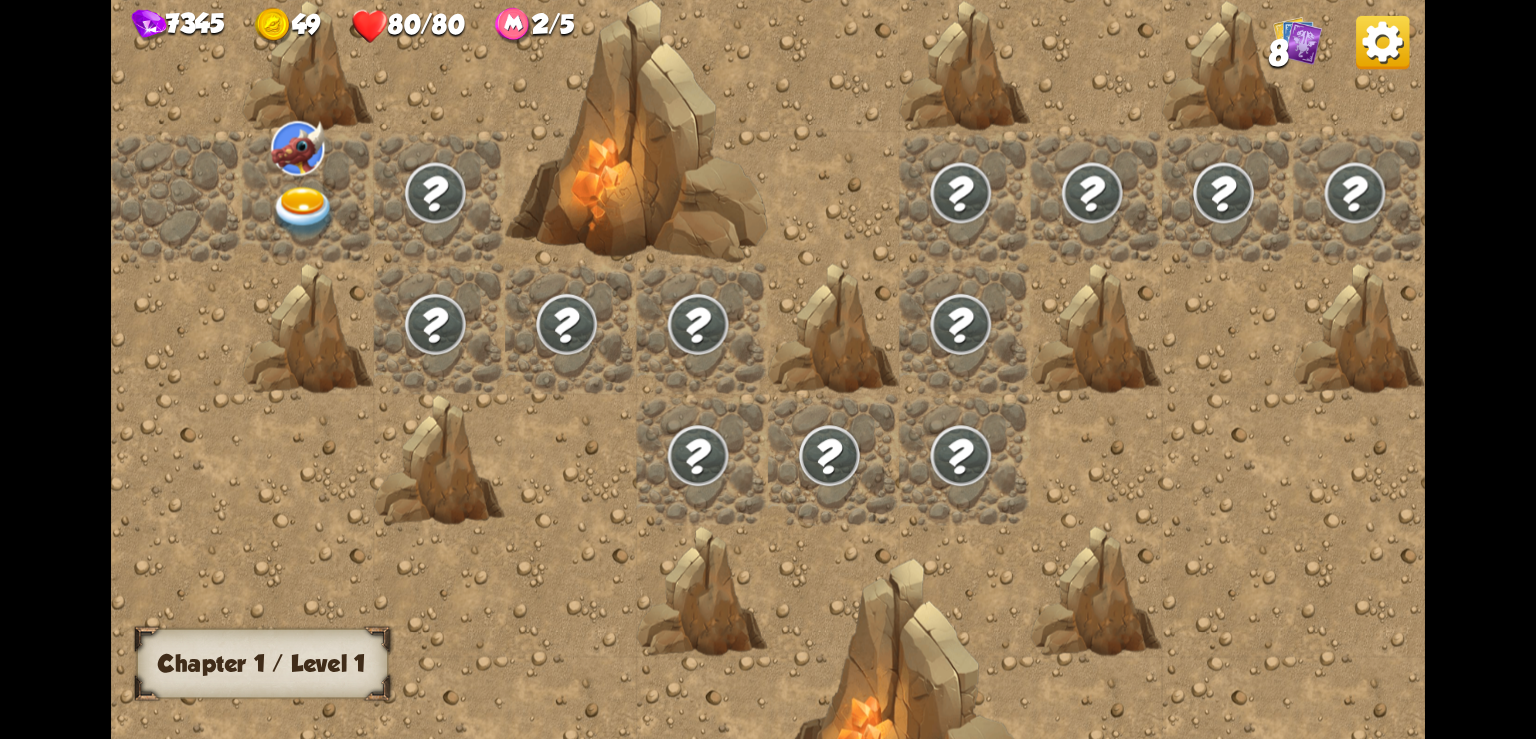 click at bounding box center (304, 212) 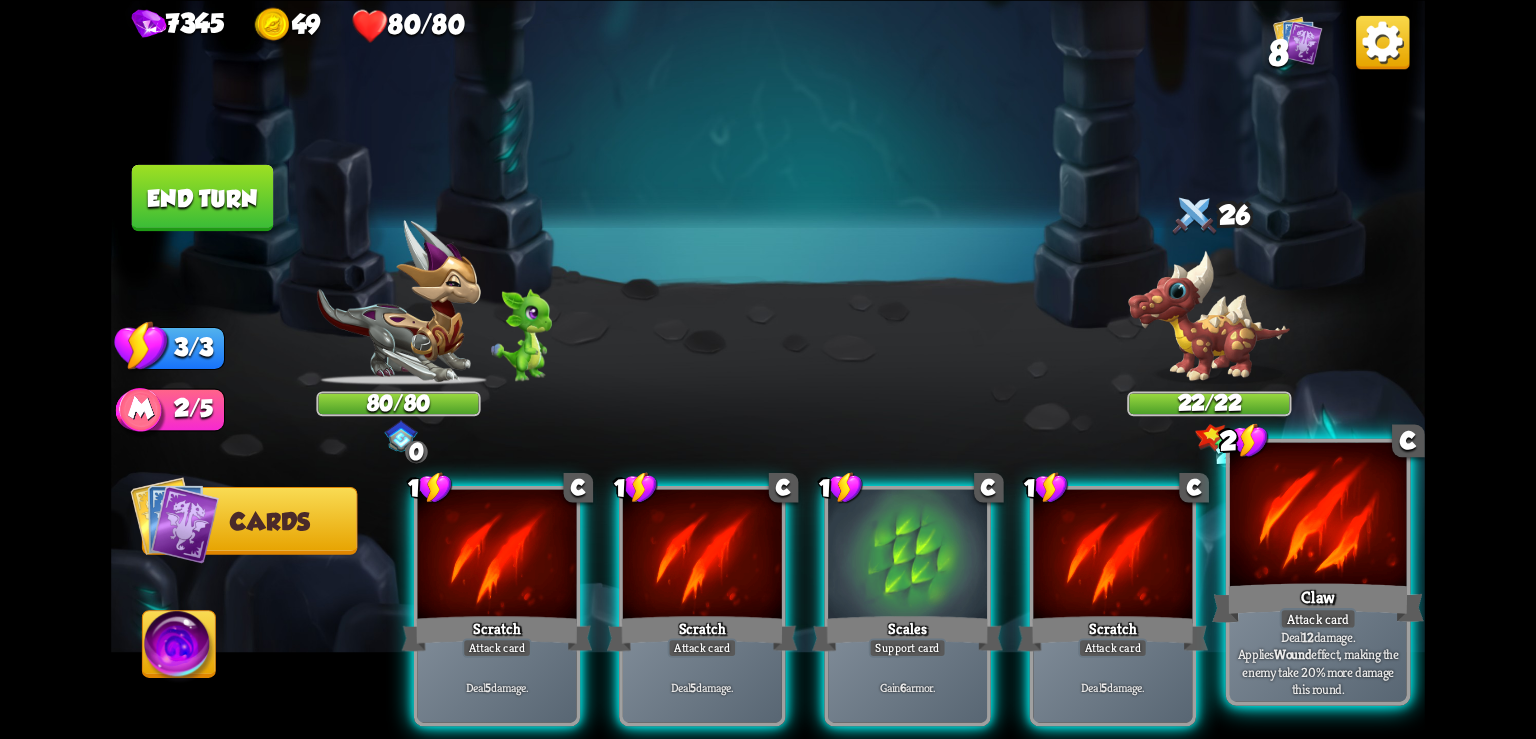 click on "Claw" at bounding box center (1318, 602) 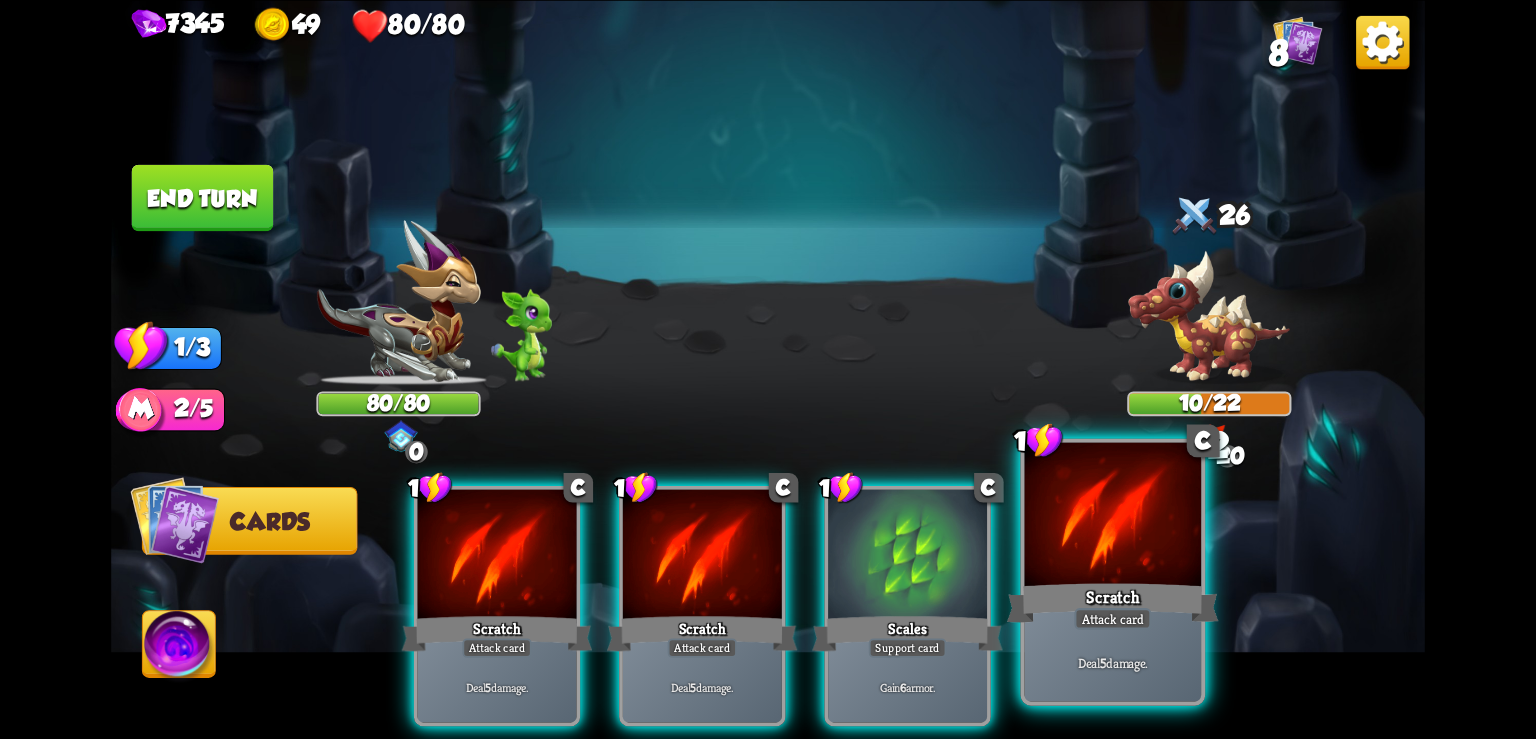 click on "Scratch" at bounding box center [1113, 602] 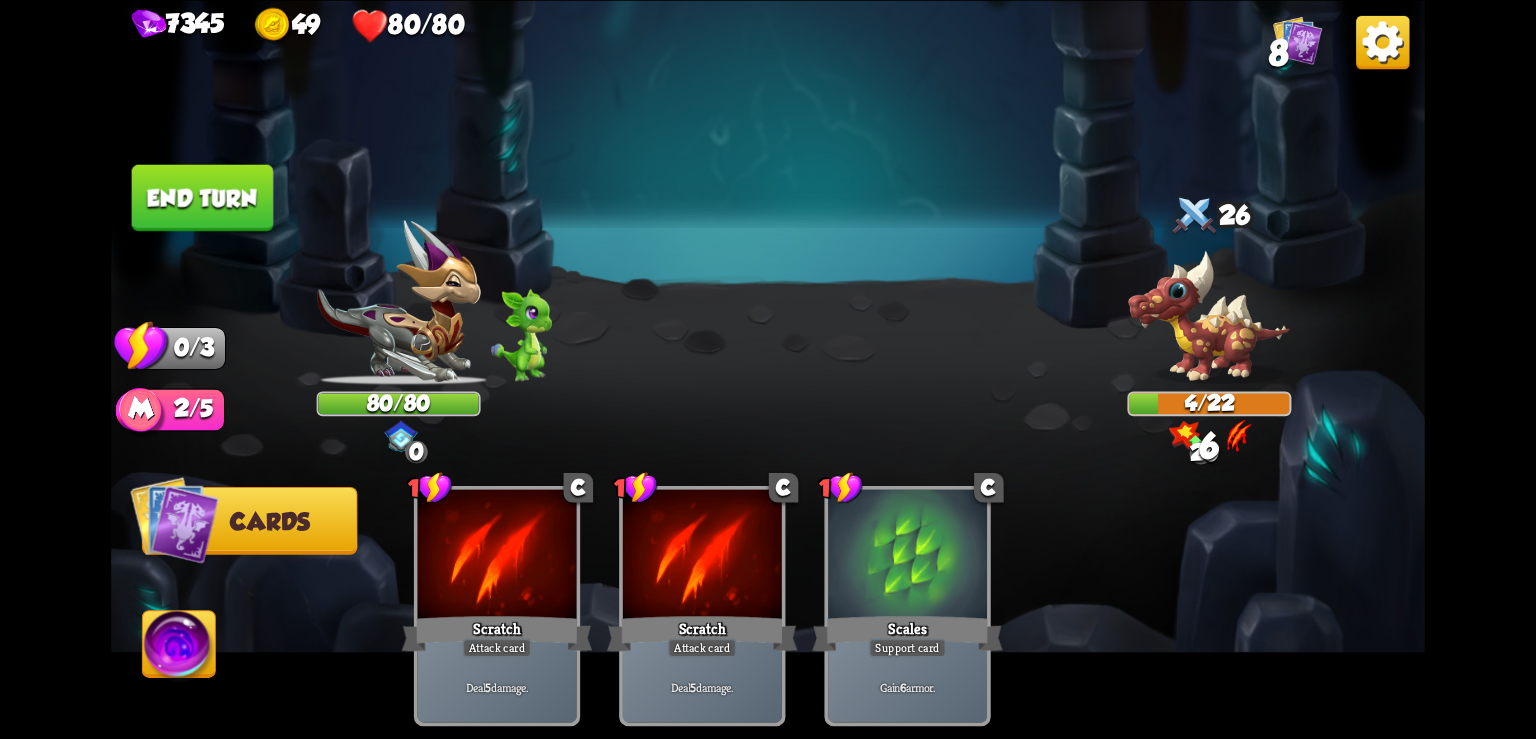 click on "End turn" at bounding box center [203, 197] 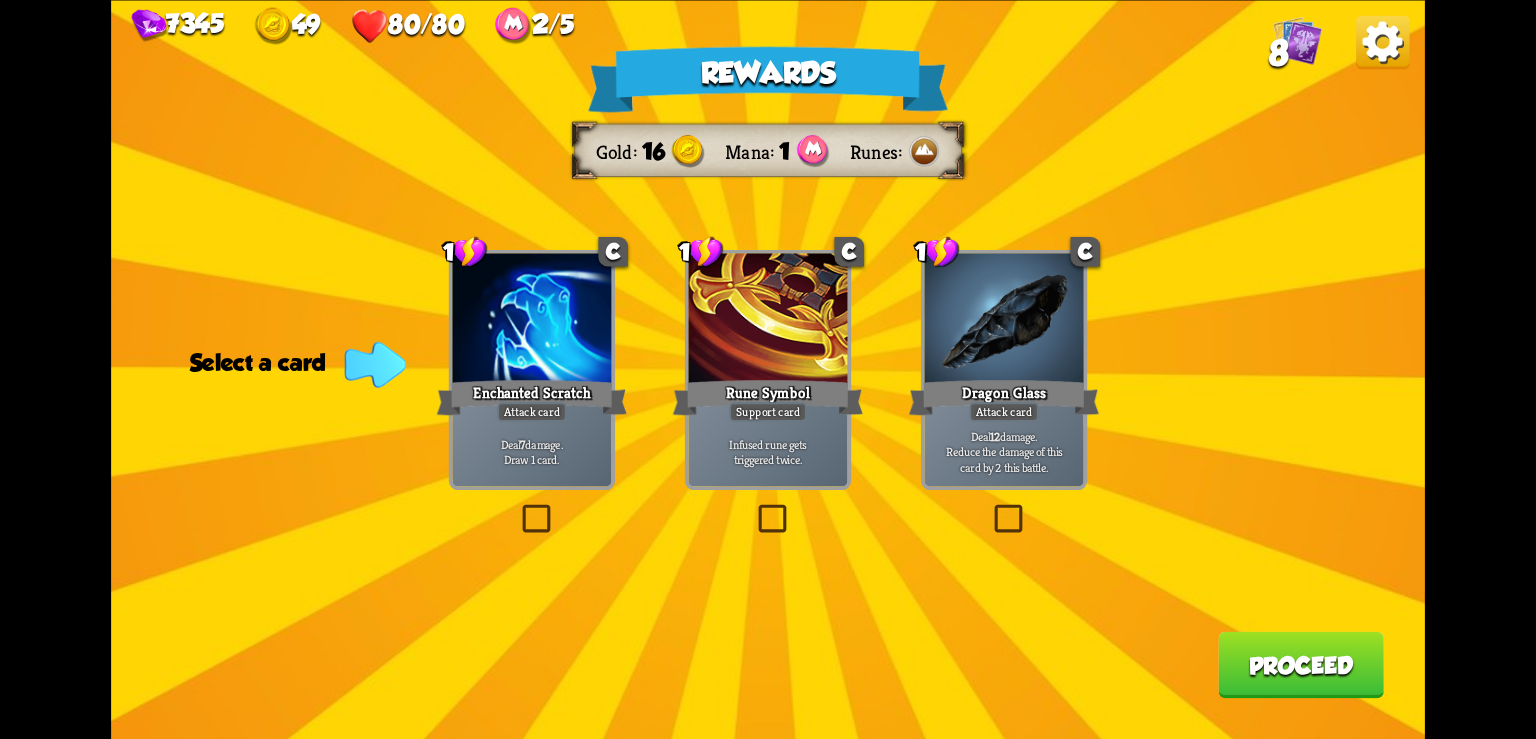 click at bounding box center [1382, 41] 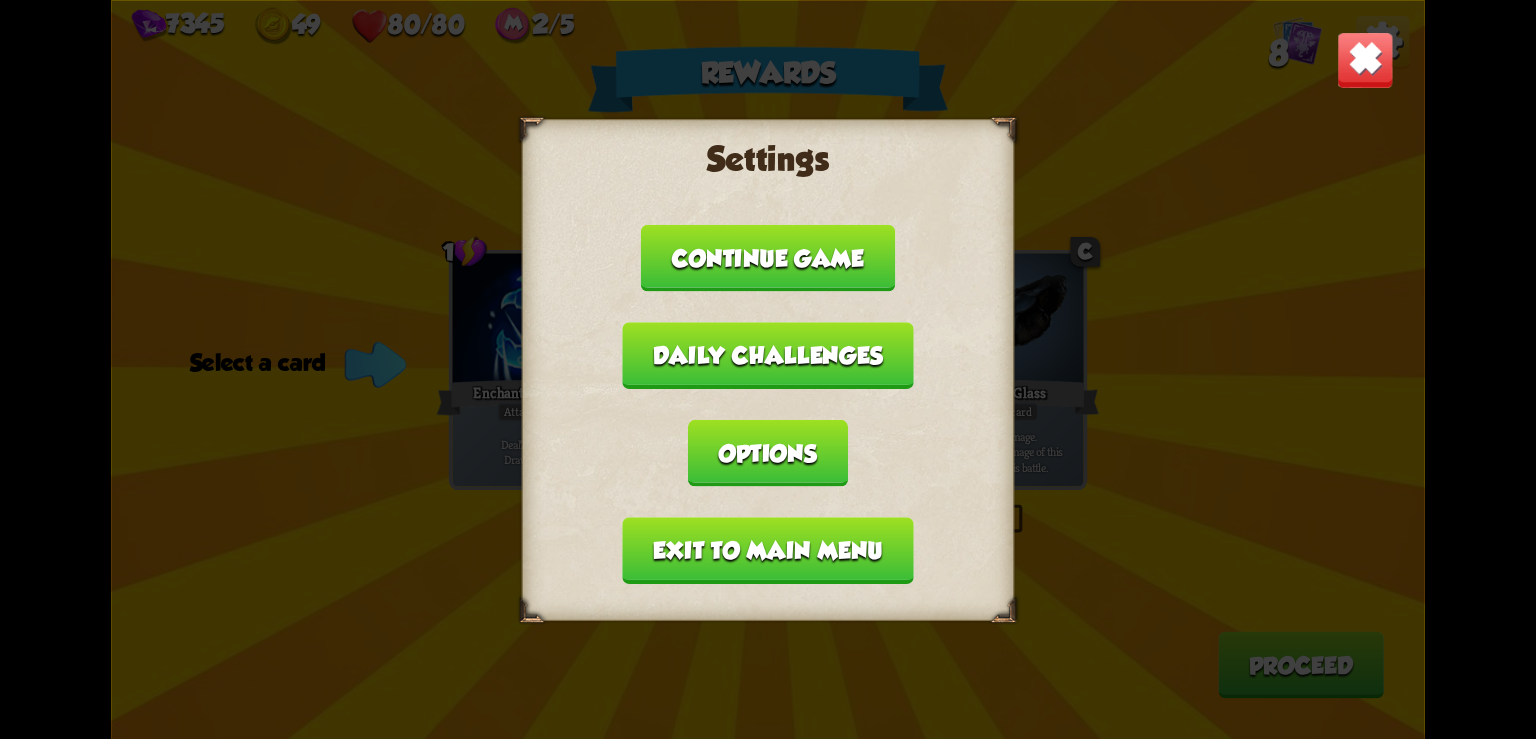 click on "Exit to main menu" at bounding box center [768, 550] 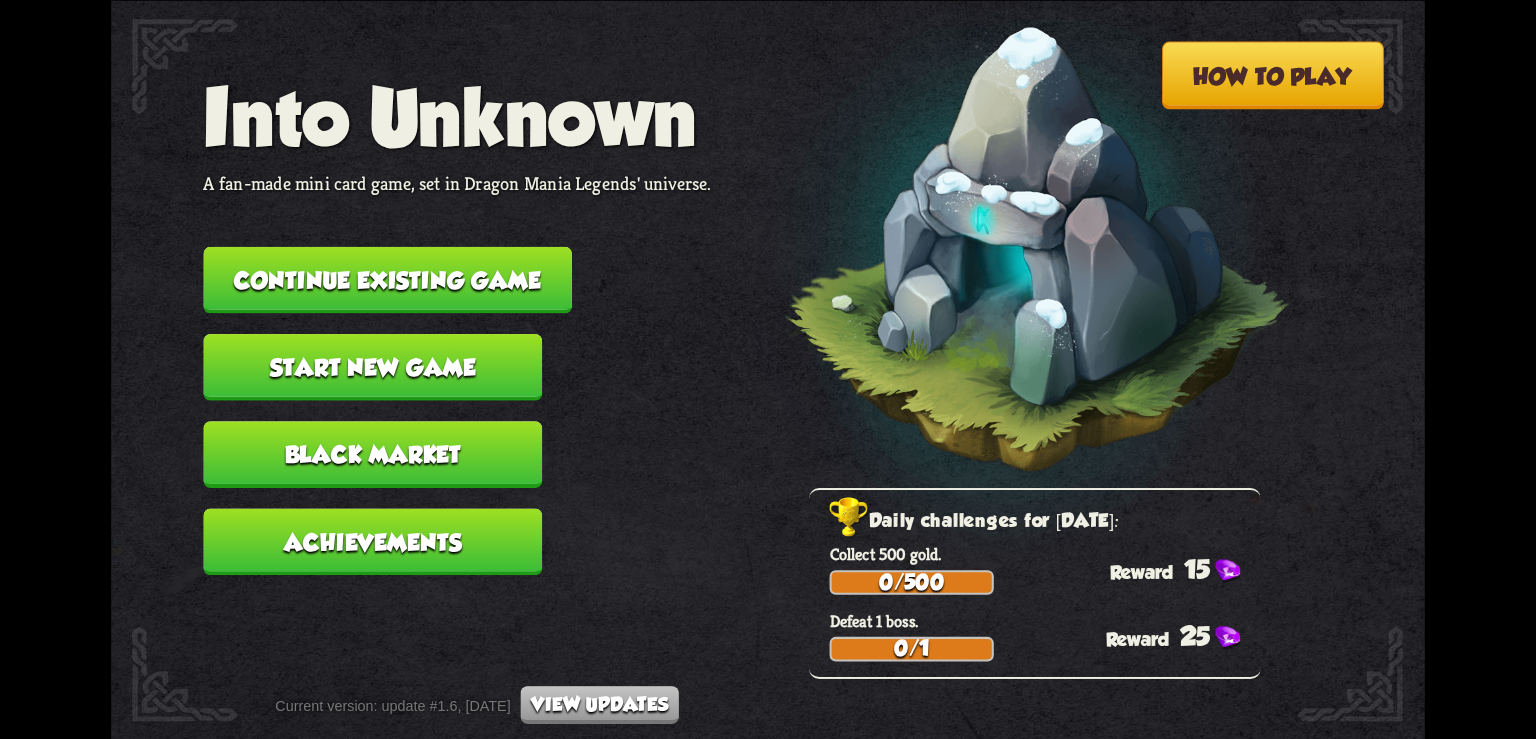 click on "Continue existing game" at bounding box center [387, 279] 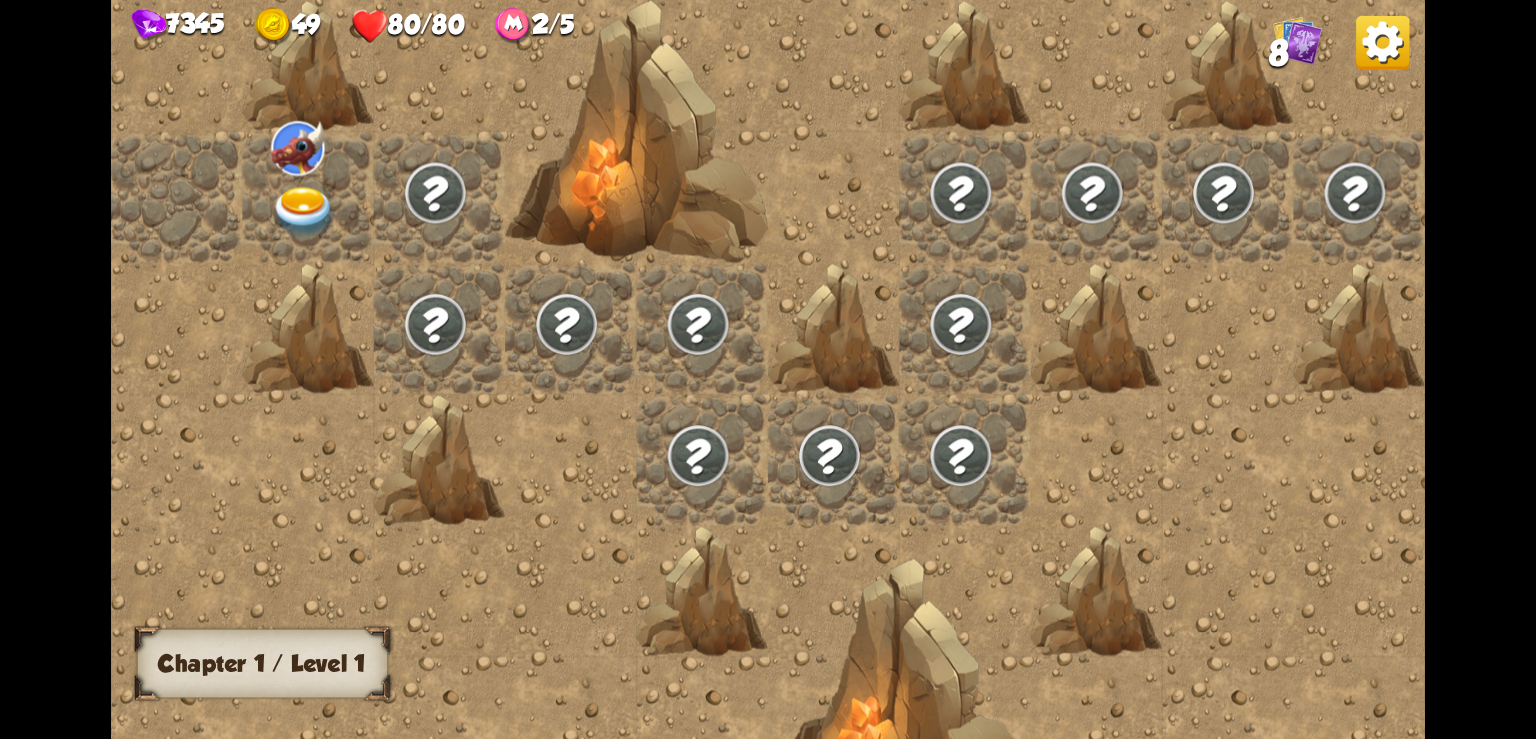 click at bounding box center [304, 212] 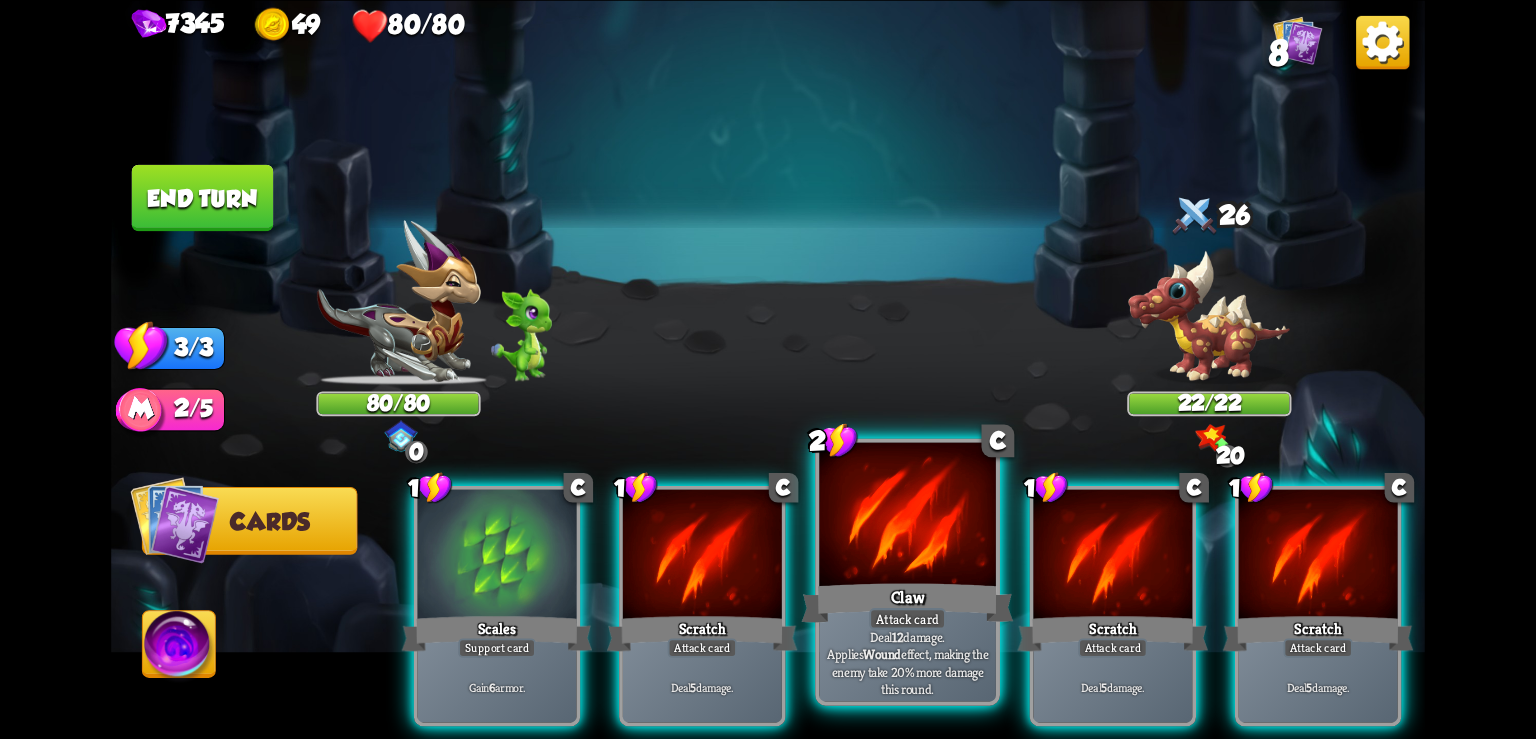 click on "Claw" at bounding box center (908, 602) 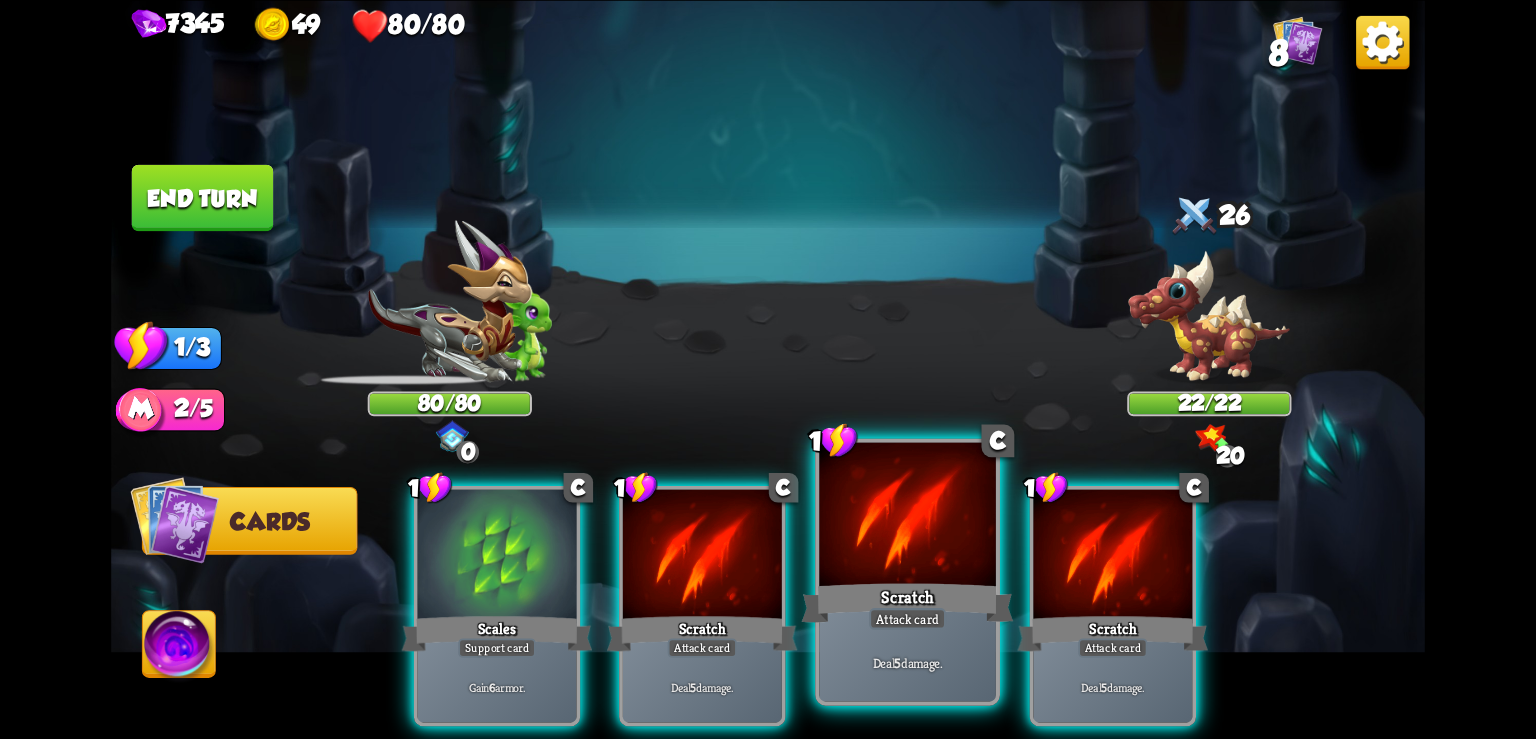 click on "Scratch" at bounding box center [908, 602] 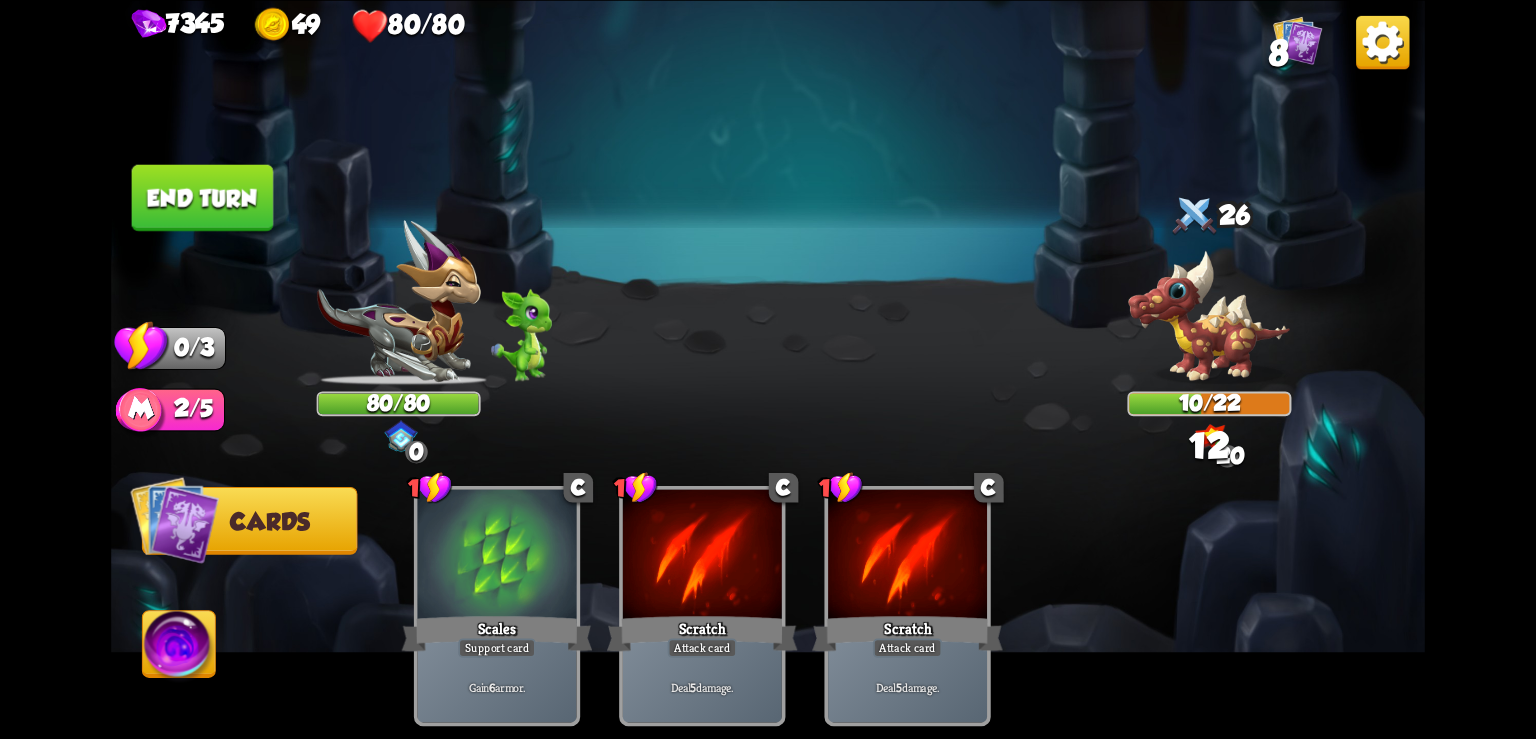 click on "End turn" at bounding box center [203, 197] 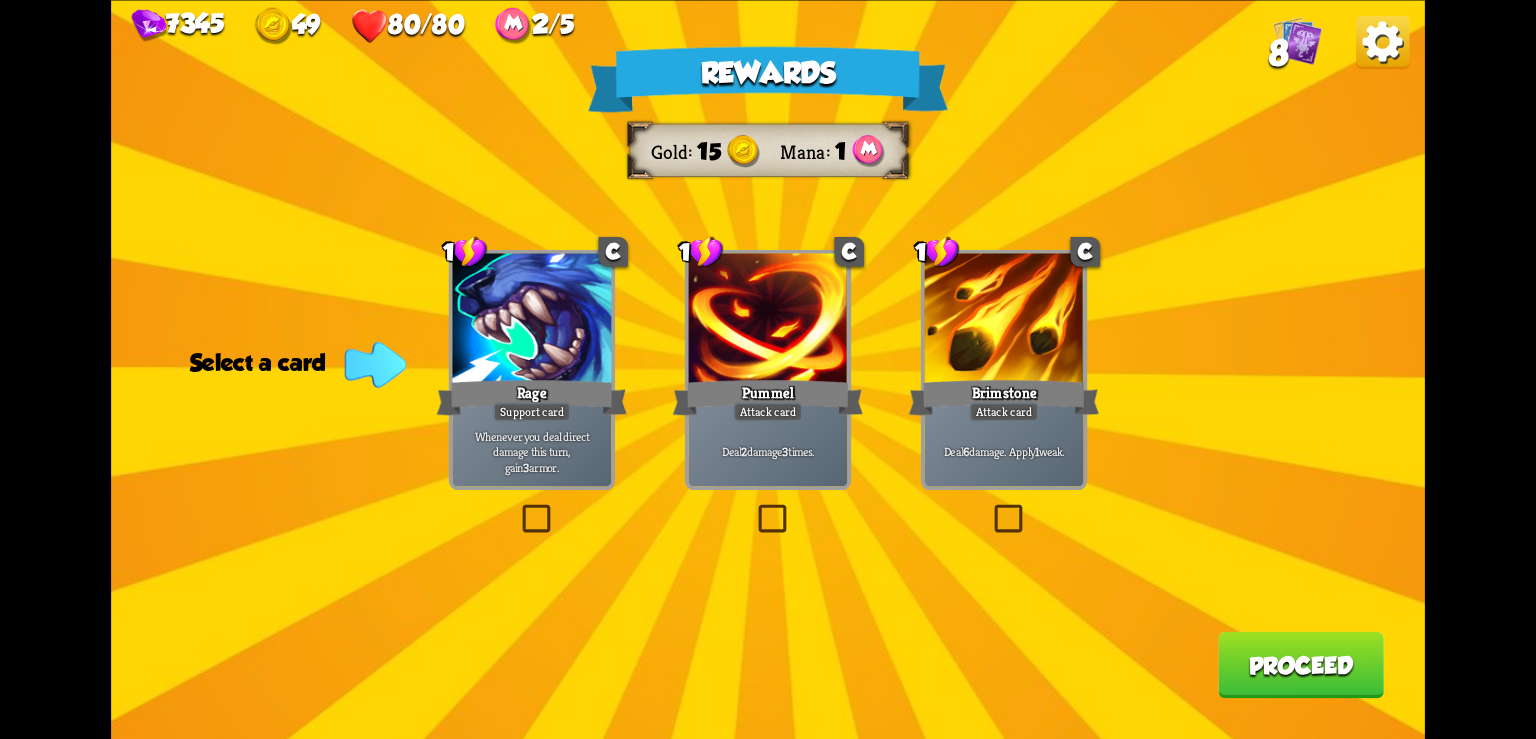 click at bounding box center [1382, 41] 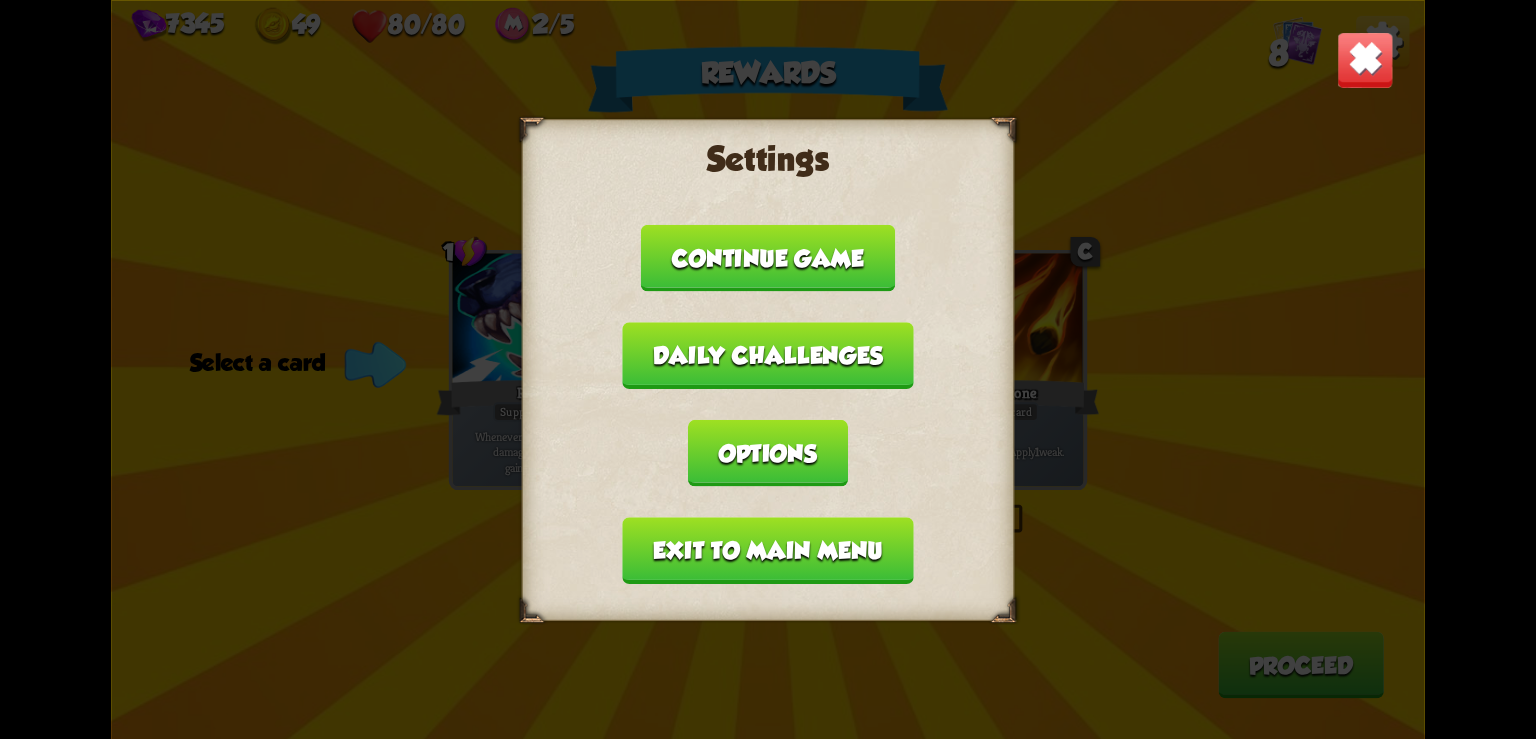 click on "Exit to main menu" at bounding box center (768, 550) 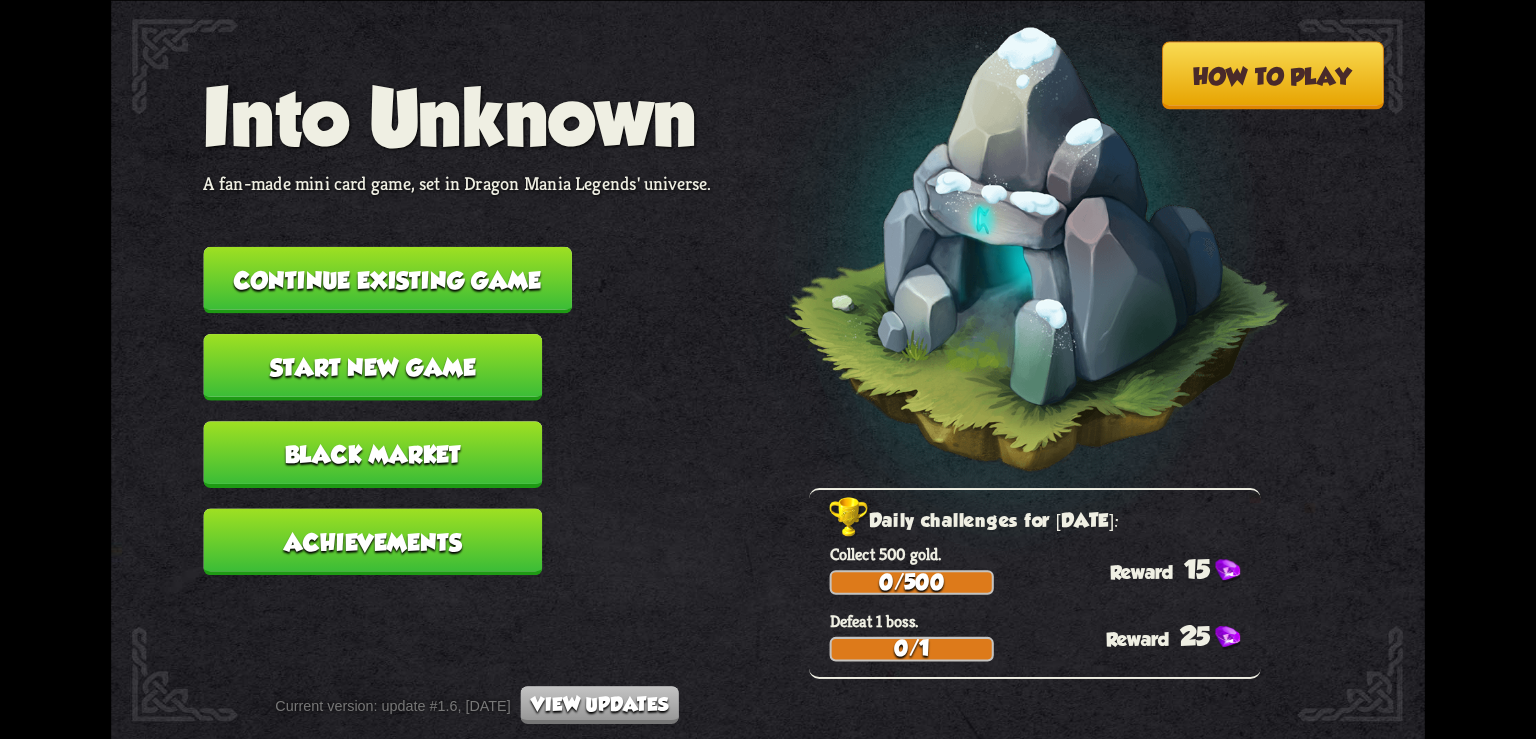 click on "Continue existing game" at bounding box center (387, 279) 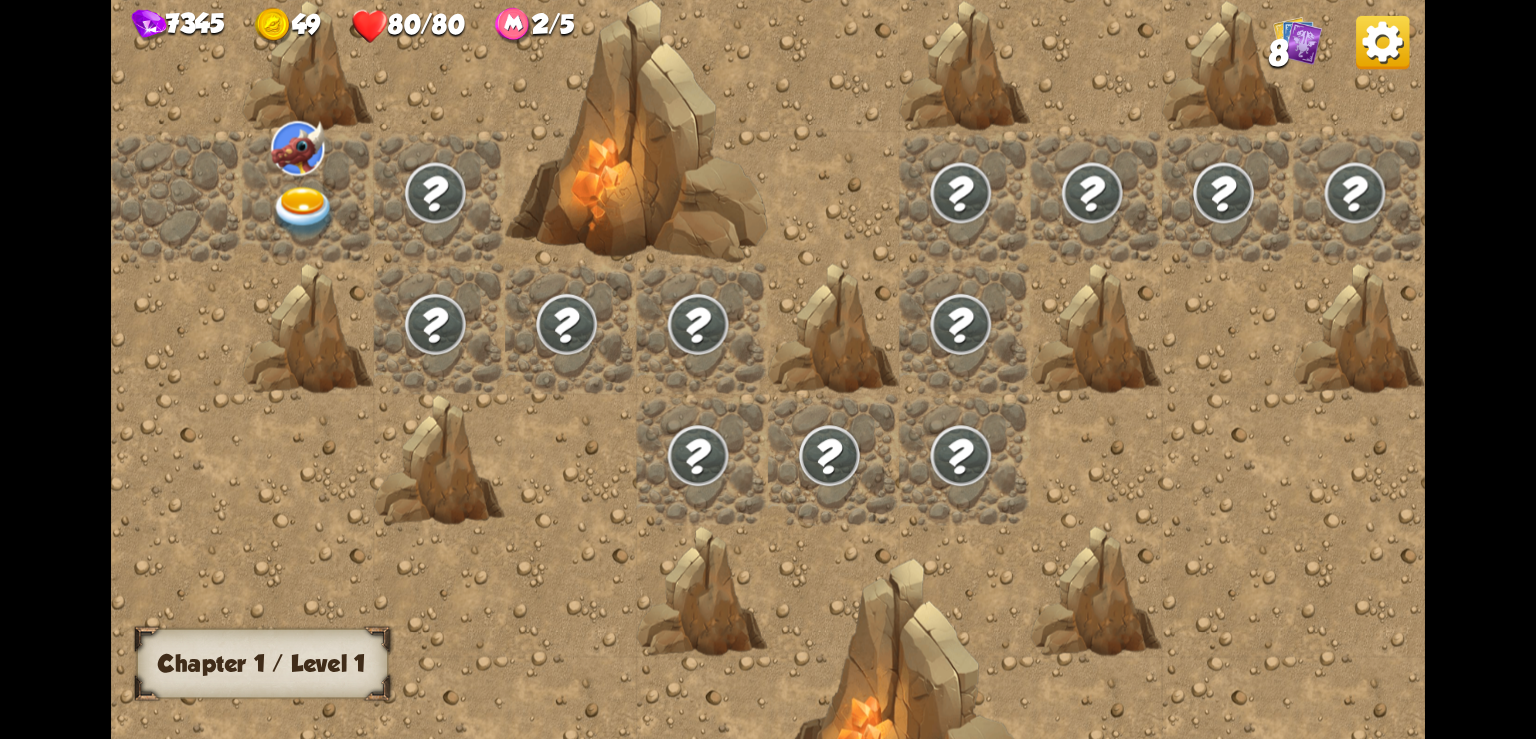 click at bounding box center [304, 212] 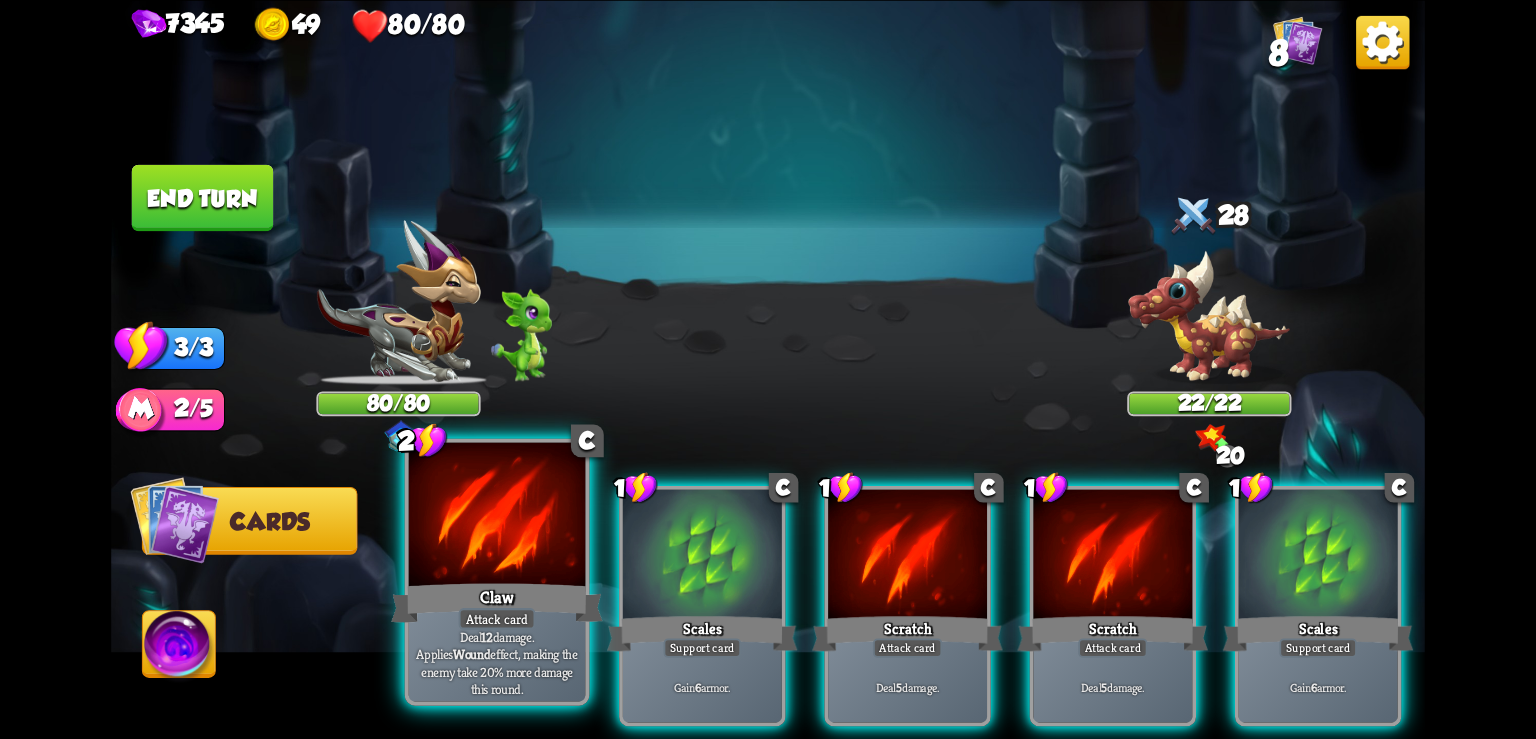 click at bounding box center [497, 516] 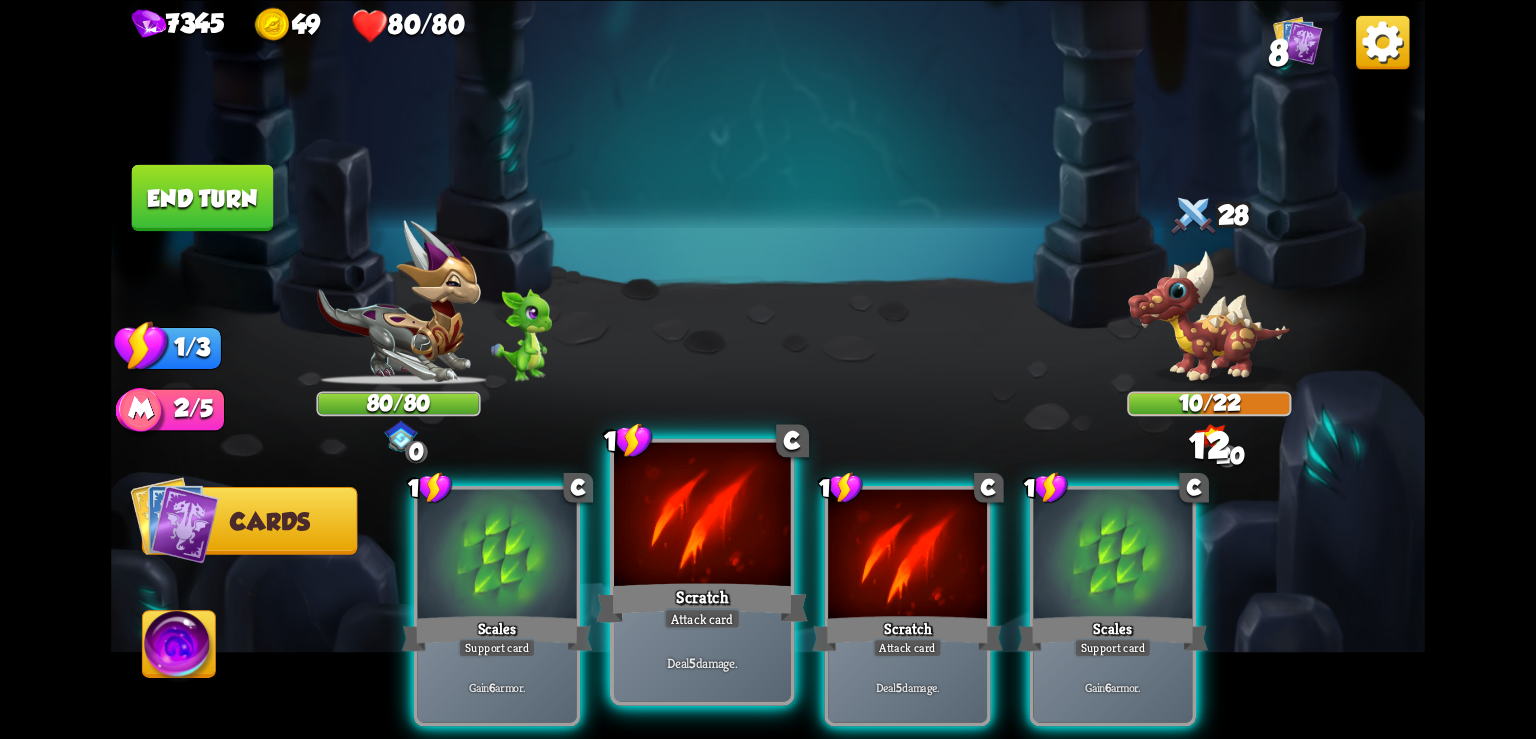 click at bounding box center [702, 516] 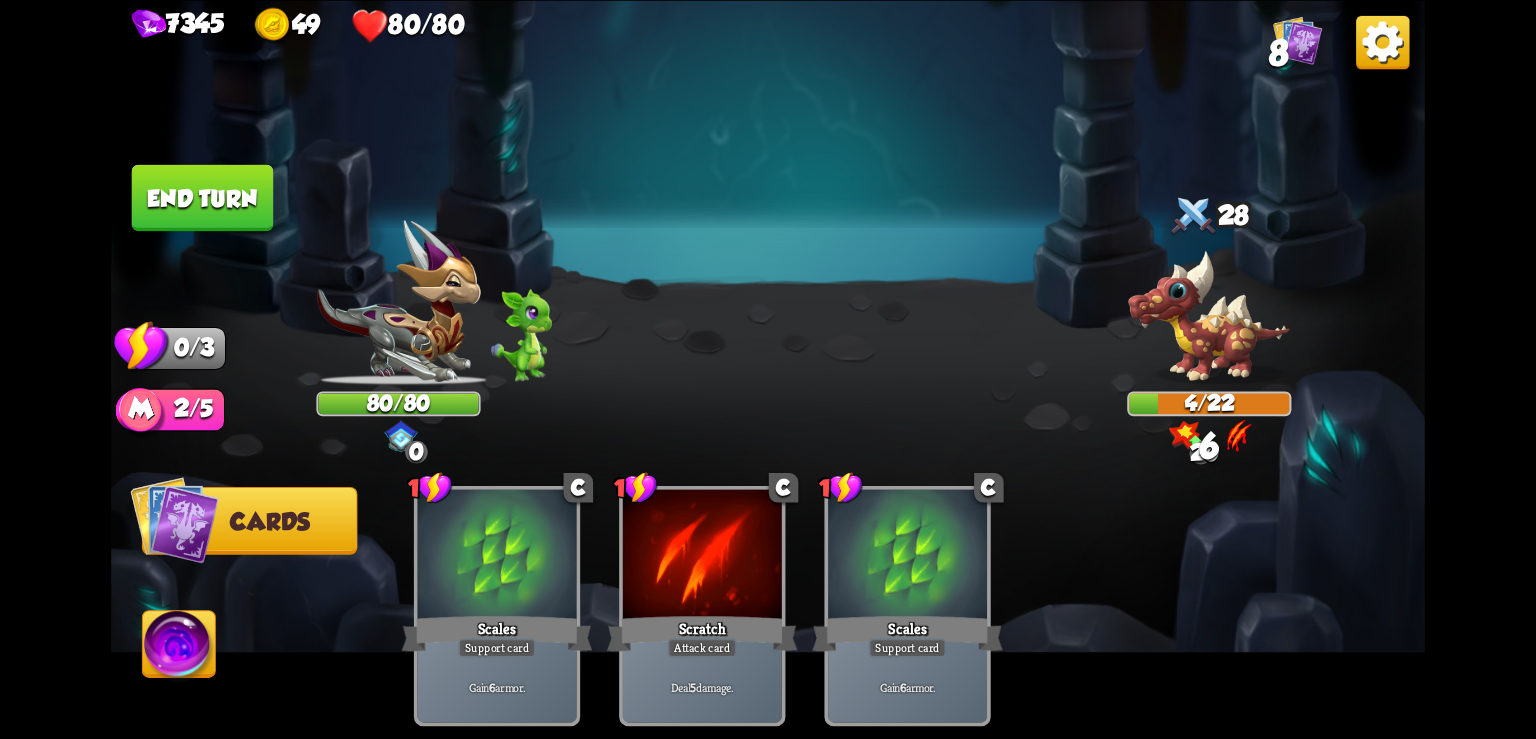 click on "End turn" at bounding box center (203, 197) 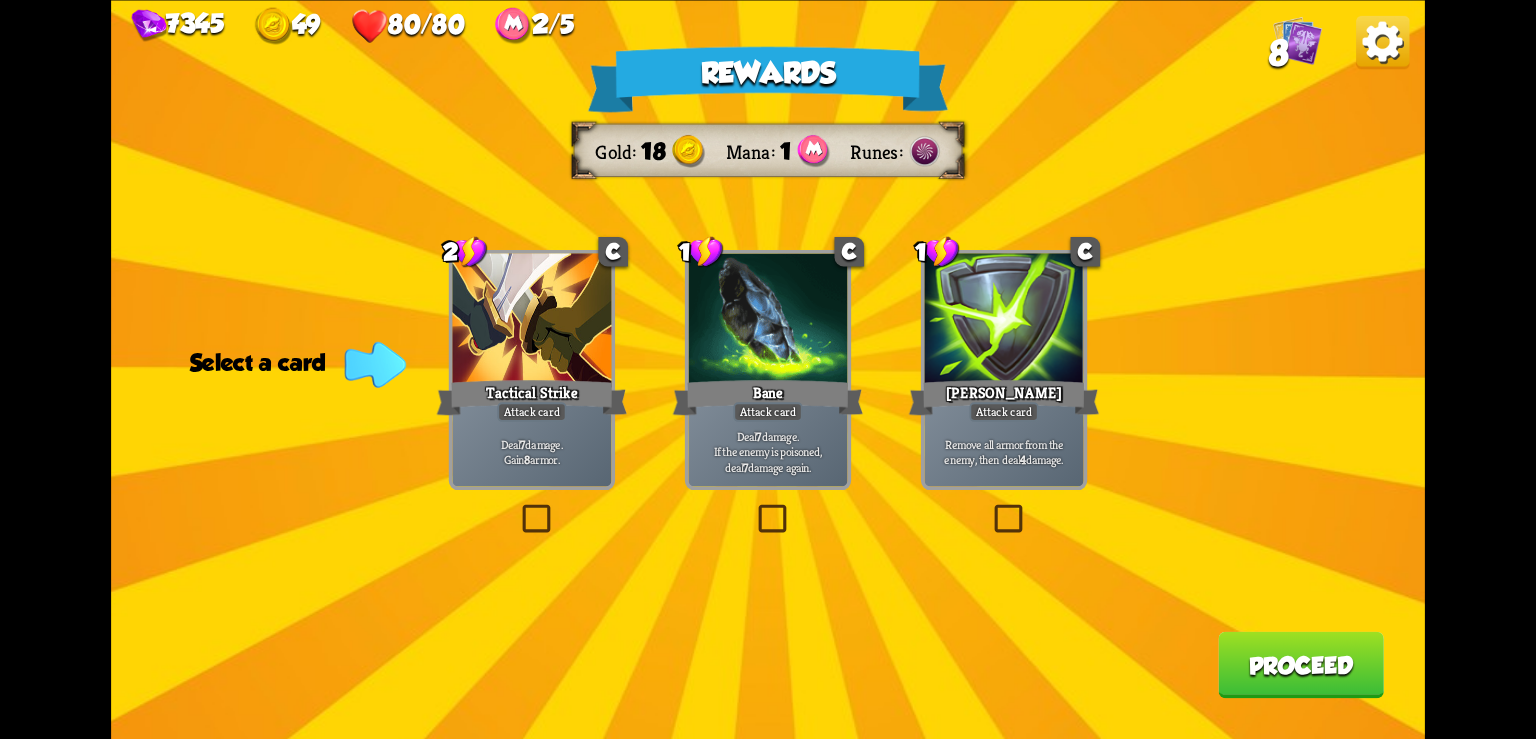 click at bounding box center [1382, 41] 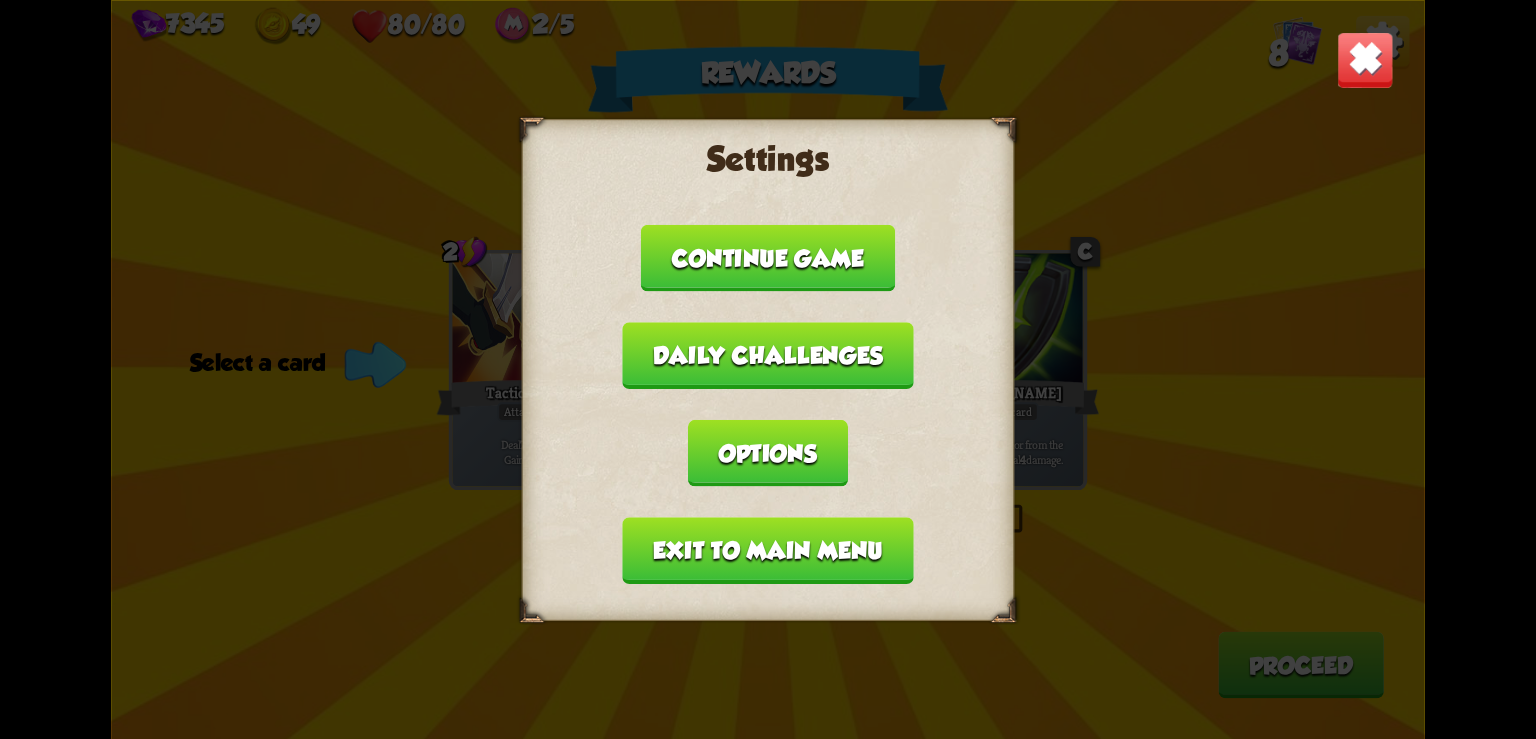 click on "Exit to main menu" at bounding box center [768, 550] 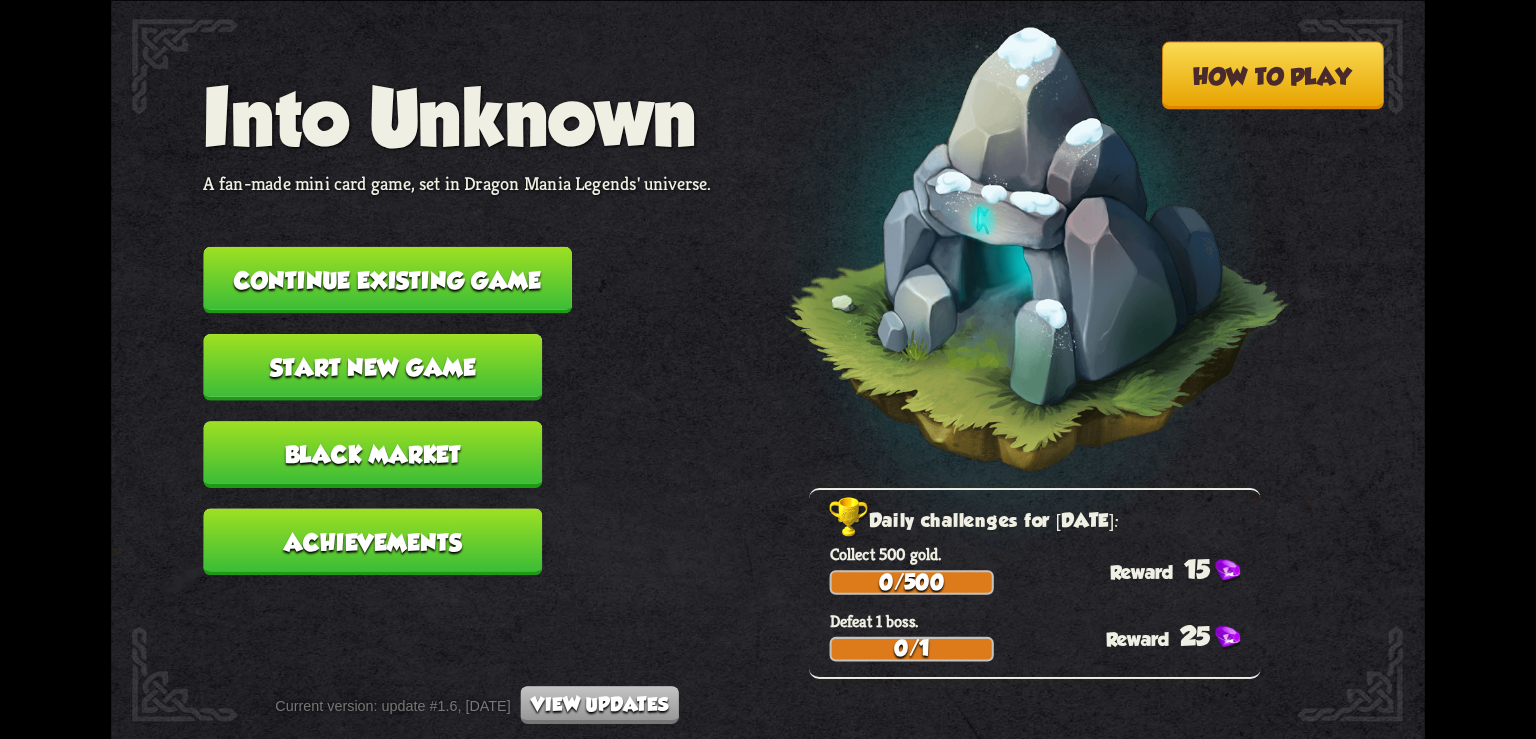 click on "Continue existing game" at bounding box center (387, 279) 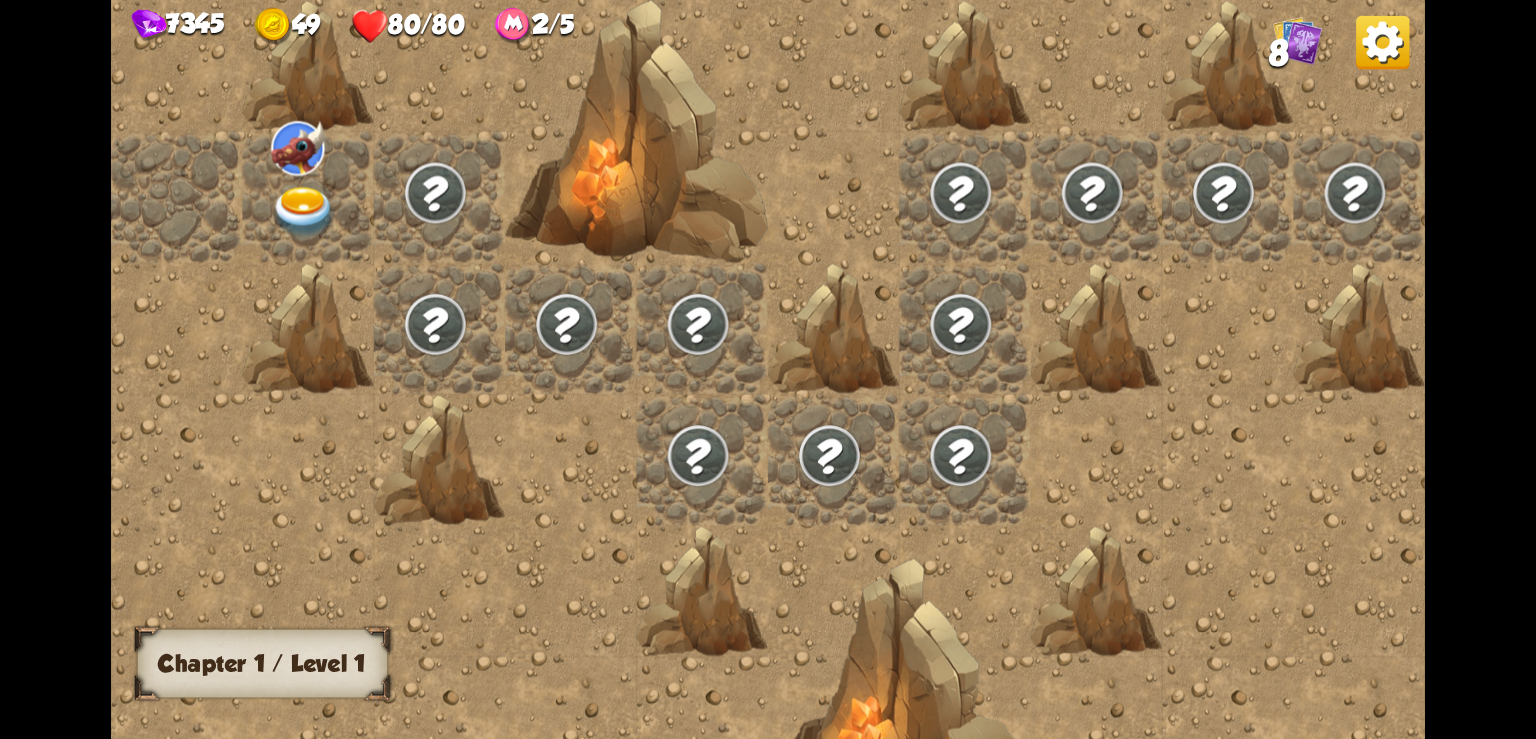 click at bounding box center [304, 212] 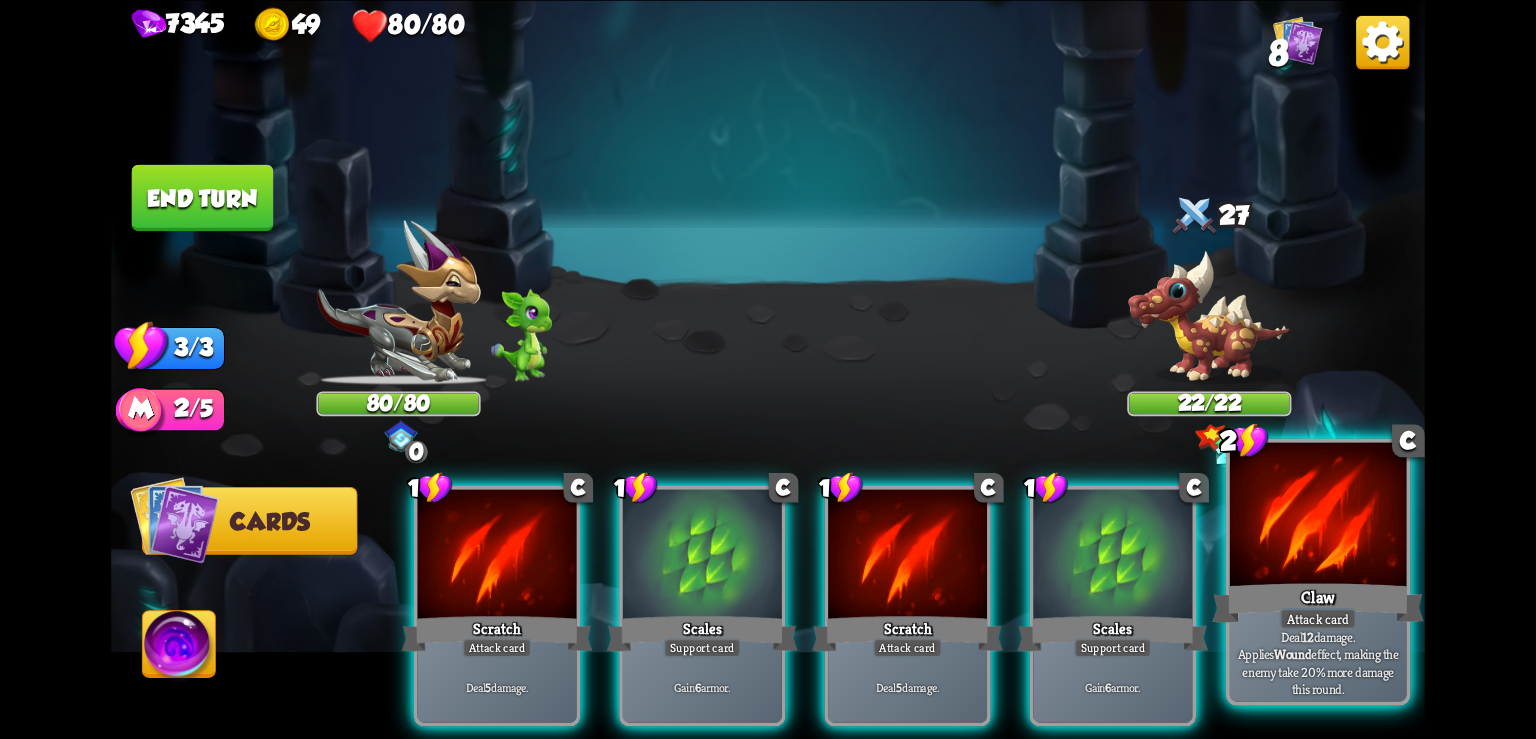 click on "Claw" at bounding box center [1318, 602] 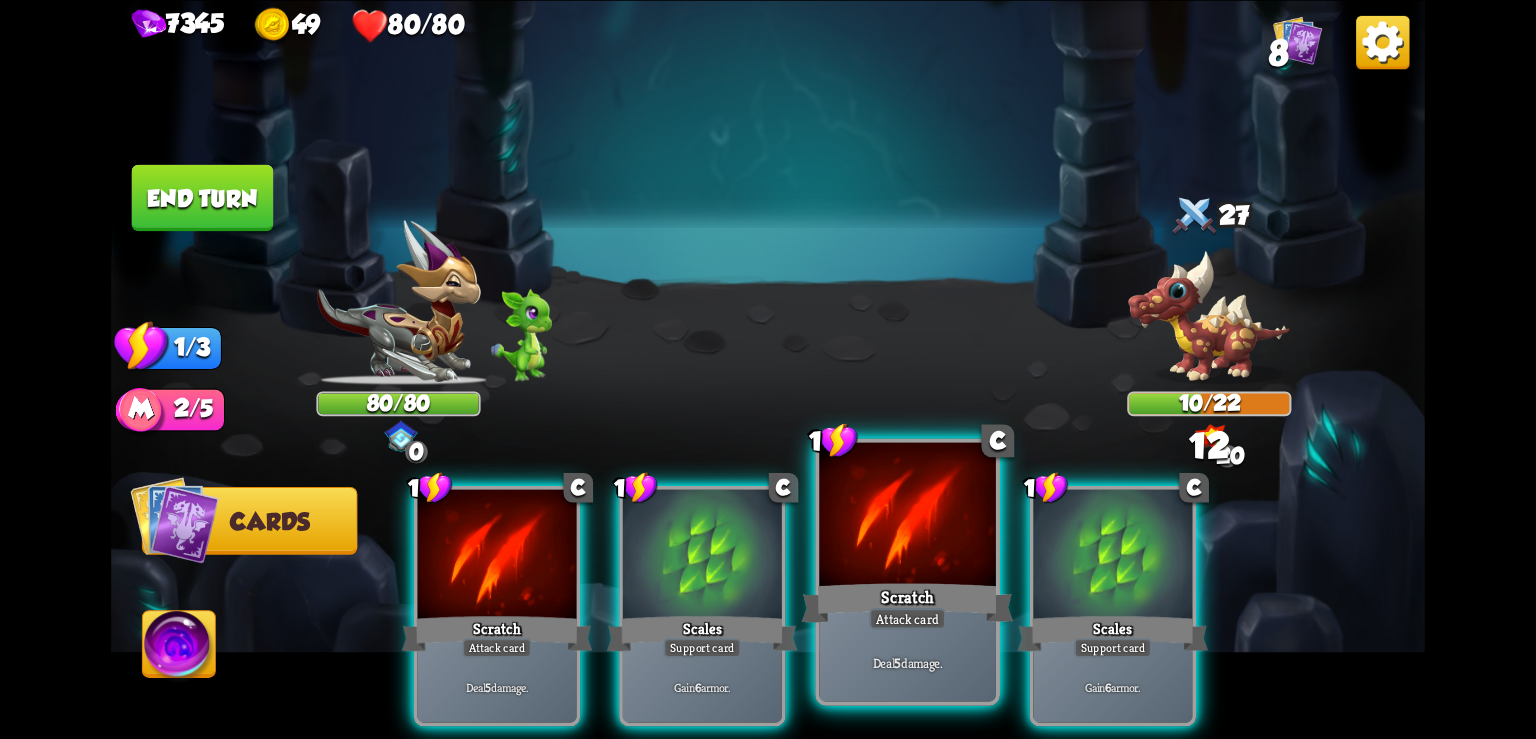 click at bounding box center (907, 516) 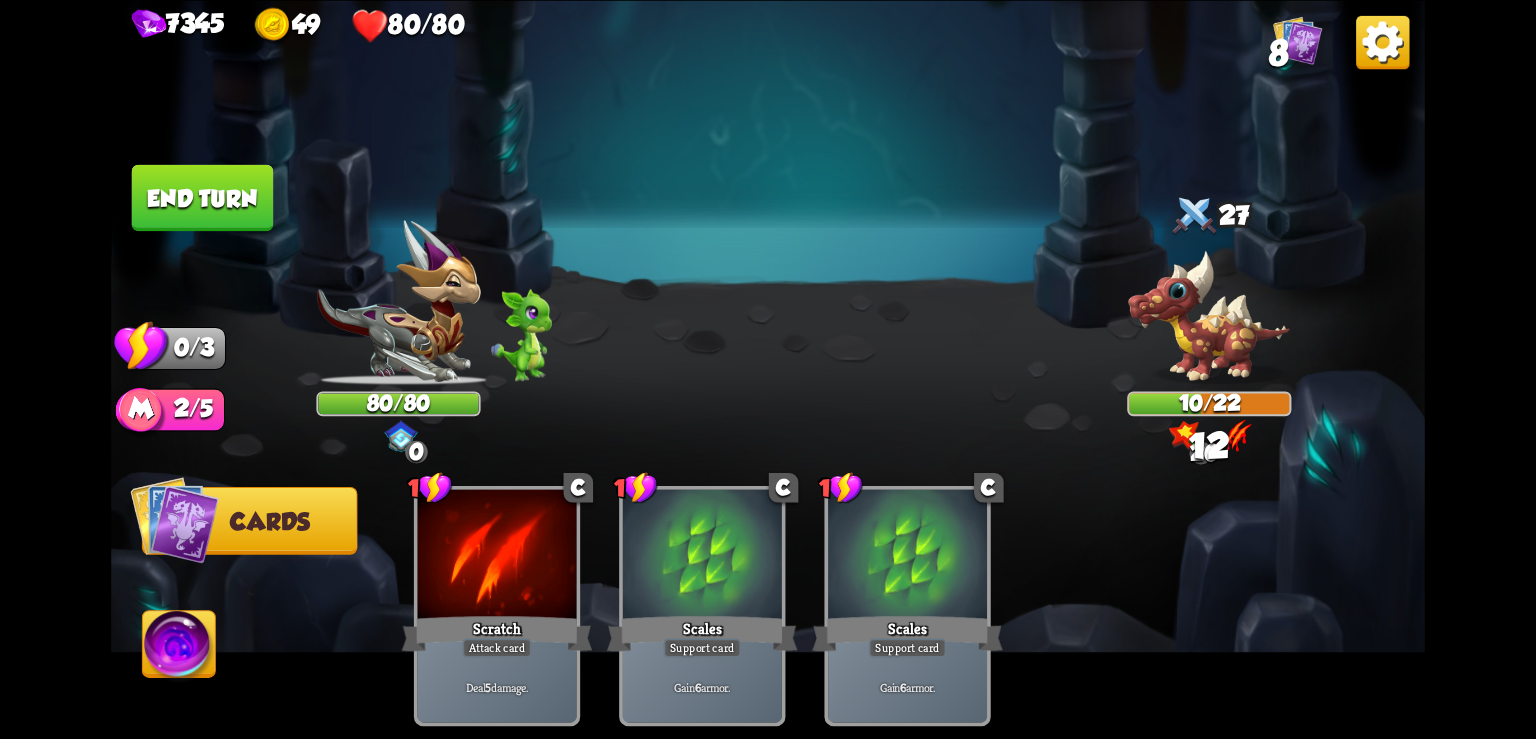 click on "End turn" at bounding box center (203, 197) 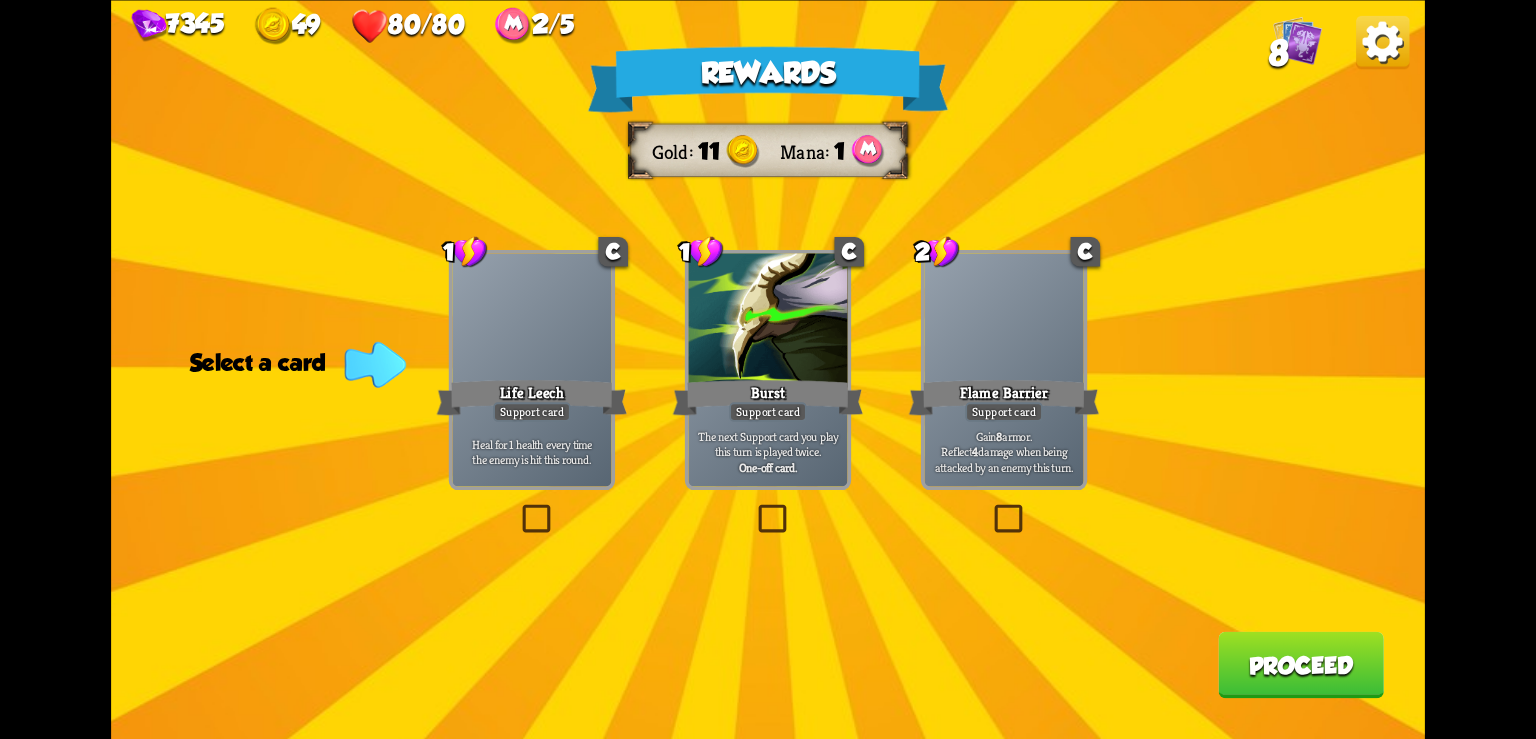 click on "Heal for 1 health every time the enemy is hit this round." at bounding box center (531, 451) 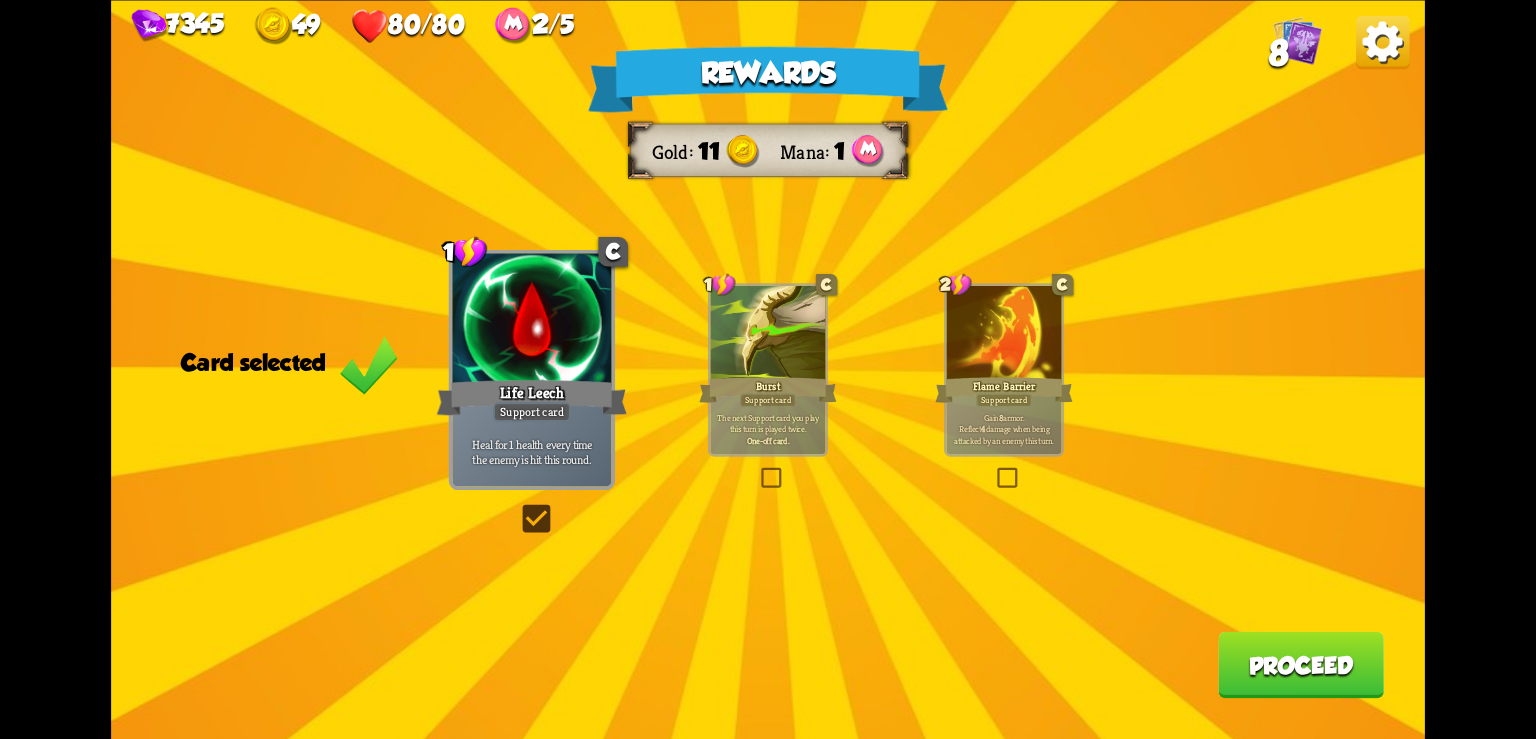 click on "Proceed" at bounding box center (1301, 664) 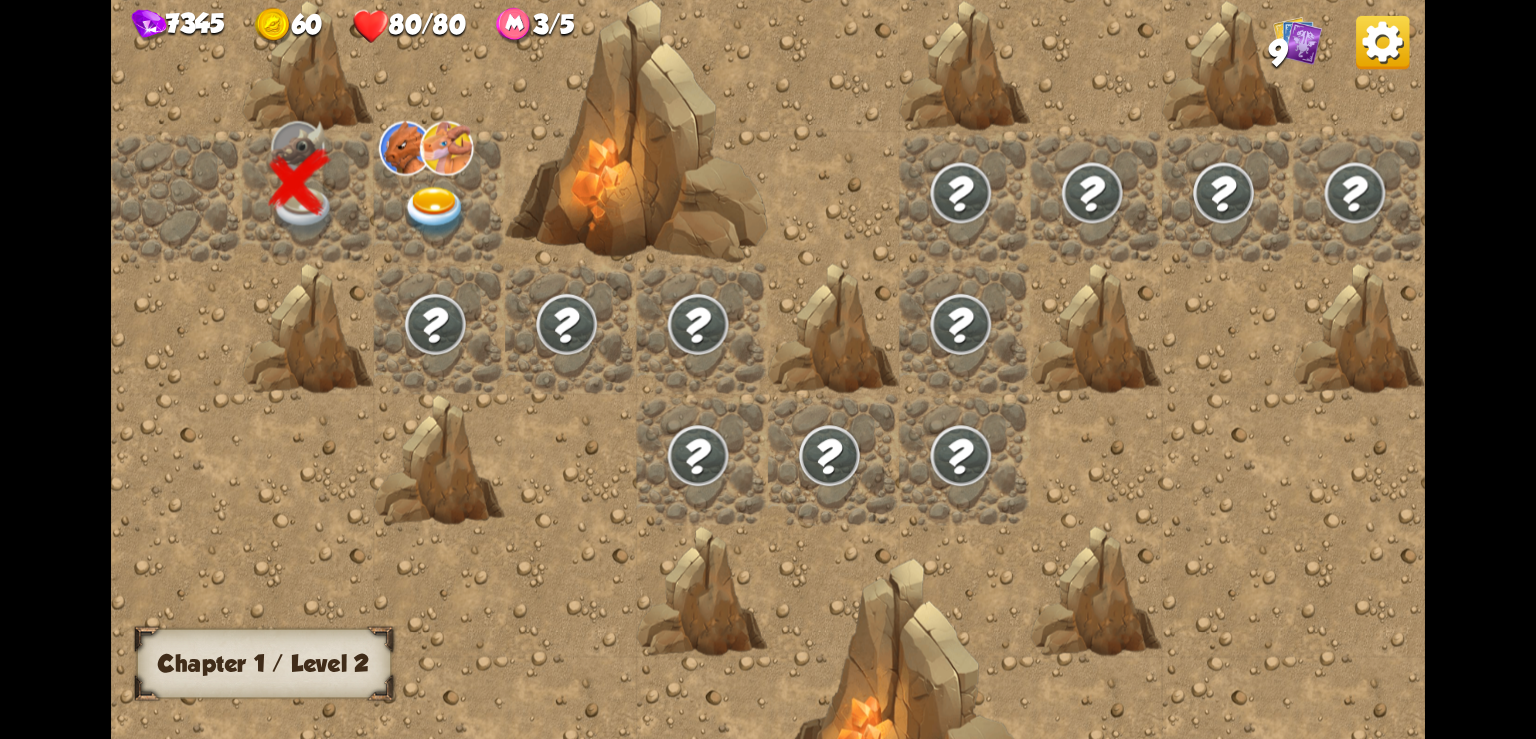 click at bounding box center (436, 212) 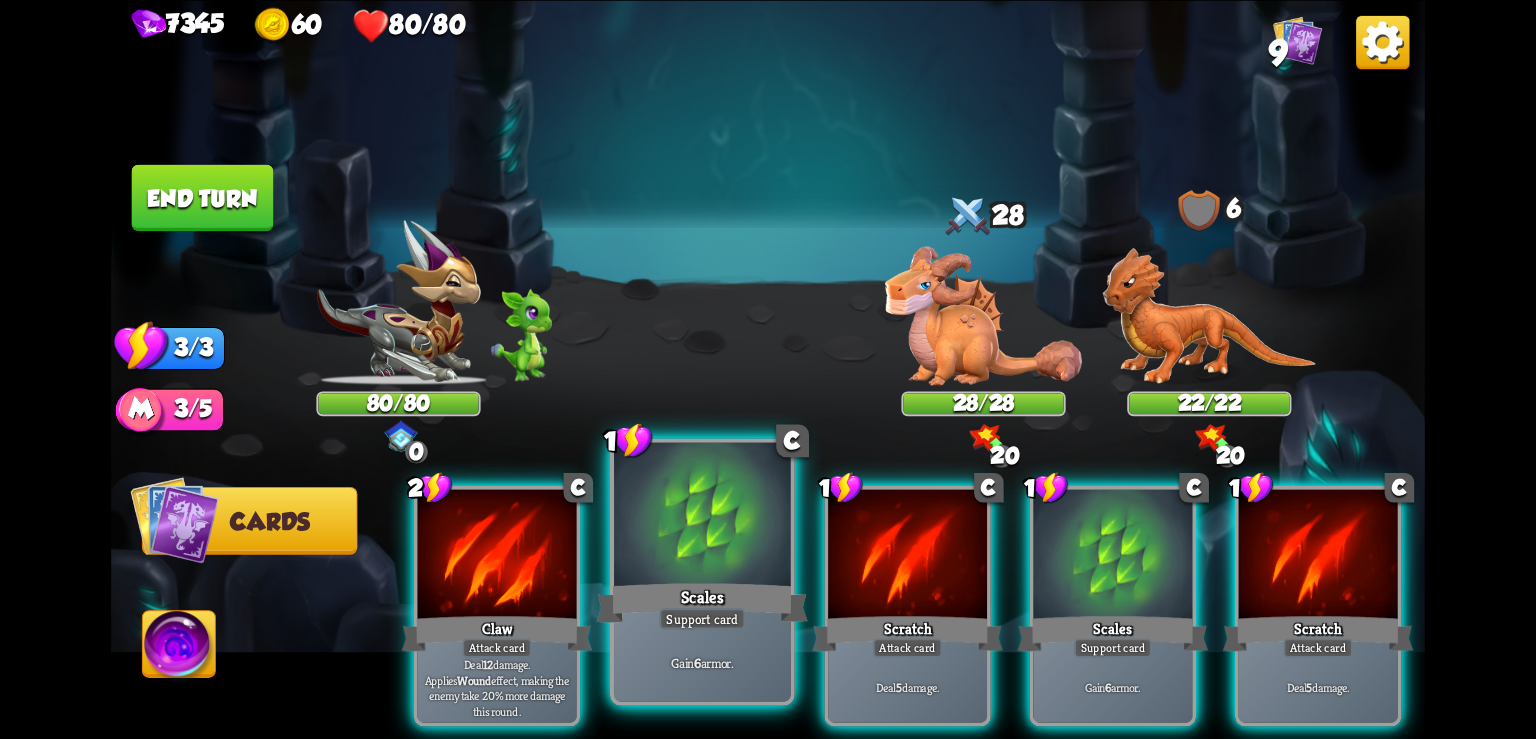 click at bounding box center [702, 516] 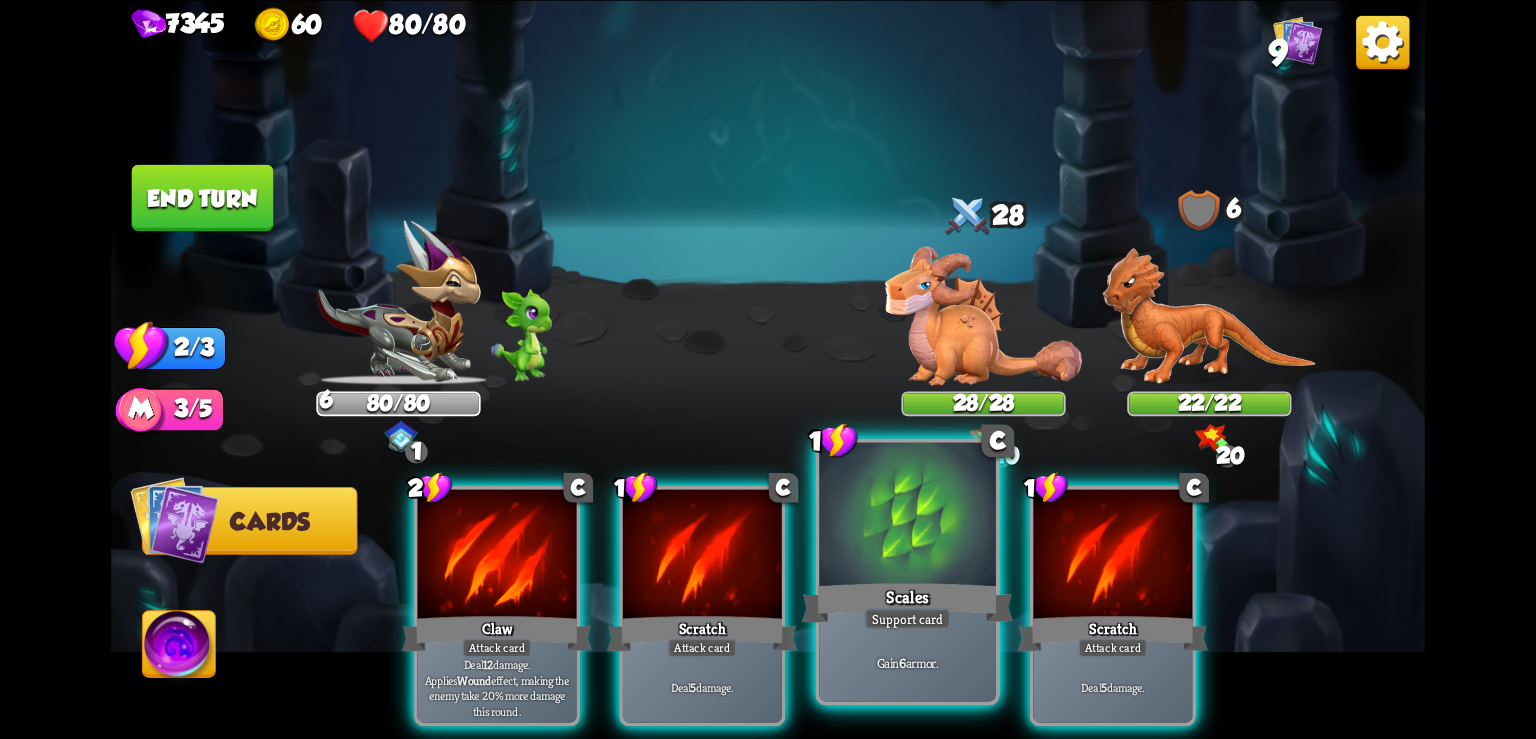click at bounding box center (907, 516) 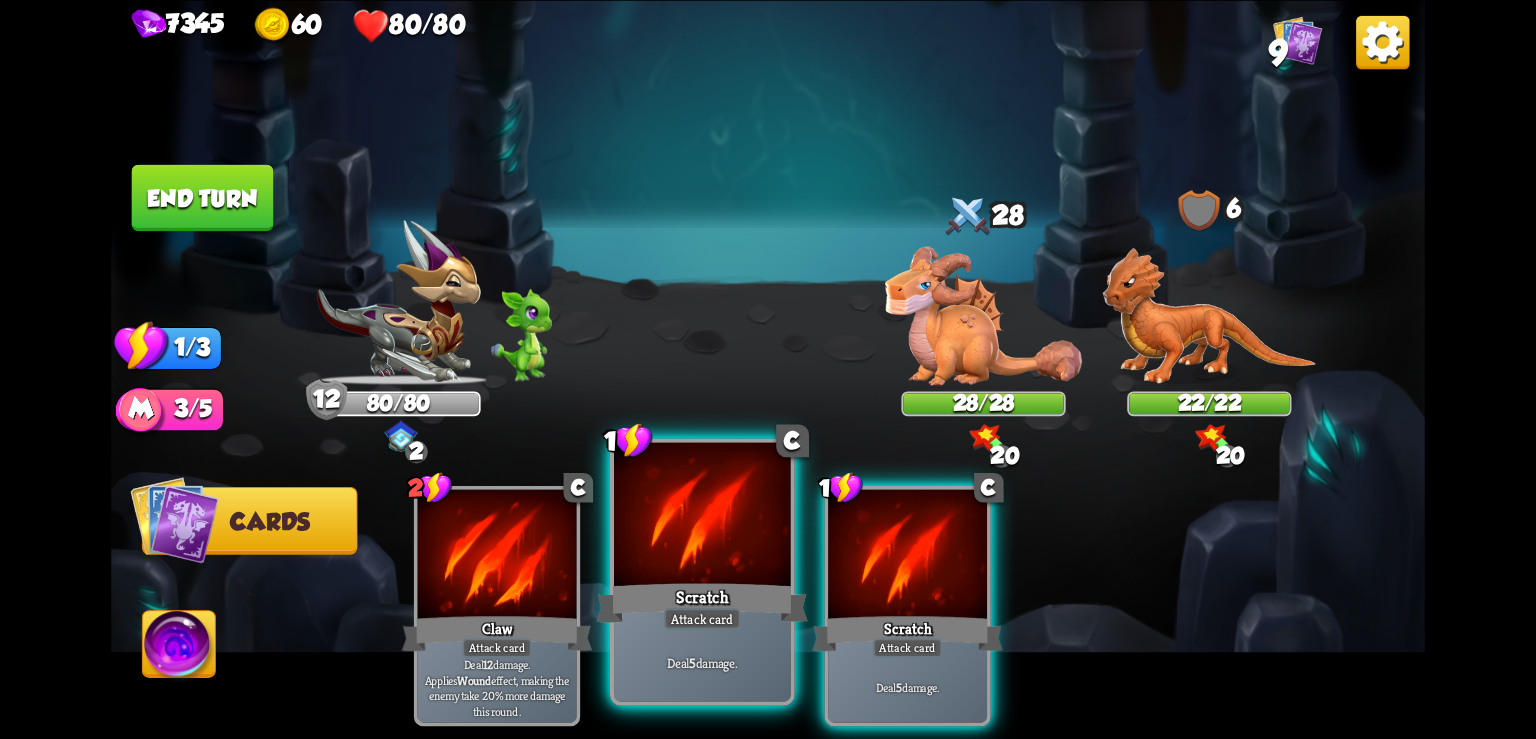 click at bounding box center [702, 516] 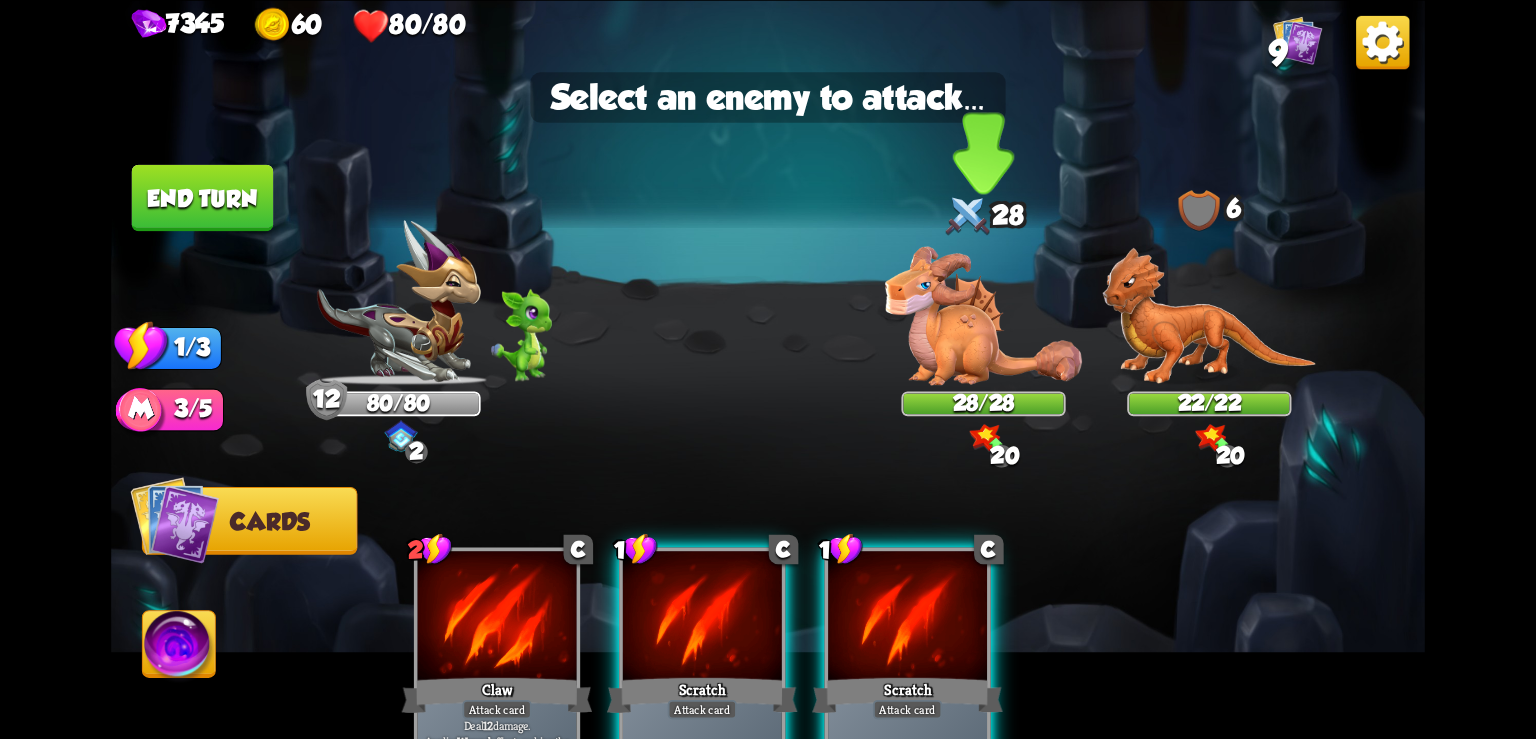 click at bounding box center (983, 315) 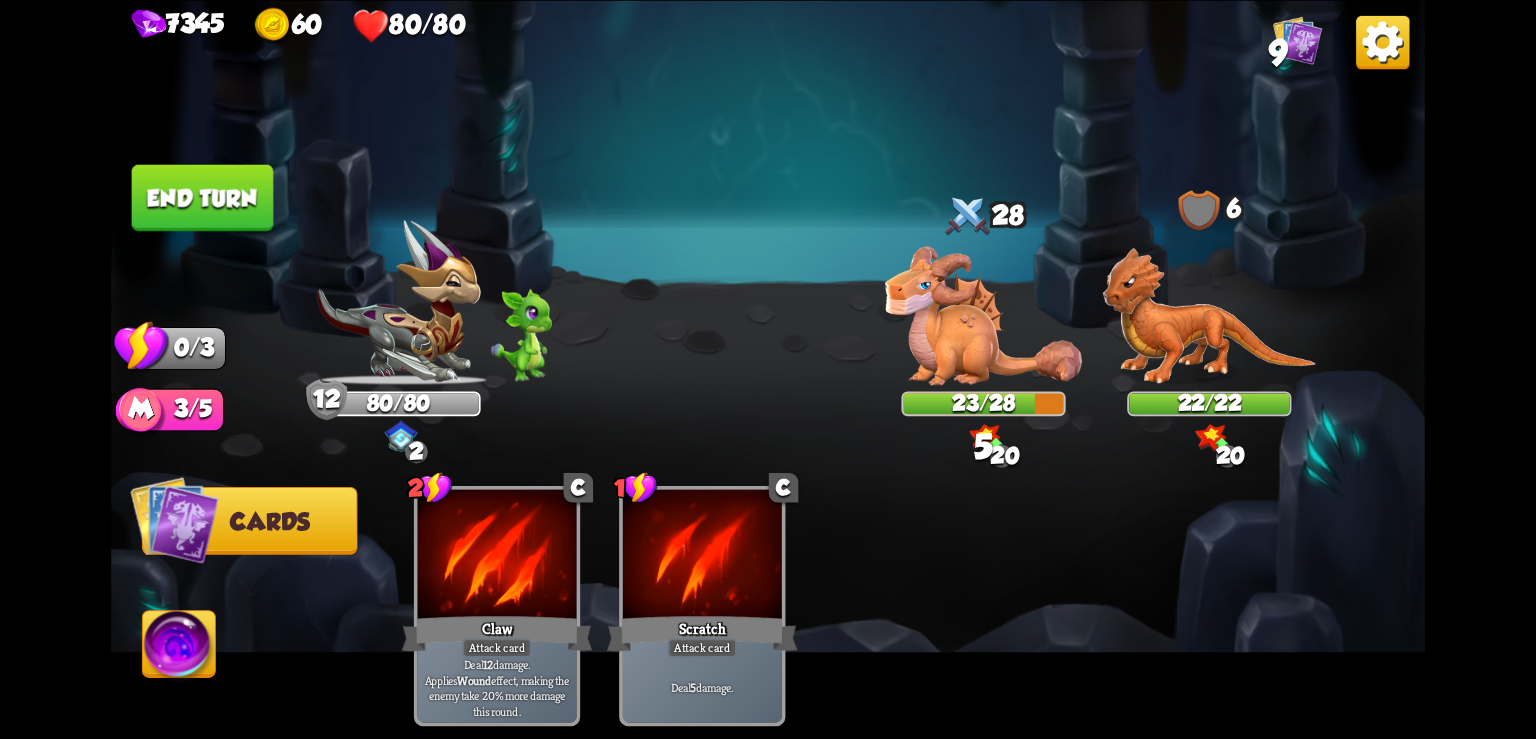 click on "End turn" at bounding box center [203, 197] 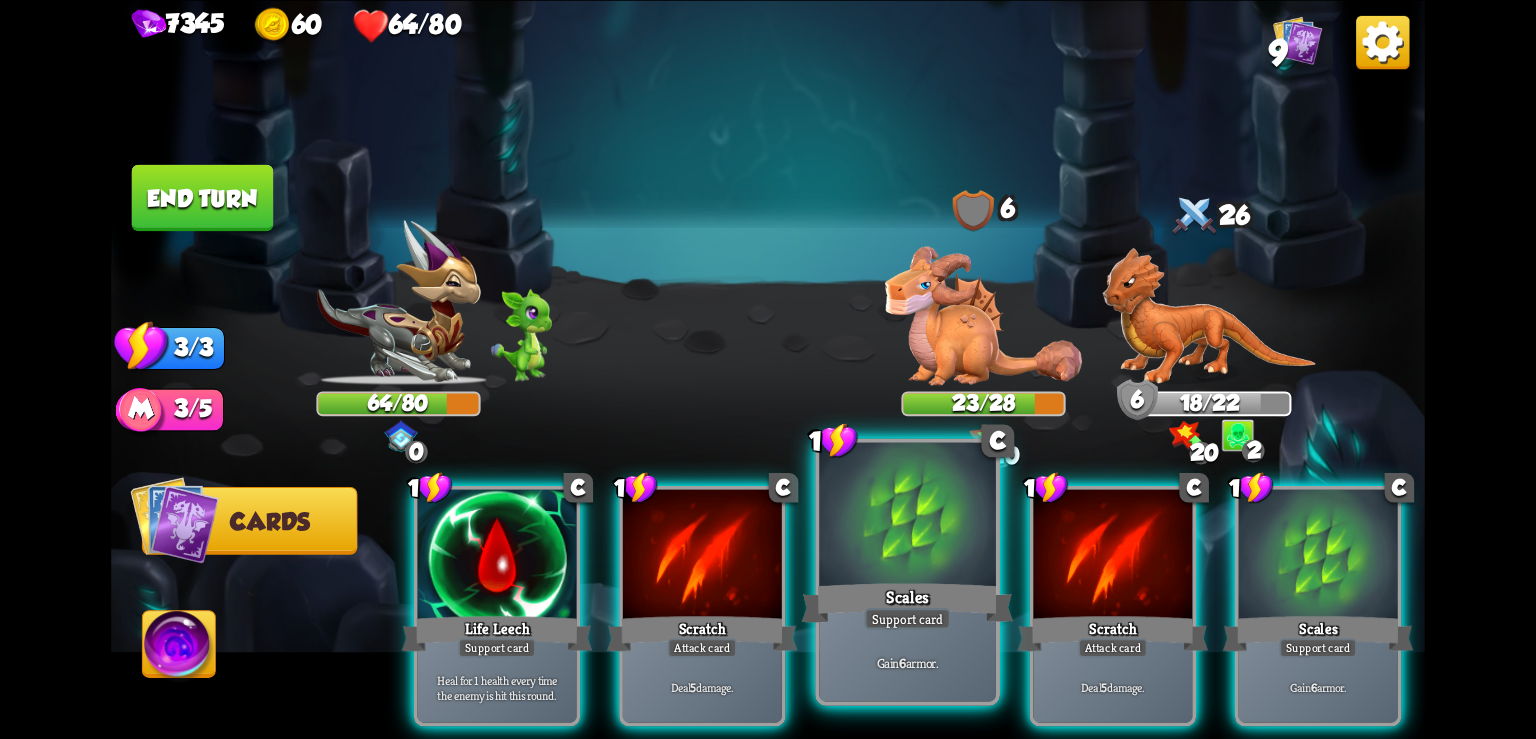 click at bounding box center (907, 516) 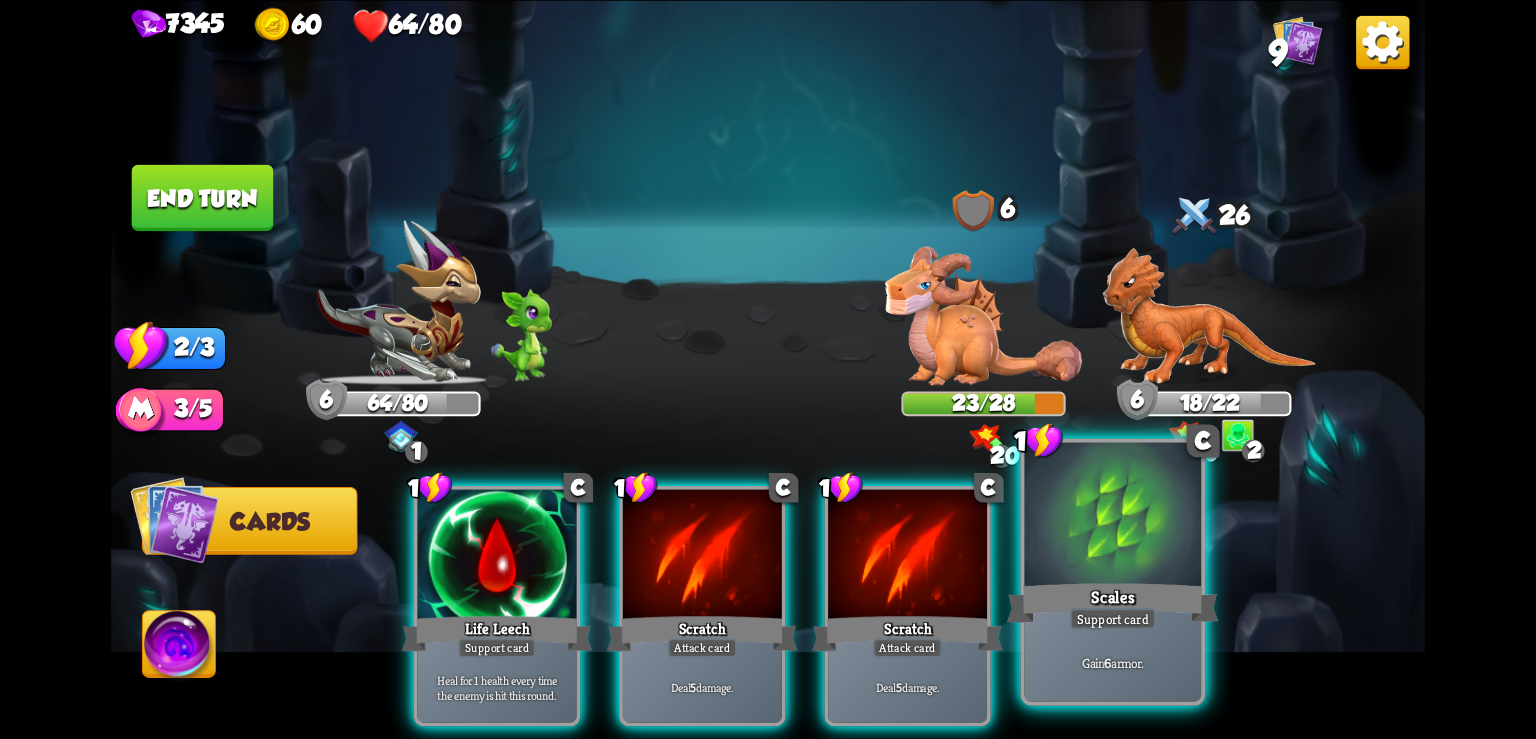 click at bounding box center (1113, 516) 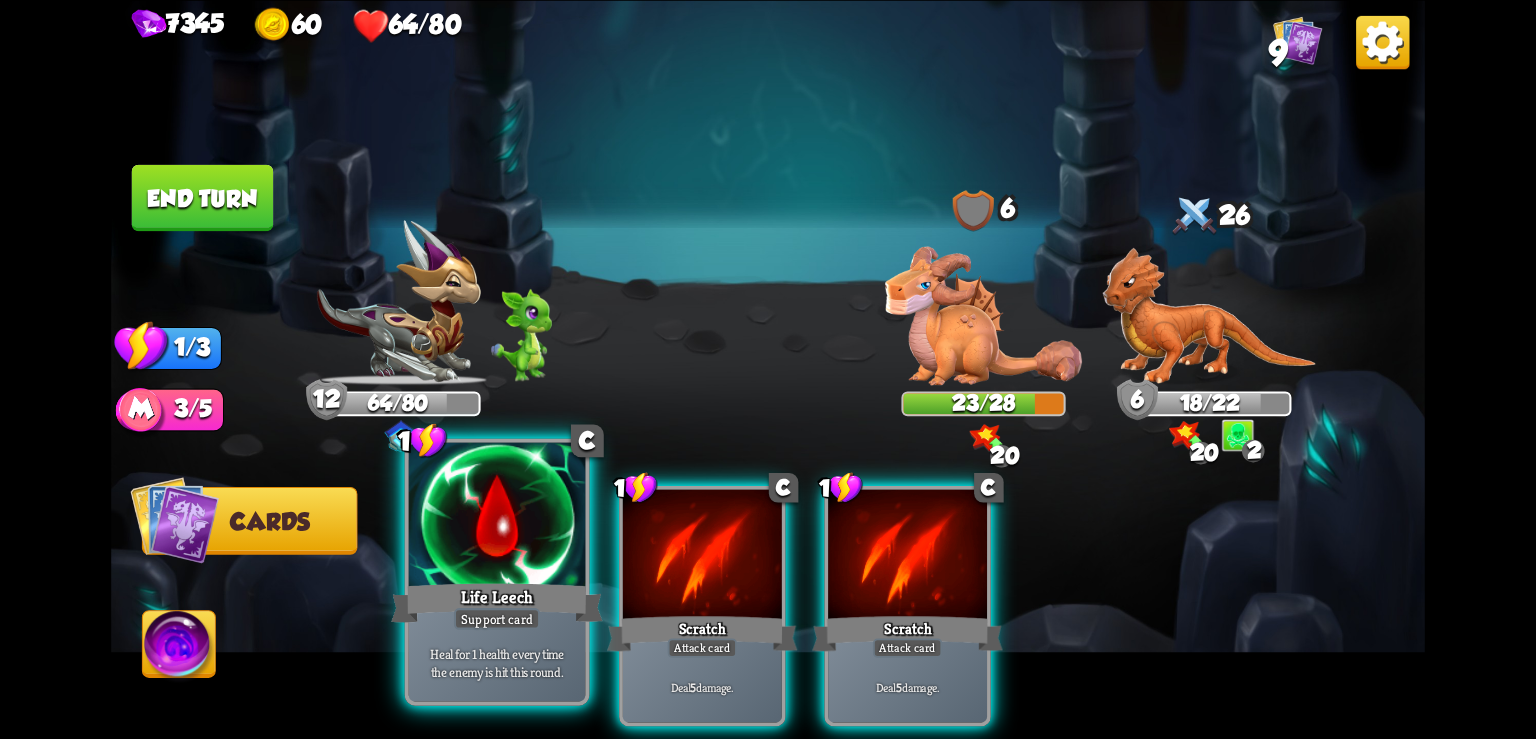click on "Life Leech" at bounding box center (497, 602) 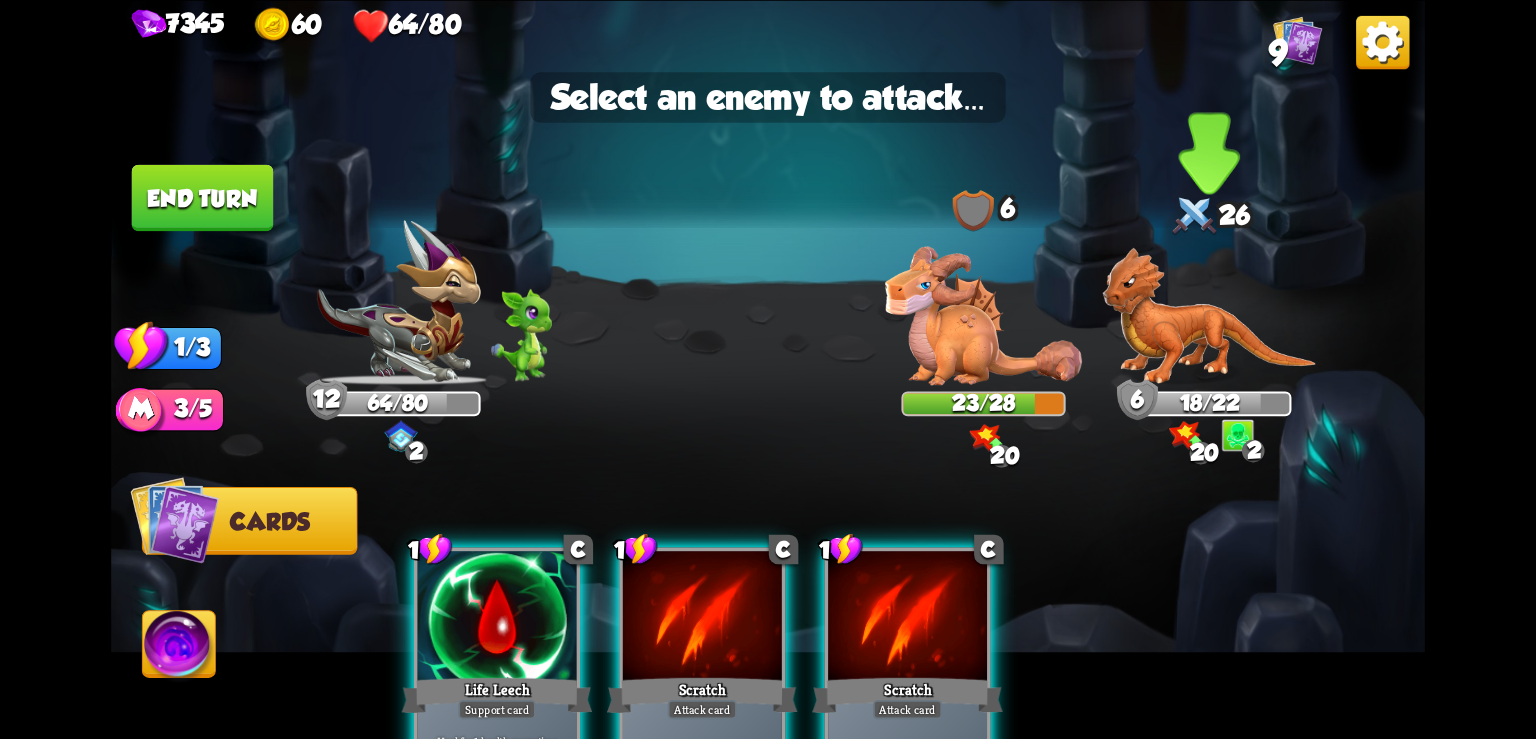 click at bounding box center (1209, 316) 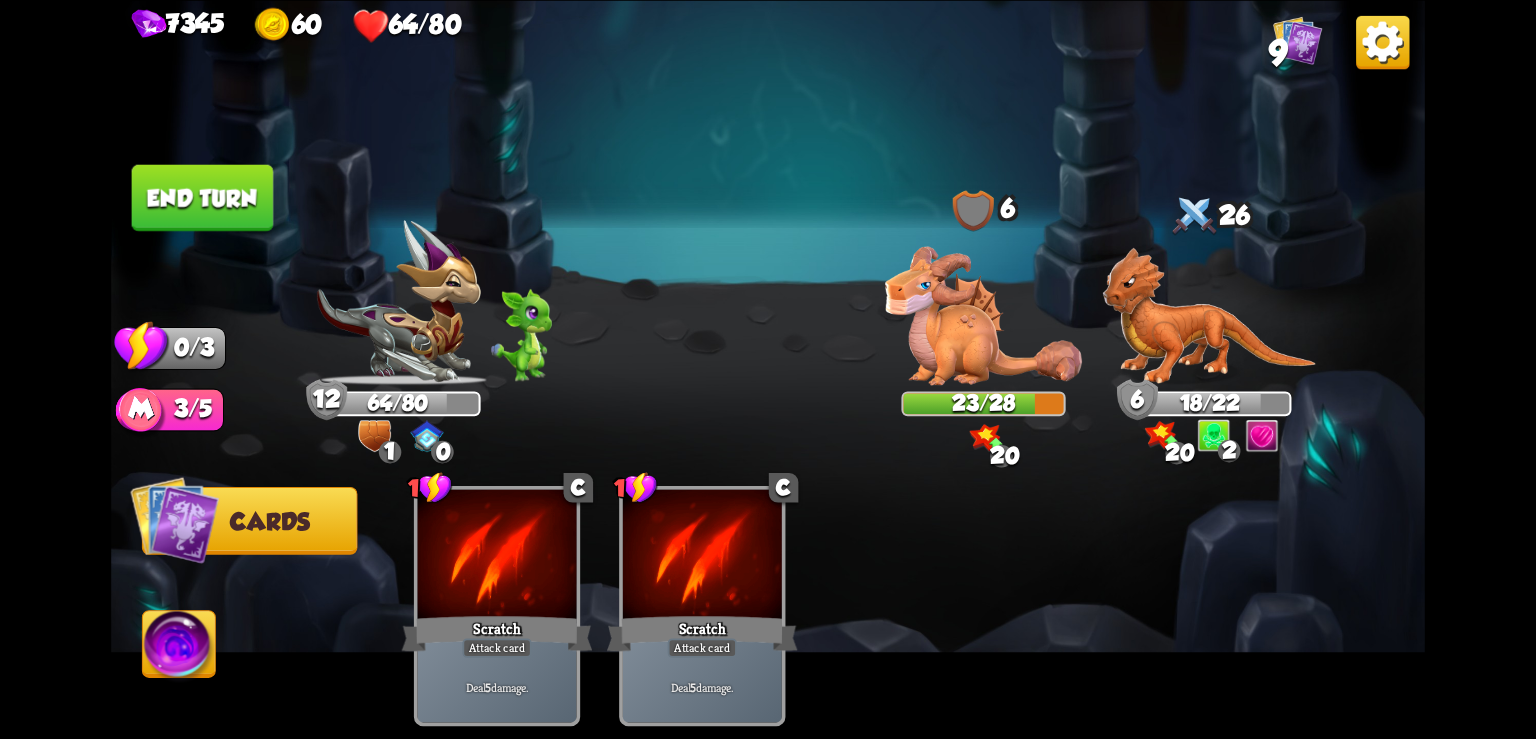 click on "End turn" at bounding box center (203, 197) 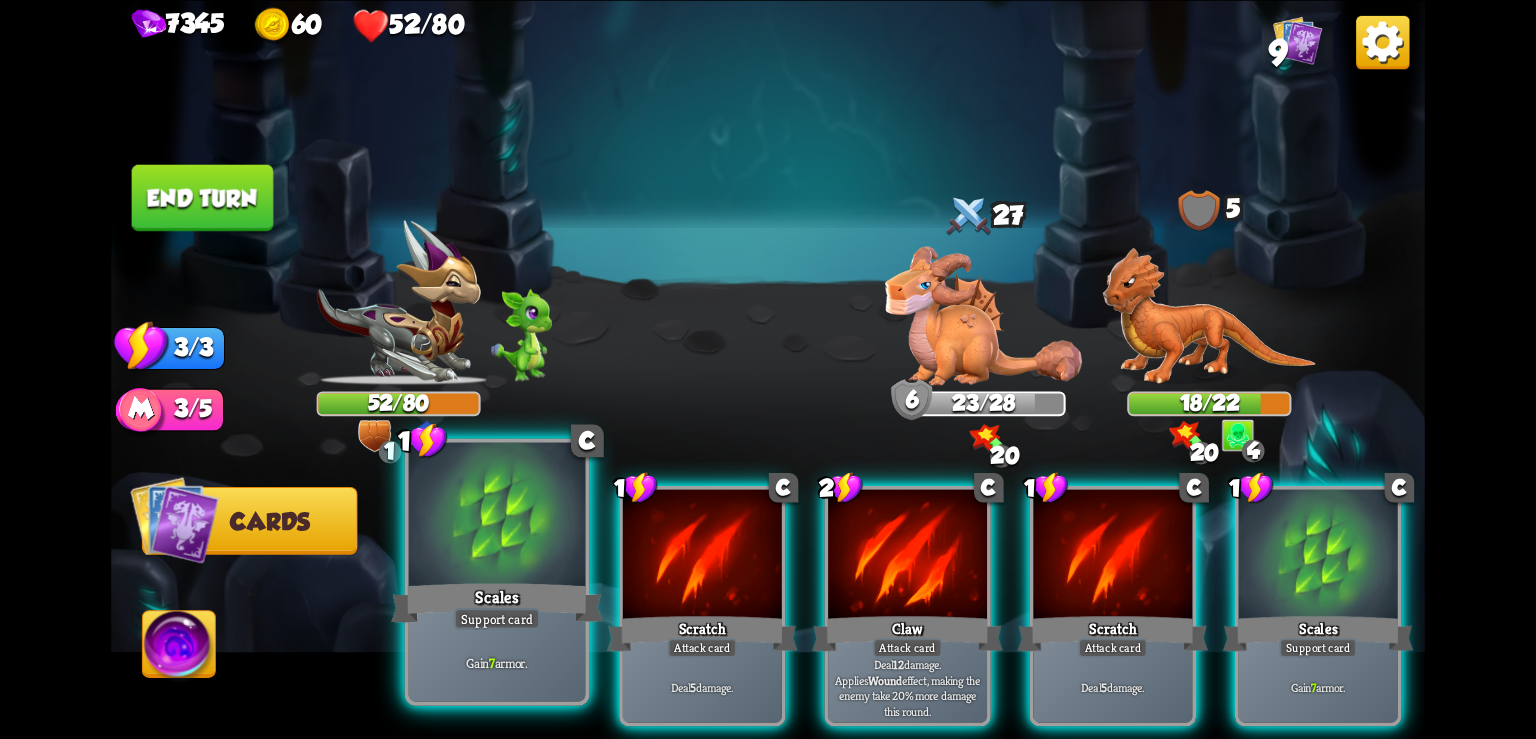 click on "Scales" at bounding box center (497, 602) 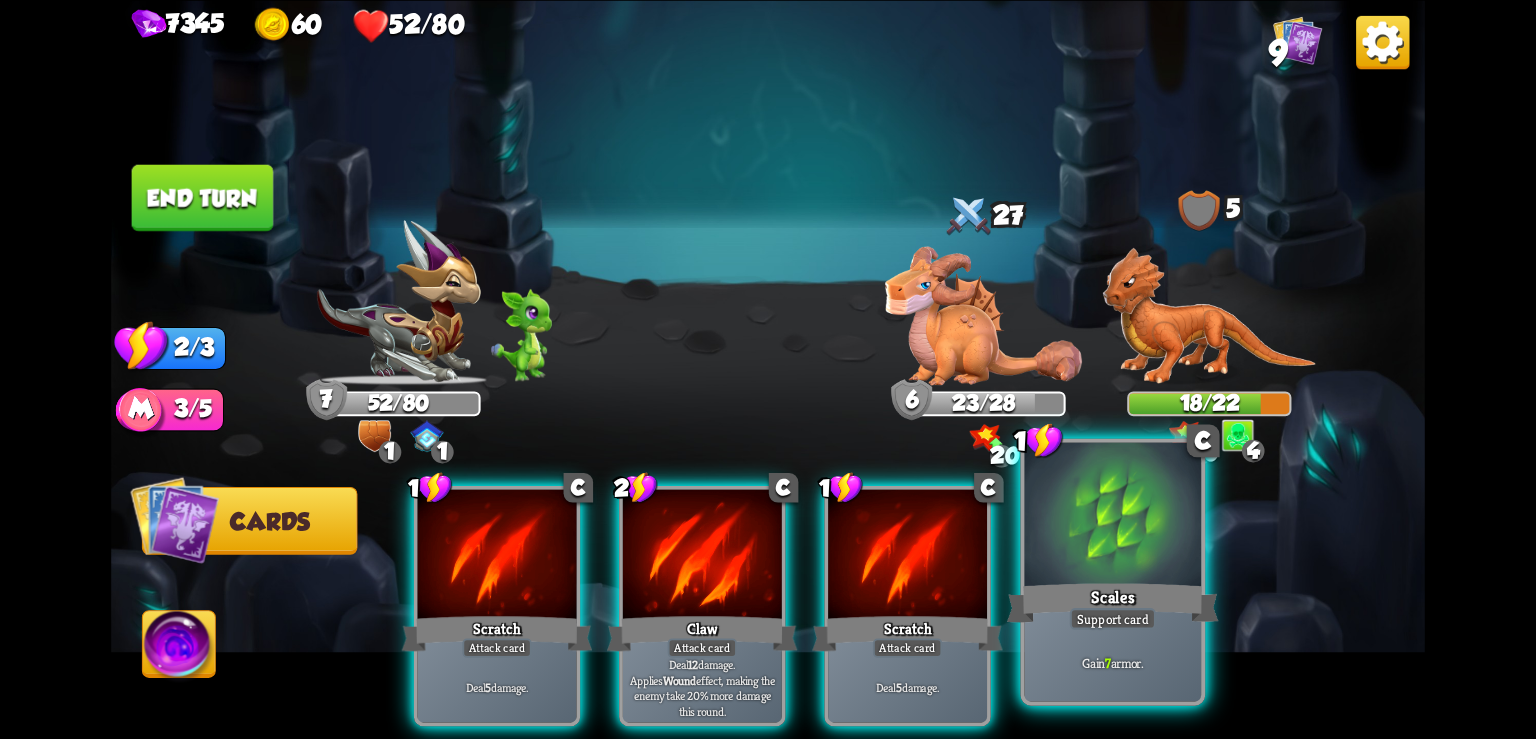 click at bounding box center [1113, 516] 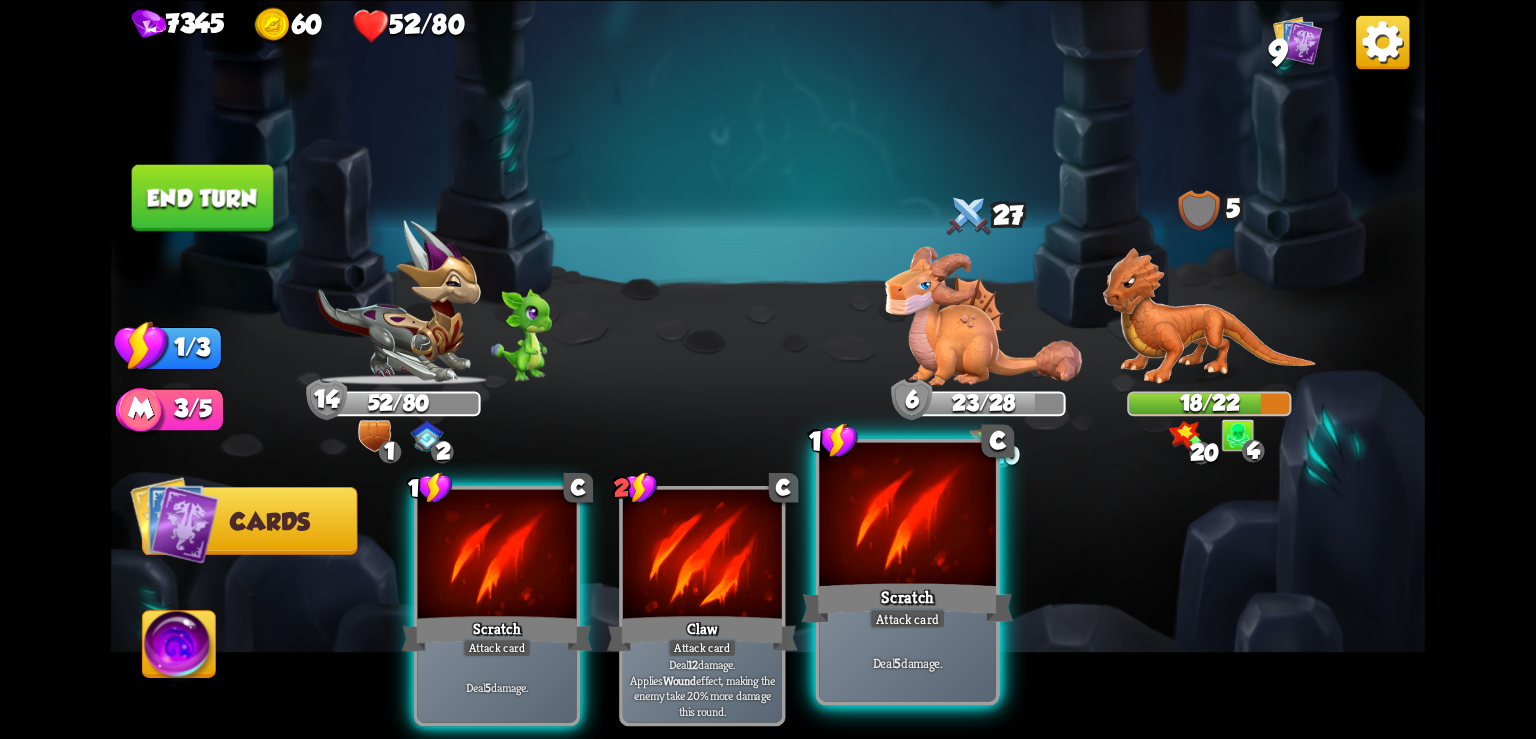 click on "Scratch" at bounding box center [908, 602] 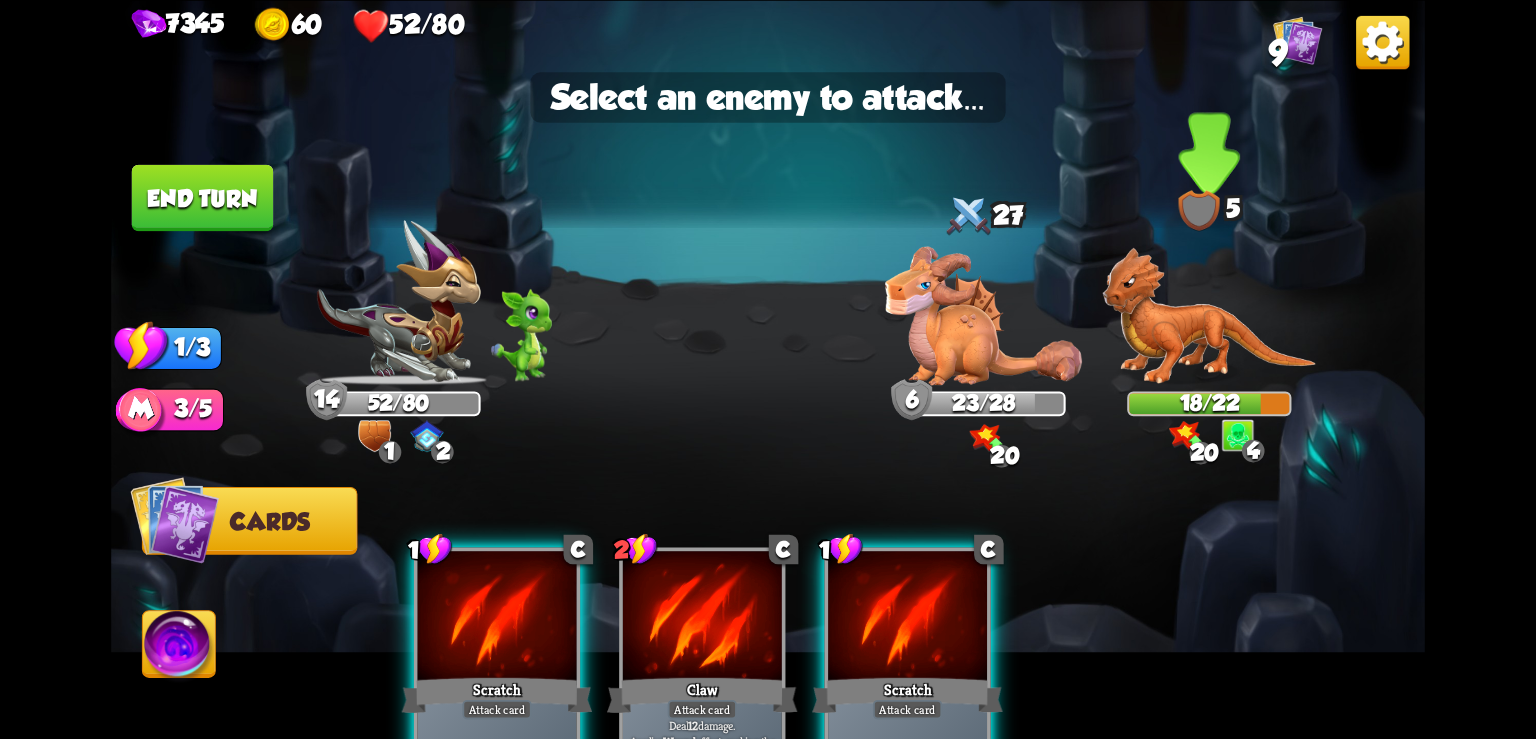 click at bounding box center [1209, 316] 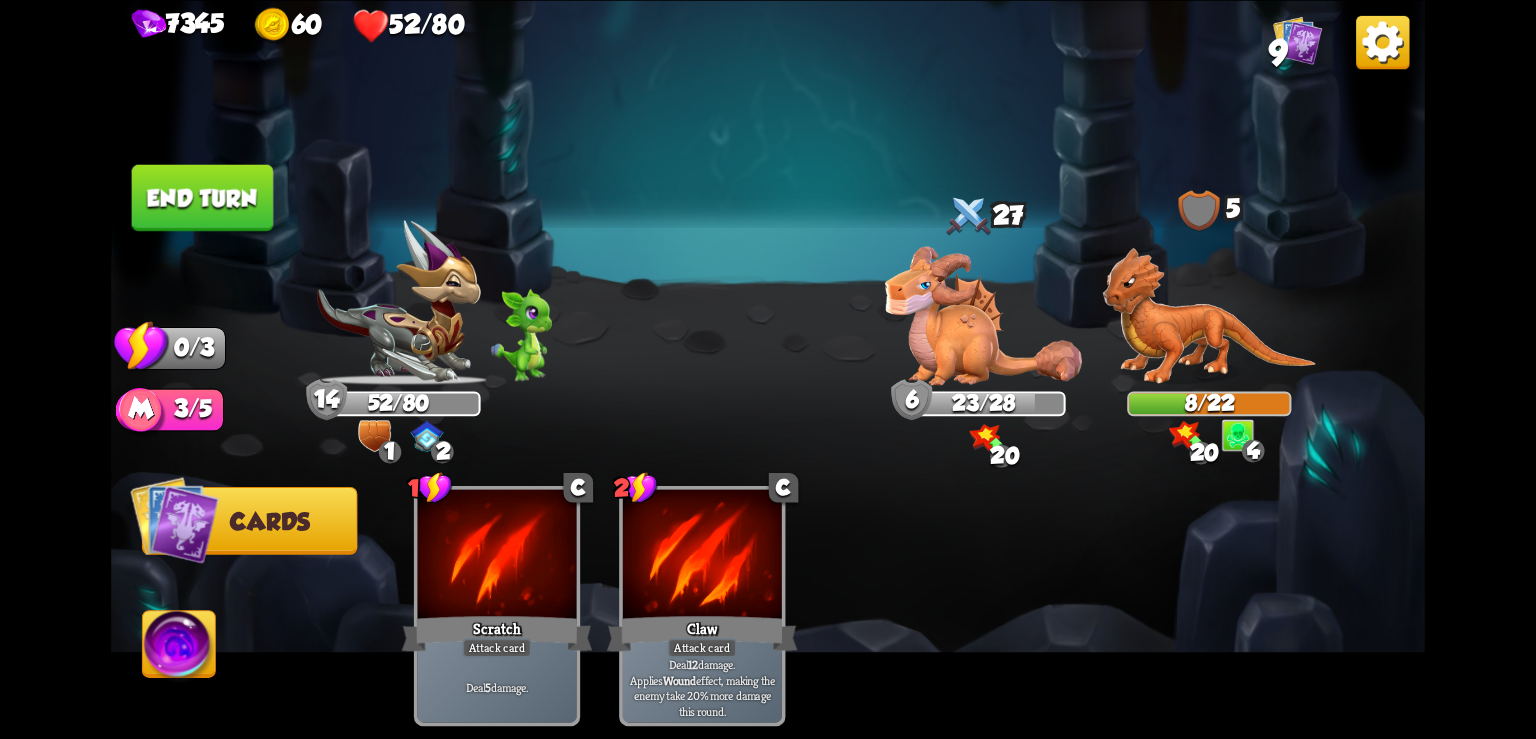 click on "End turn" at bounding box center (203, 197) 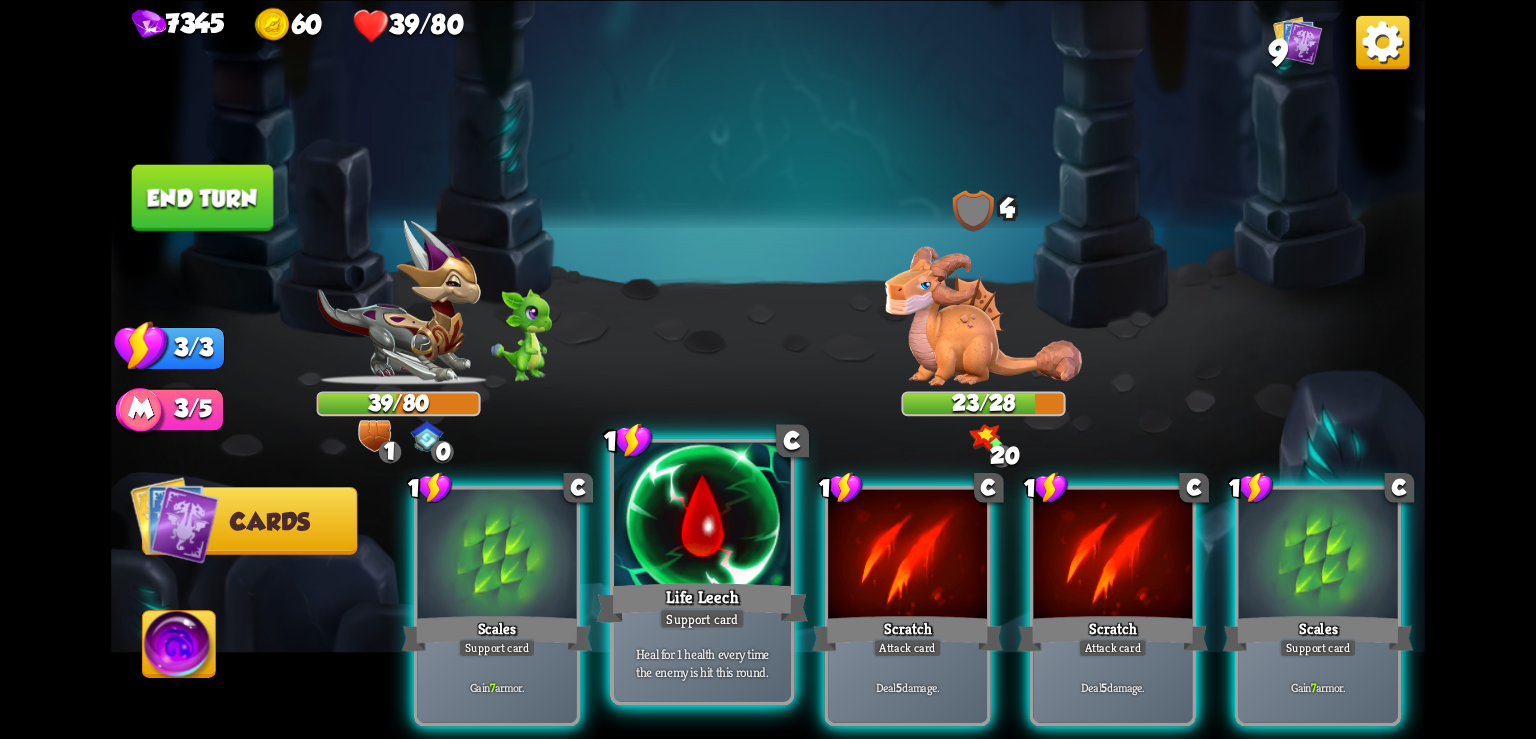 click at bounding box center [702, 516] 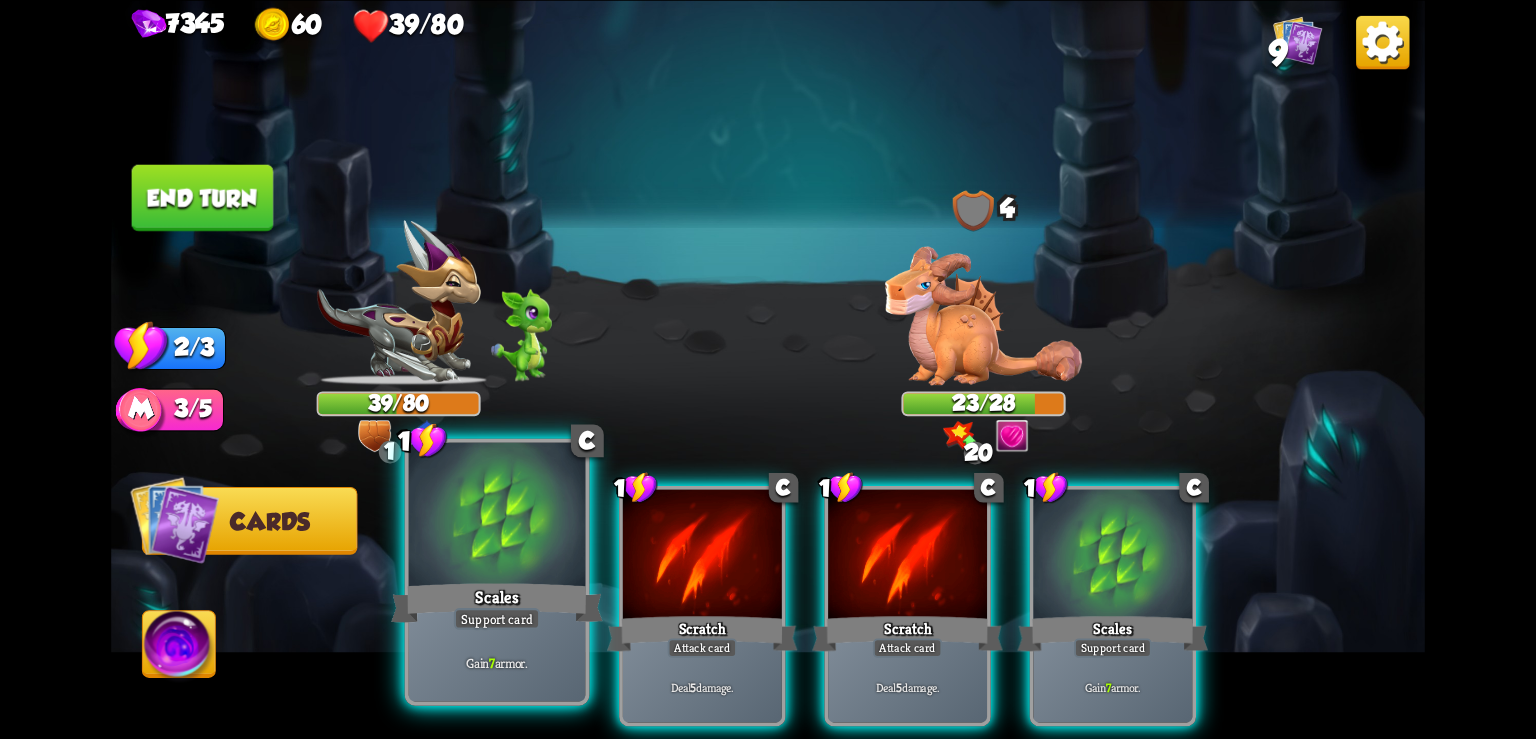 click on "Scales" at bounding box center (497, 602) 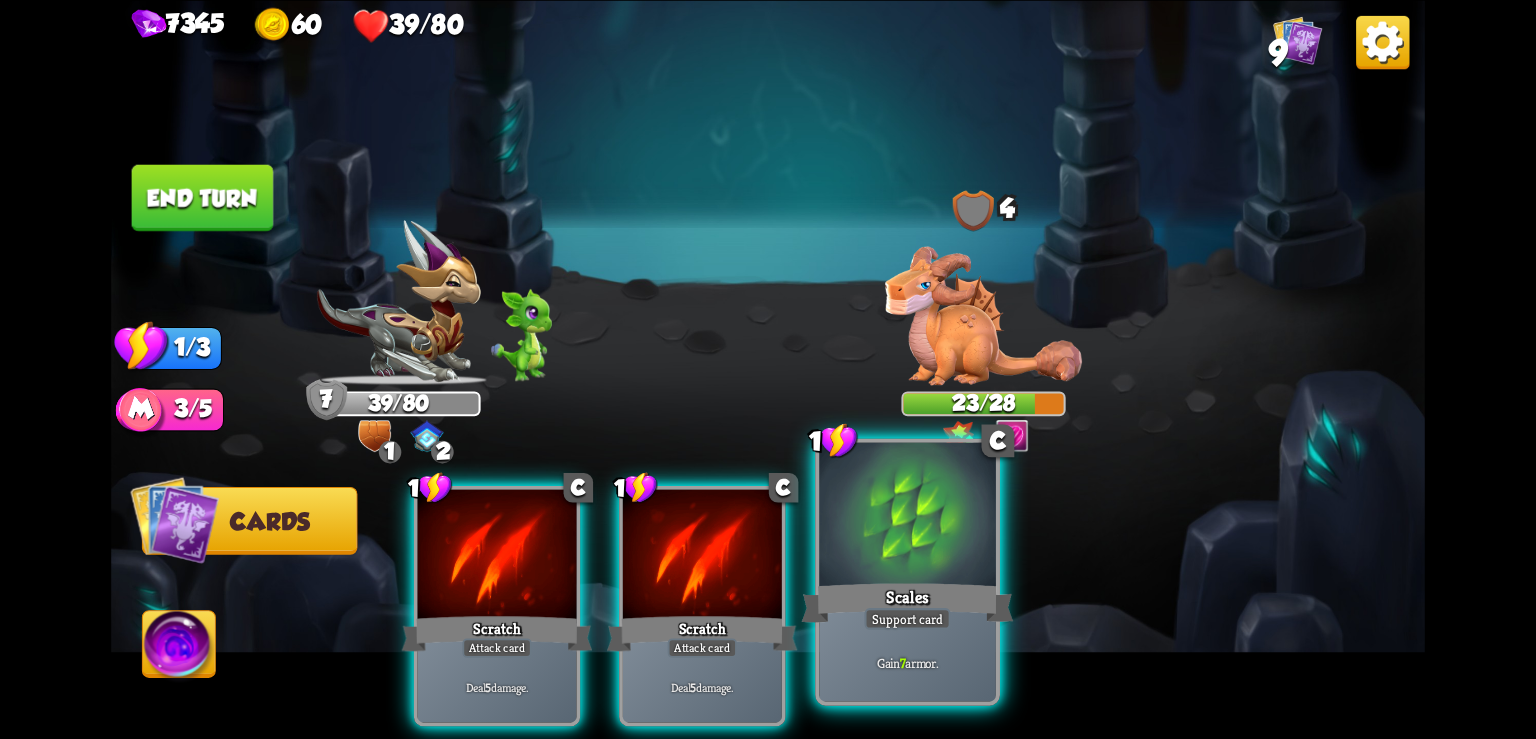 click at bounding box center [907, 516] 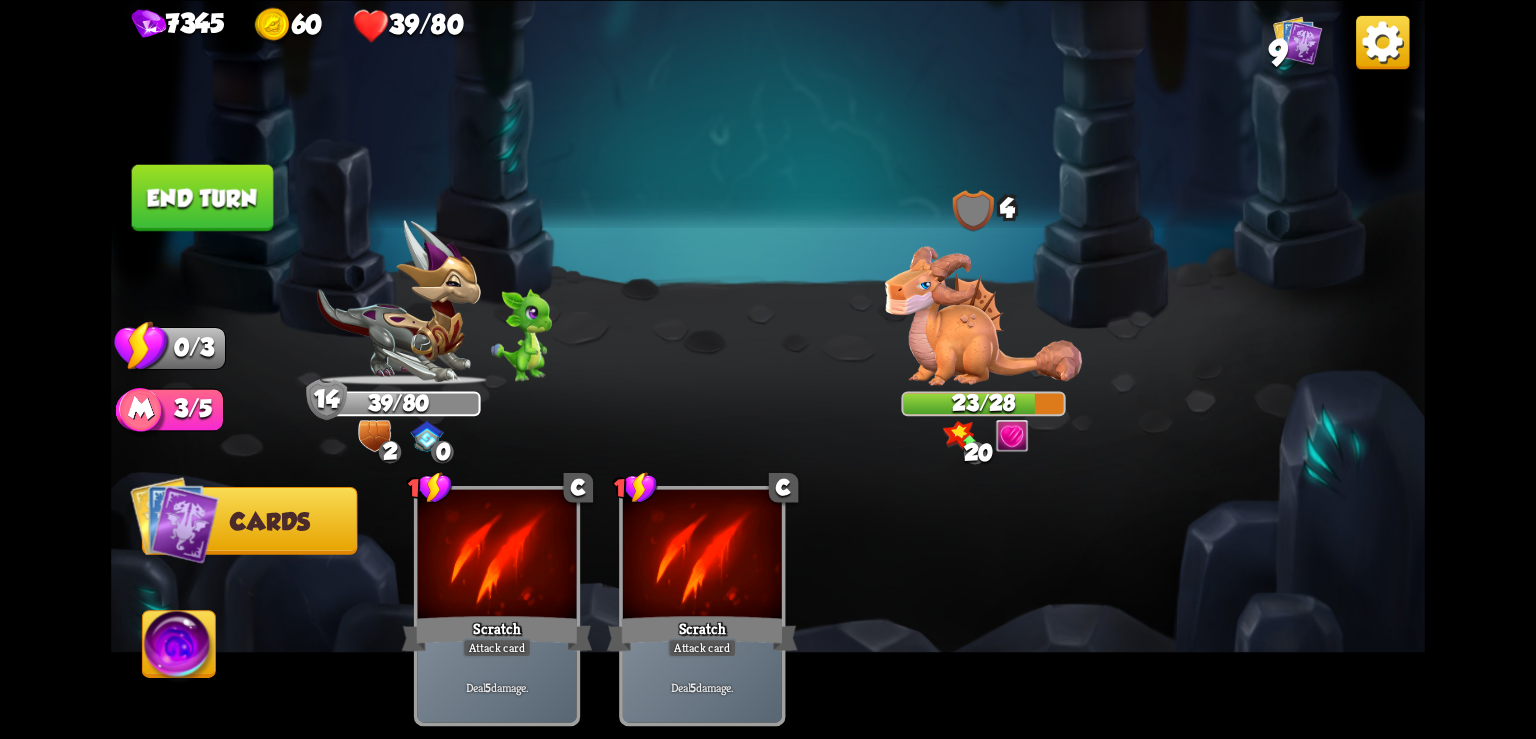 click on "End turn" at bounding box center [203, 197] 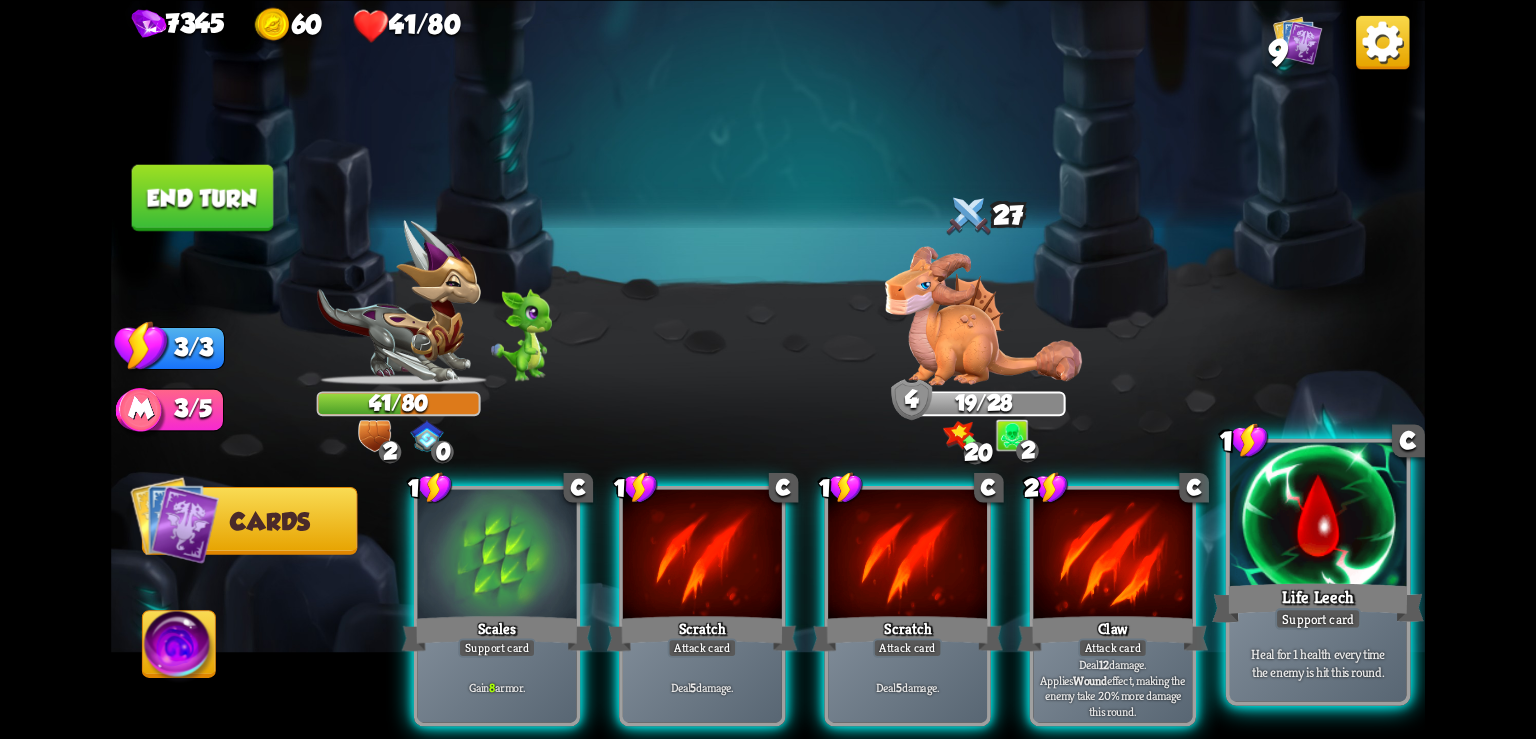 click at bounding box center (1318, 516) 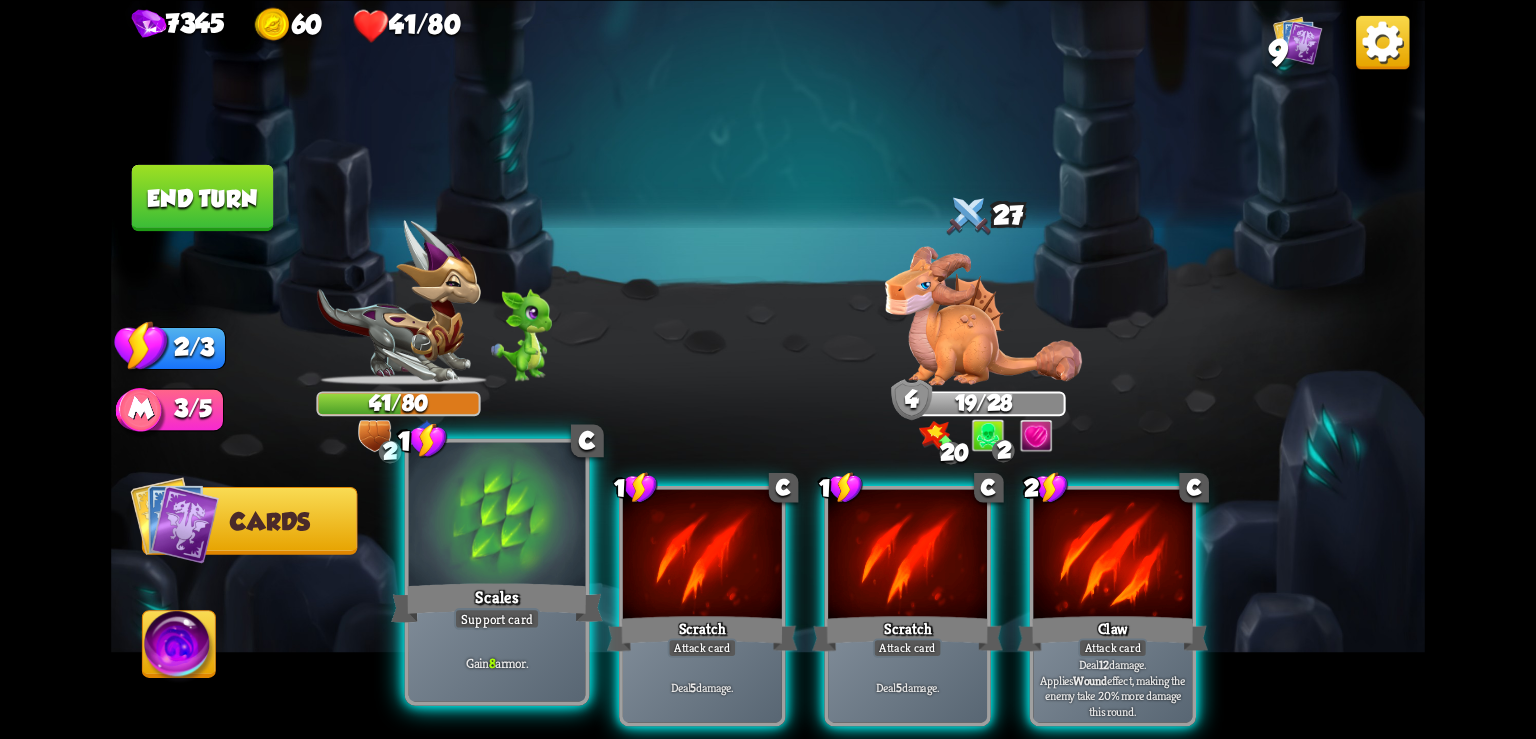 click at bounding box center [497, 516] 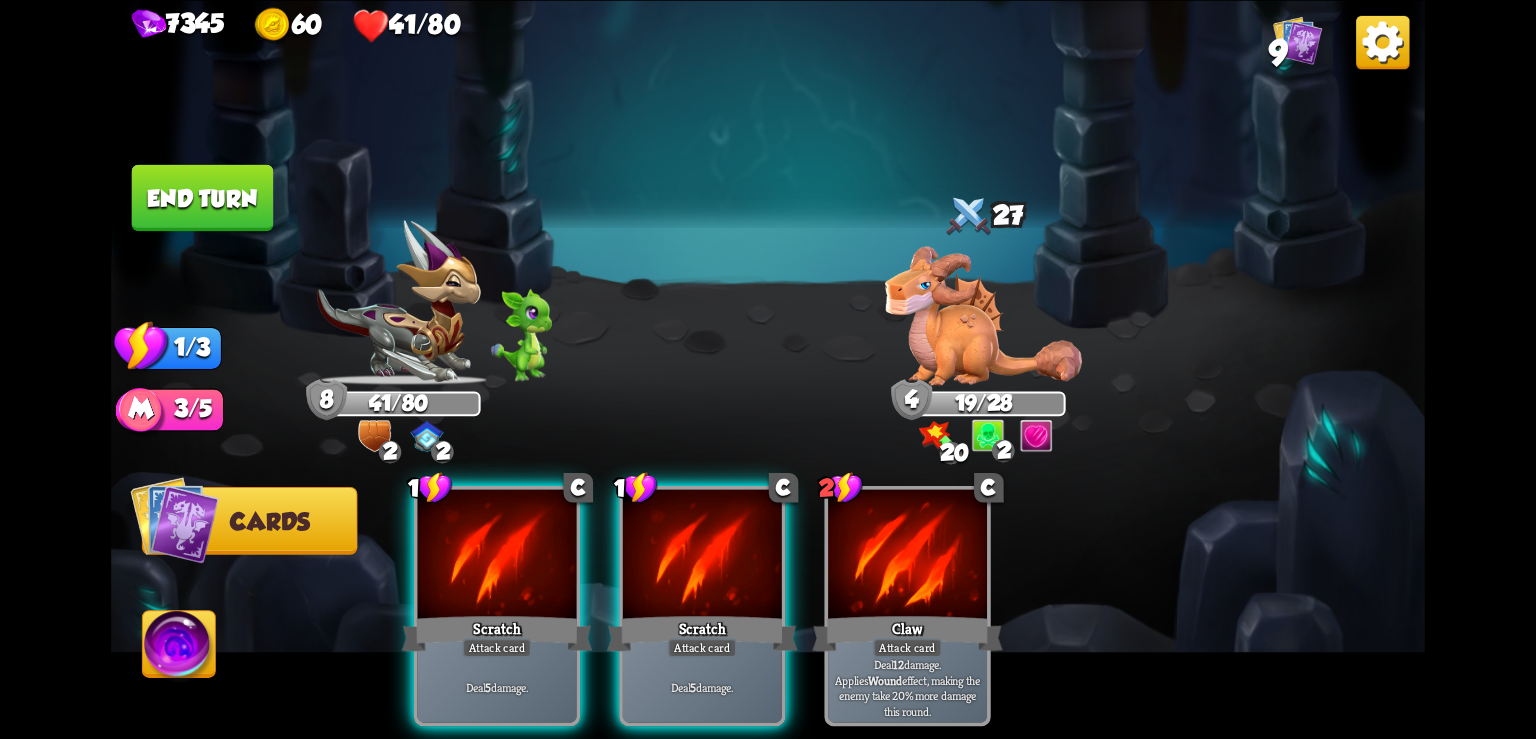 click at bounding box center [497, 556] 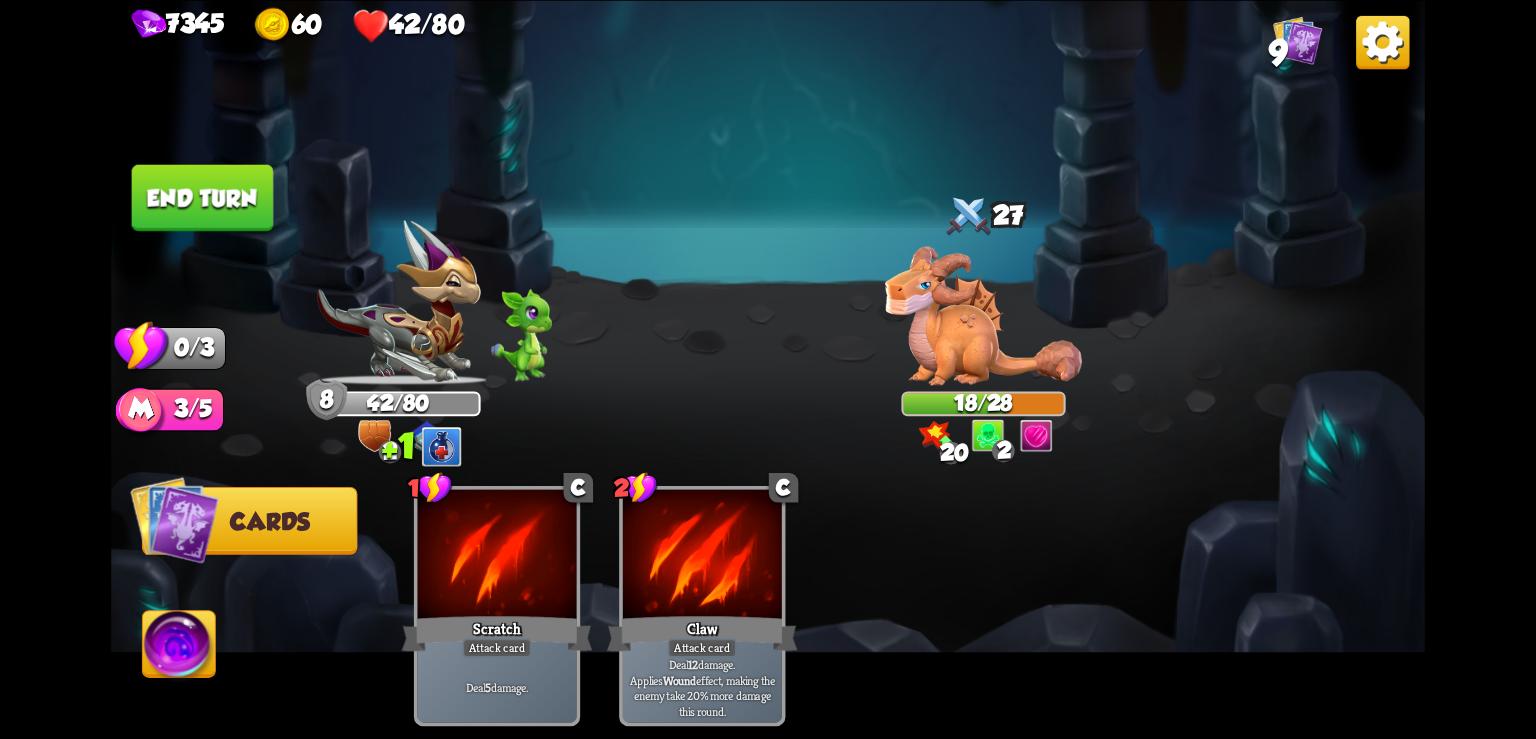 click on "End turn" at bounding box center [202, 198] 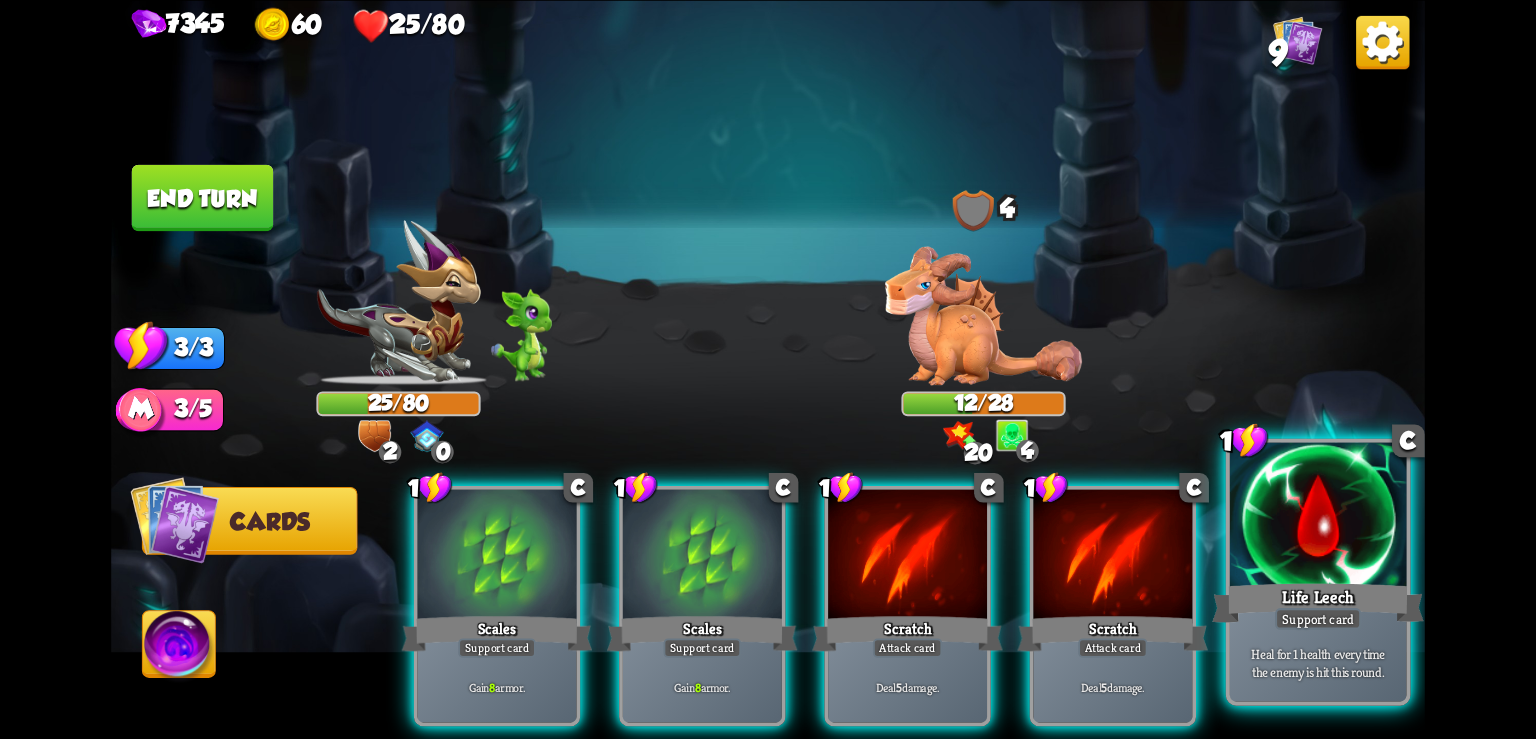 click at bounding box center [1318, 516] 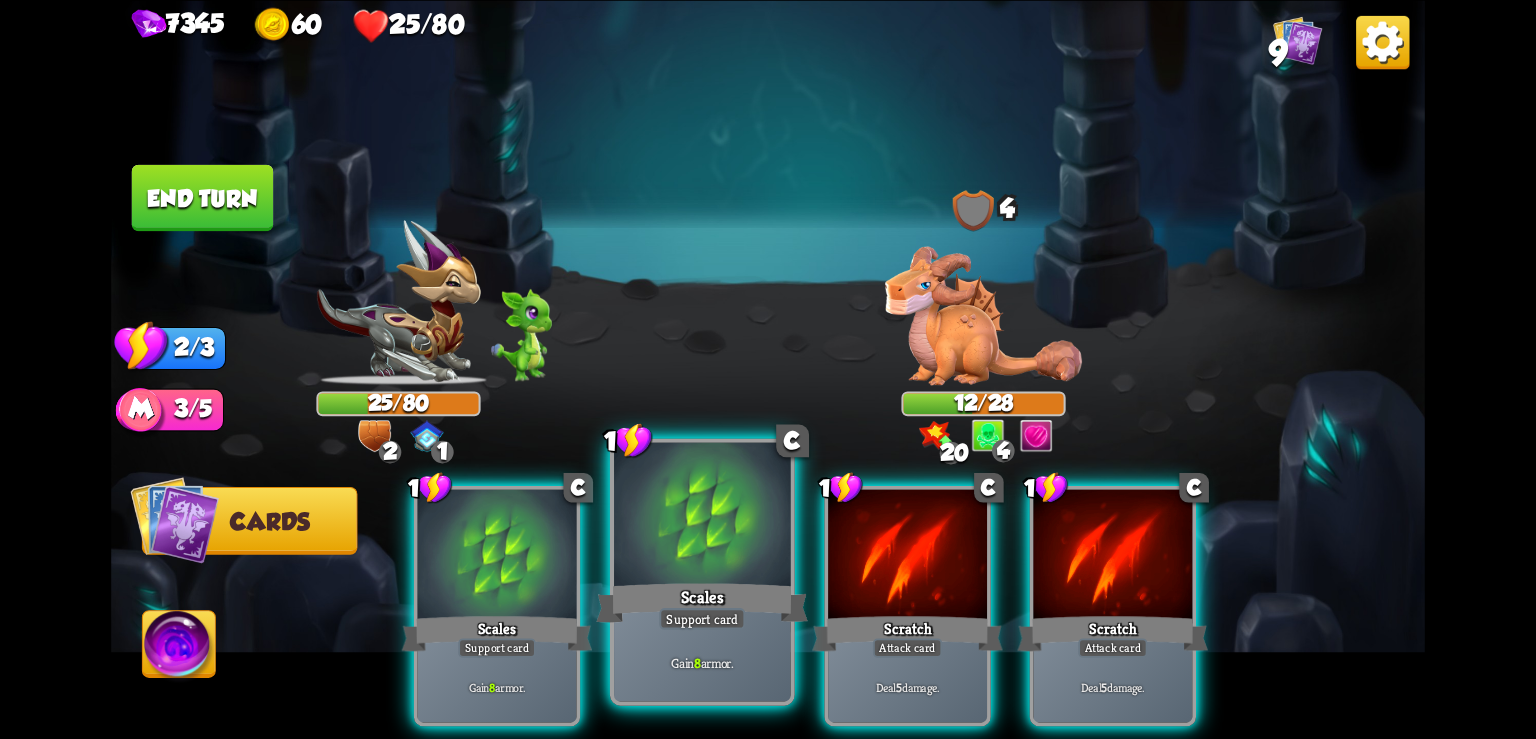 click on "Scales" at bounding box center [702, 602] 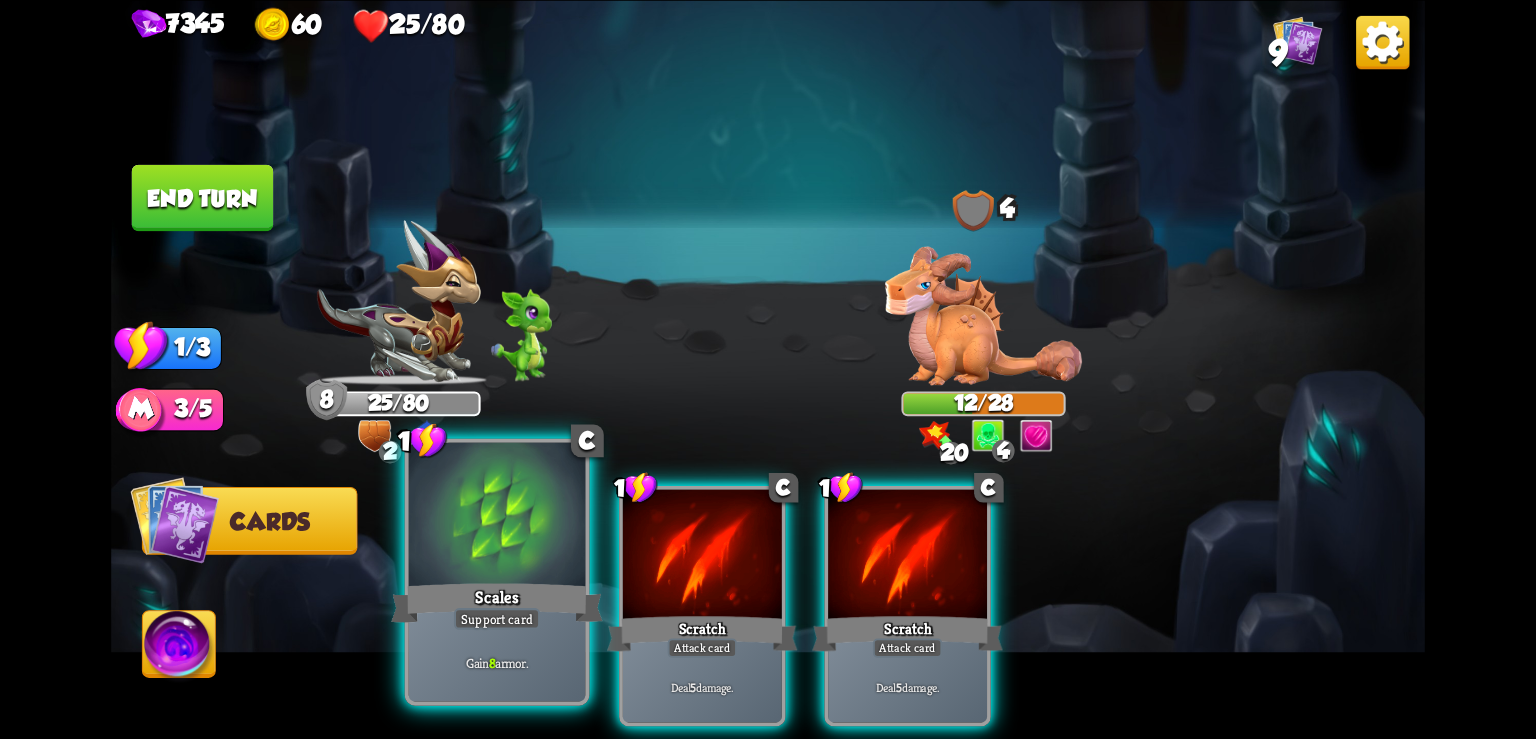 click at bounding box center (497, 516) 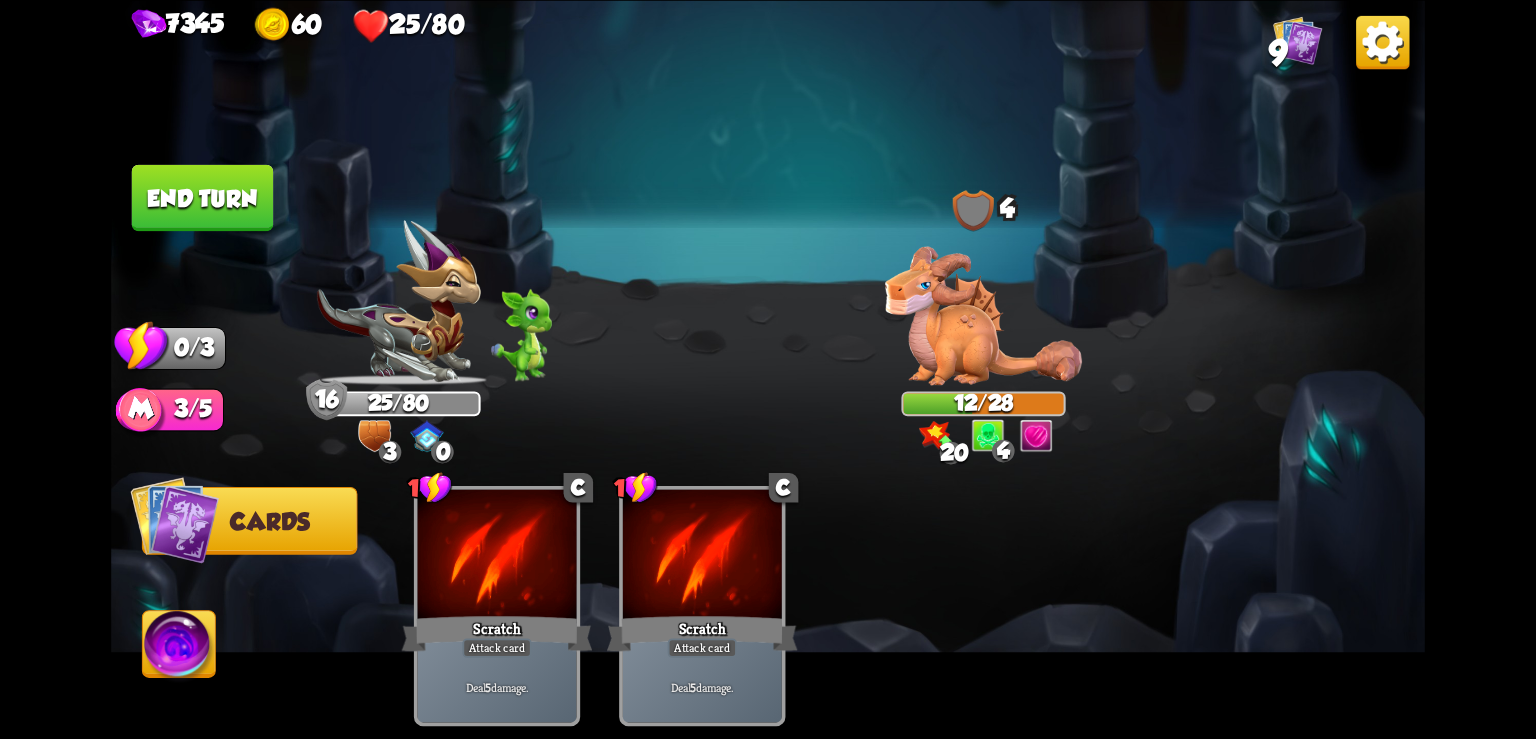 click on "End turn" at bounding box center (203, 197) 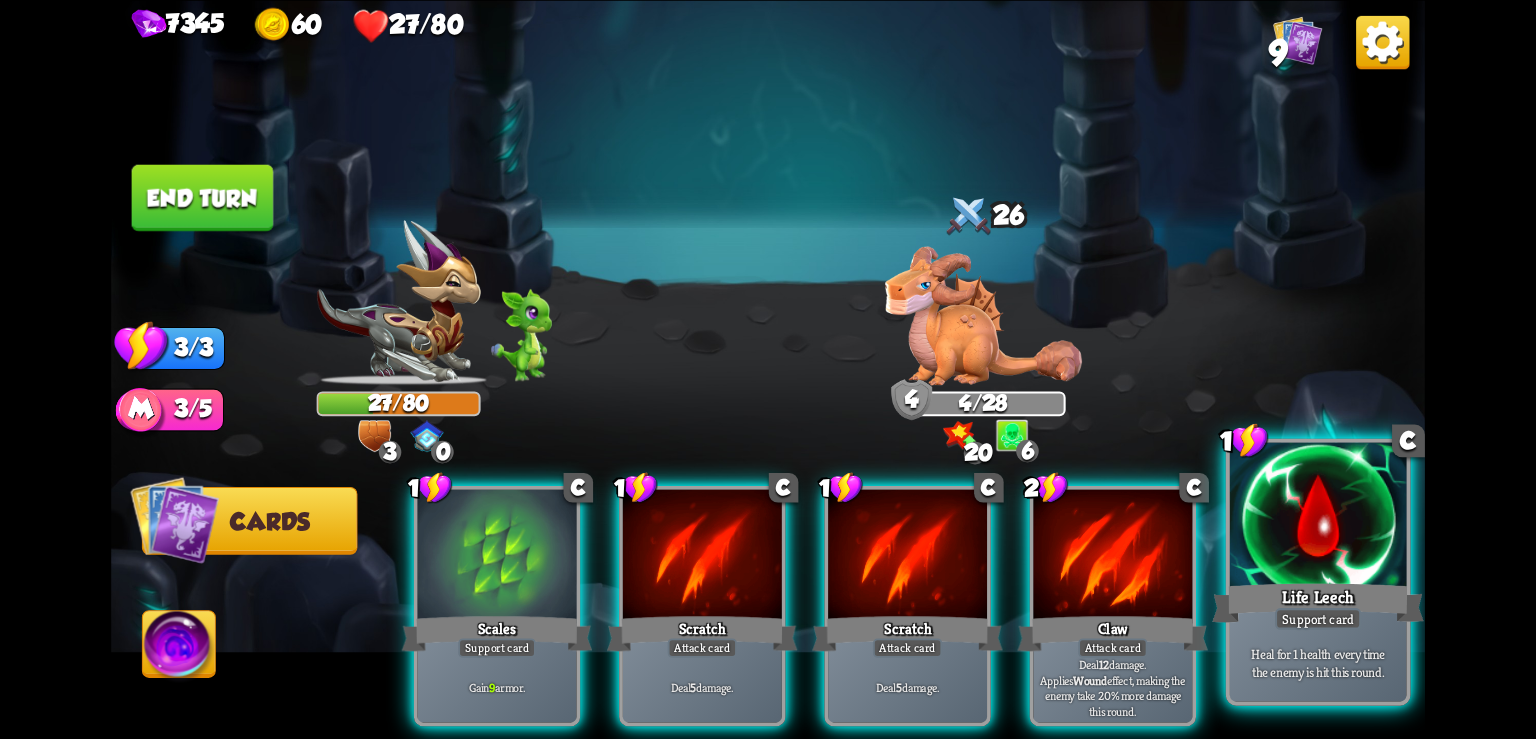 click at bounding box center (1318, 516) 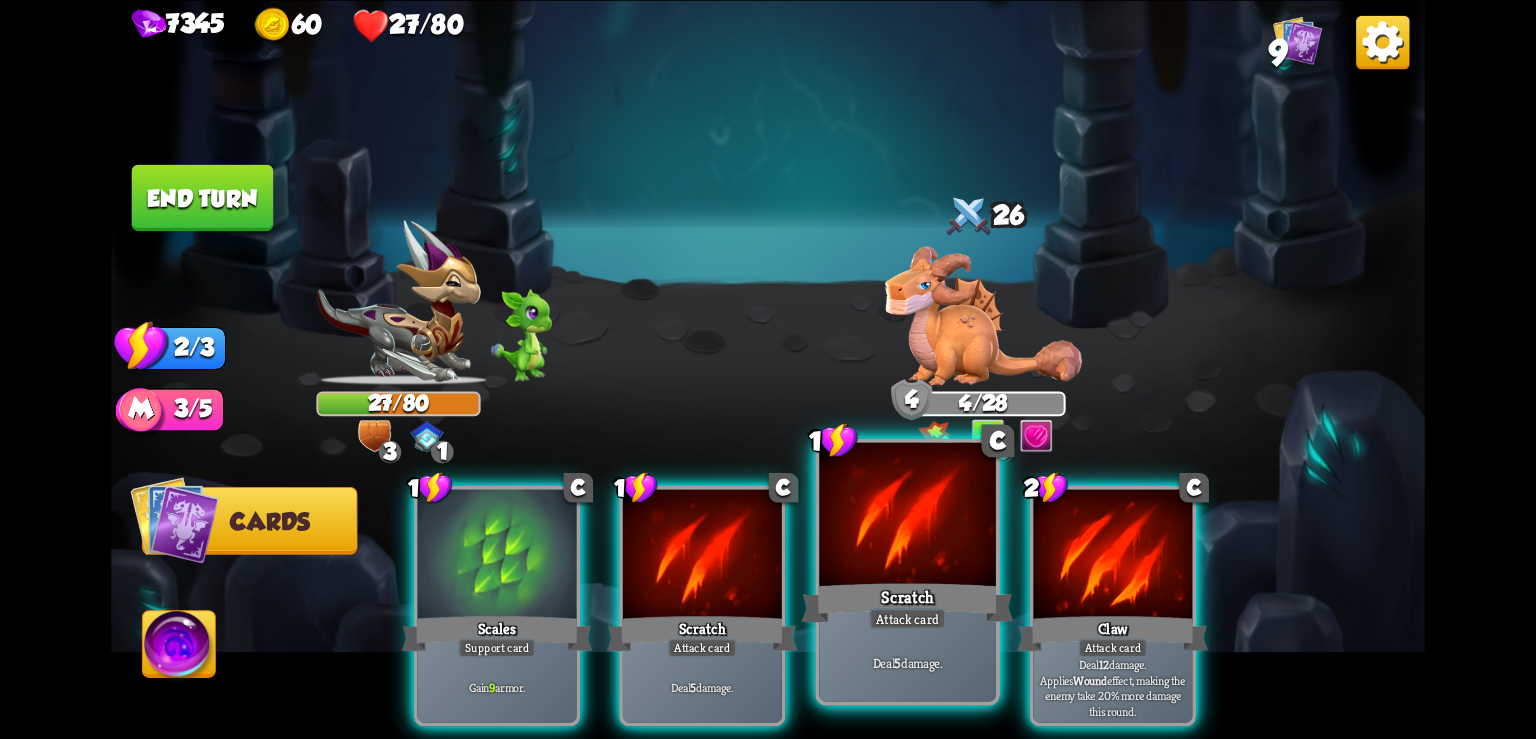 click at bounding box center (907, 516) 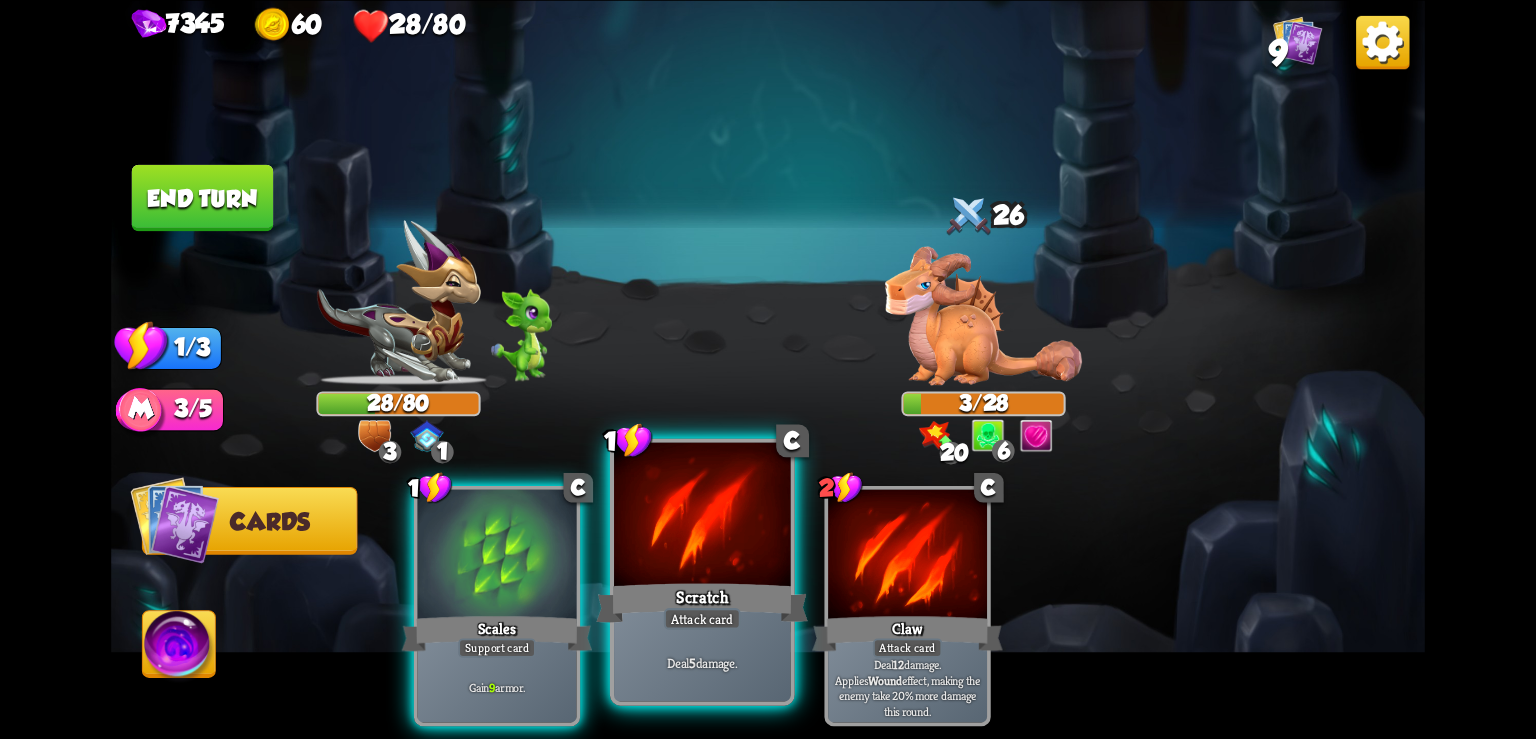 click on "Scratch" at bounding box center (702, 602) 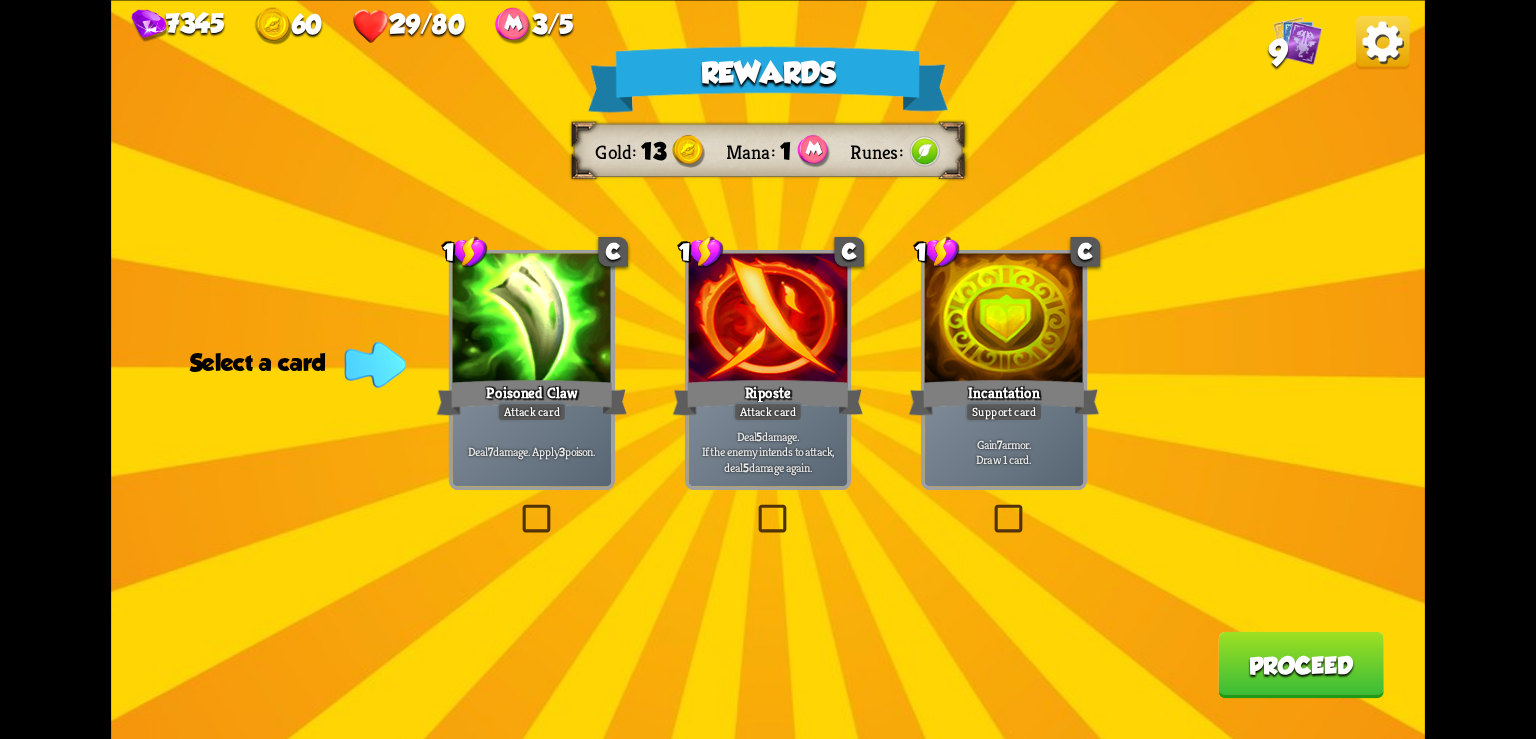 click at bounding box center (1004, 320) 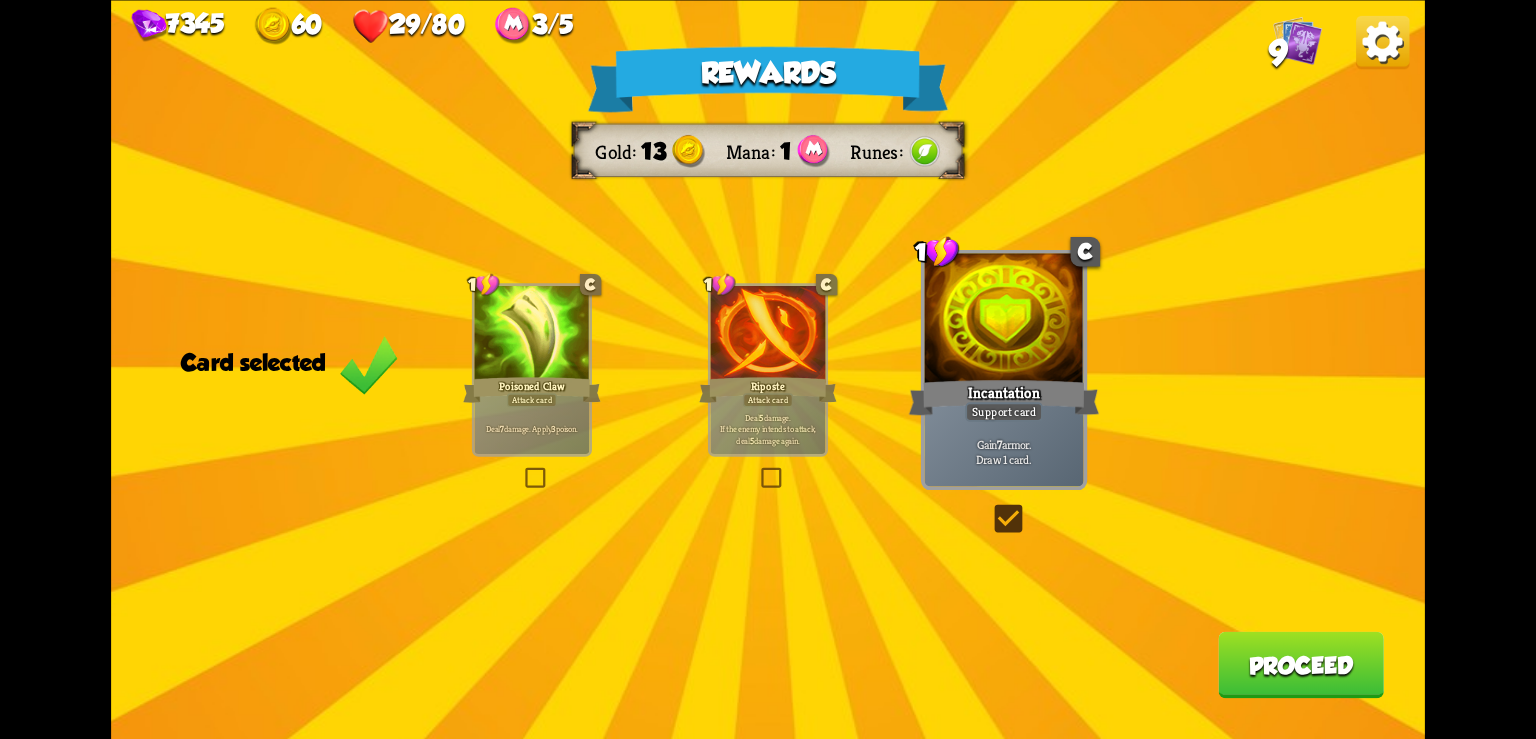click on "Proceed" at bounding box center (1301, 664) 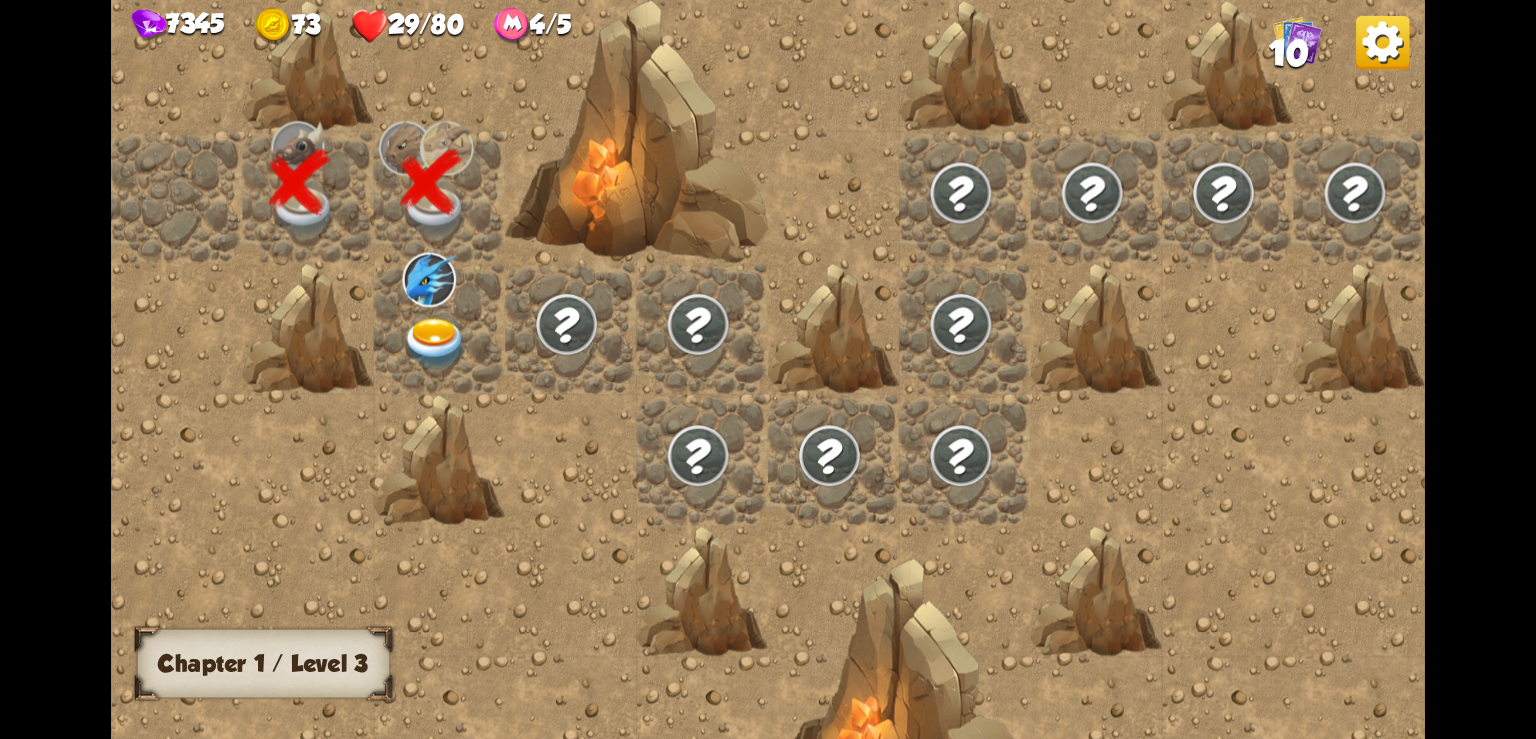 click at bounding box center [436, 343] 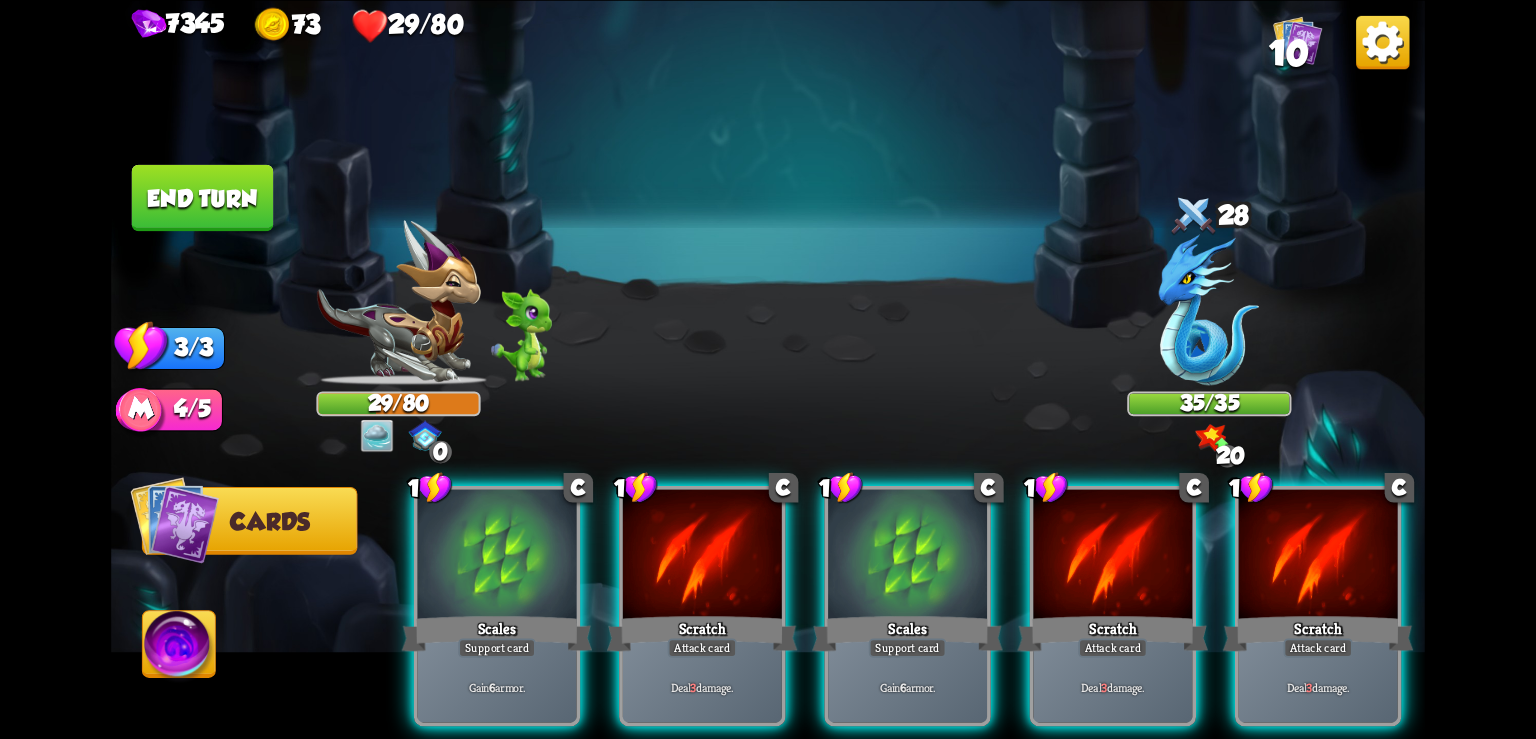 click at bounding box center [1382, 41] 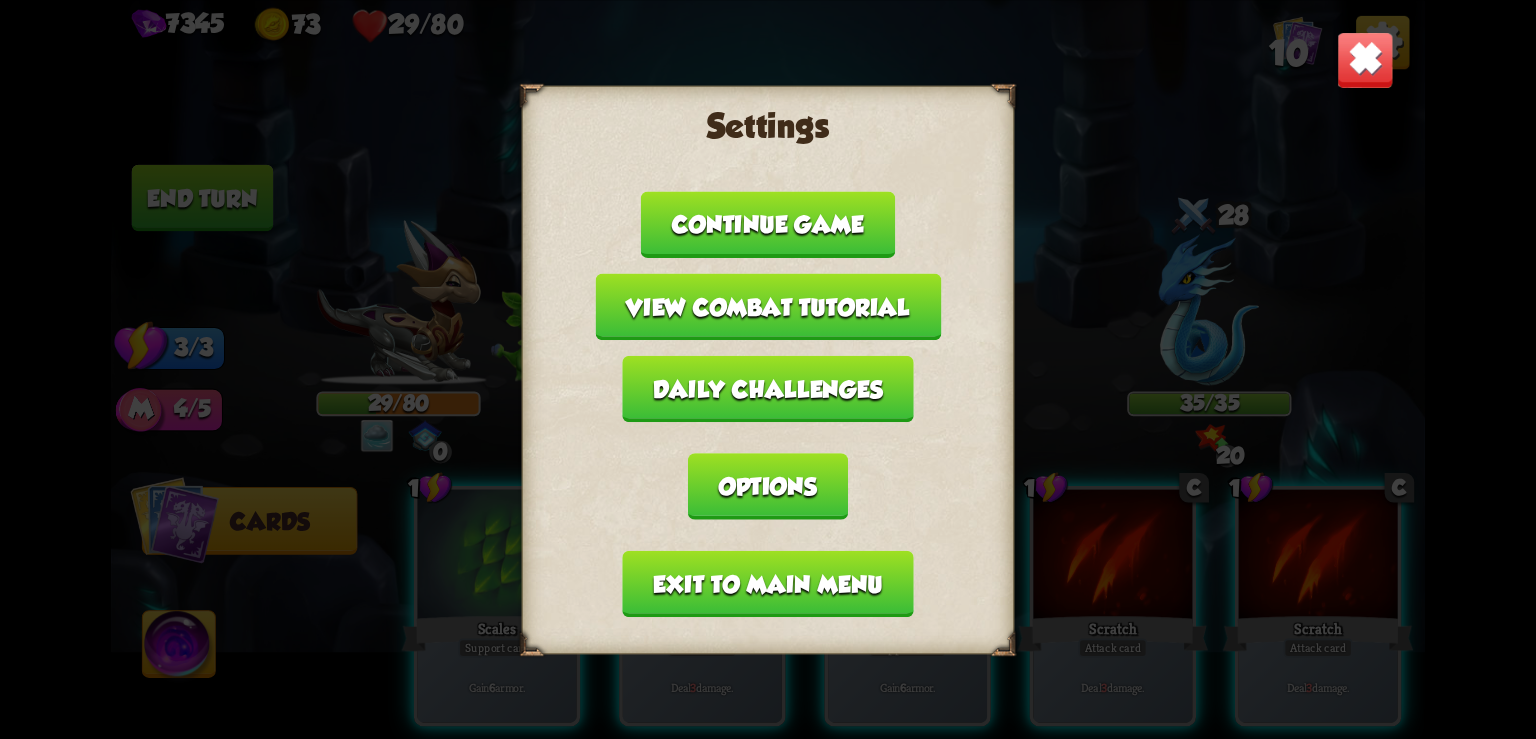 click on "Exit to main menu" at bounding box center (768, 583) 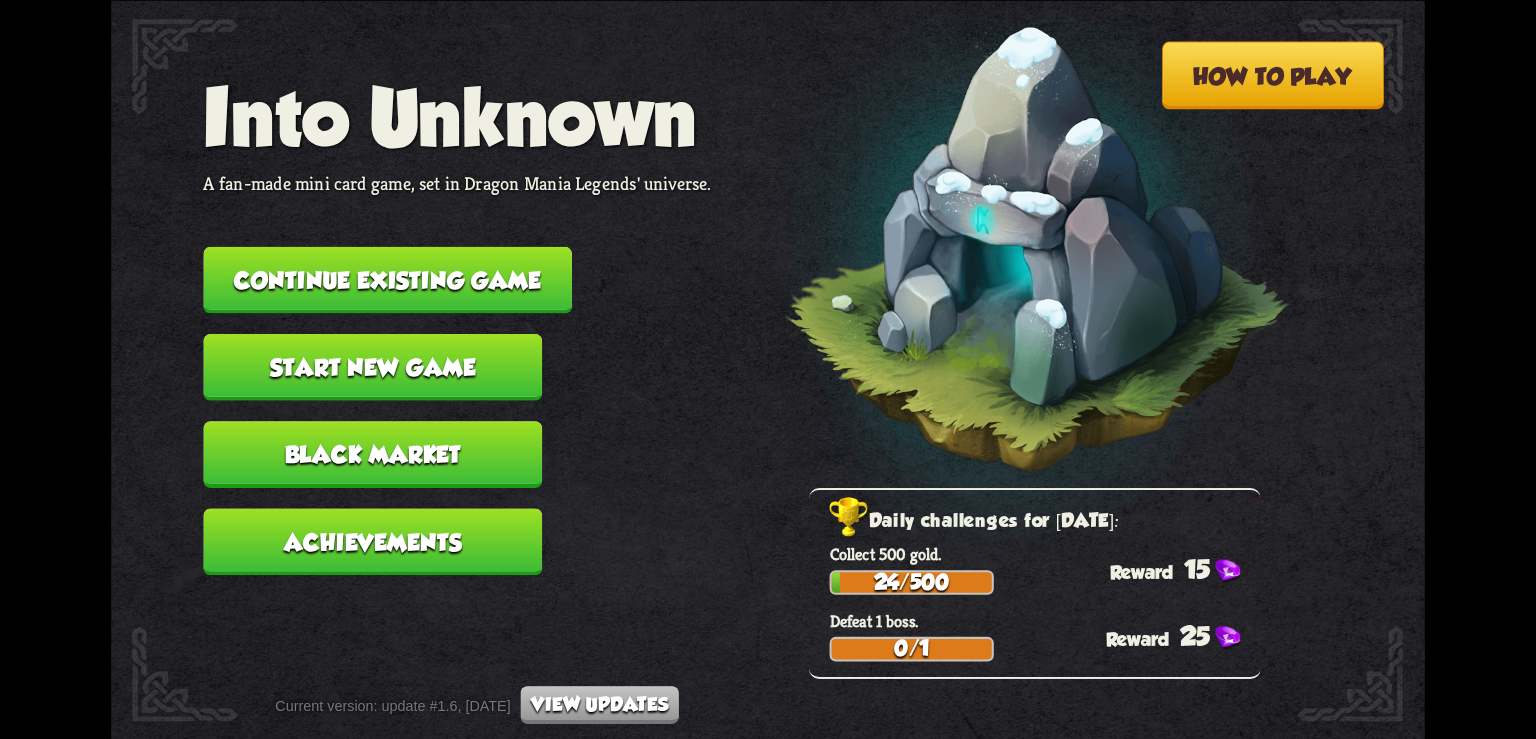 click on "Continue existing game" at bounding box center [387, 279] 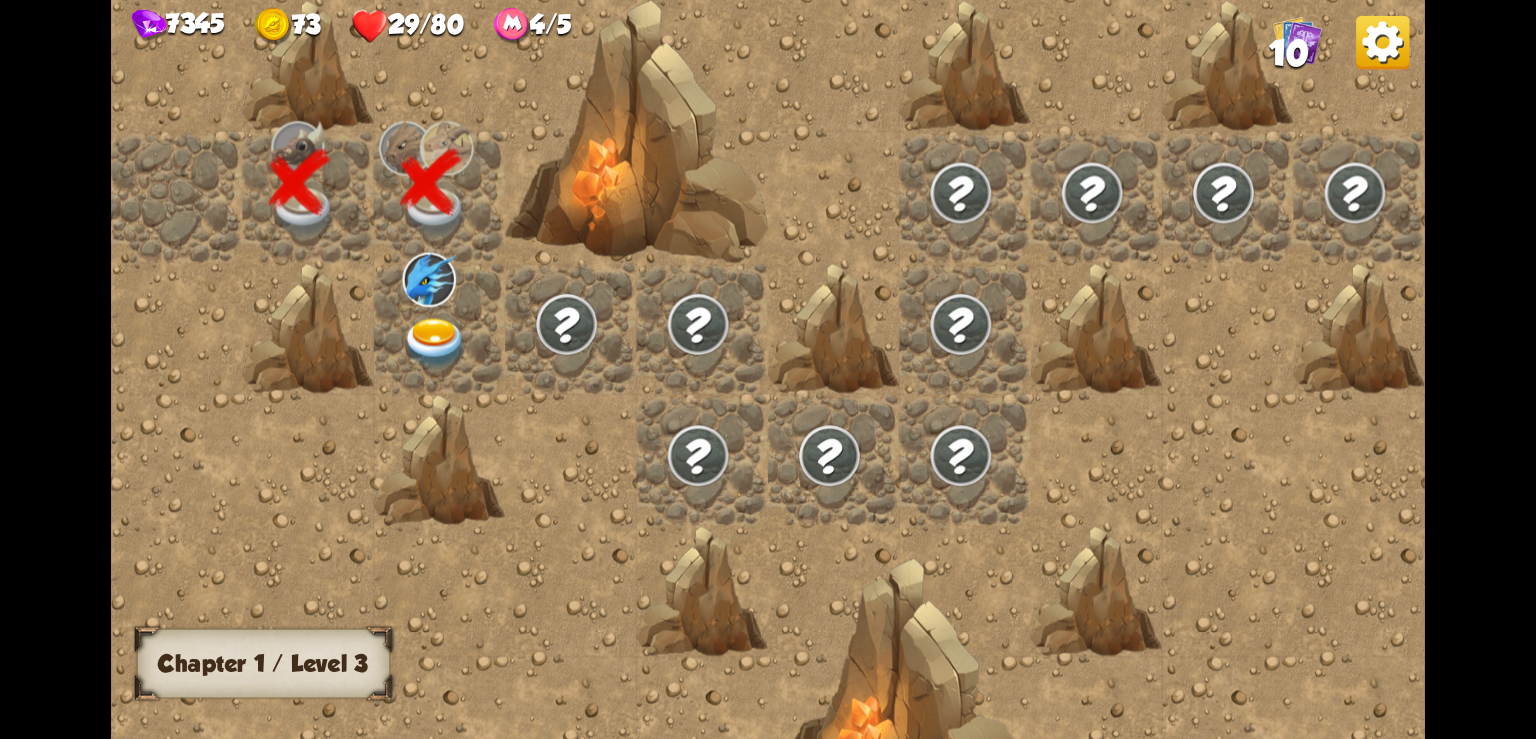 click at bounding box center (436, 343) 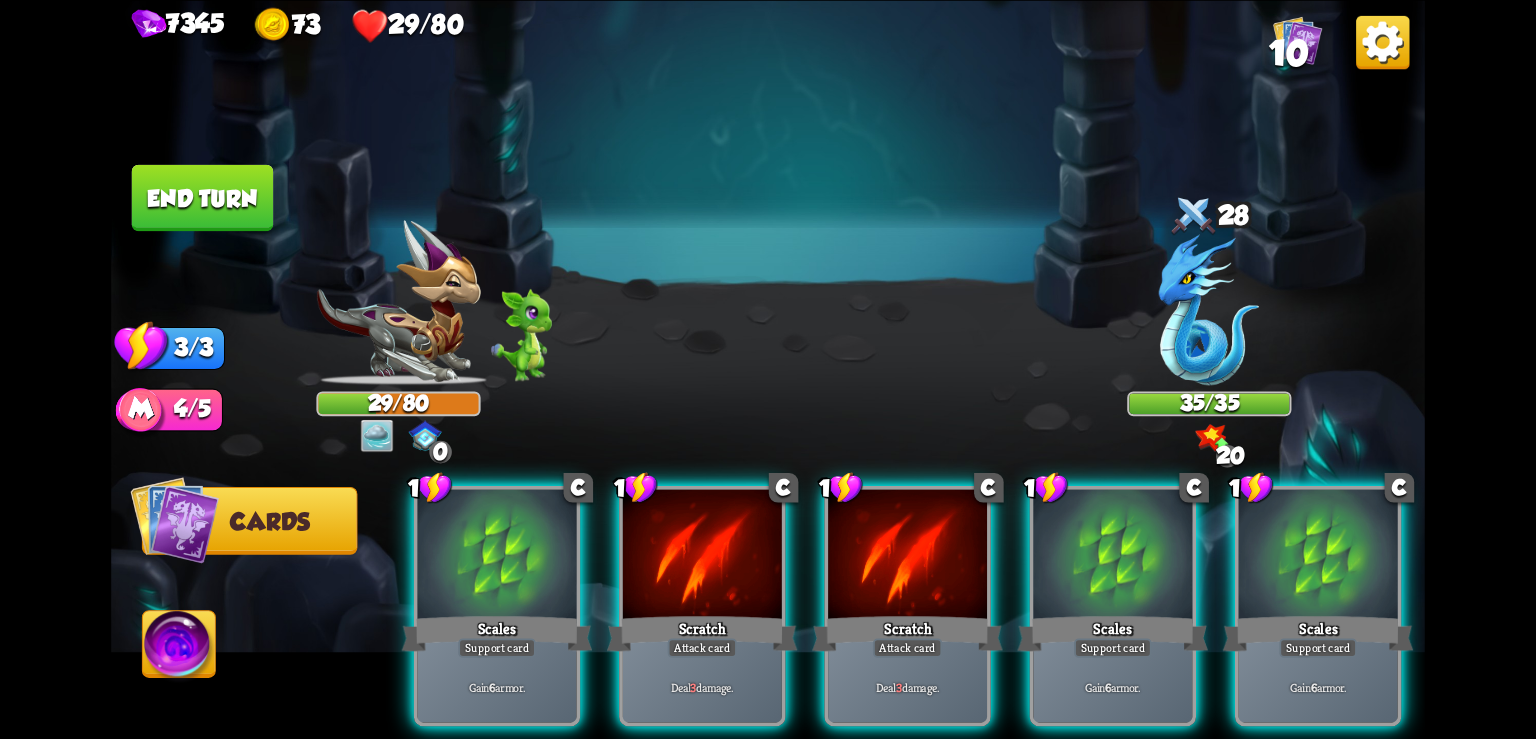 click at bounding box center [1382, 41] 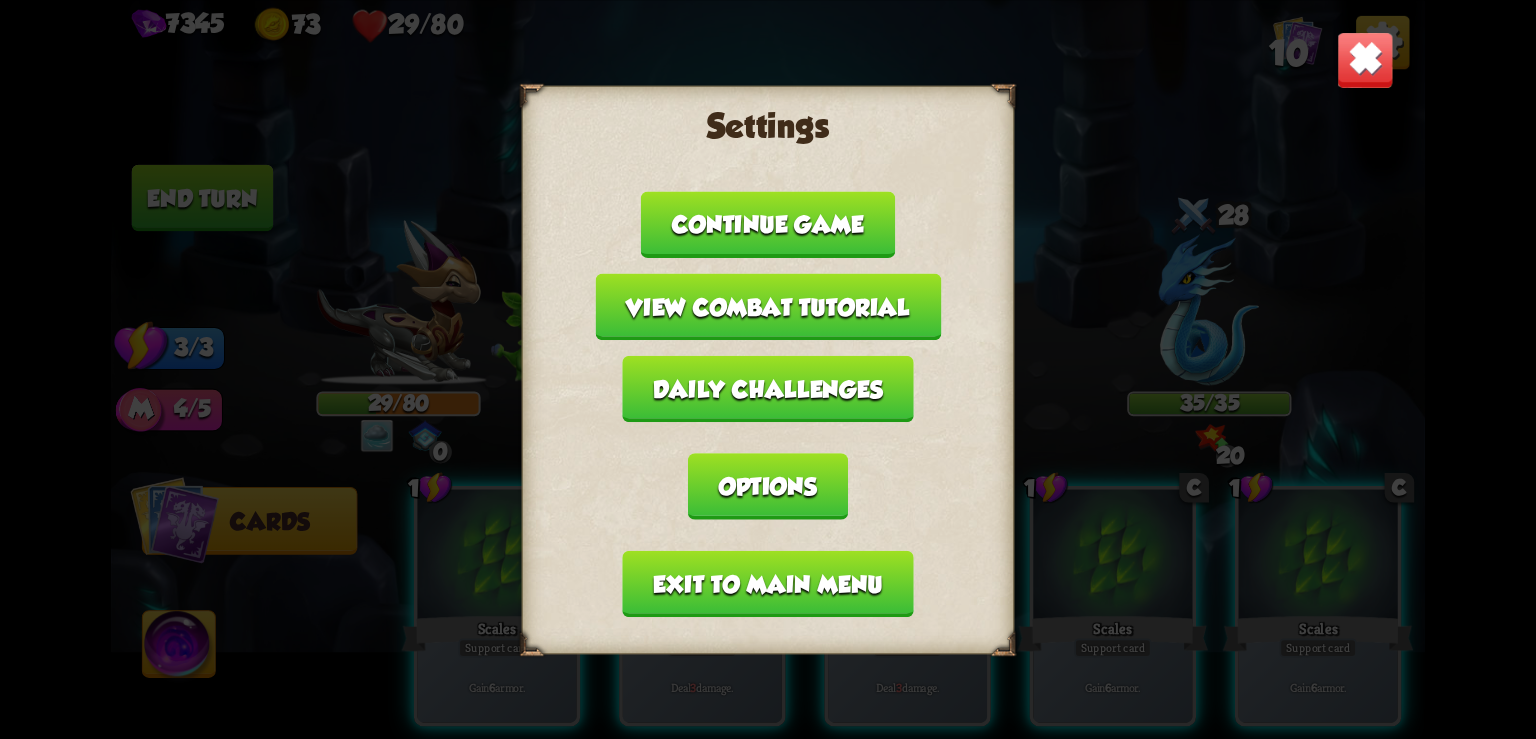click on "Exit to main menu" at bounding box center (768, 583) 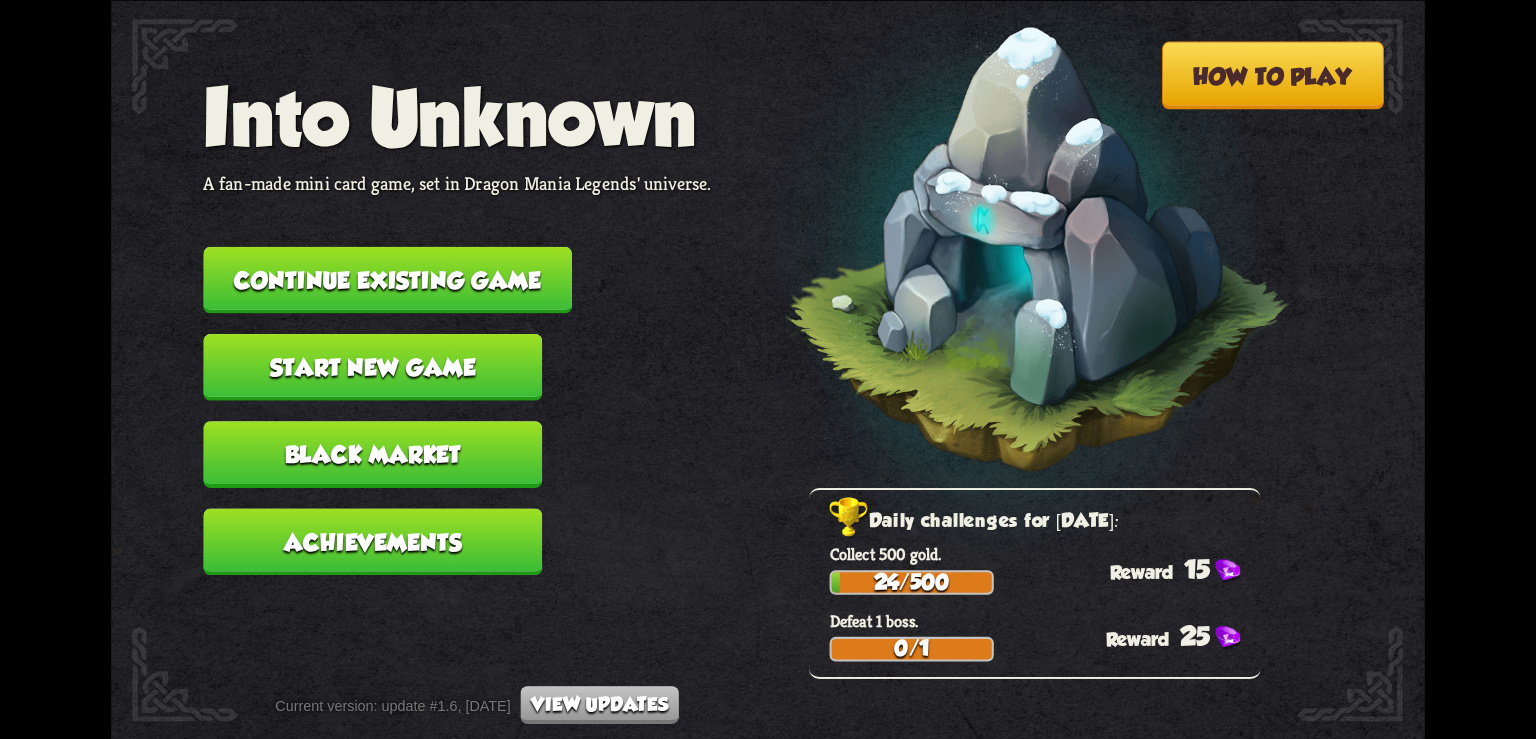 click on "Continue existing game" at bounding box center (387, 279) 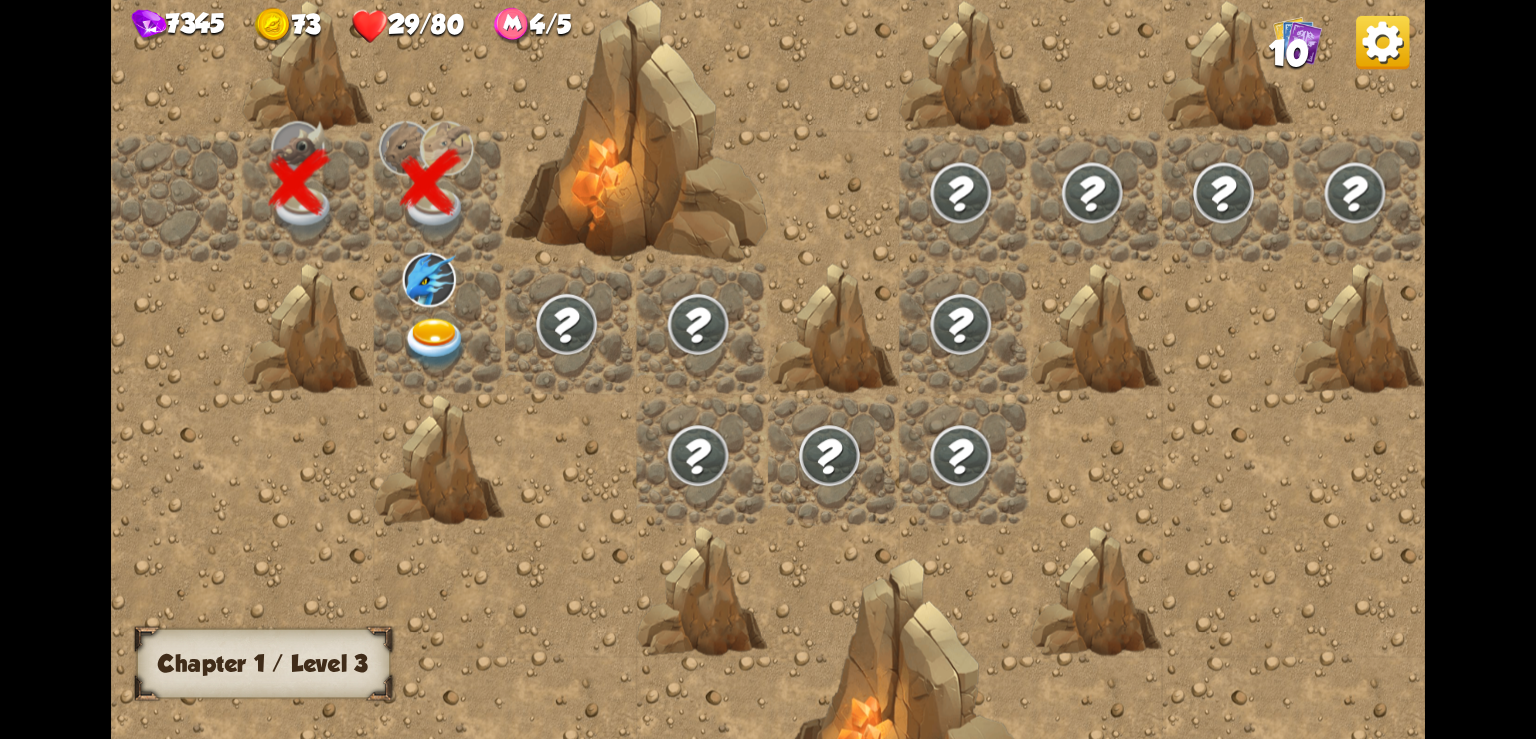 click at bounding box center (436, 343) 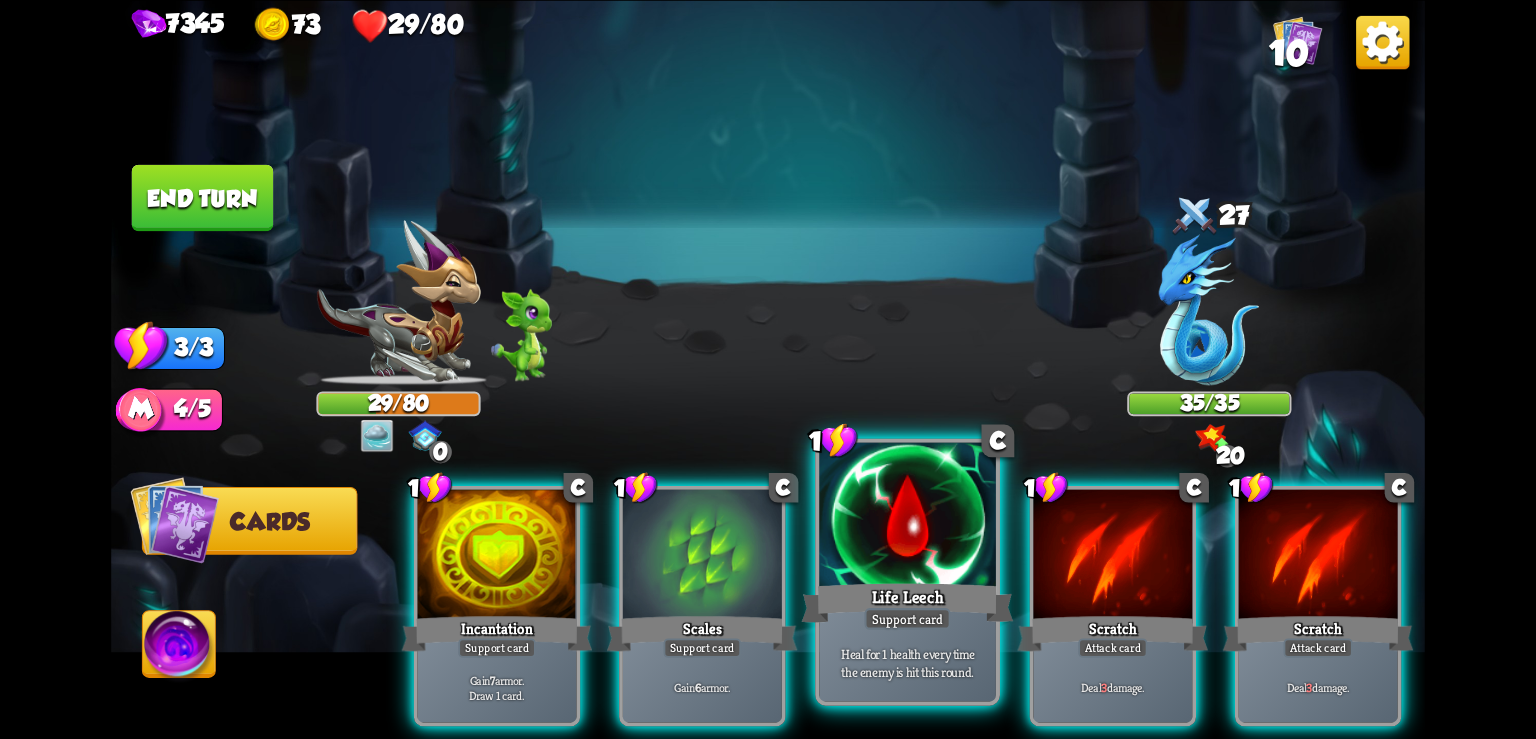 click at bounding box center (907, 516) 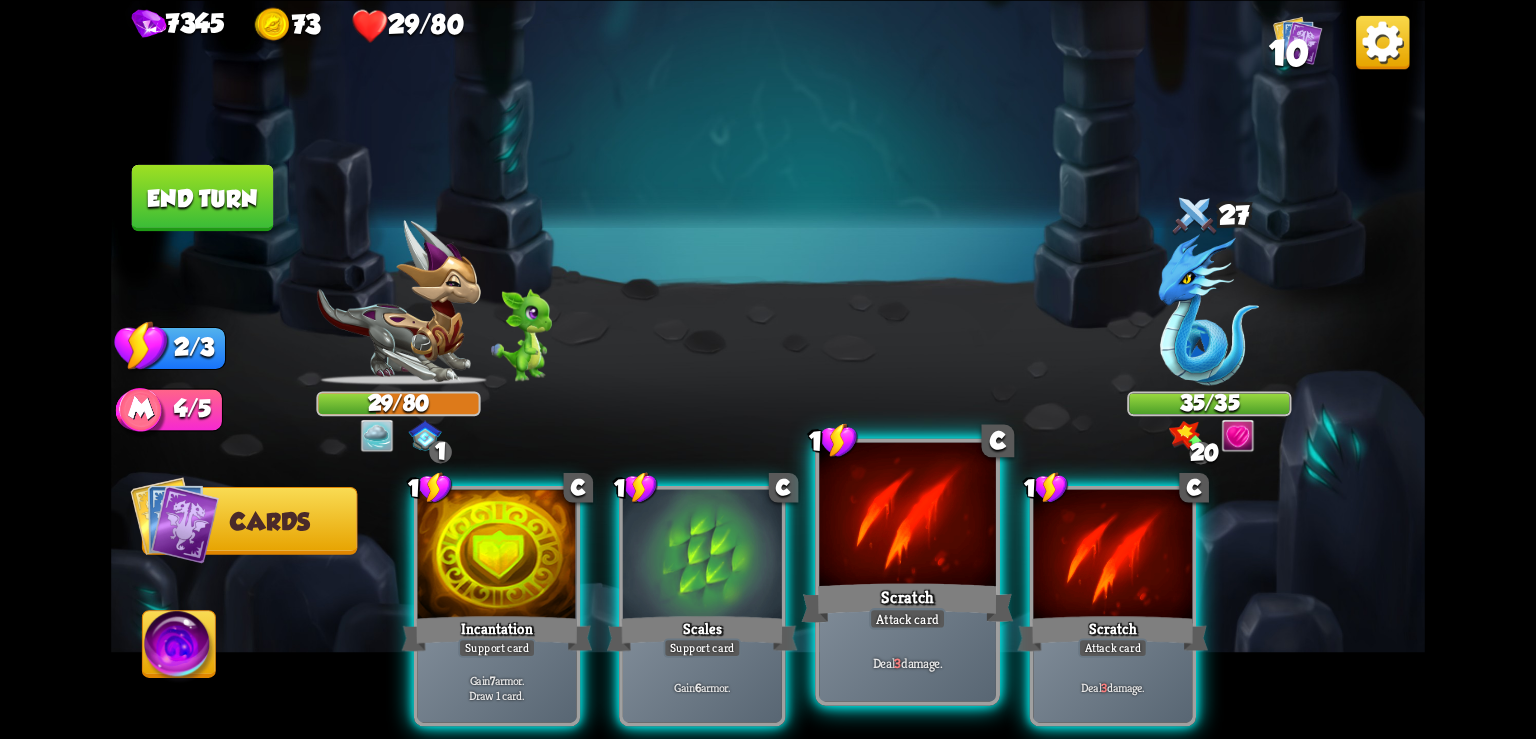 click at bounding box center [907, 516] 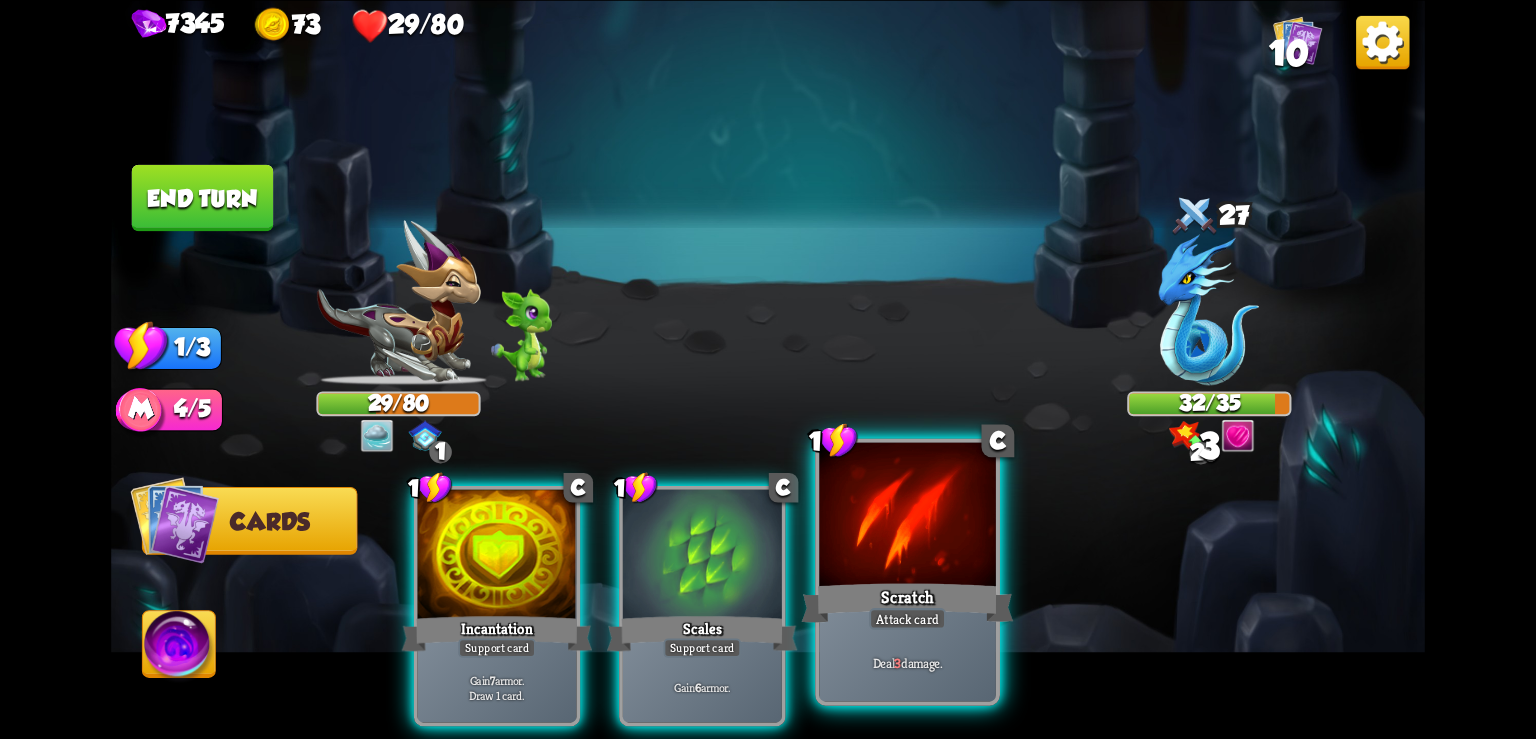 click at bounding box center (907, 516) 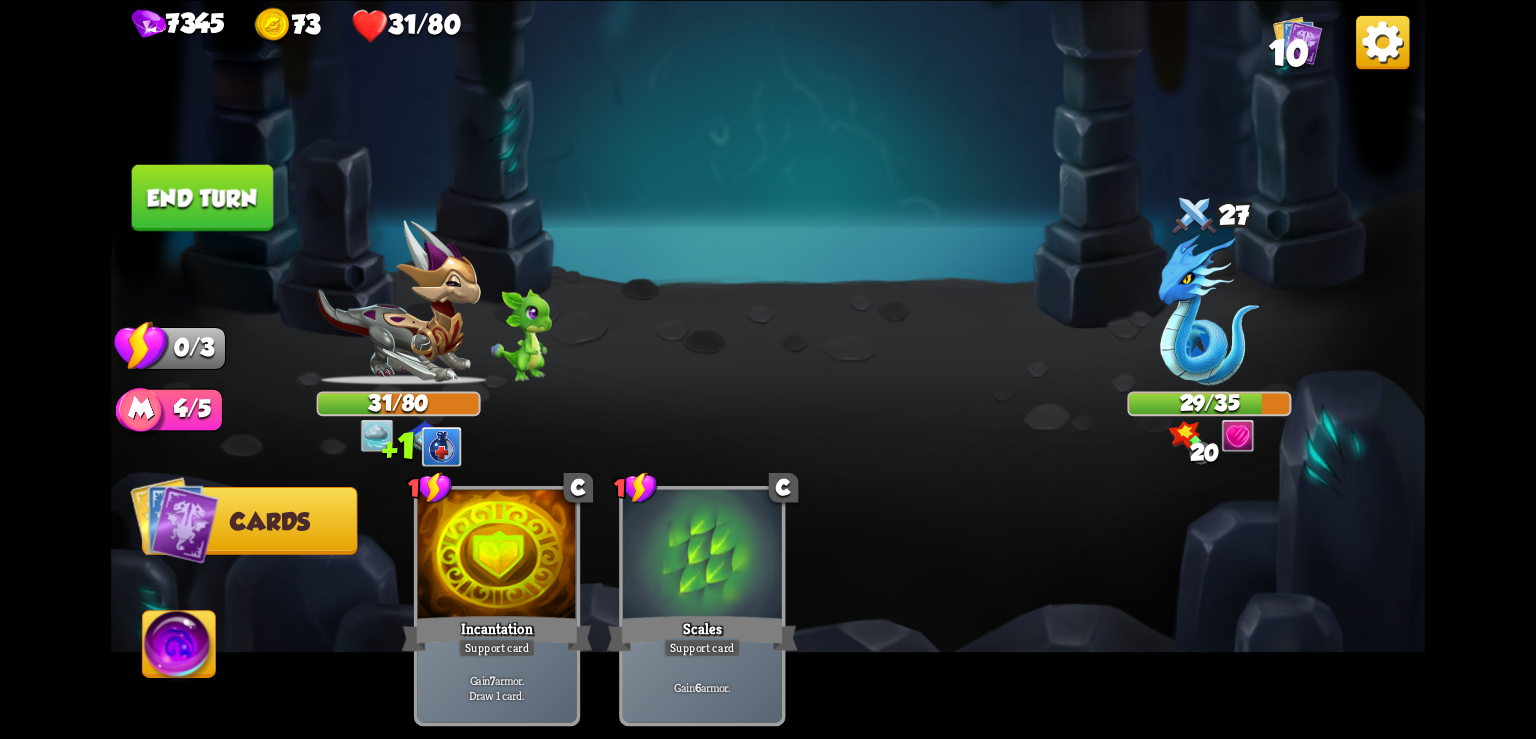 click at bounding box center [1382, 41] 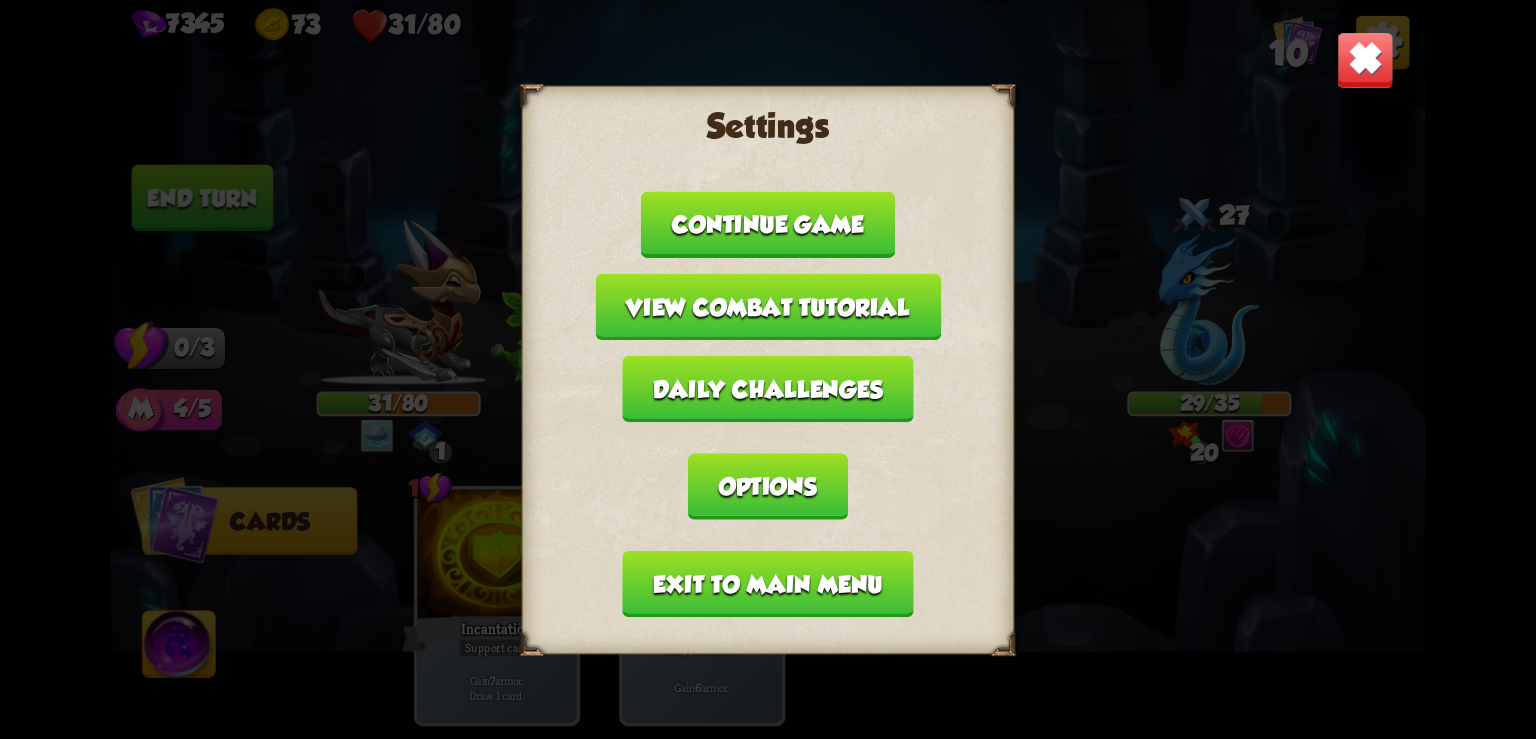 click on "Exit to main menu" at bounding box center (768, 583) 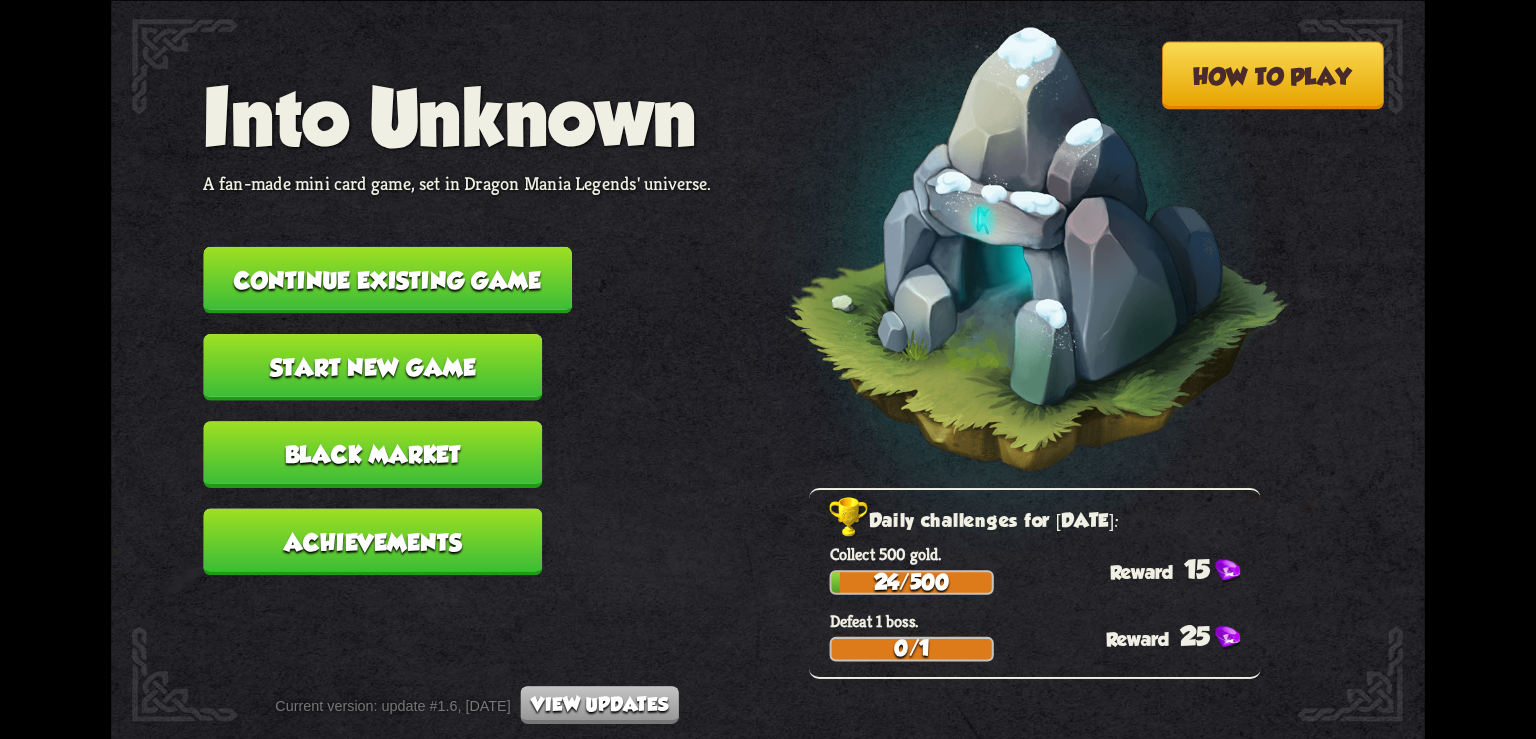 click on "Continue existing game" at bounding box center [387, 279] 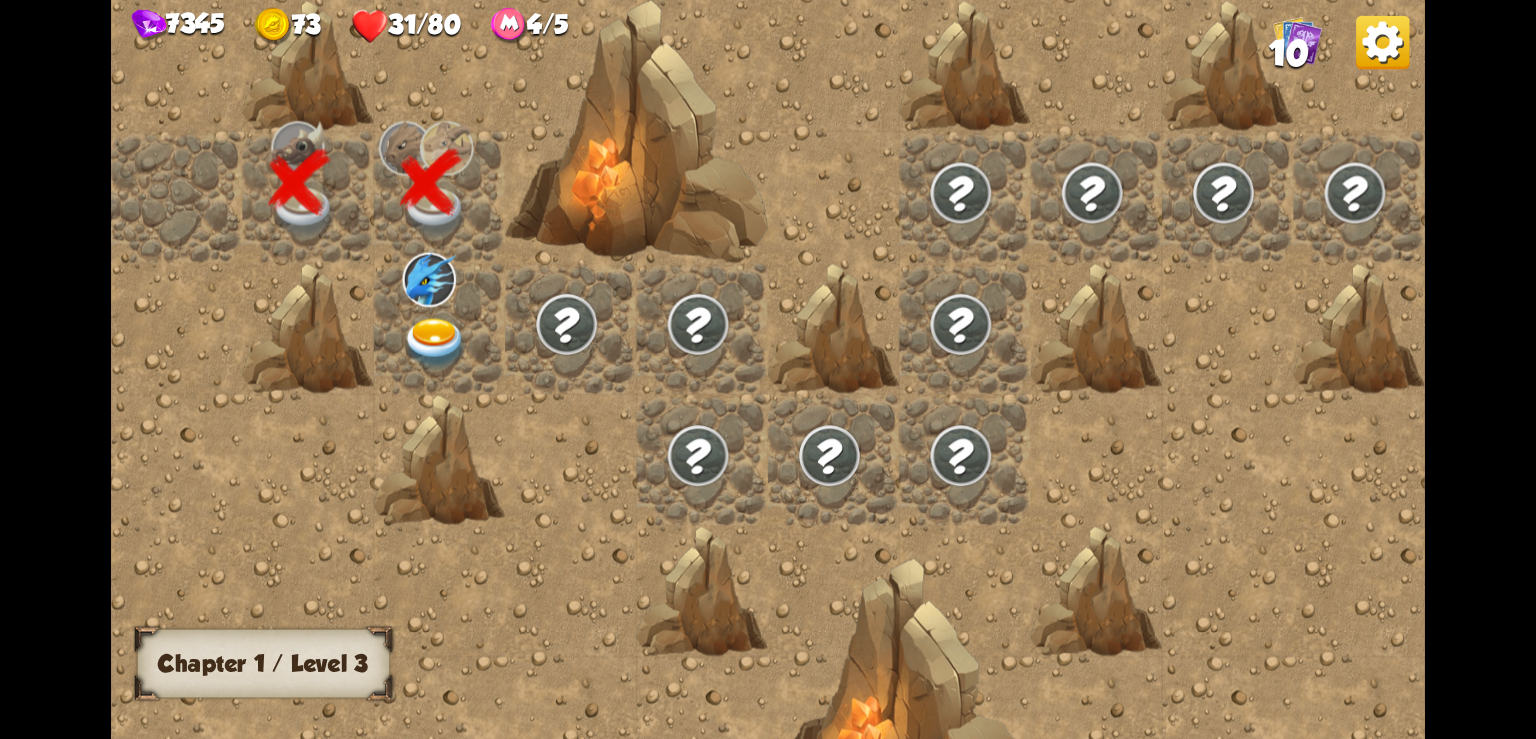 click at bounding box center [436, 343] 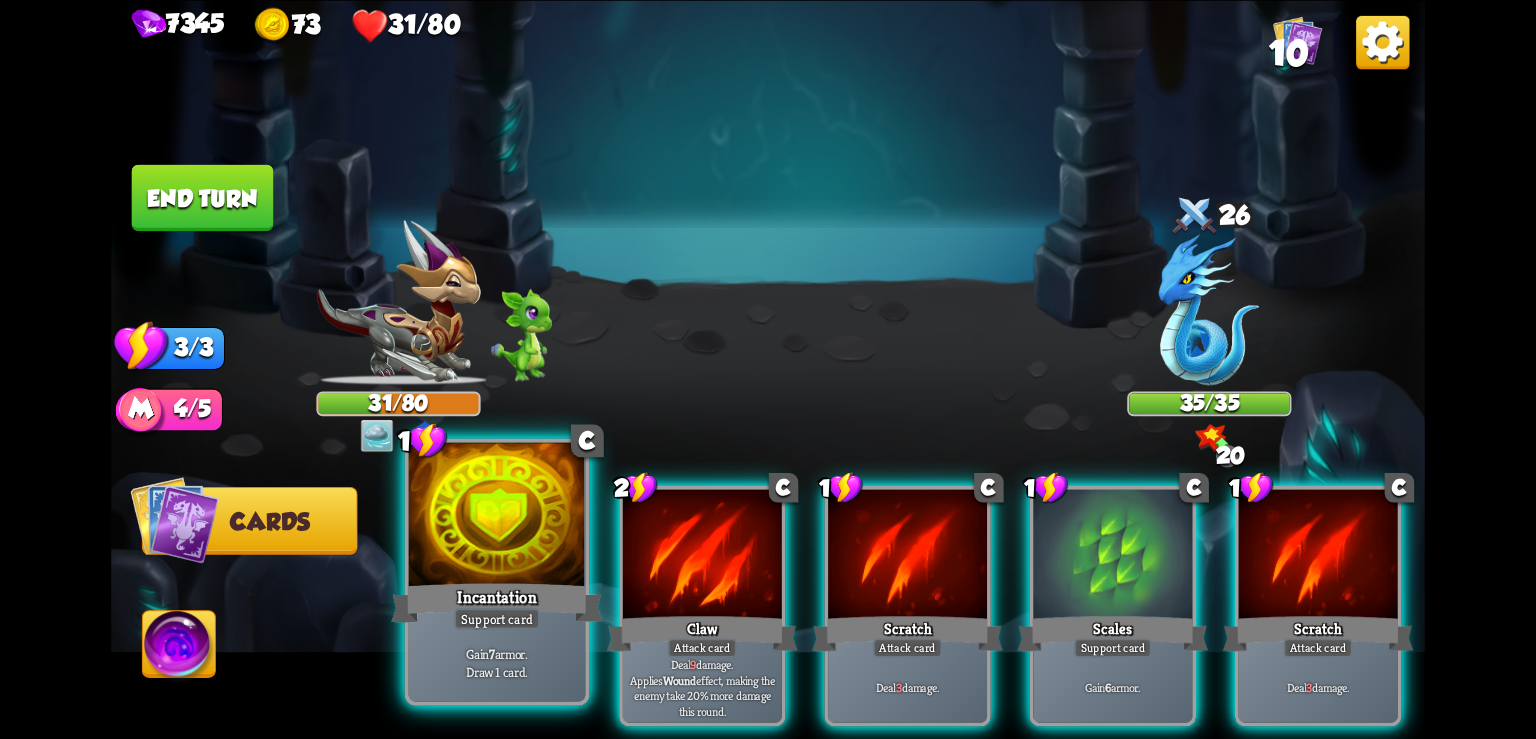 click at bounding box center (497, 516) 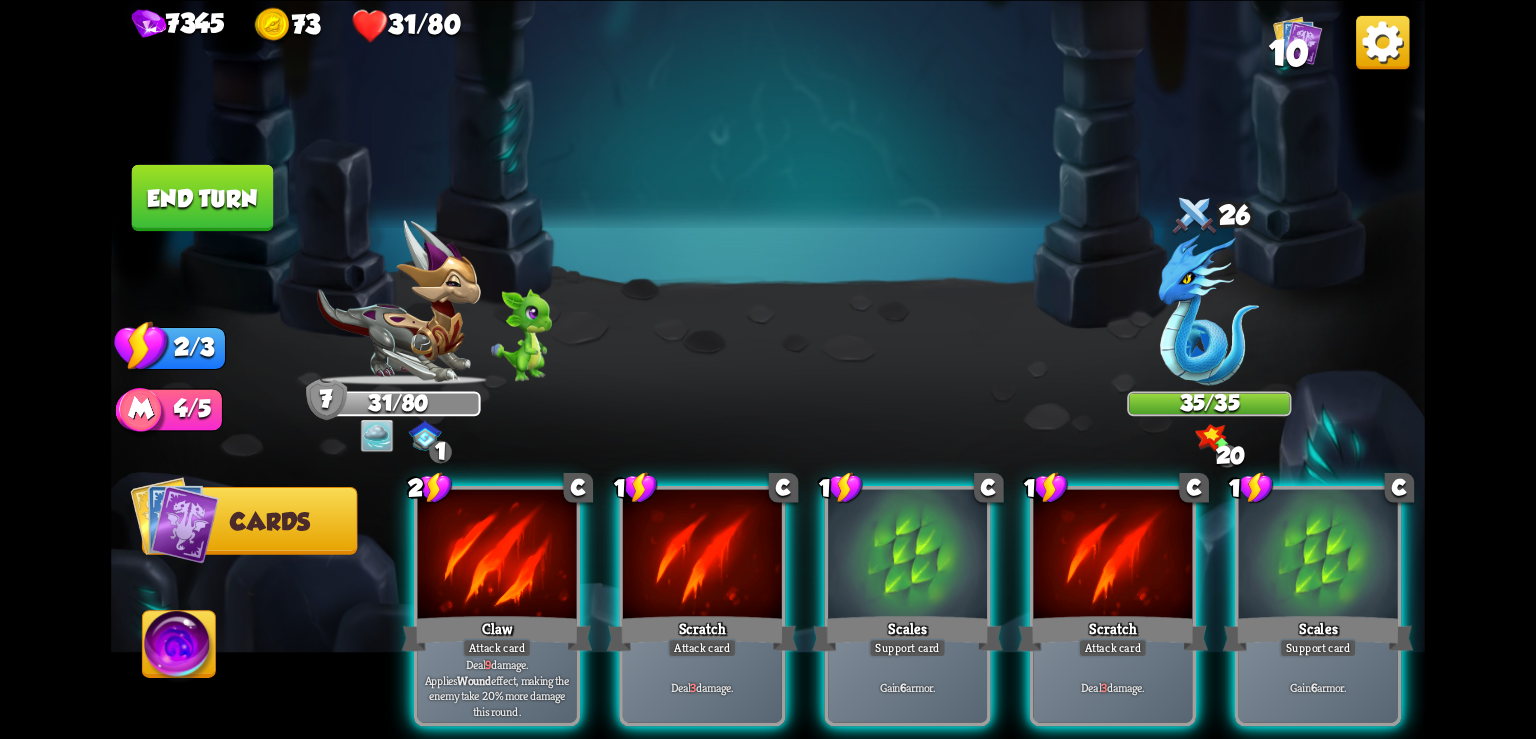 click at bounding box center (1382, 41) 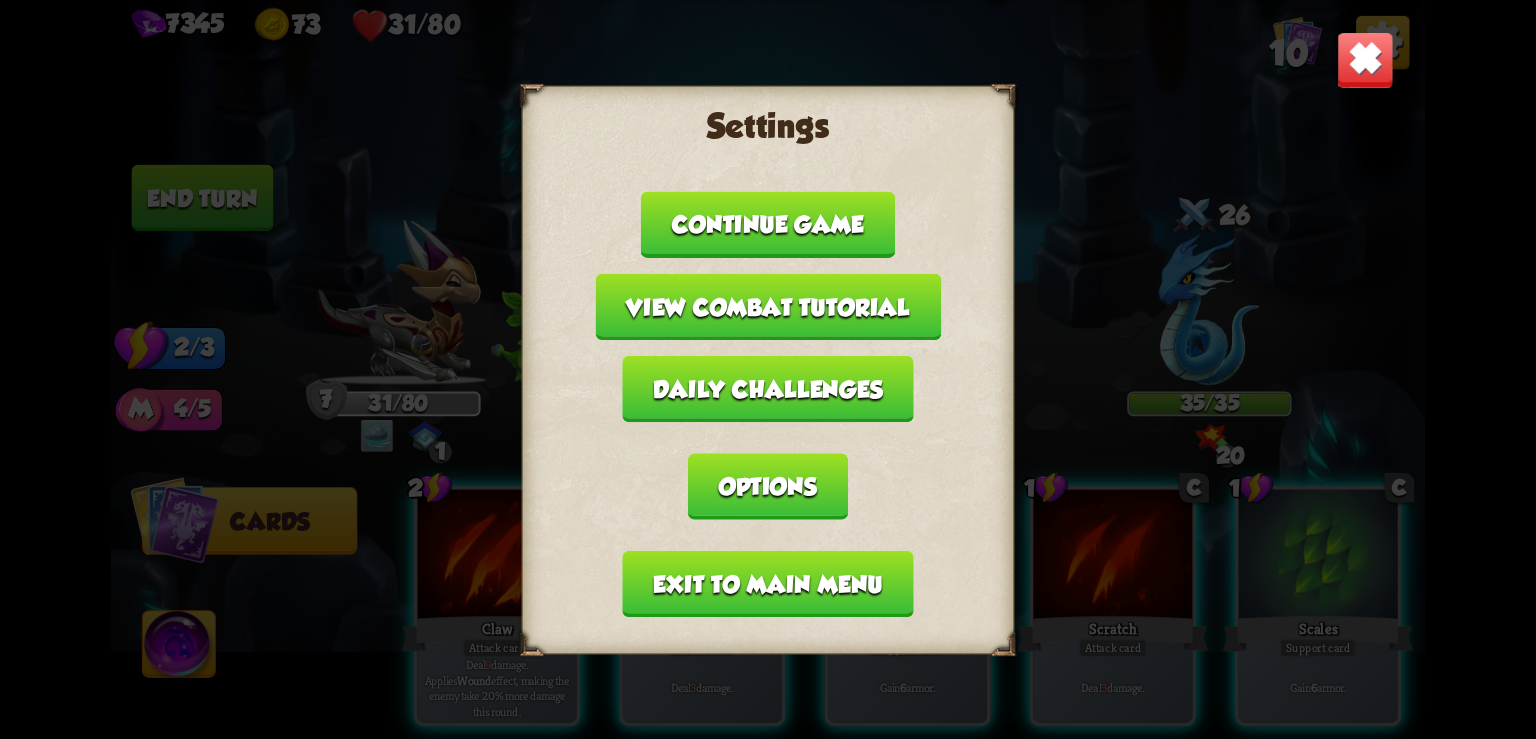 click on "Exit to main menu" at bounding box center (768, 583) 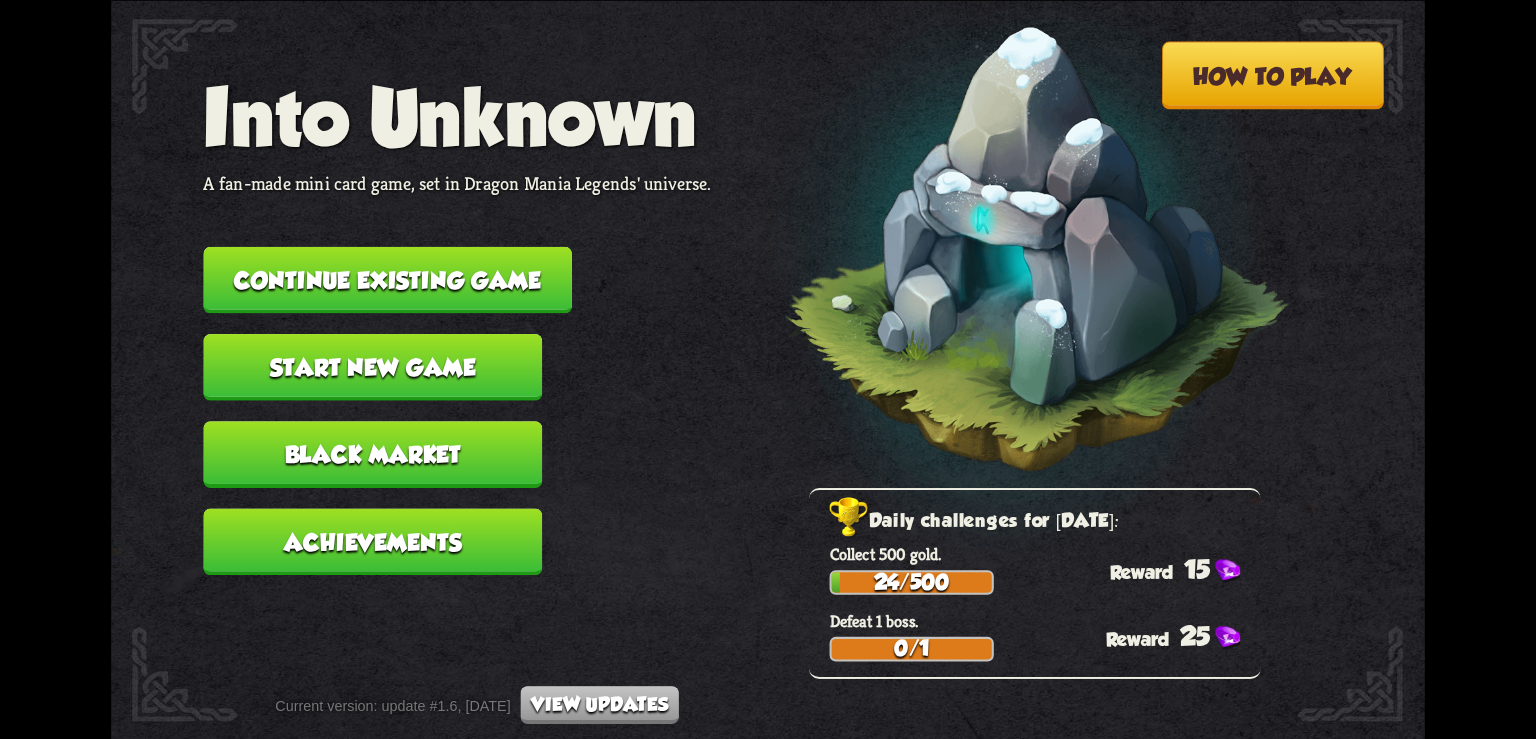 click on "Continue existing game" at bounding box center (387, 279) 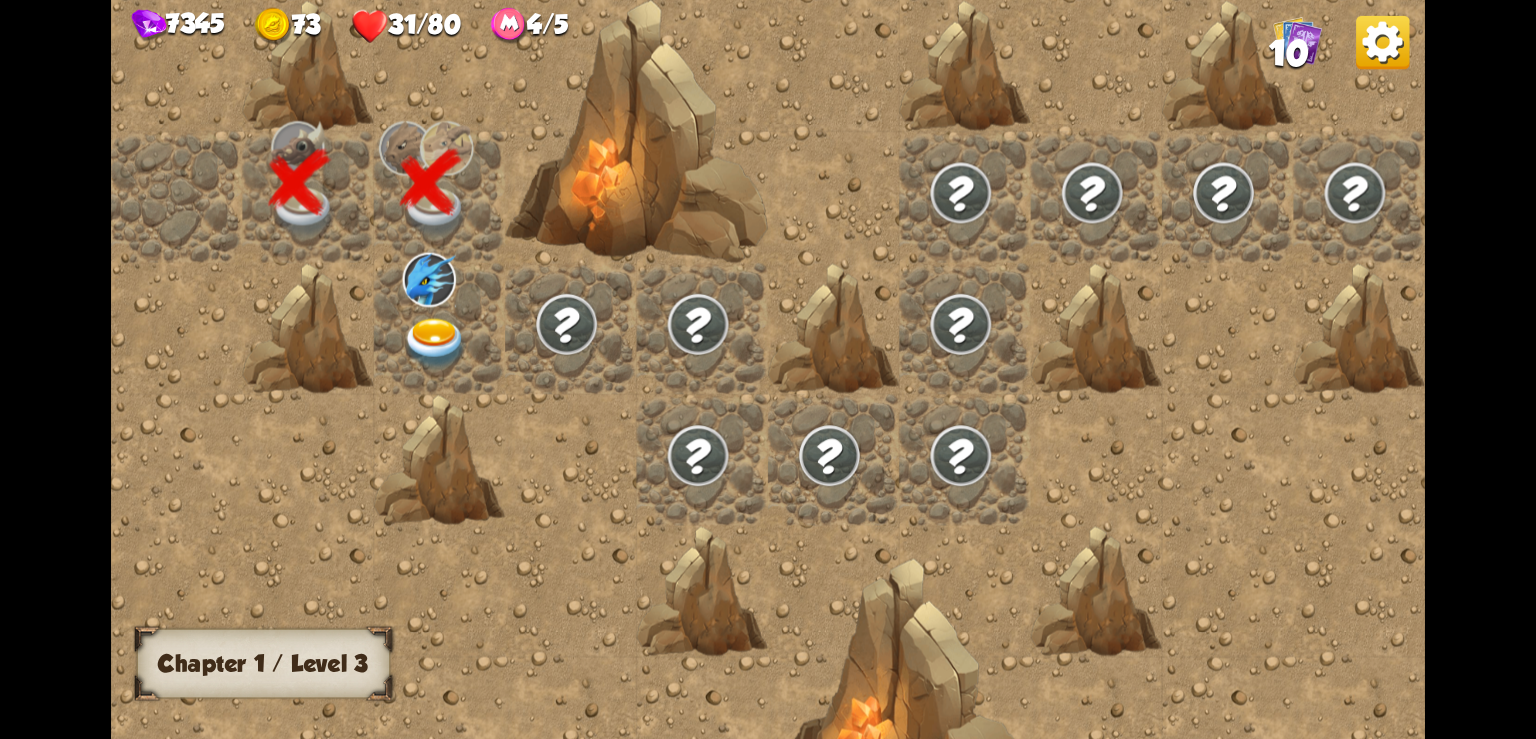 click at bounding box center (436, 343) 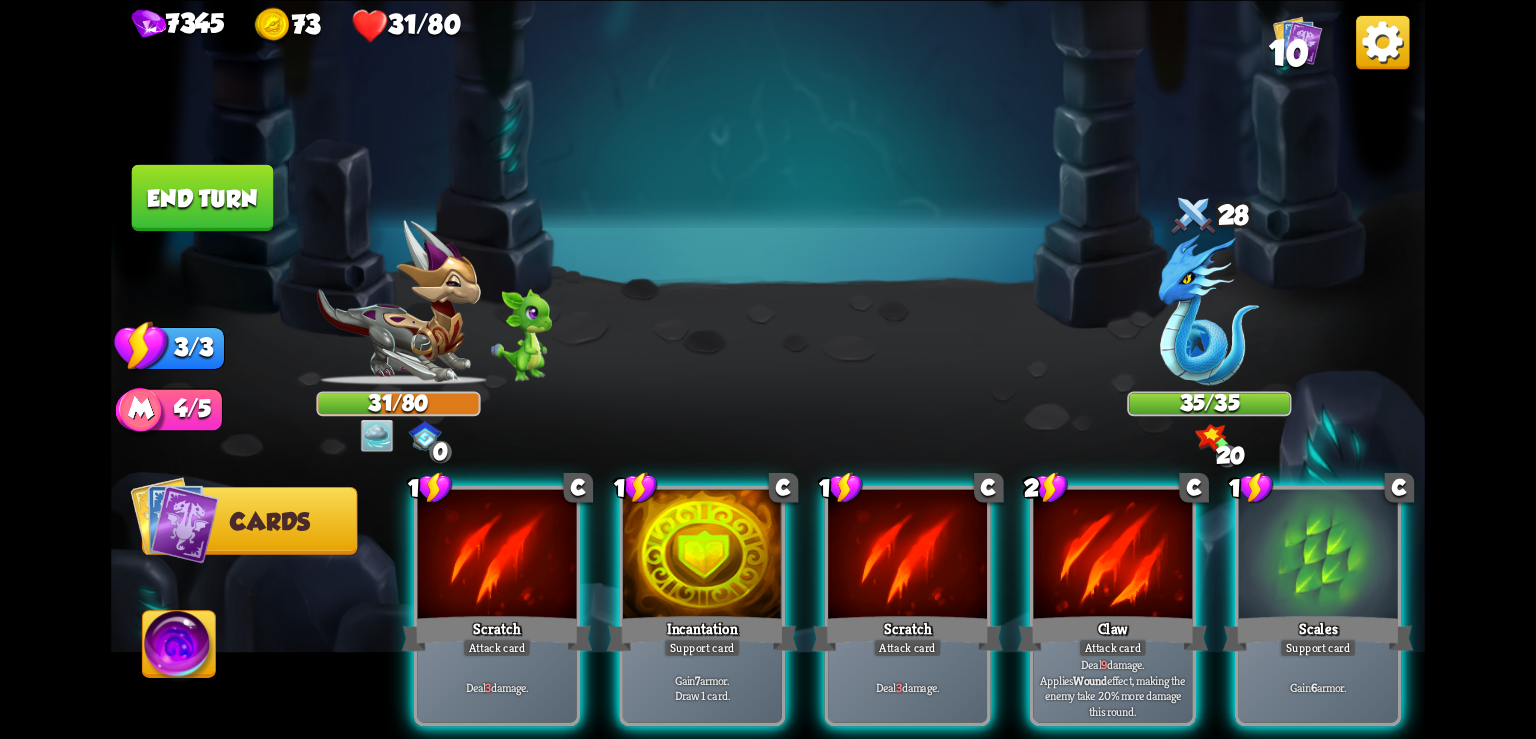 click at bounding box center [1382, 41] 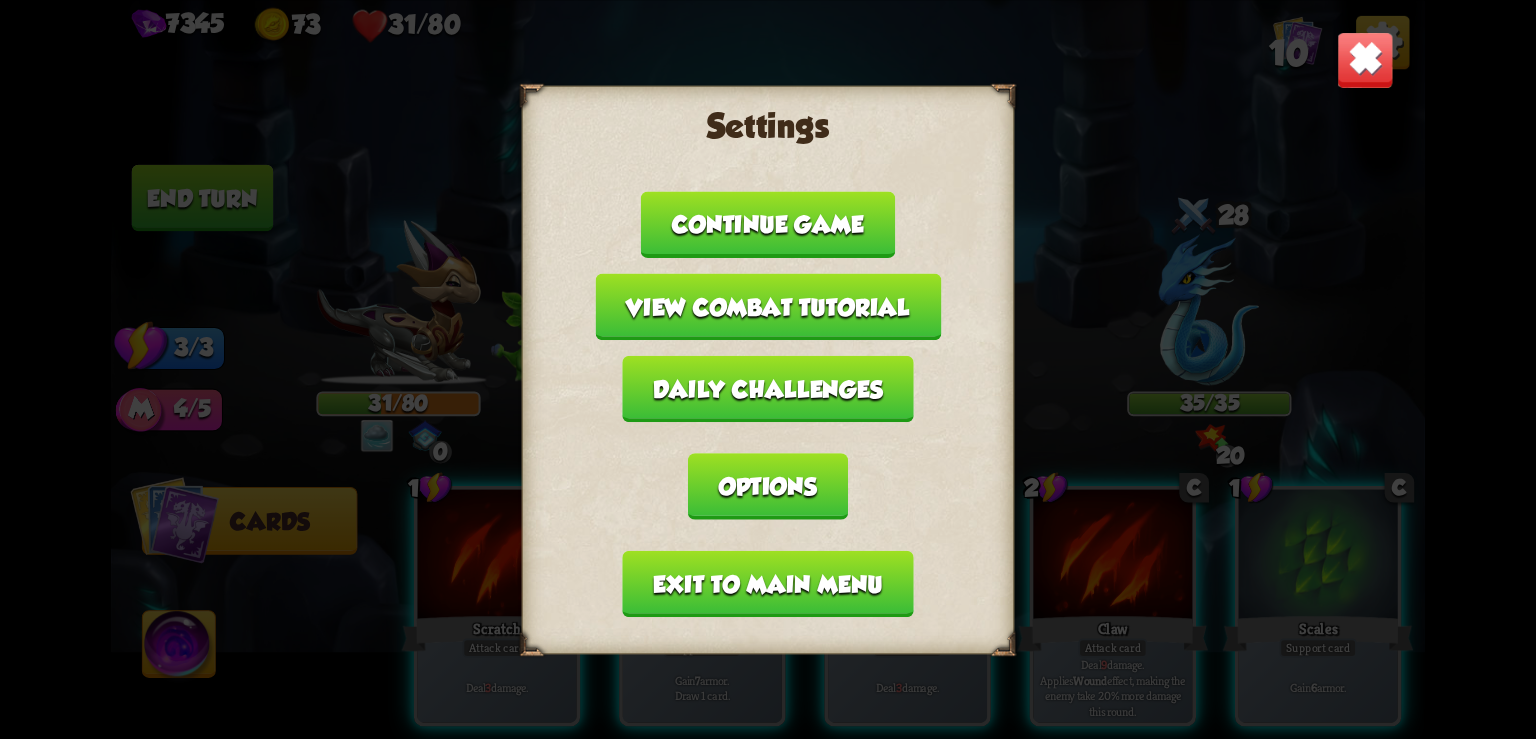 click on "Exit to main menu" at bounding box center [768, 583] 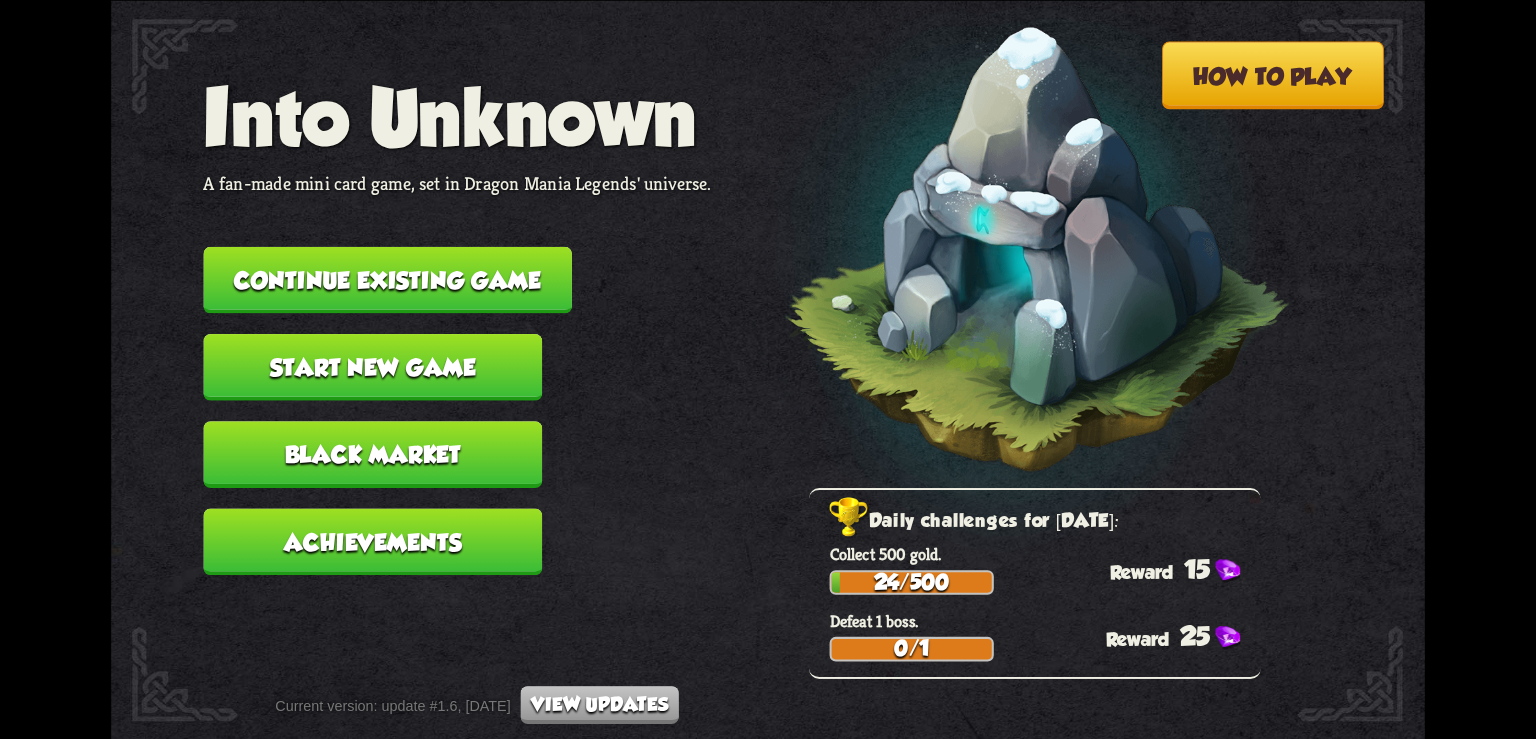 click on "Continue existing game" at bounding box center (387, 279) 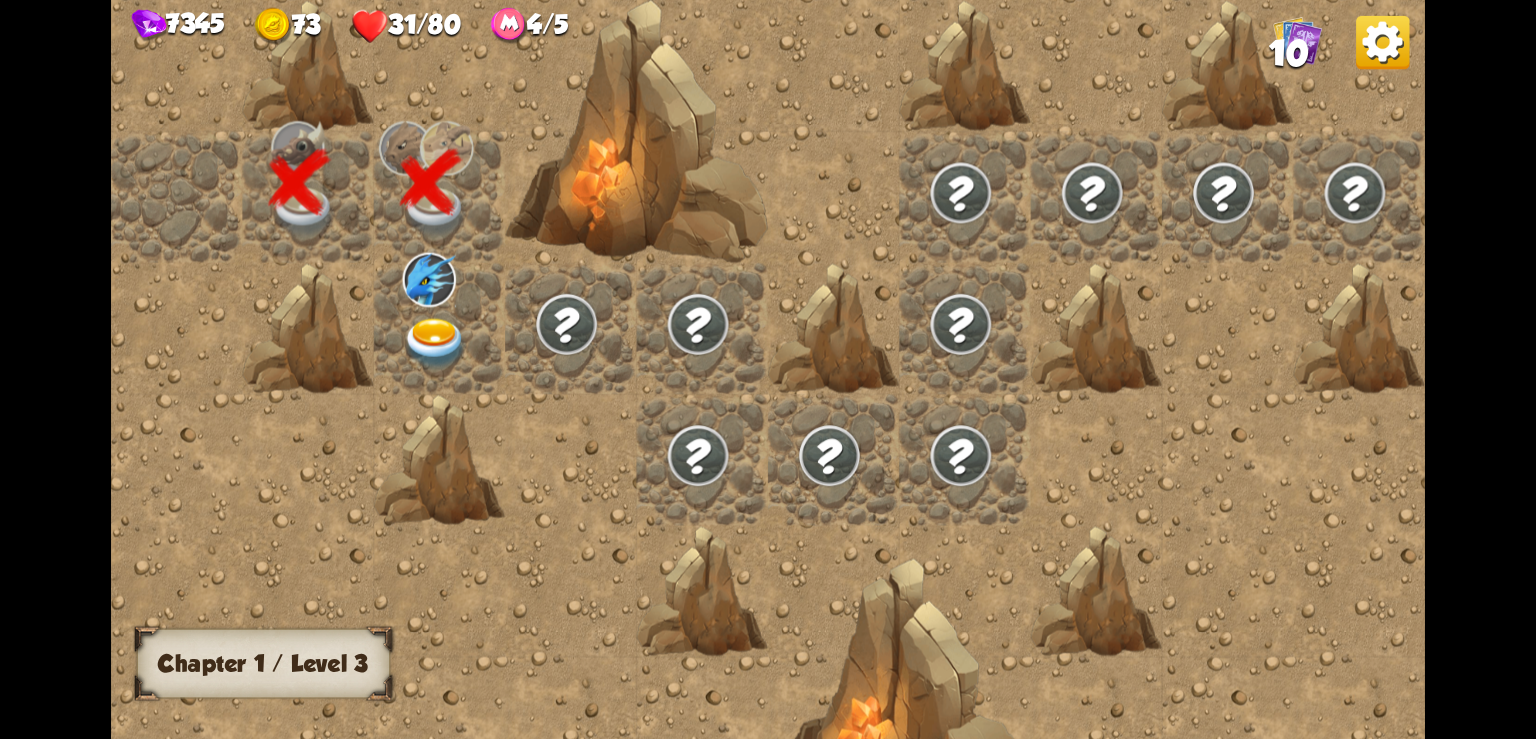 click at bounding box center (436, 343) 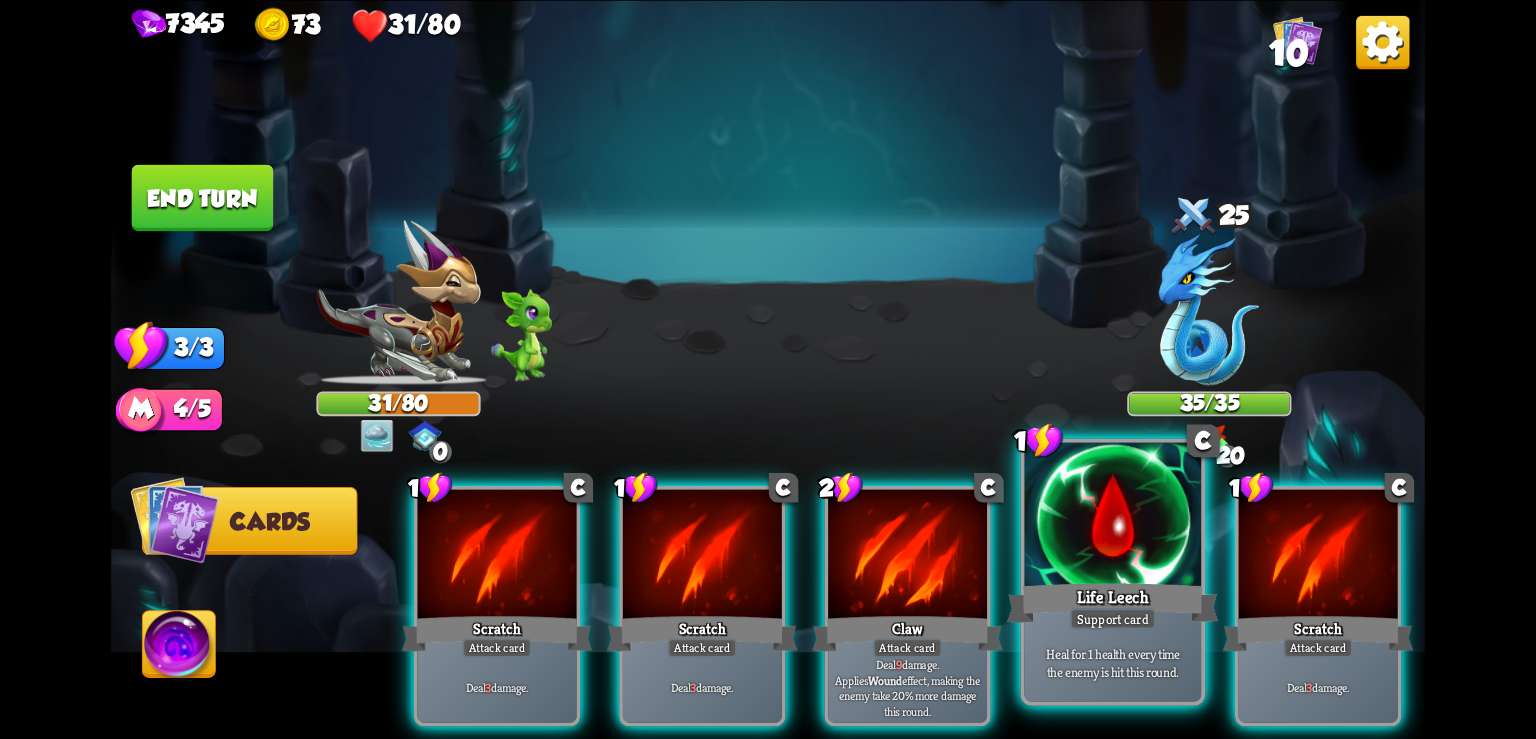 click at bounding box center (1113, 516) 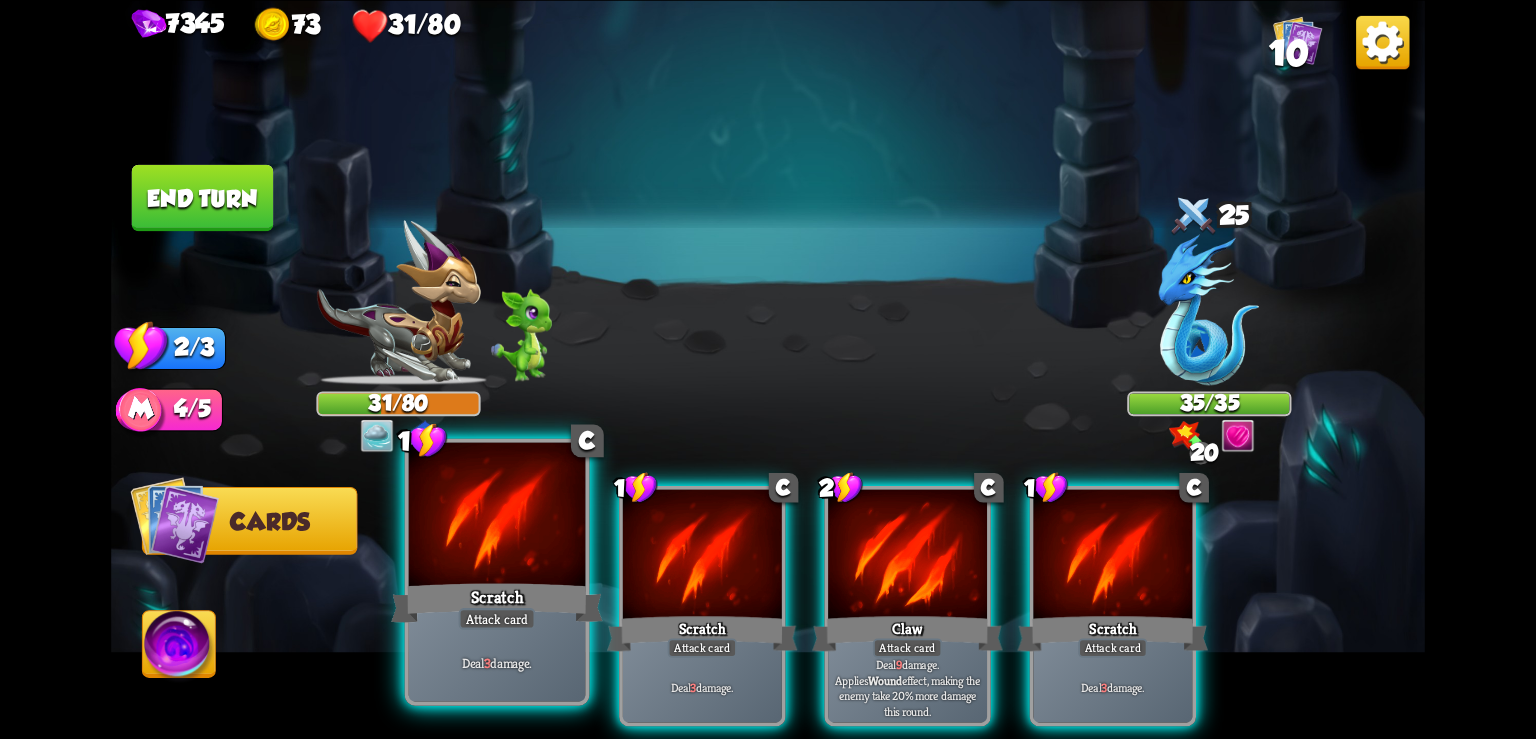 click at bounding box center [497, 516] 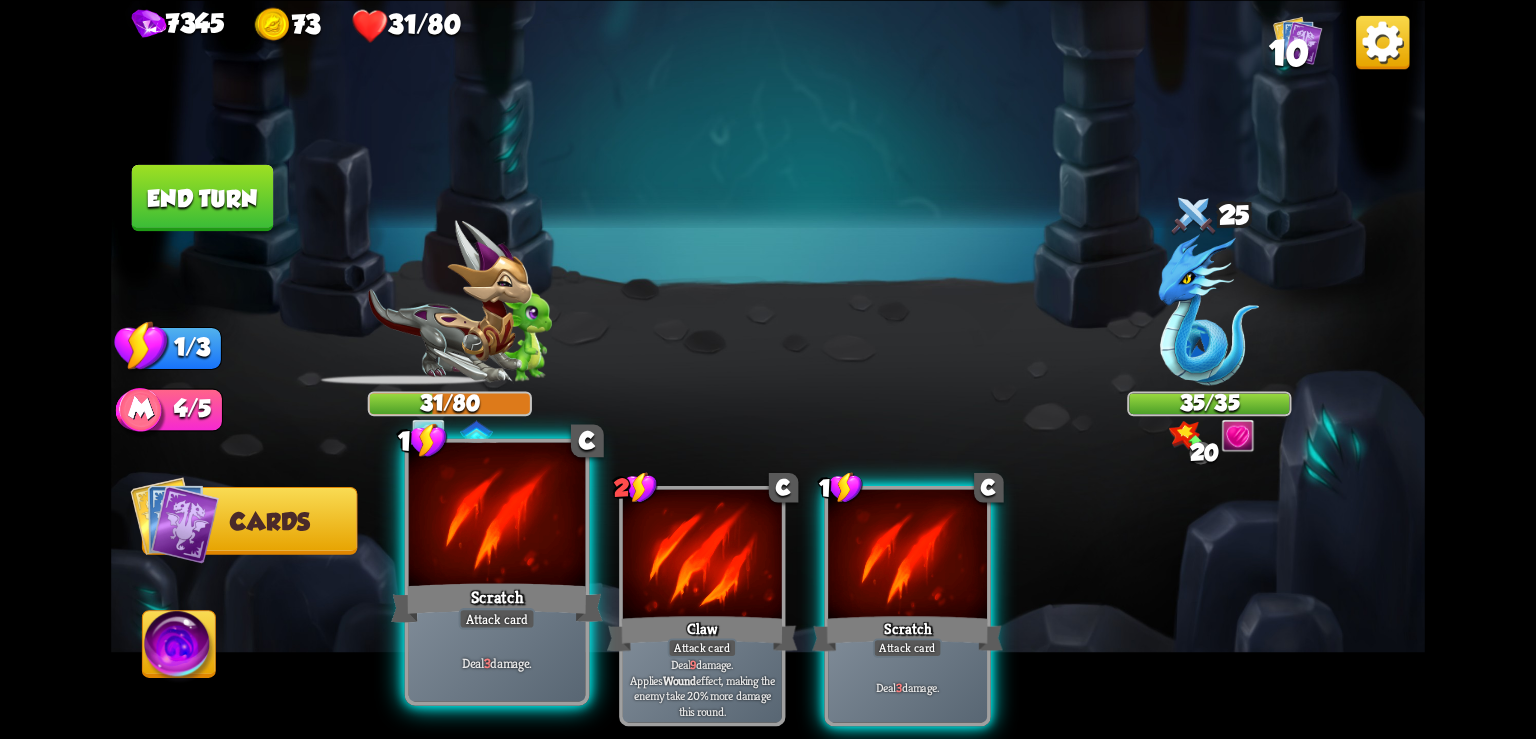 click at bounding box center (497, 516) 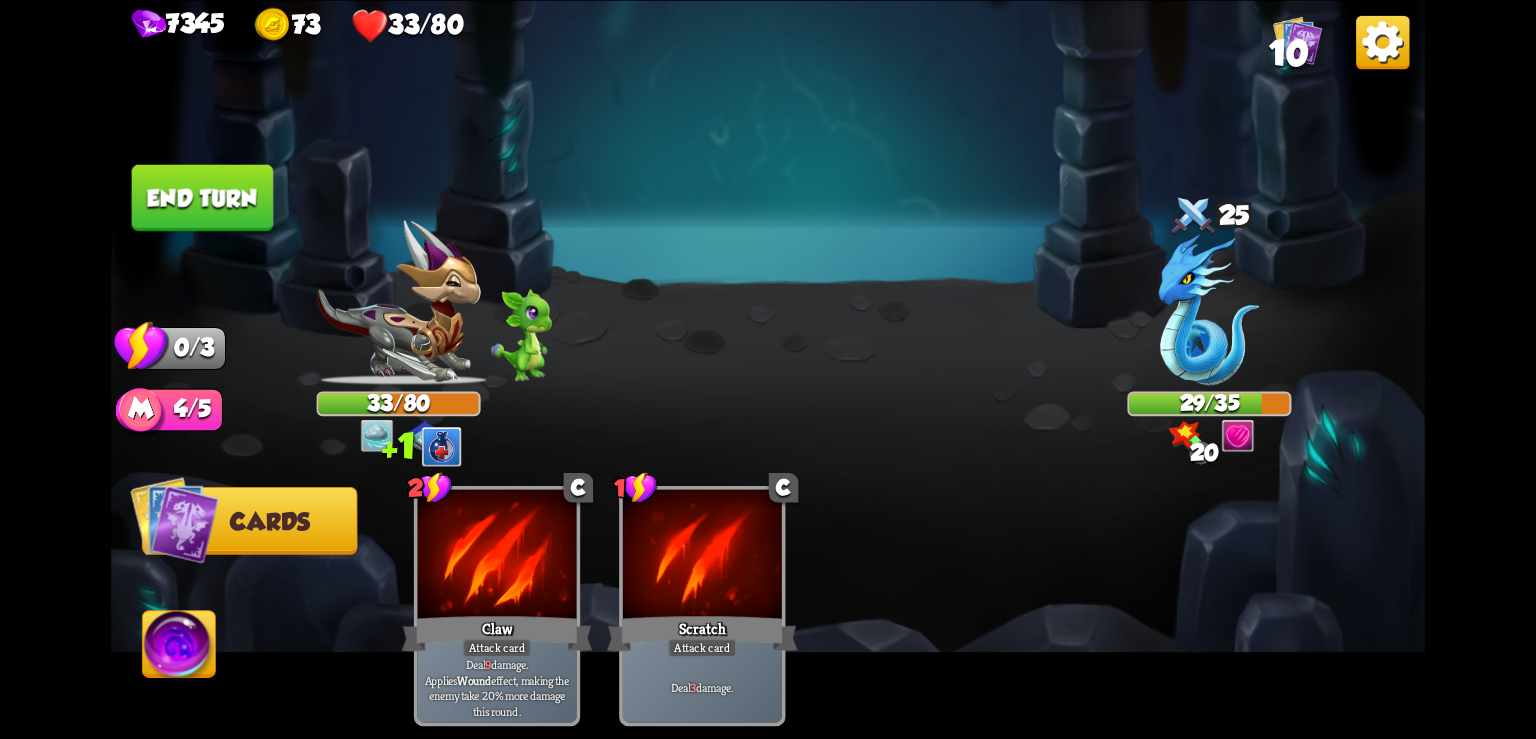 click at bounding box center [1382, 41] 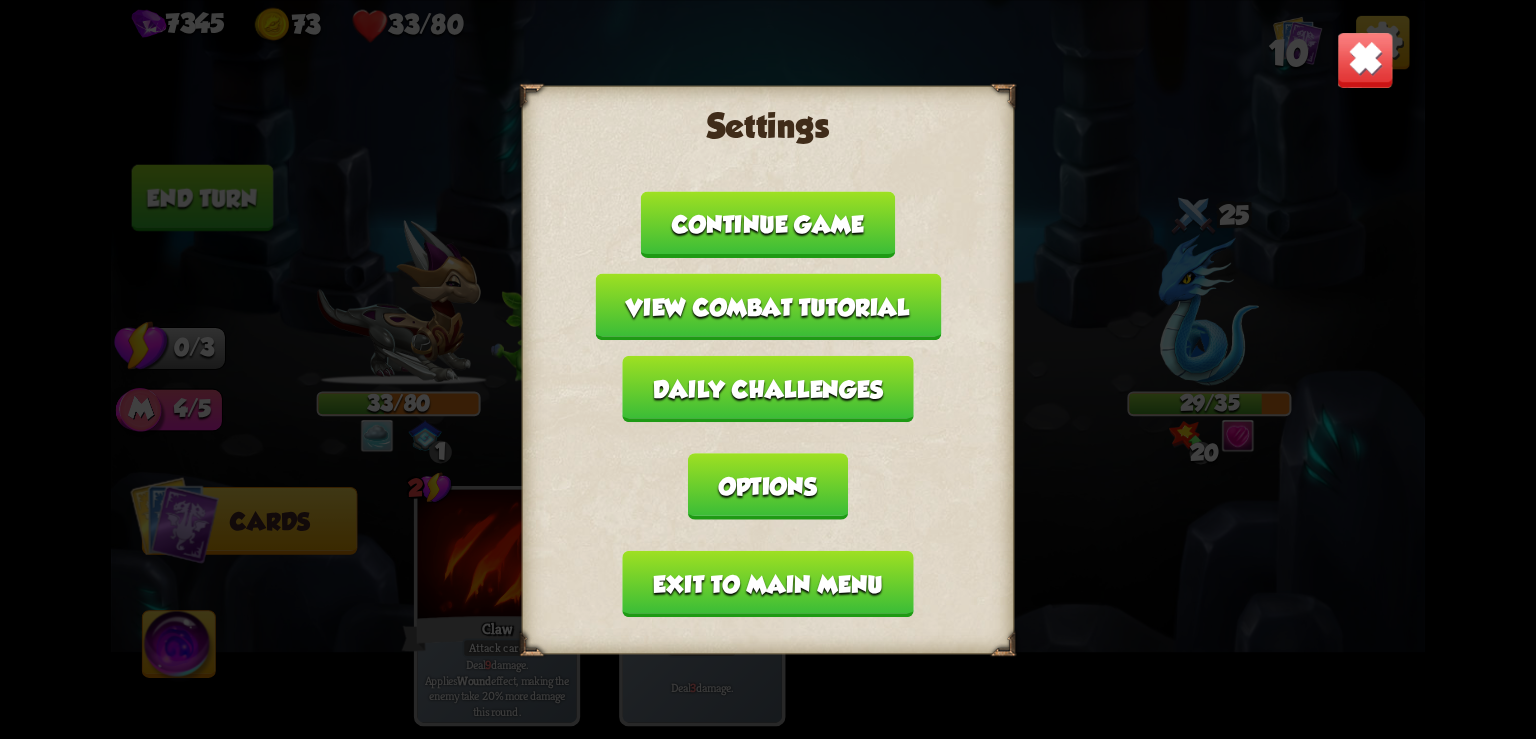 click on "Exit to main menu" at bounding box center [768, 583] 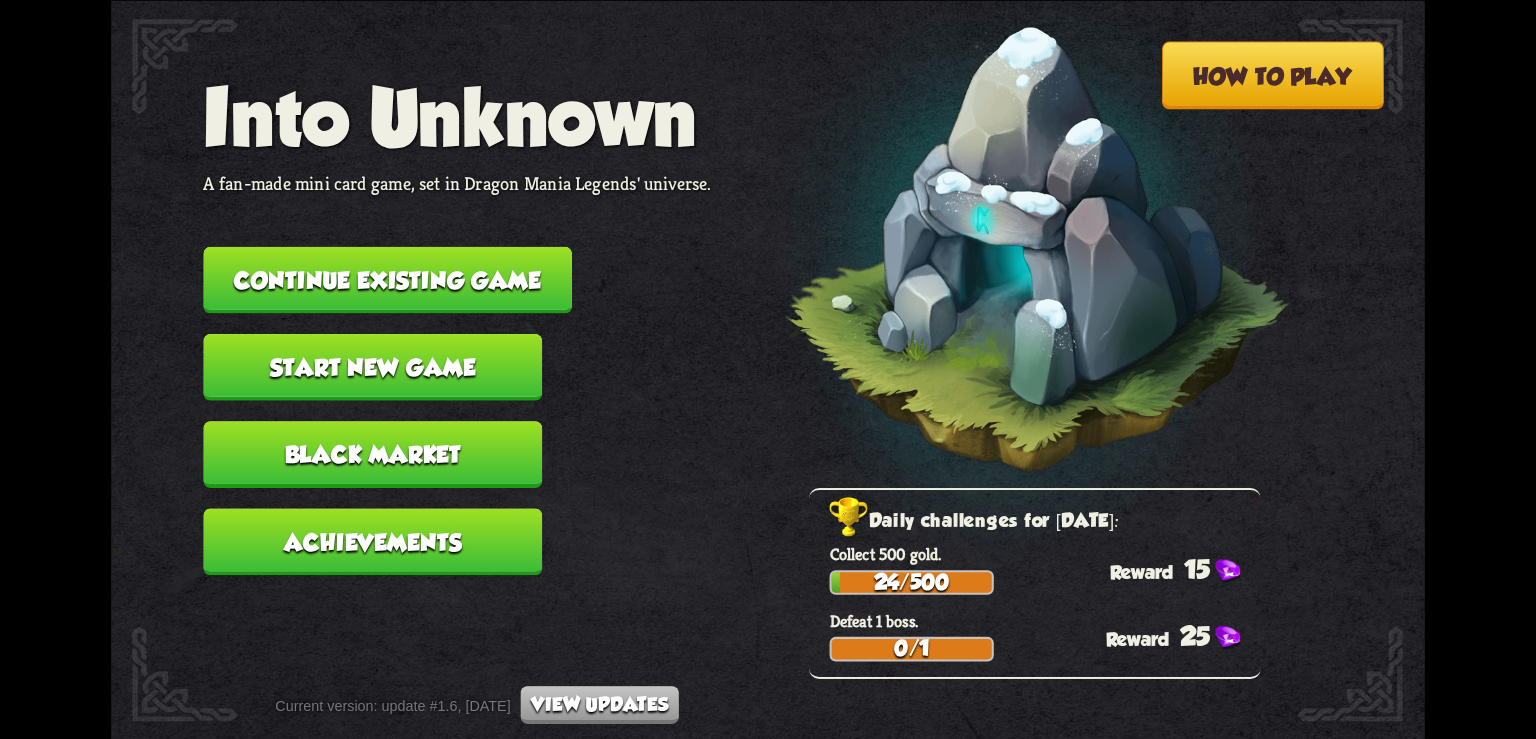 click on "Continue existing game" at bounding box center [387, 279] 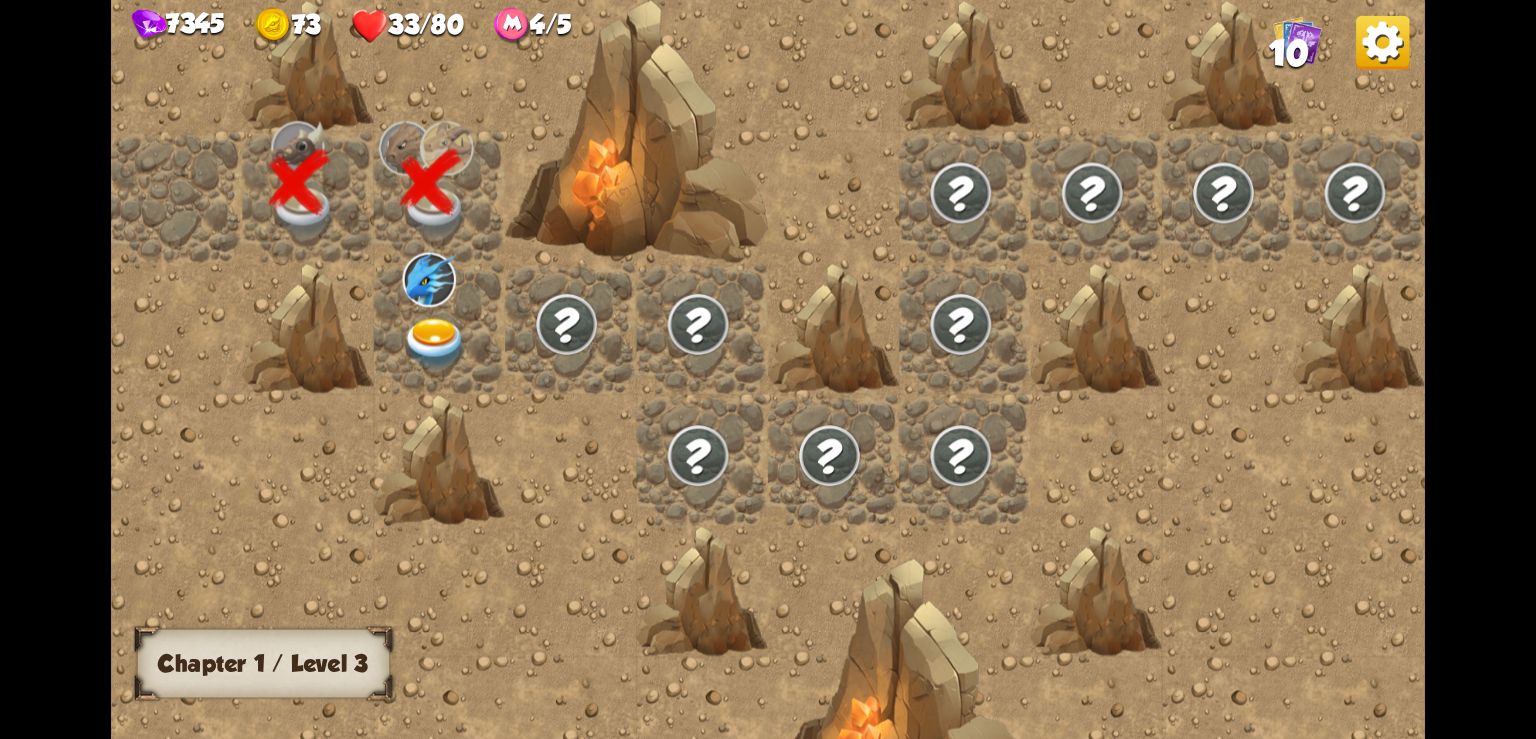 click at bounding box center (436, 343) 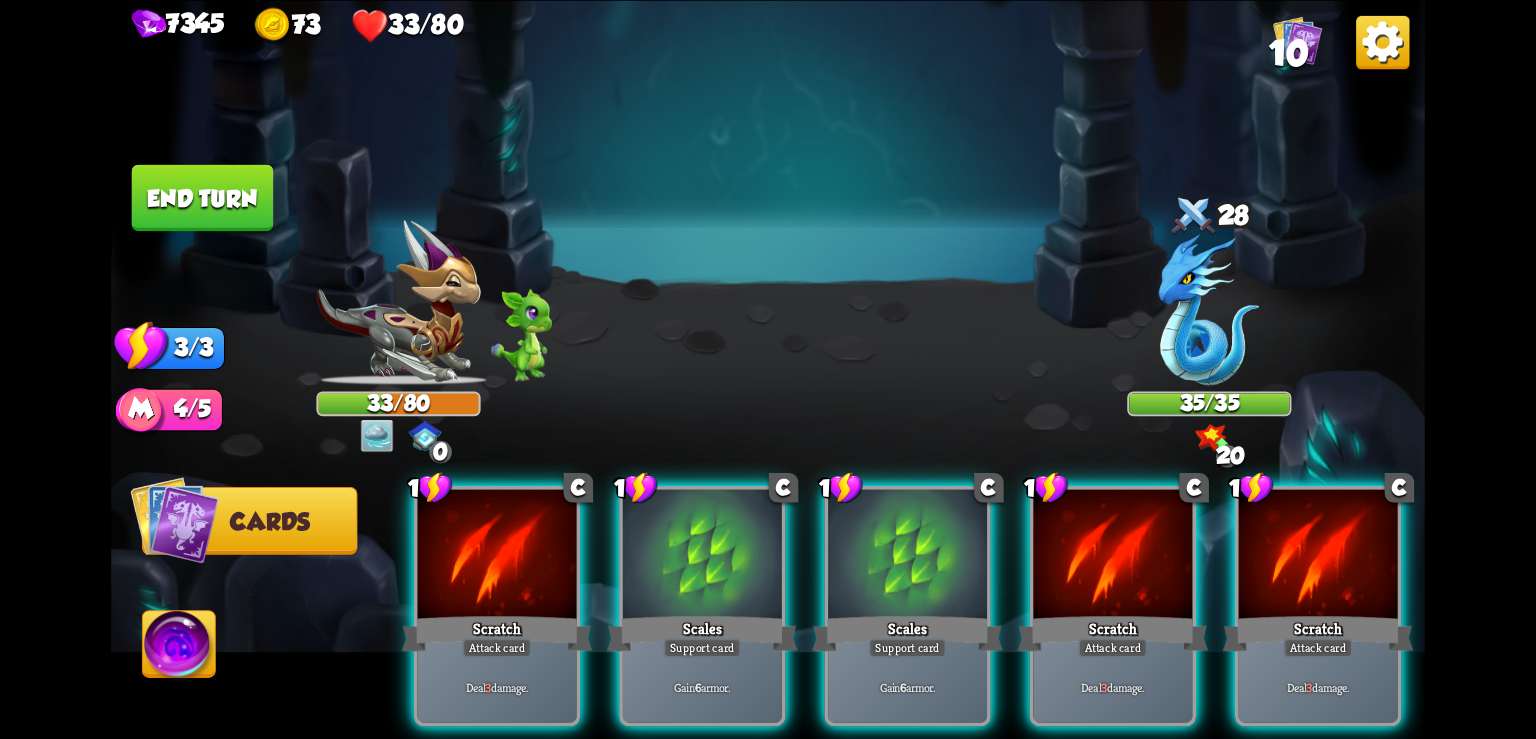 click at bounding box center (1382, 41) 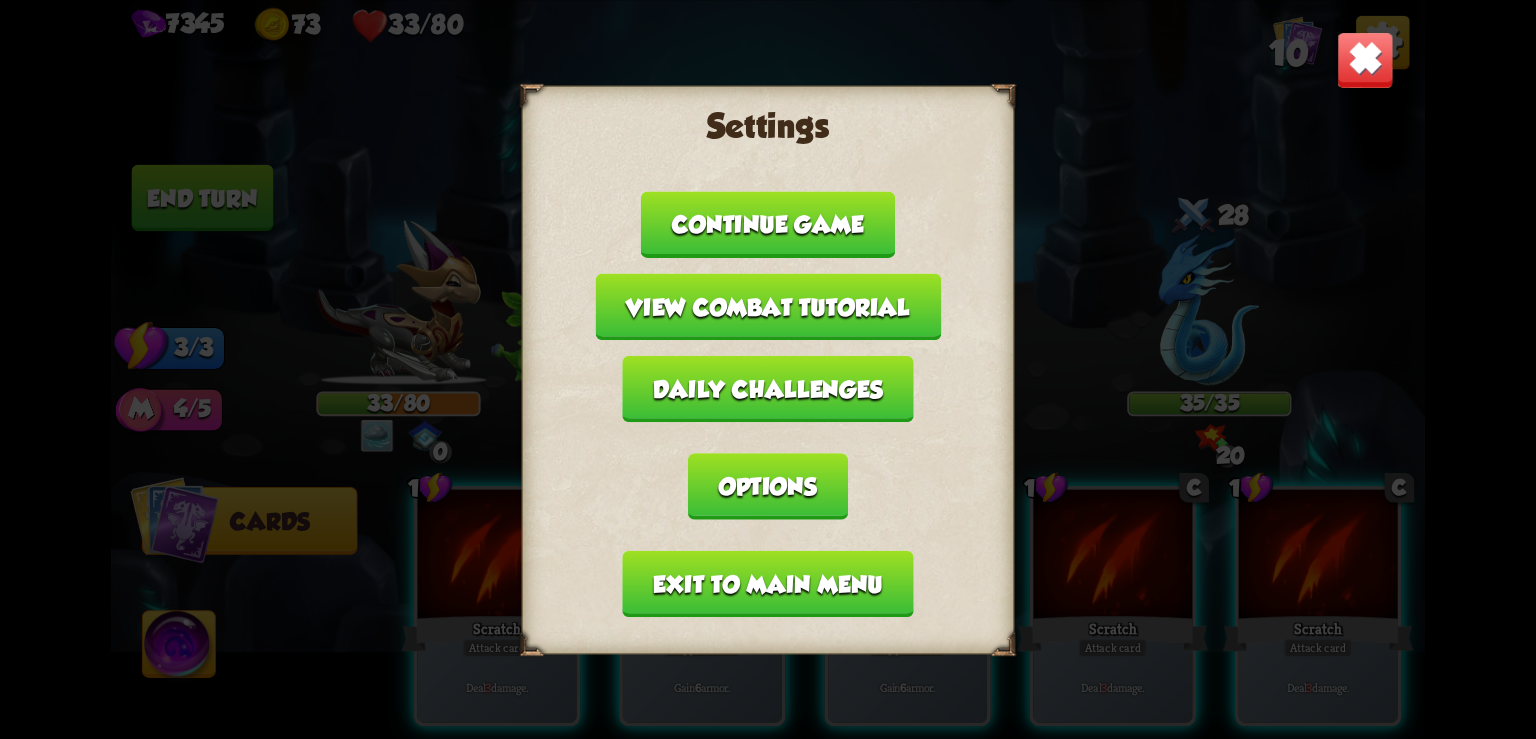 click on "Exit to main menu" at bounding box center (768, 583) 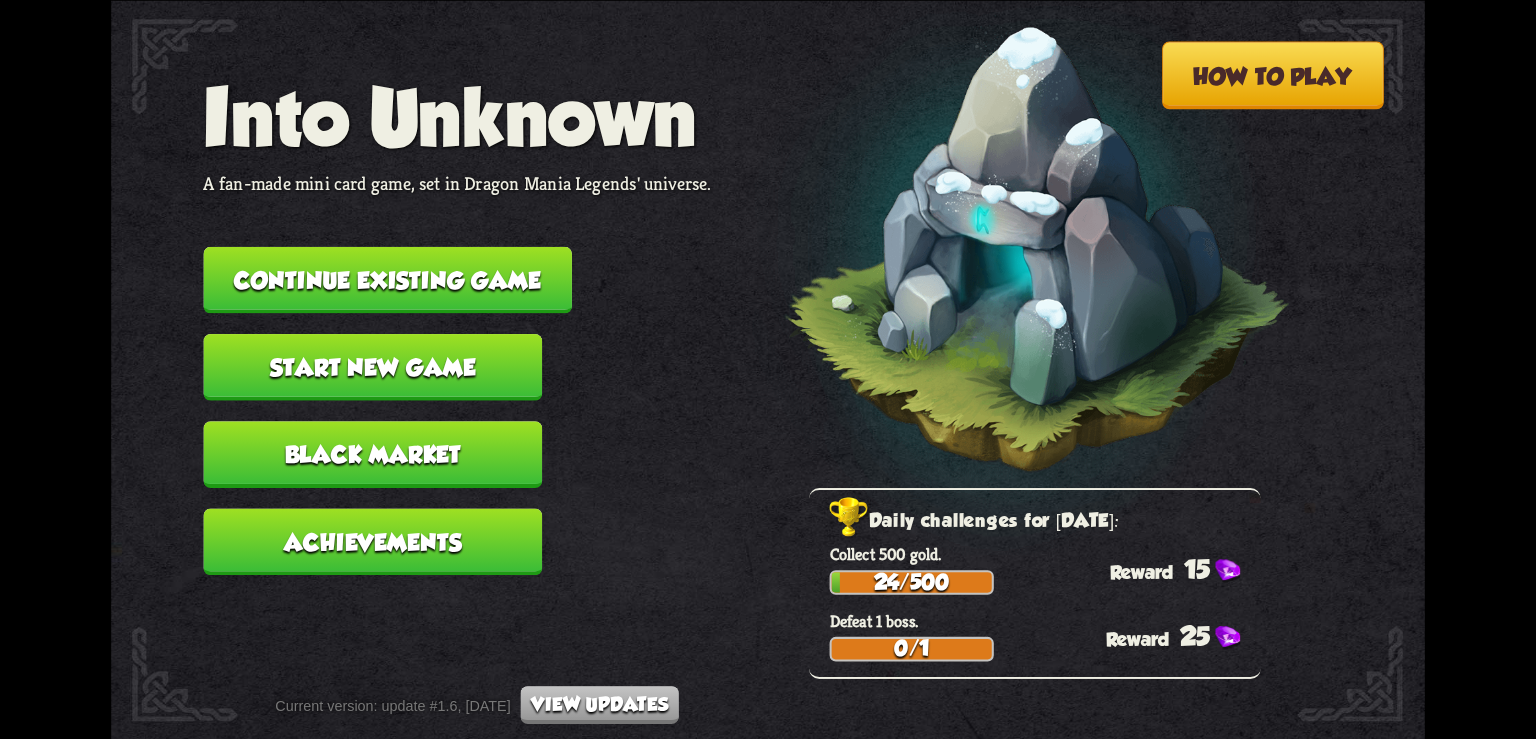 click on "Continue existing game" at bounding box center (387, 279) 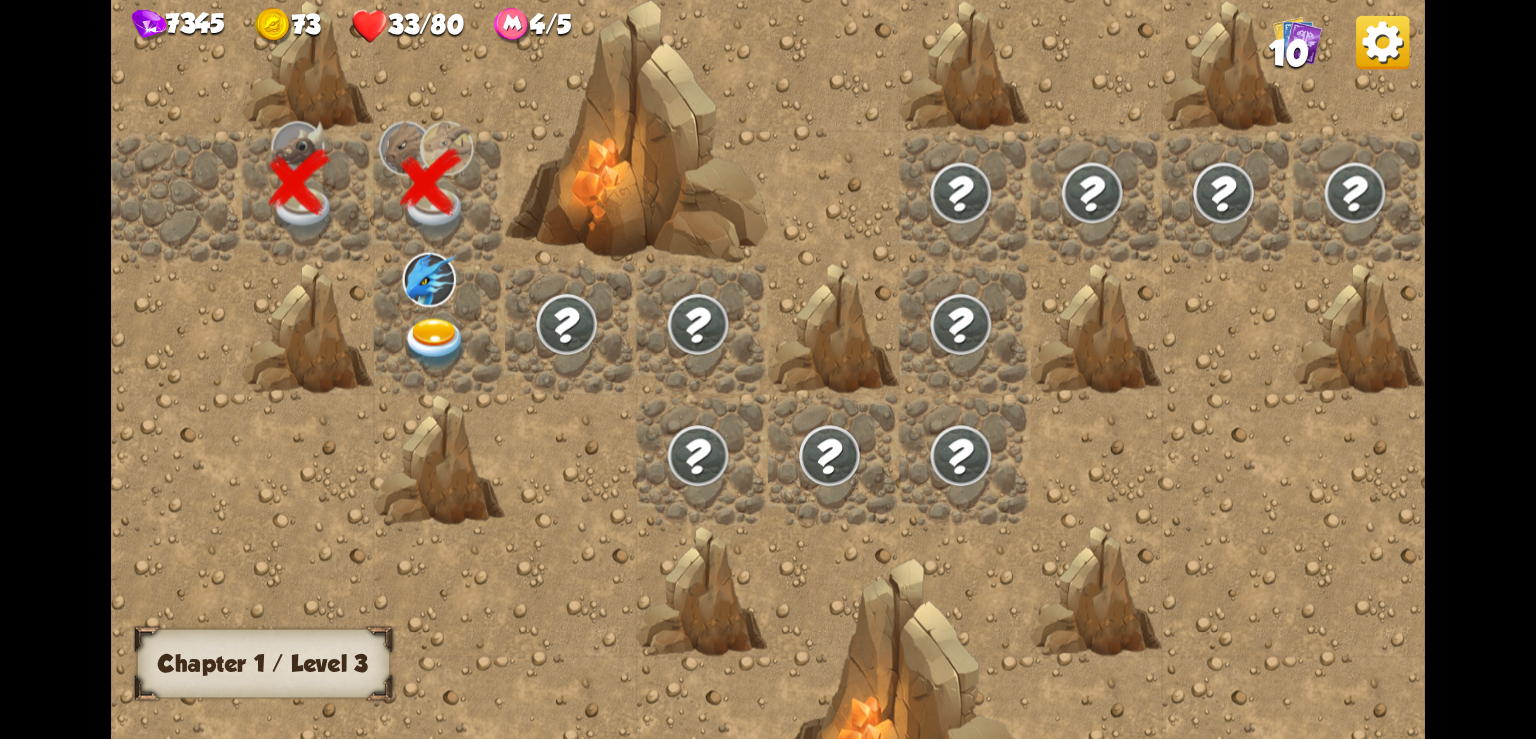 click at bounding box center [436, 343] 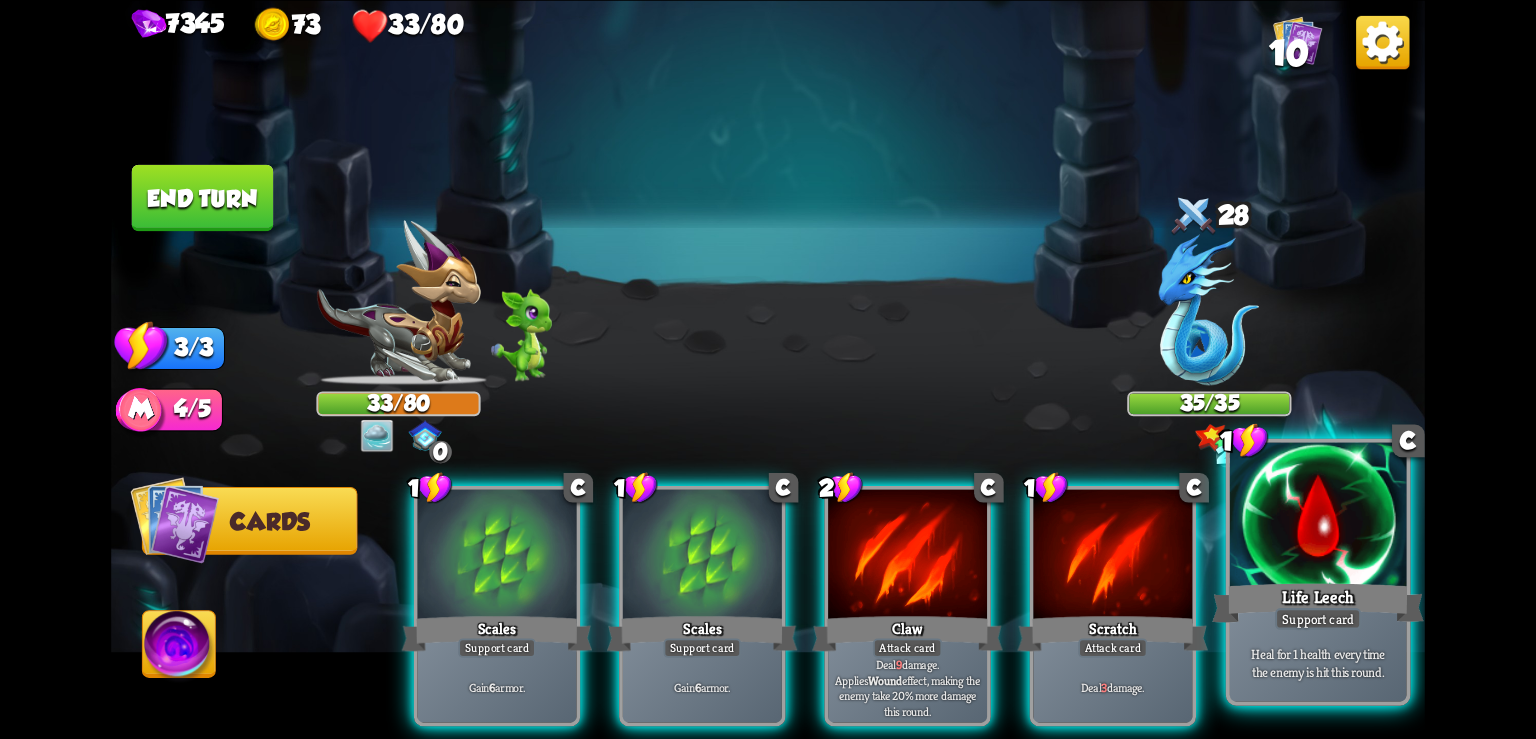 click on "Life Leech" at bounding box center [1318, 602] 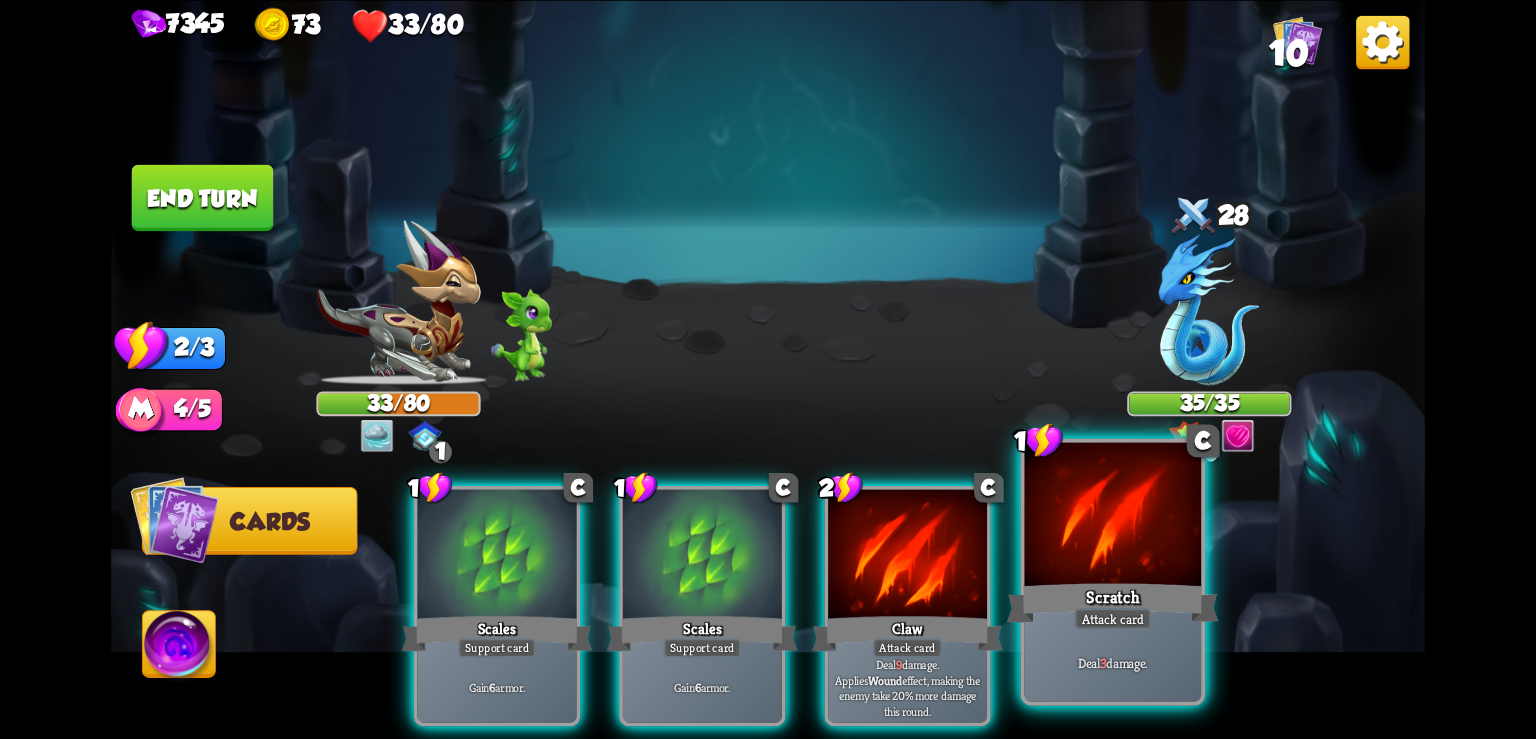 click at bounding box center (1113, 516) 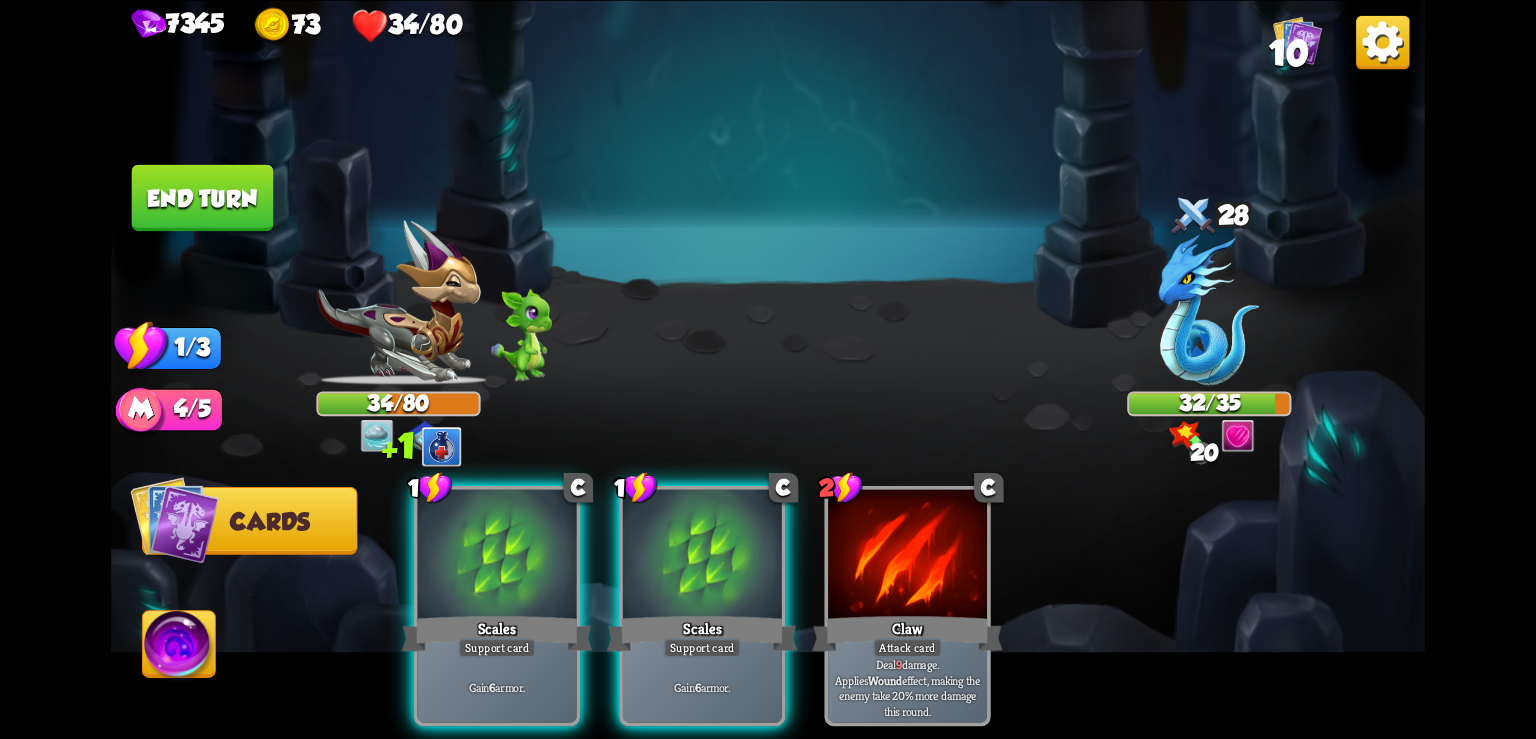 click at bounding box center [1382, 41] 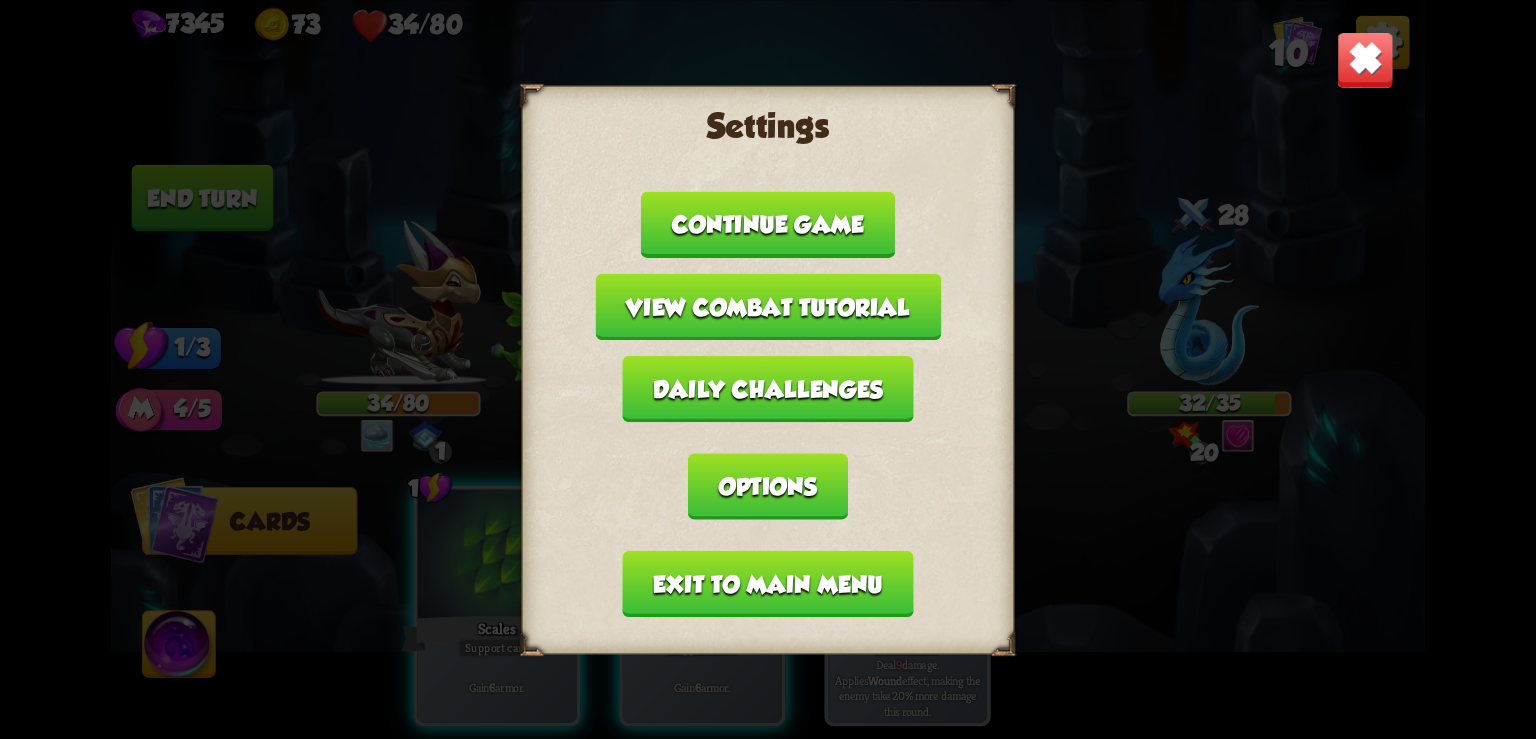 click on "Exit to main menu" at bounding box center (768, 583) 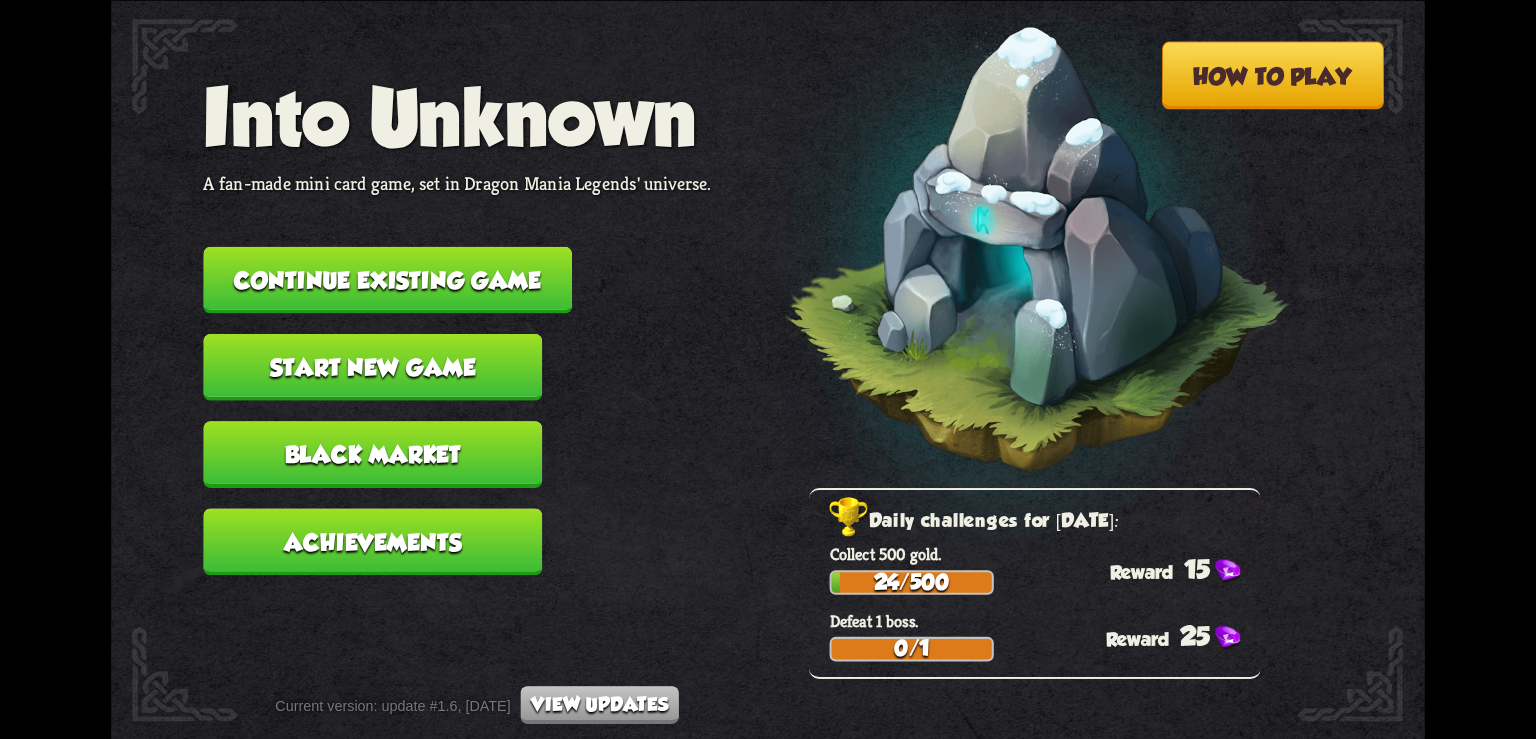 click on "Continue existing game" at bounding box center [387, 279] 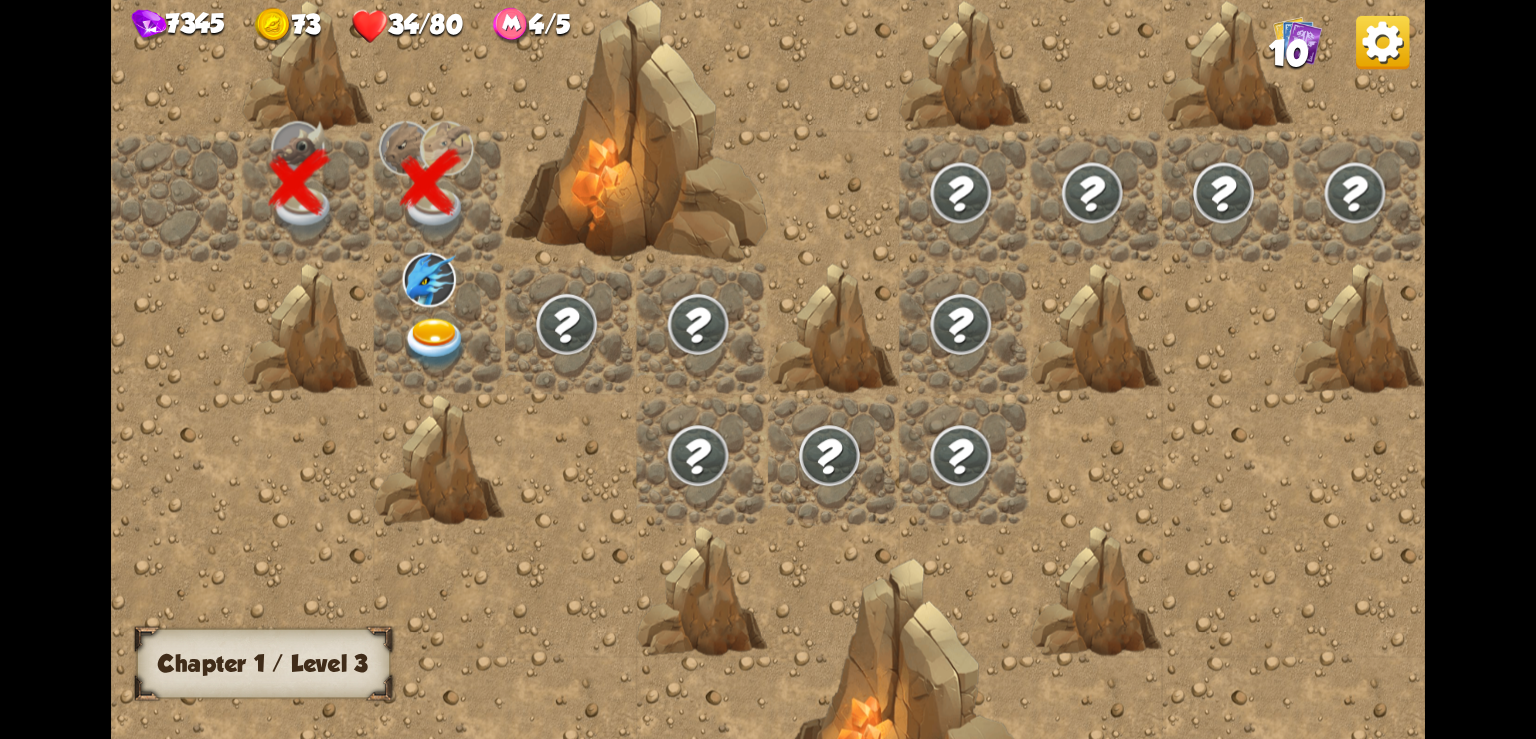click at bounding box center [436, 343] 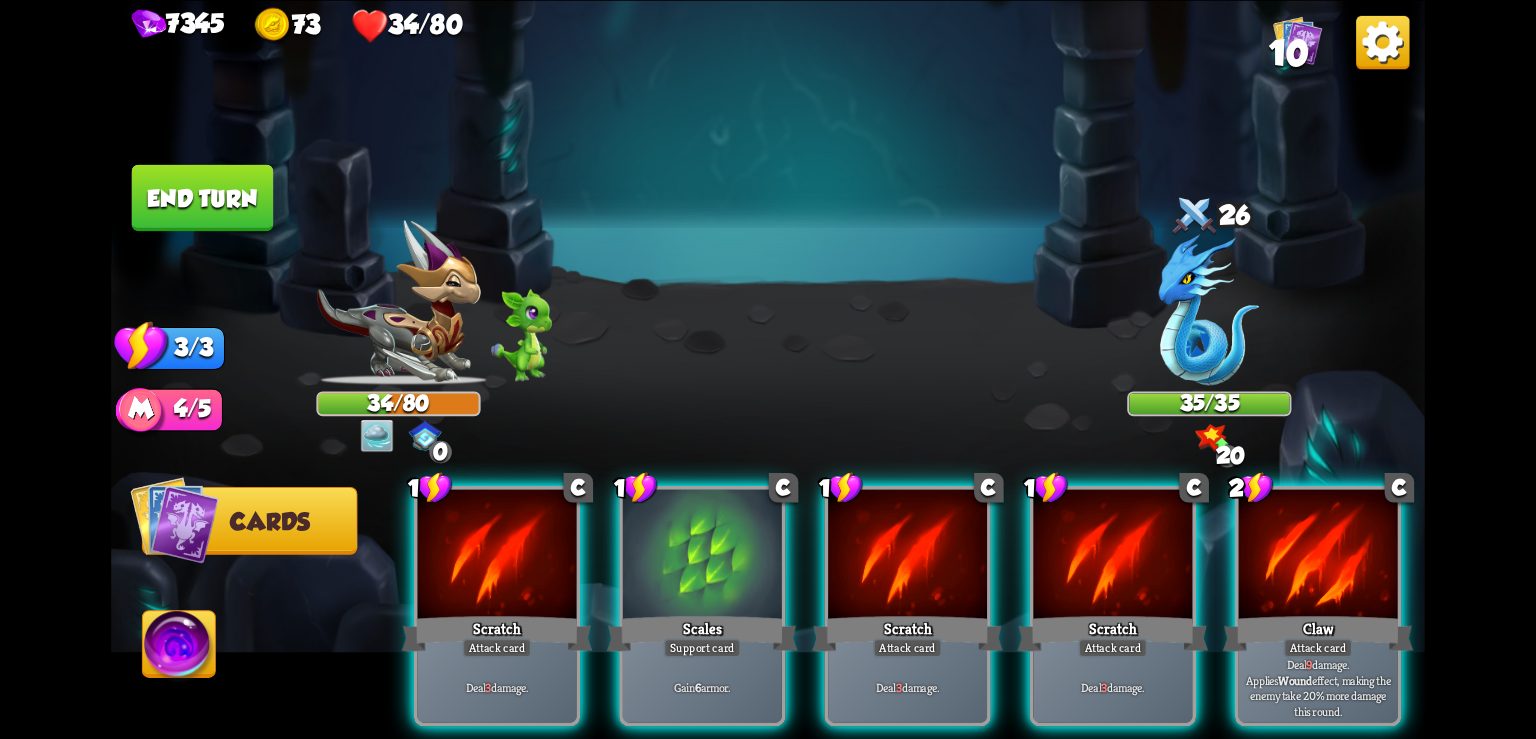 click at bounding box center [1382, 41] 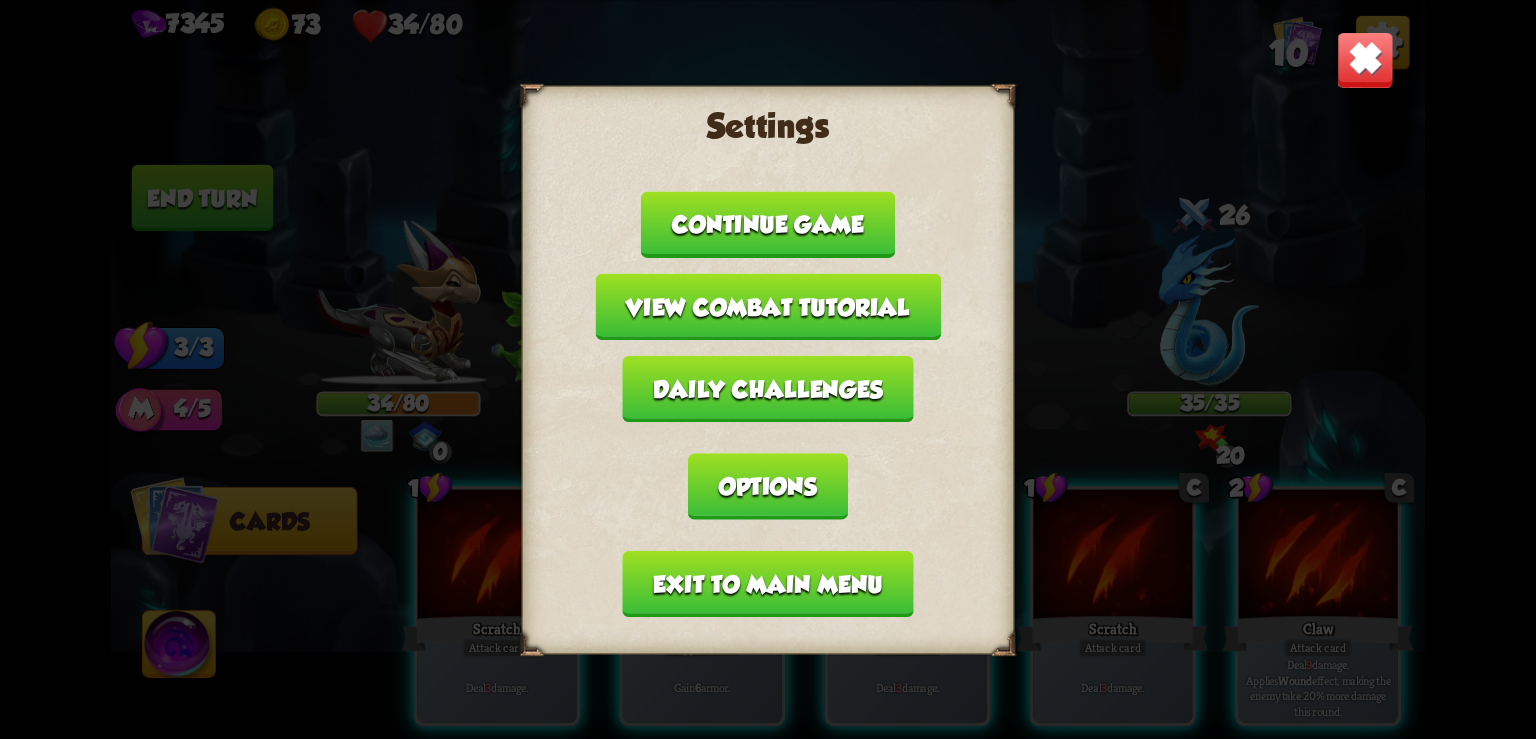 click on "Exit to main menu" at bounding box center (768, 583) 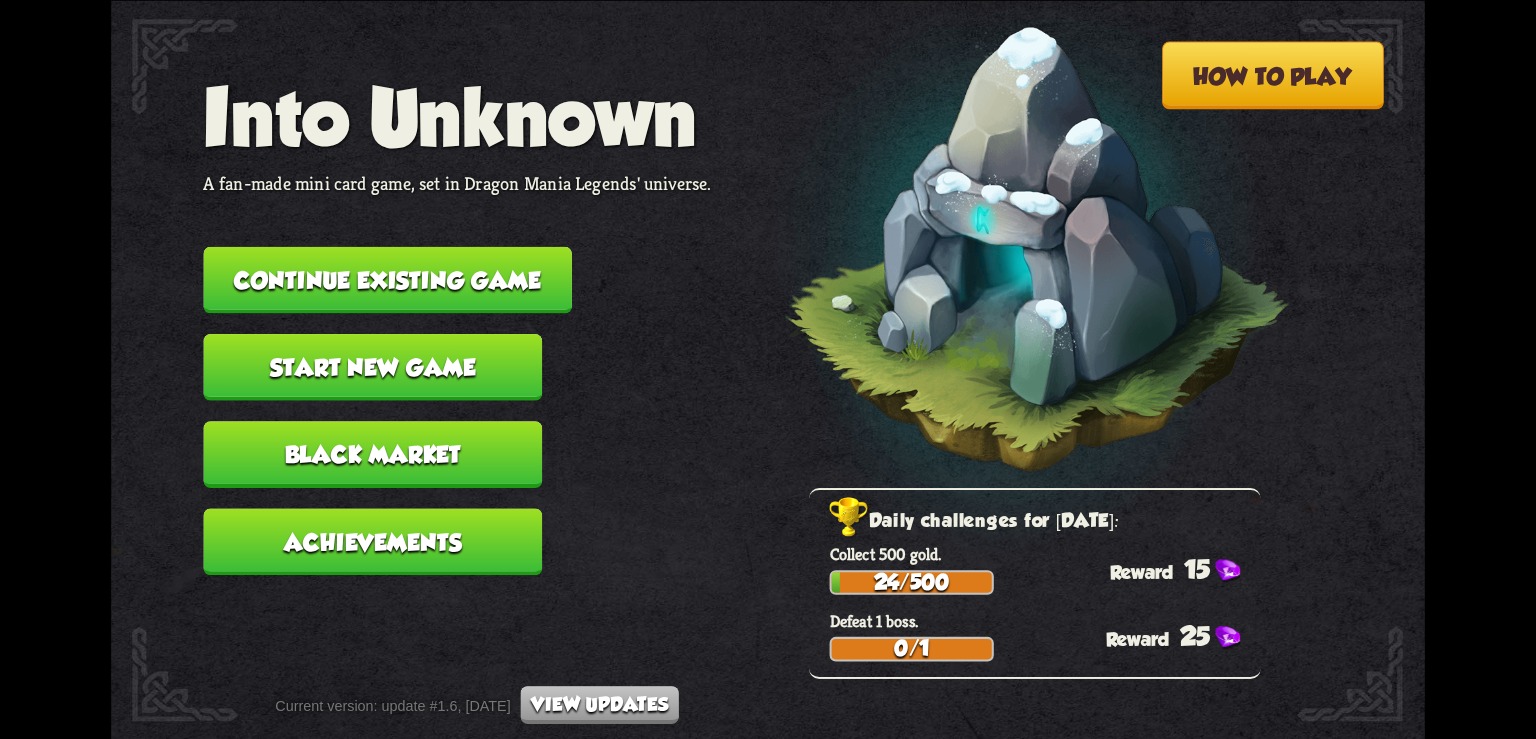 click on "Continue existing game" at bounding box center (387, 279) 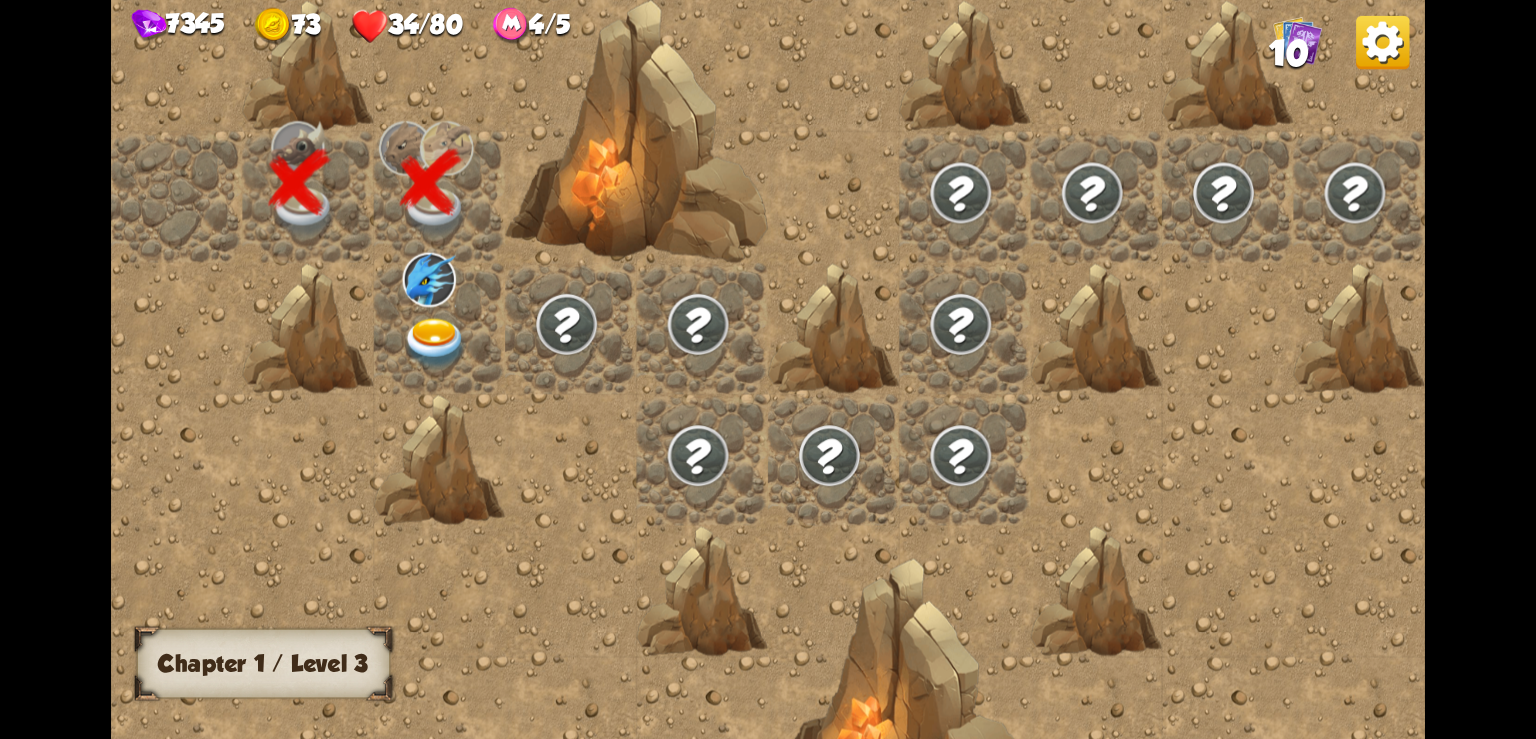 click at bounding box center (436, 343) 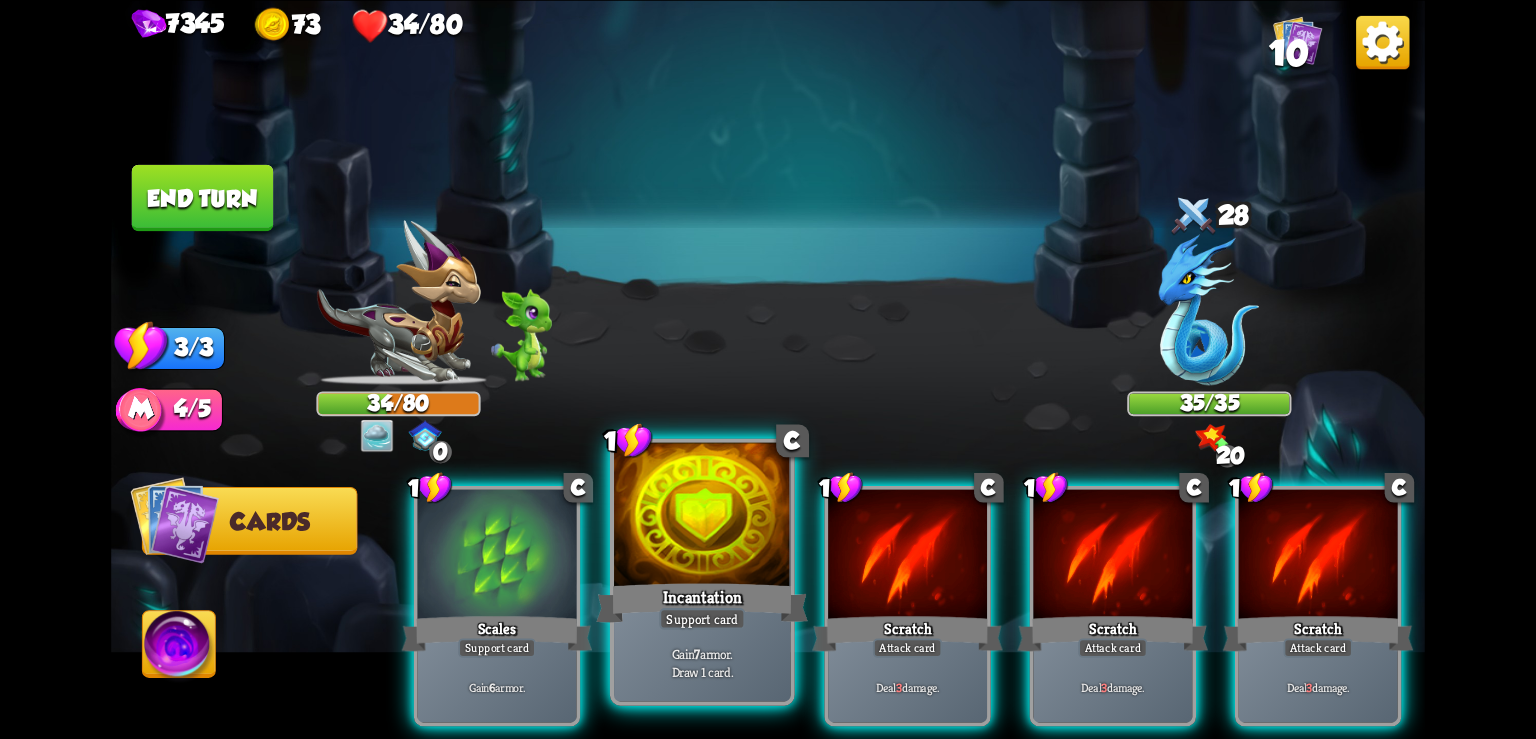 click at bounding box center [702, 516] 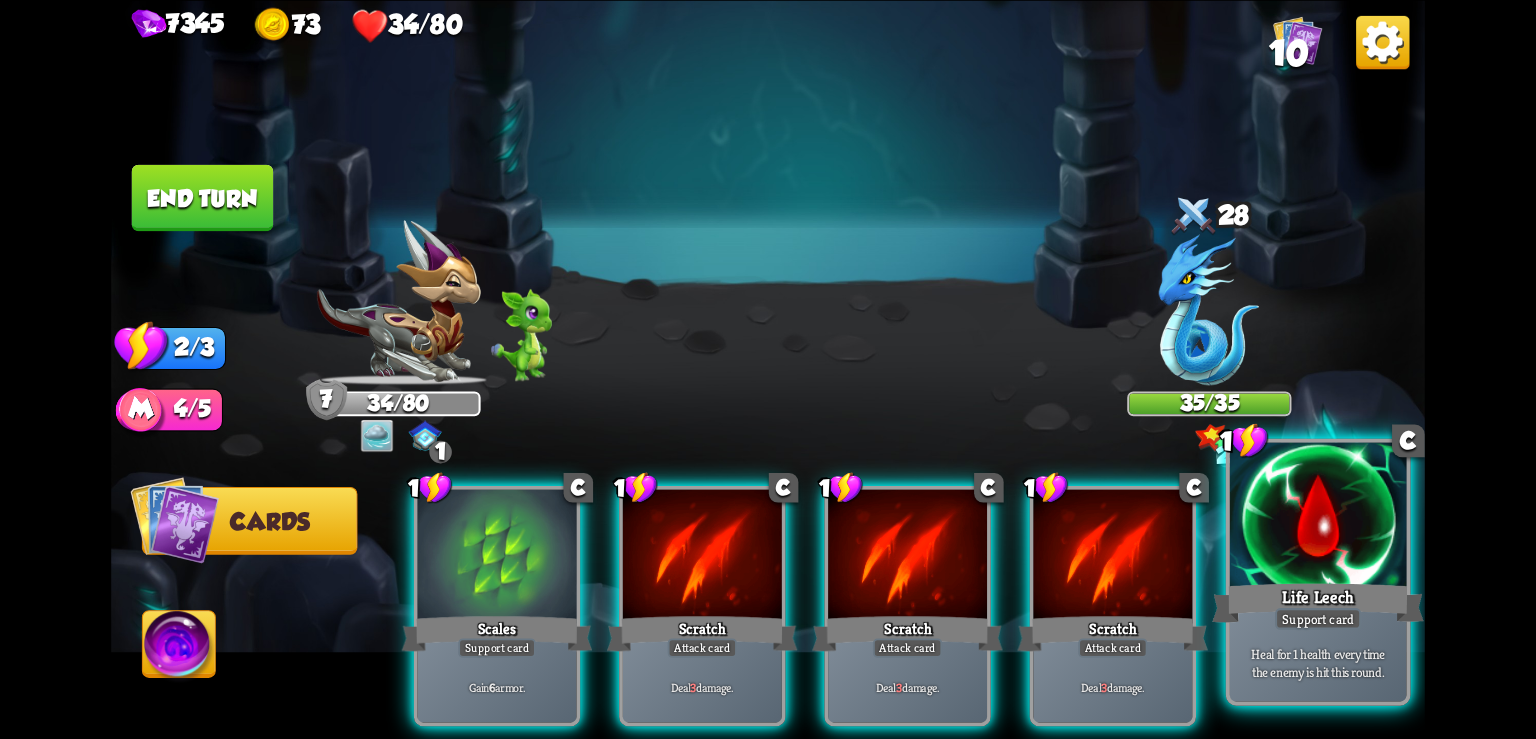 click at bounding box center [1318, 516] 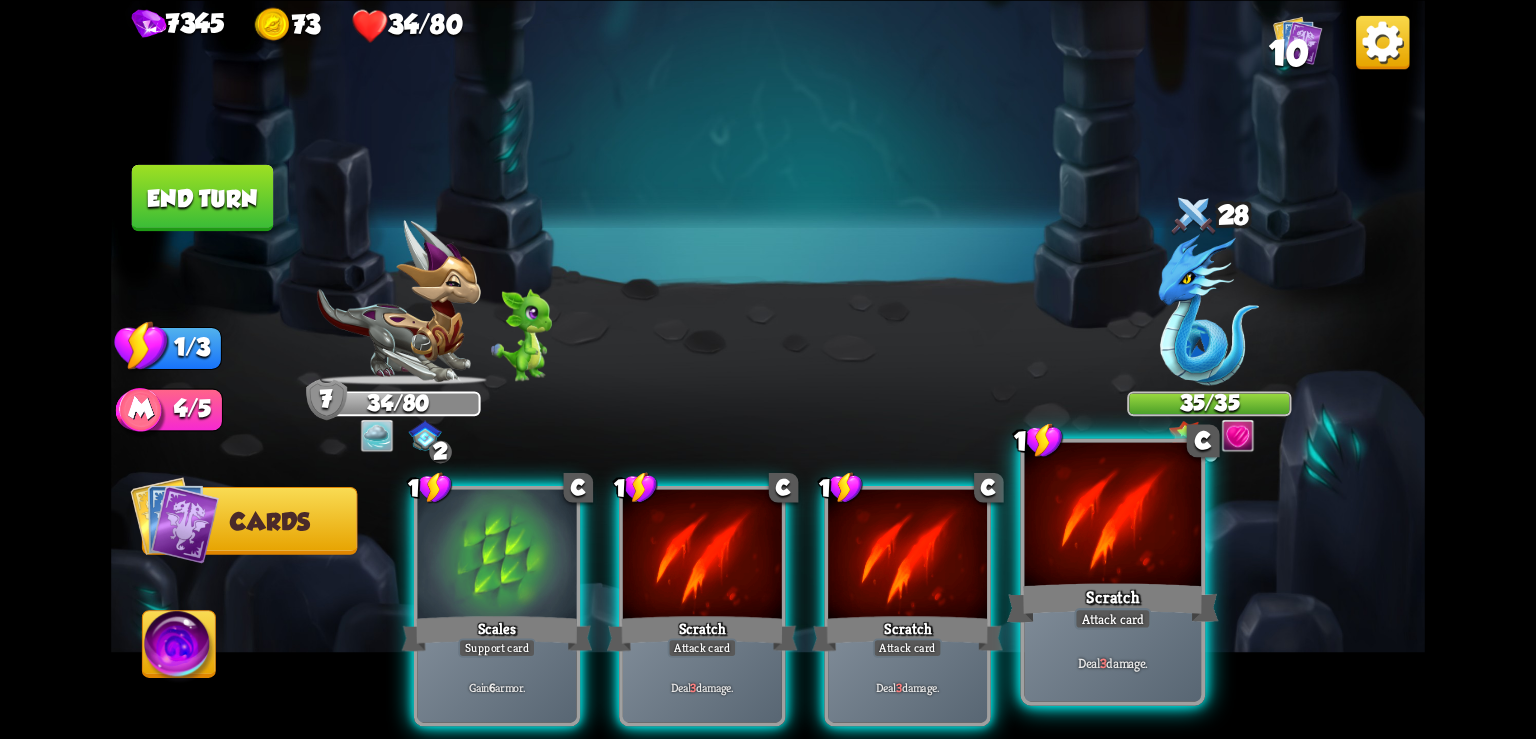 click on "Scratch" at bounding box center (1113, 602) 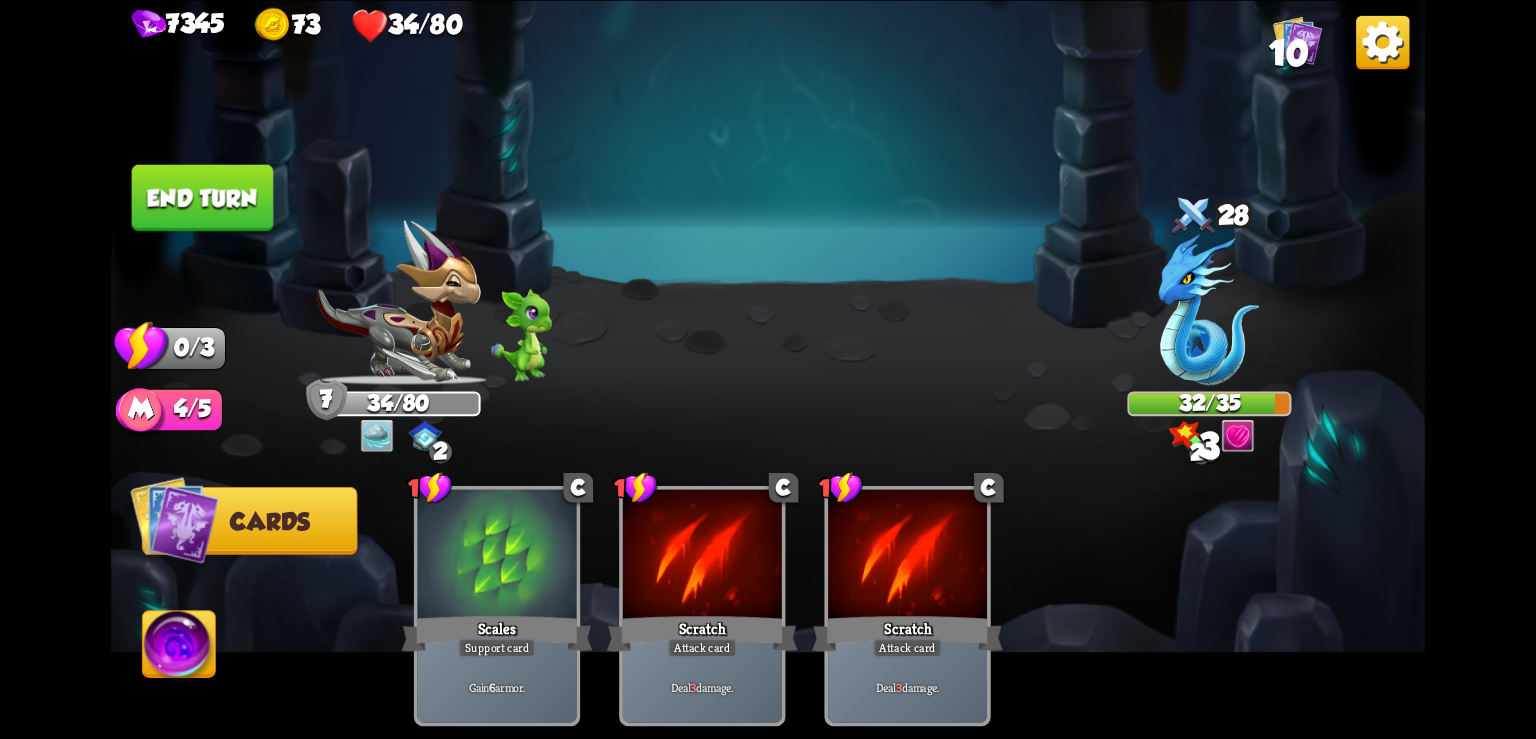 click at bounding box center (1382, 41) 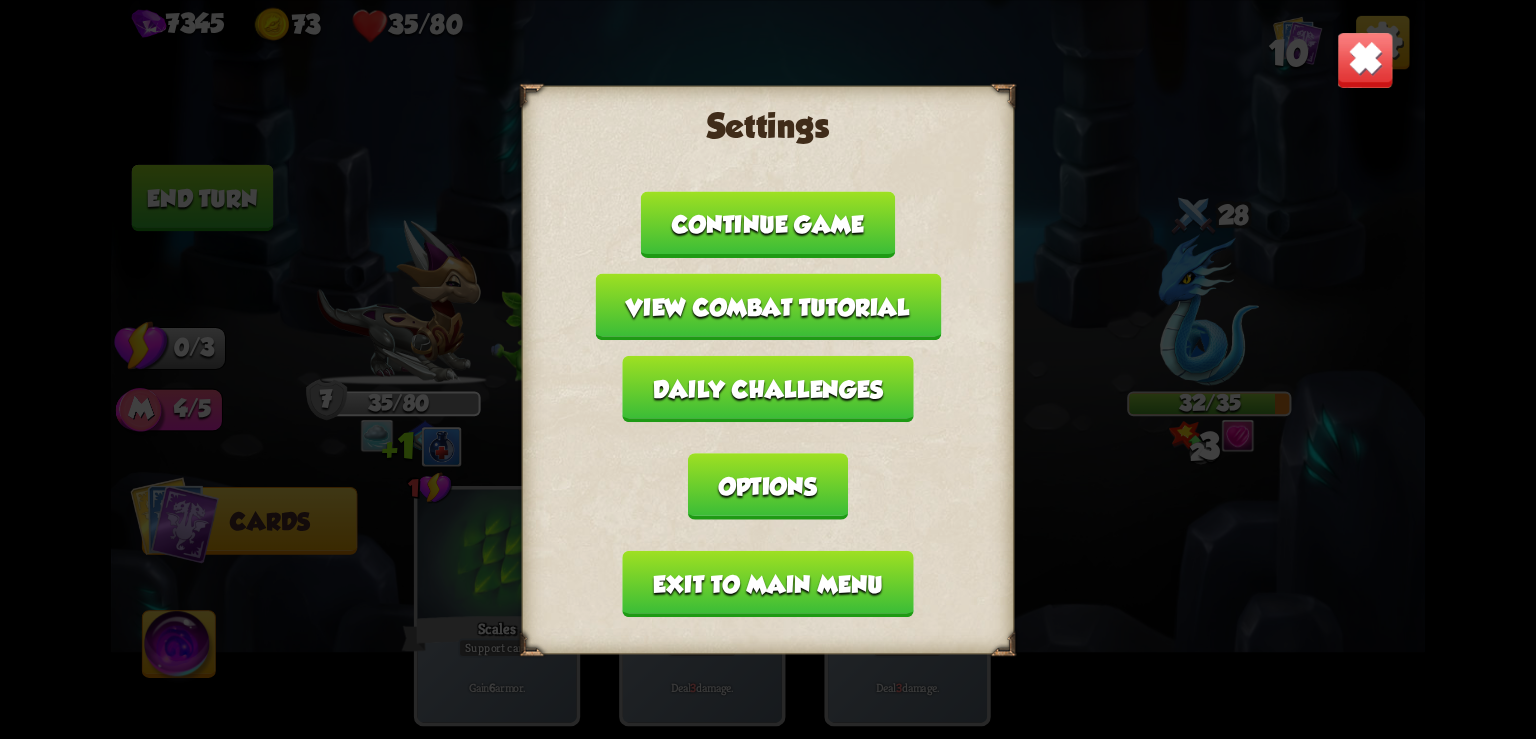 click on "Exit to main menu" at bounding box center (768, 583) 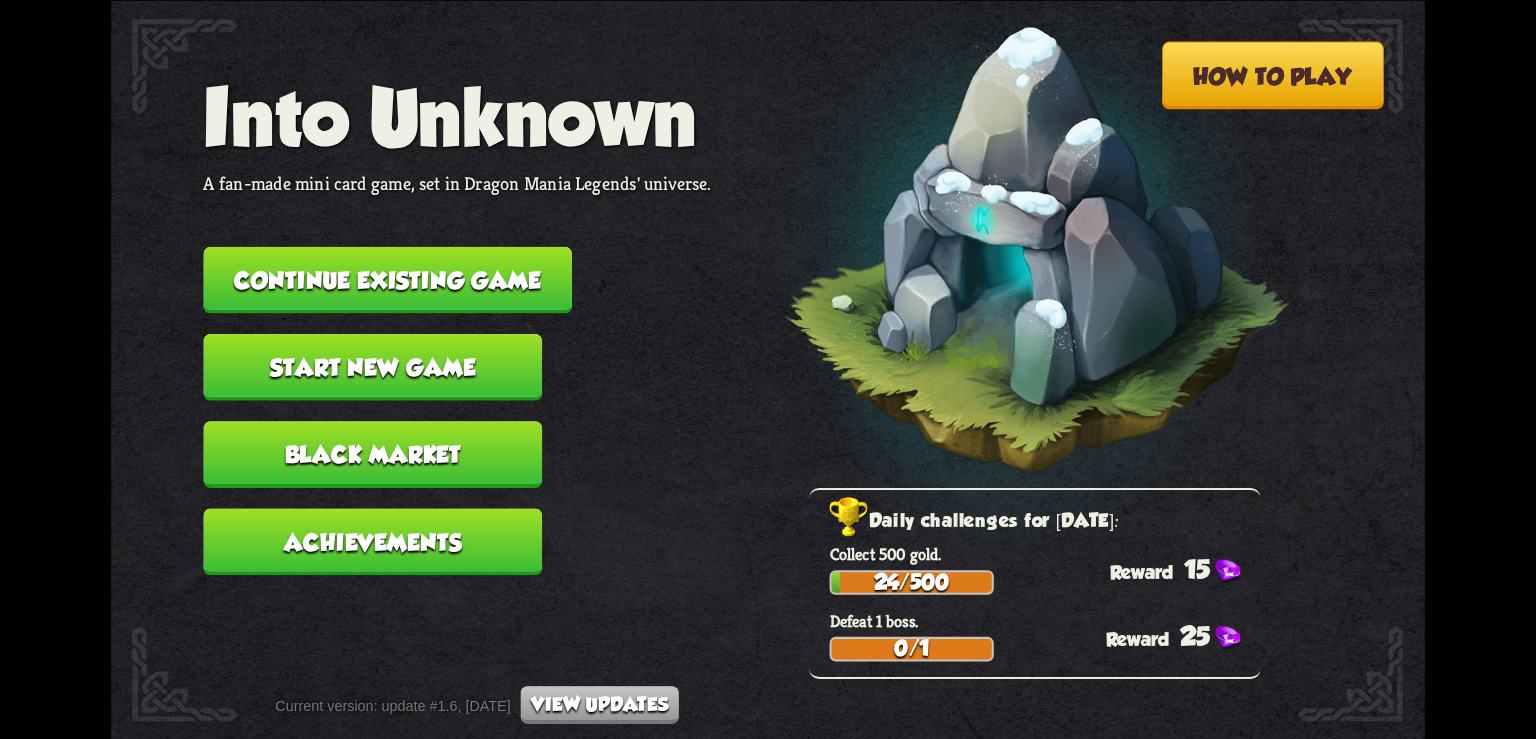click on "Continue existing game" at bounding box center (387, 279) 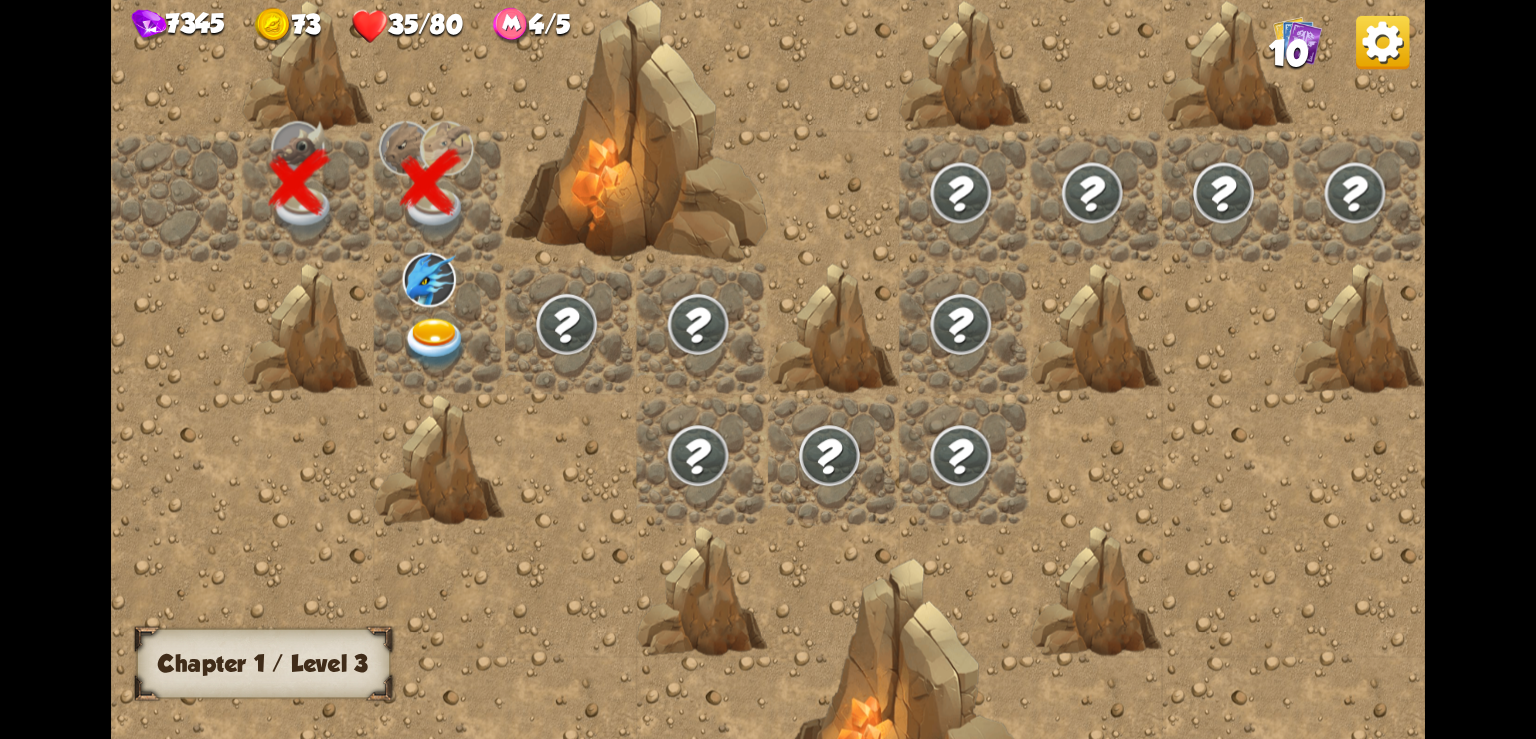 click at bounding box center [436, 343] 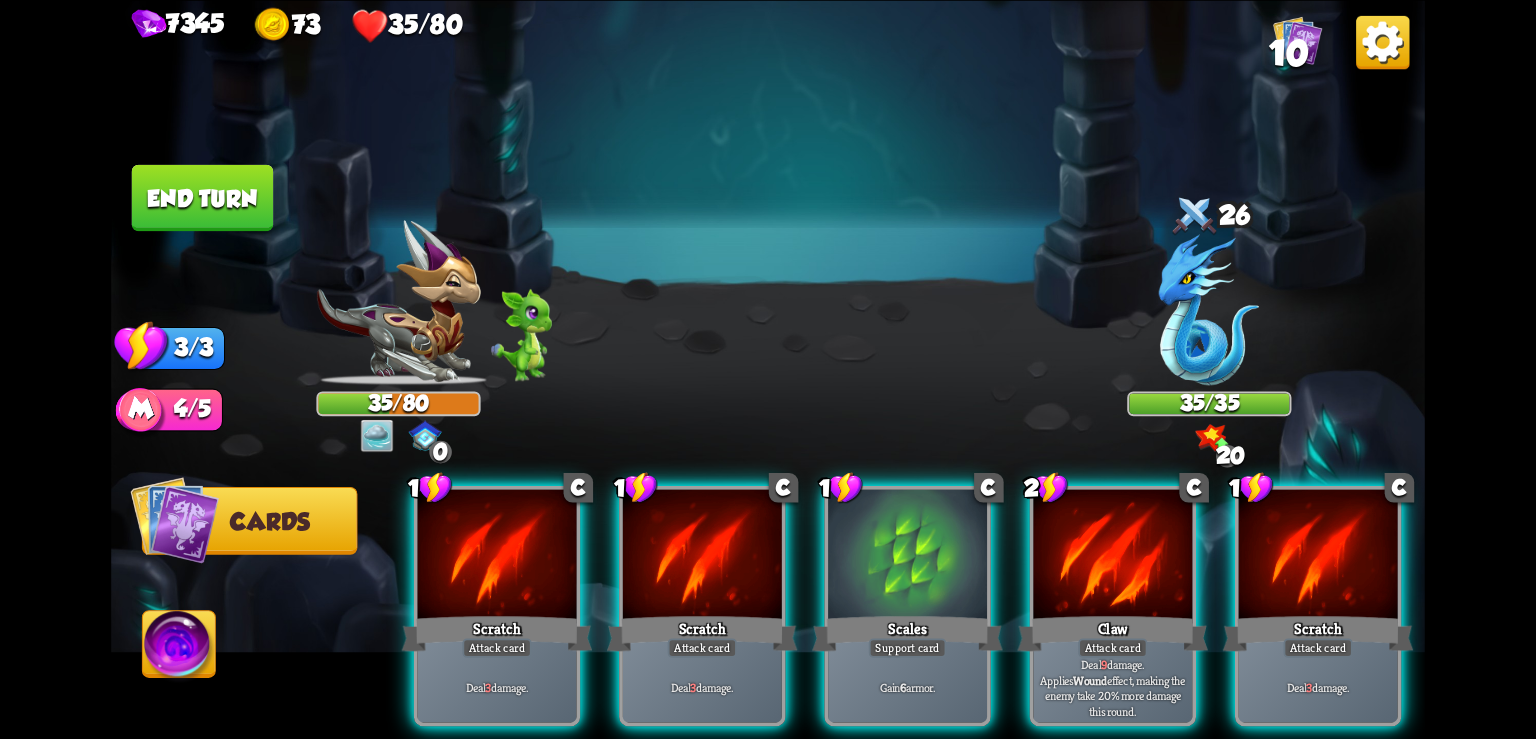 click at bounding box center [1382, 41] 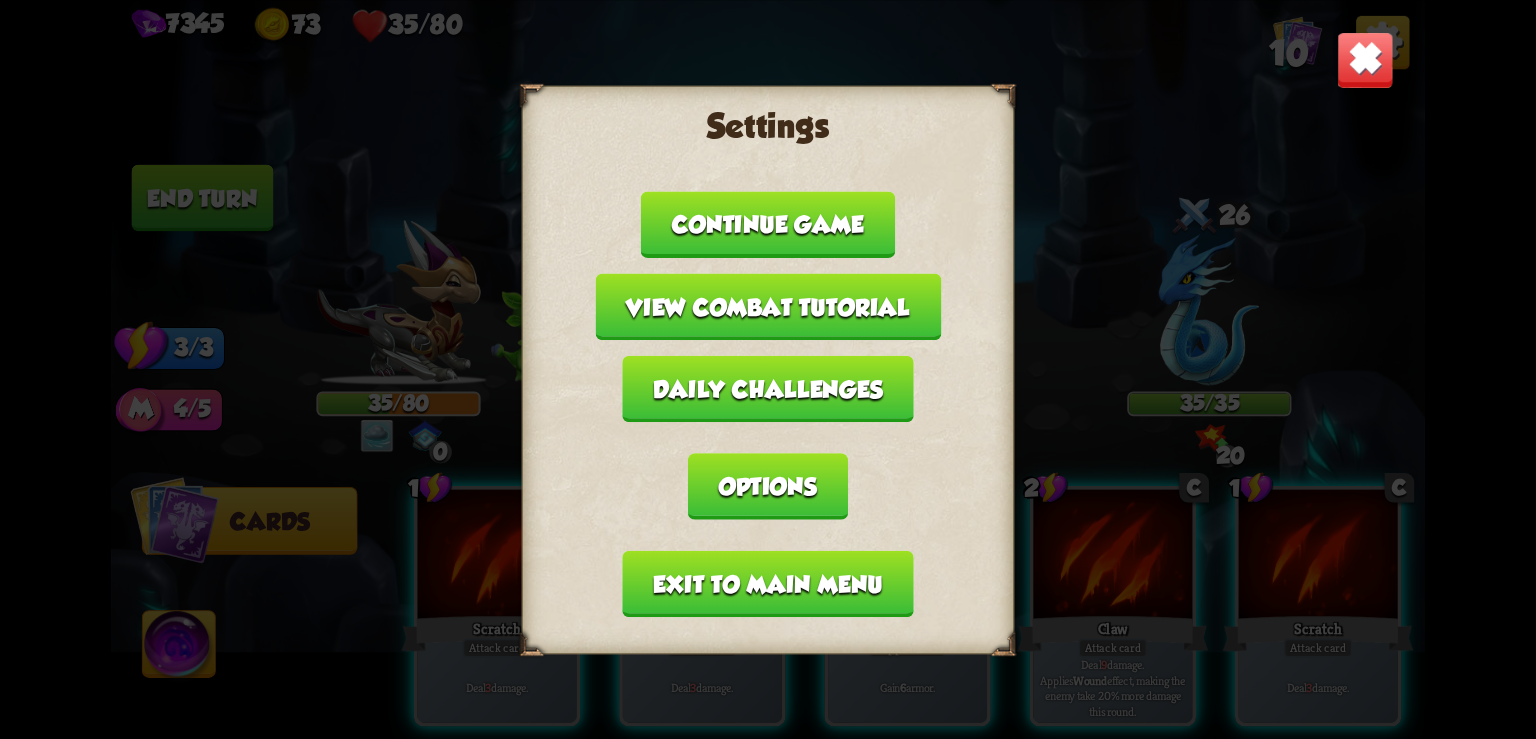 click on "Exit to main menu" at bounding box center [768, 583] 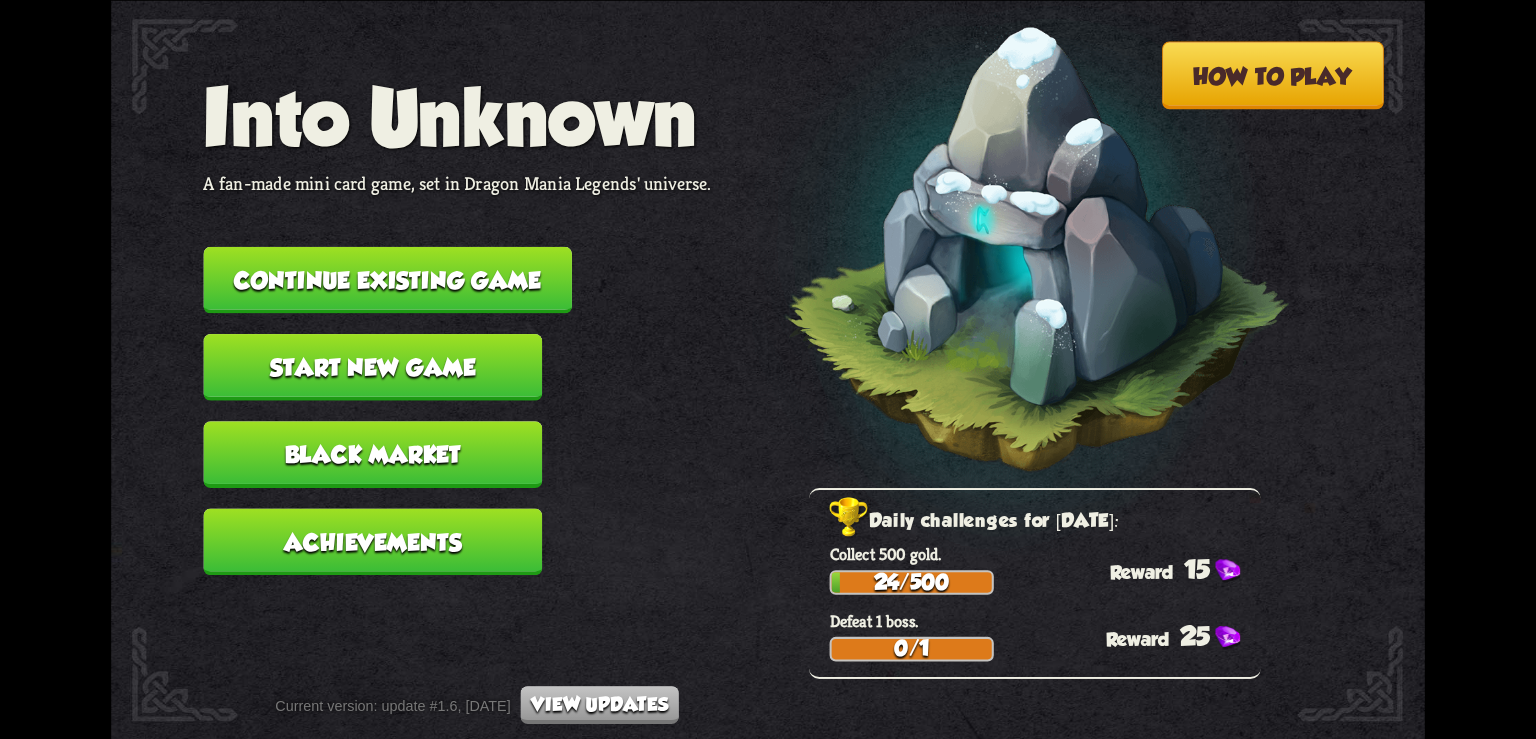 click on "Continue existing game" at bounding box center [387, 279] 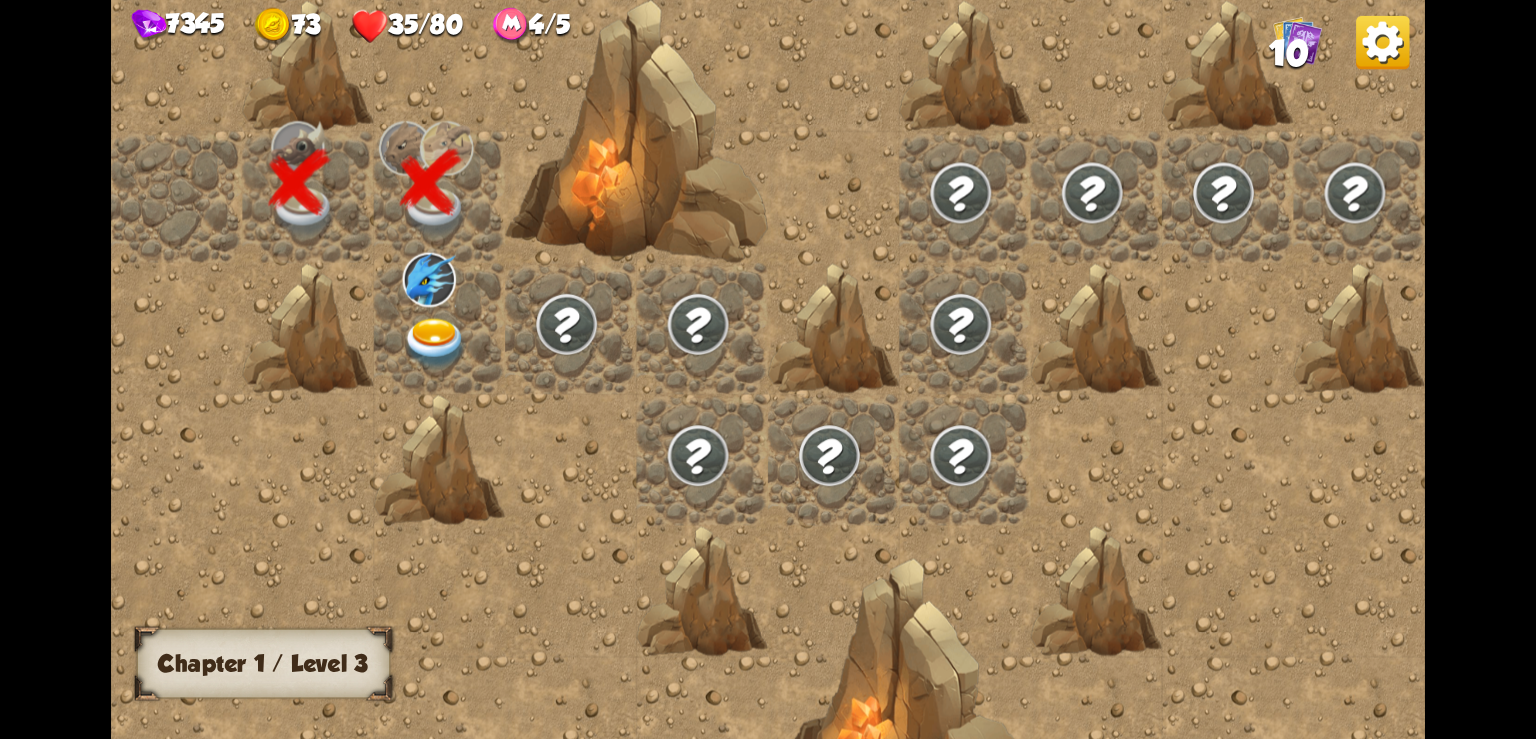 click at bounding box center [436, 343] 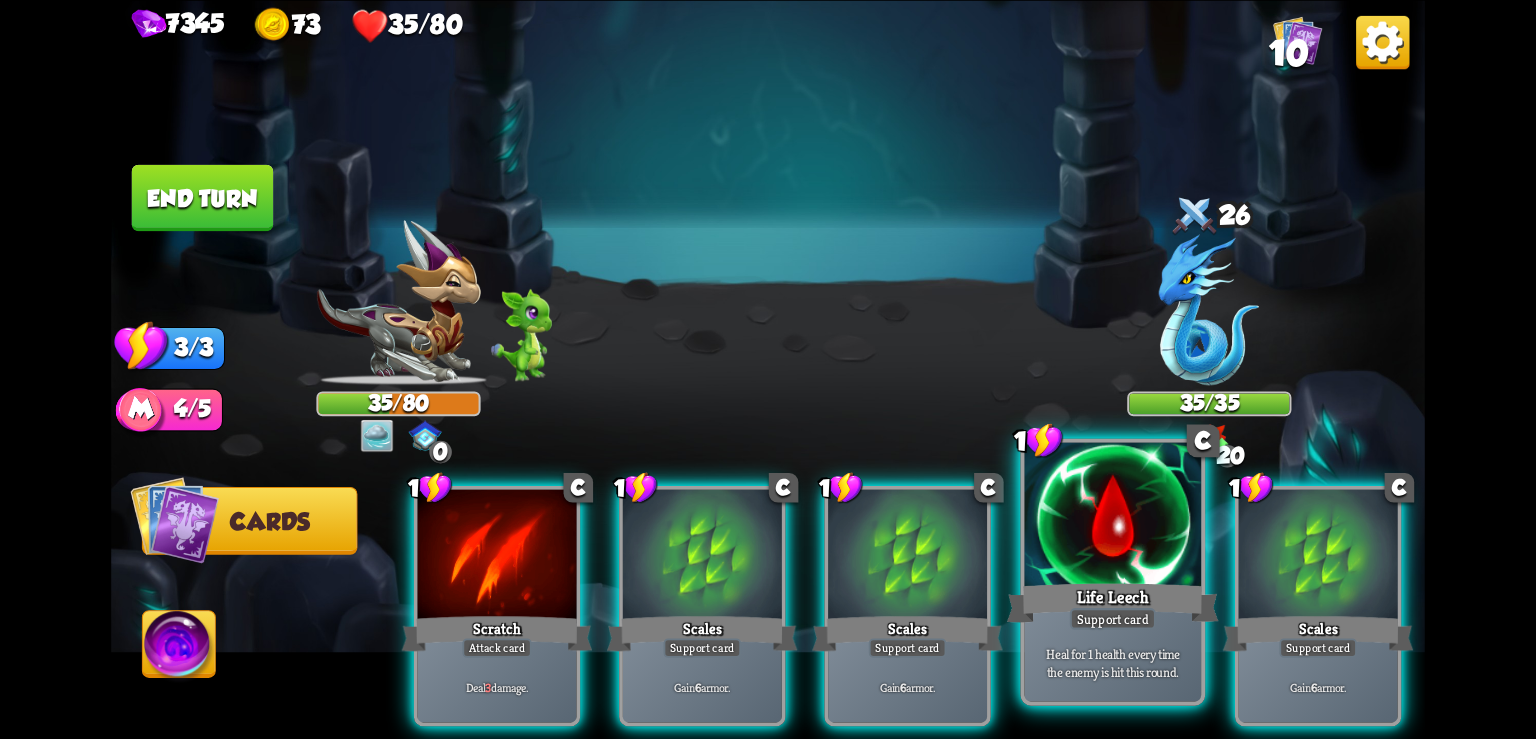 click at bounding box center [1113, 516] 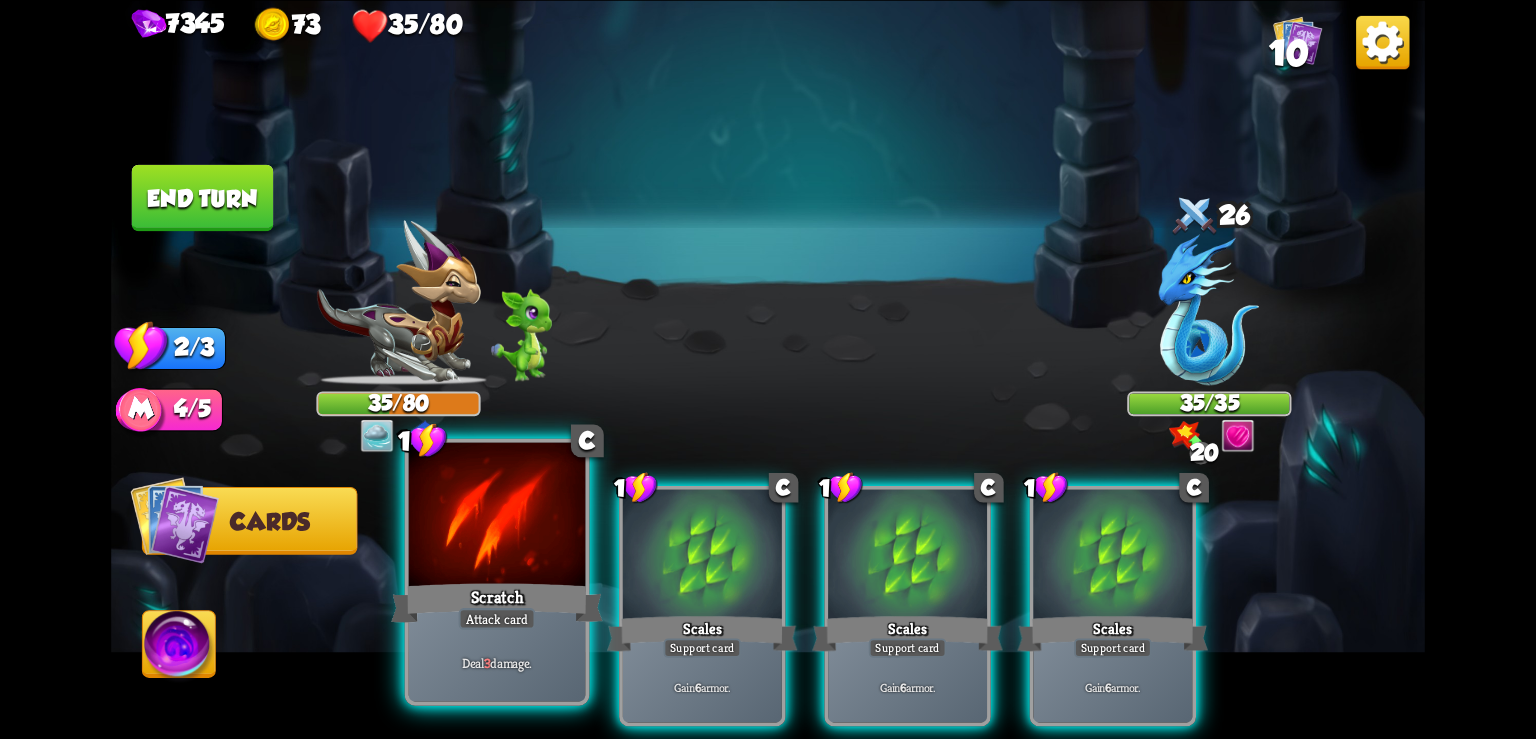 click at bounding box center (497, 516) 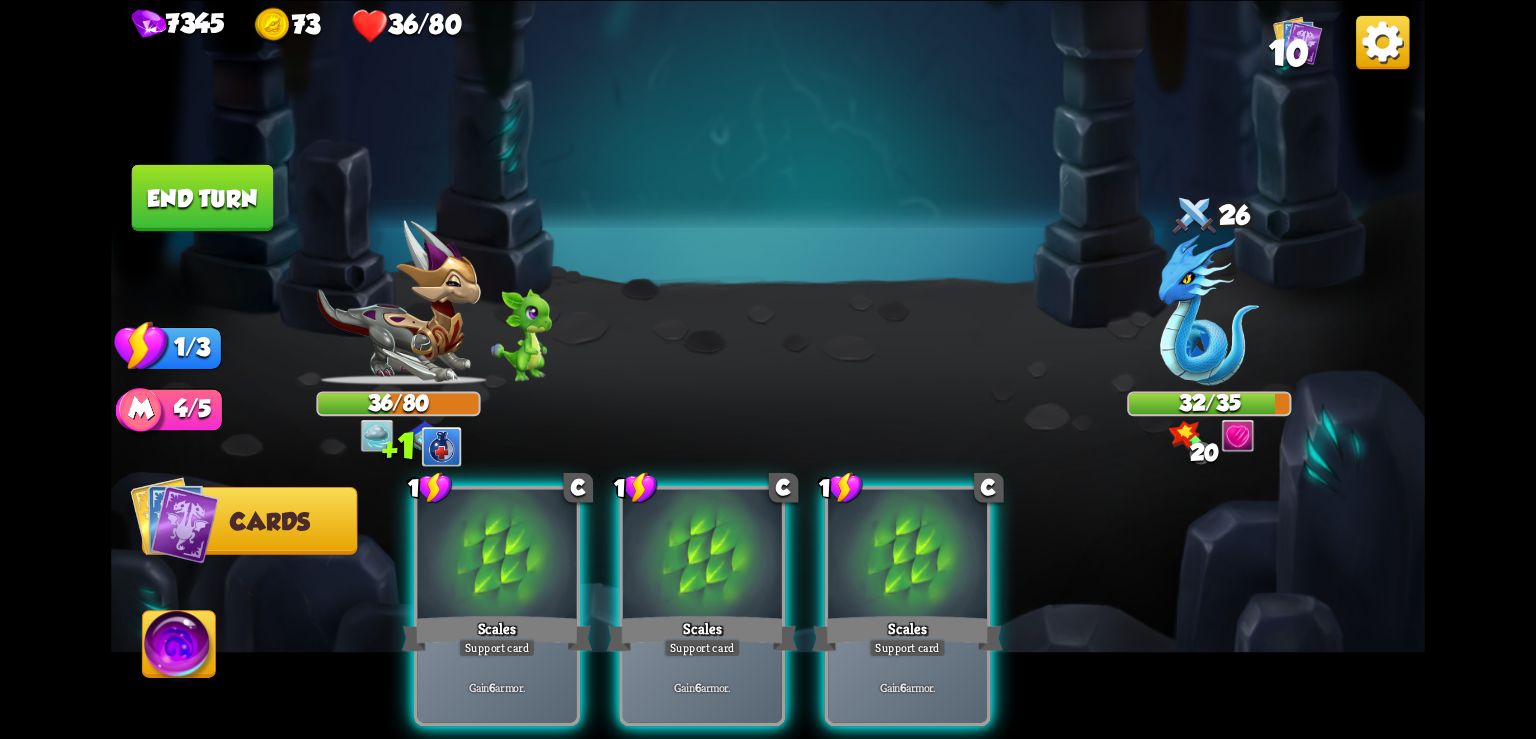 click at bounding box center (1382, 41) 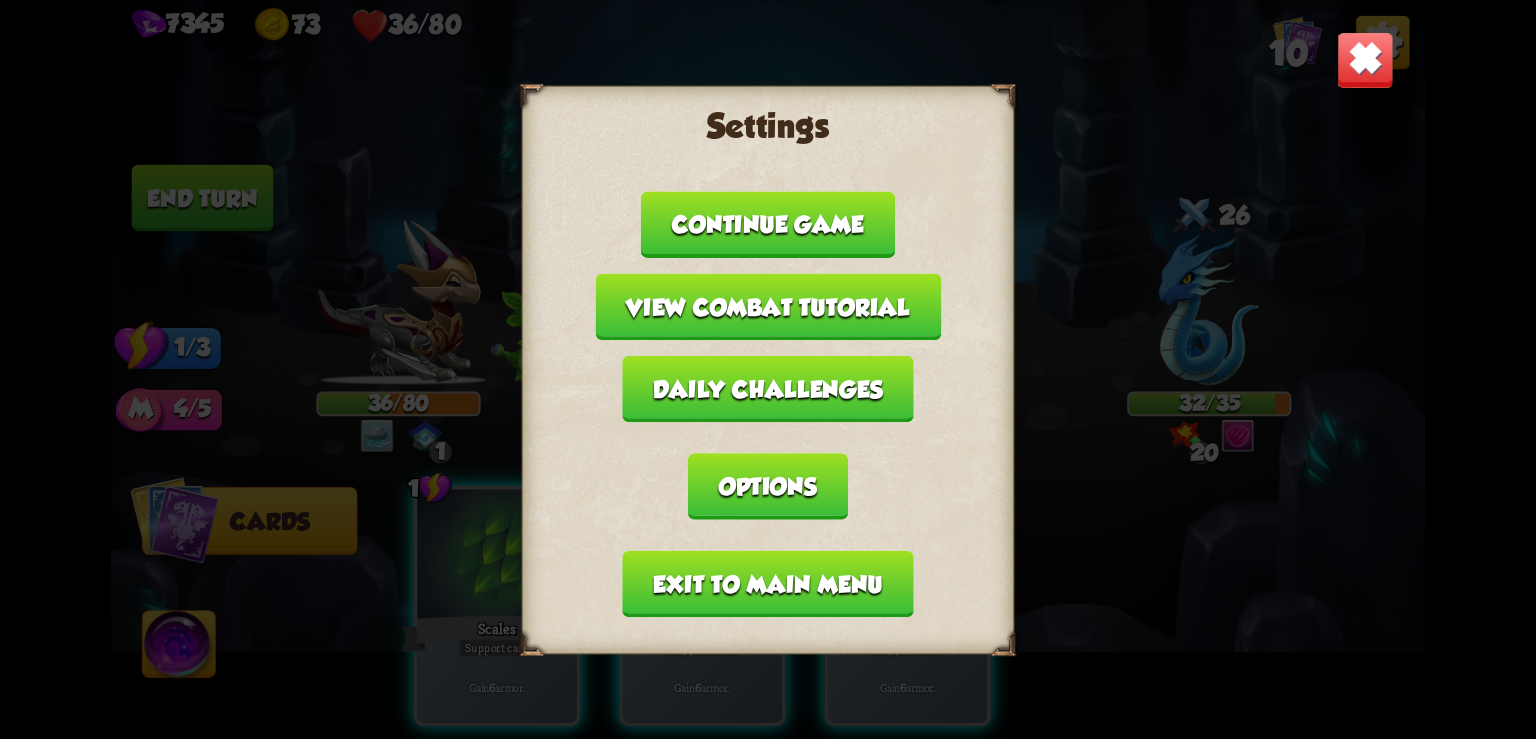 click on "Exit to main menu" at bounding box center (768, 583) 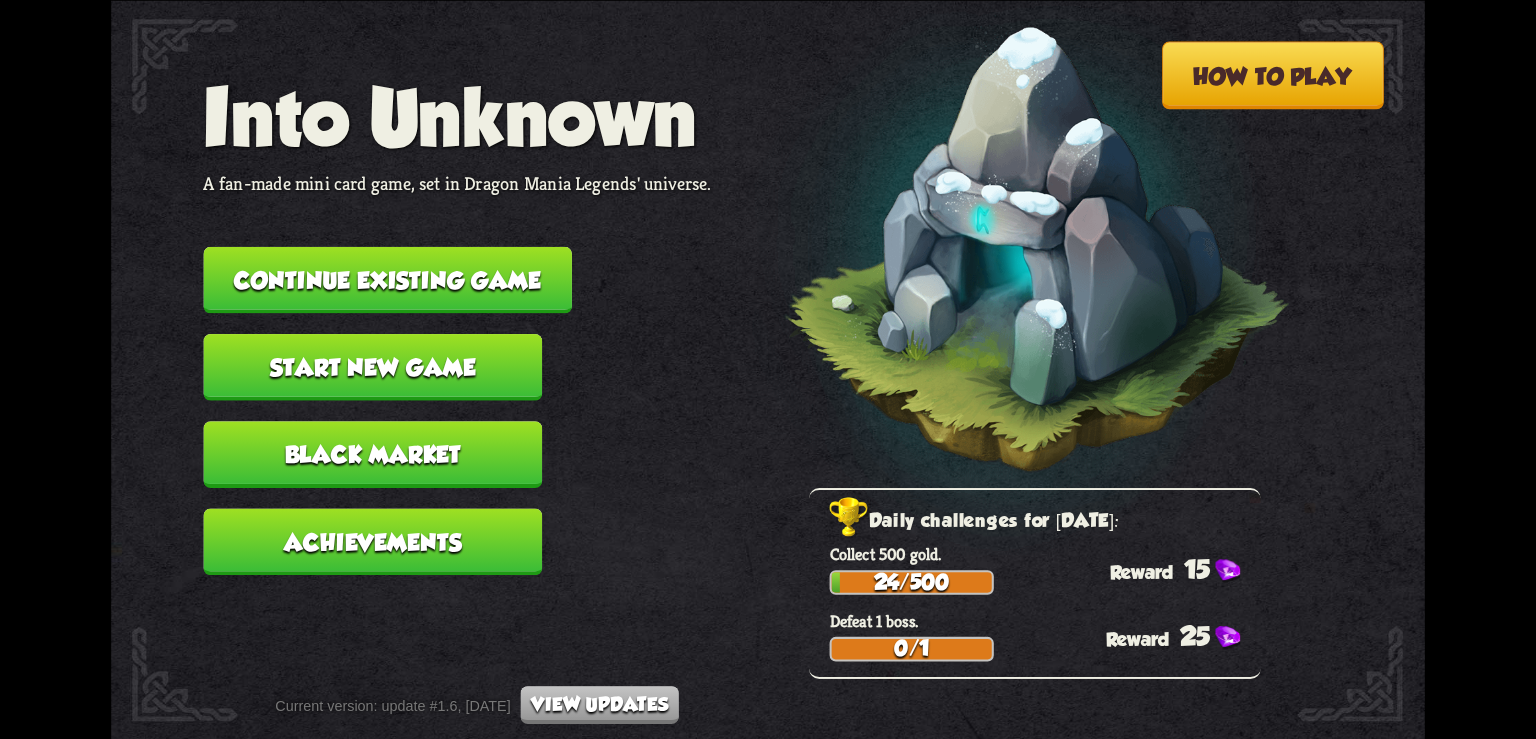 click on "Continue existing game" at bounding box center [387, 279] 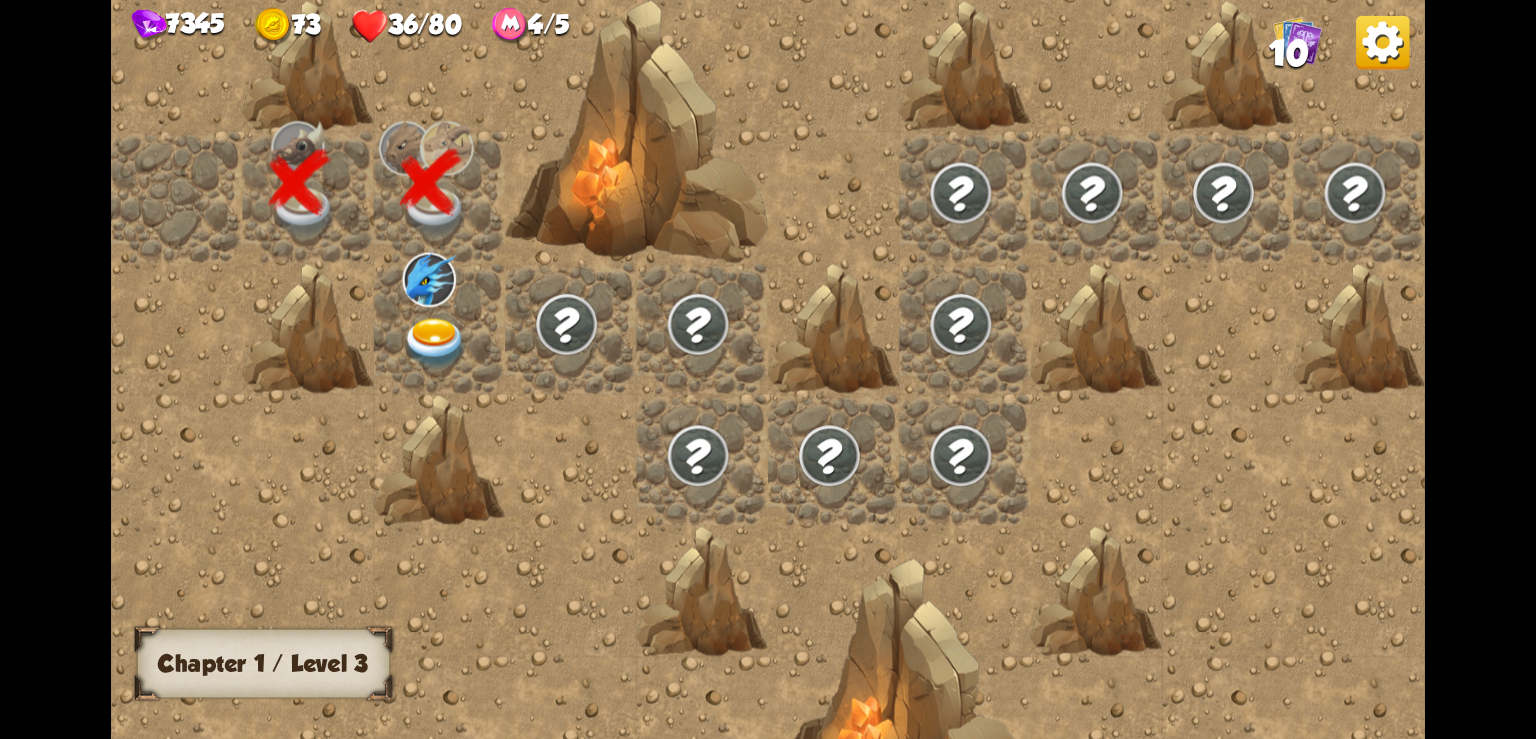 click at bounding box center [436, 343] 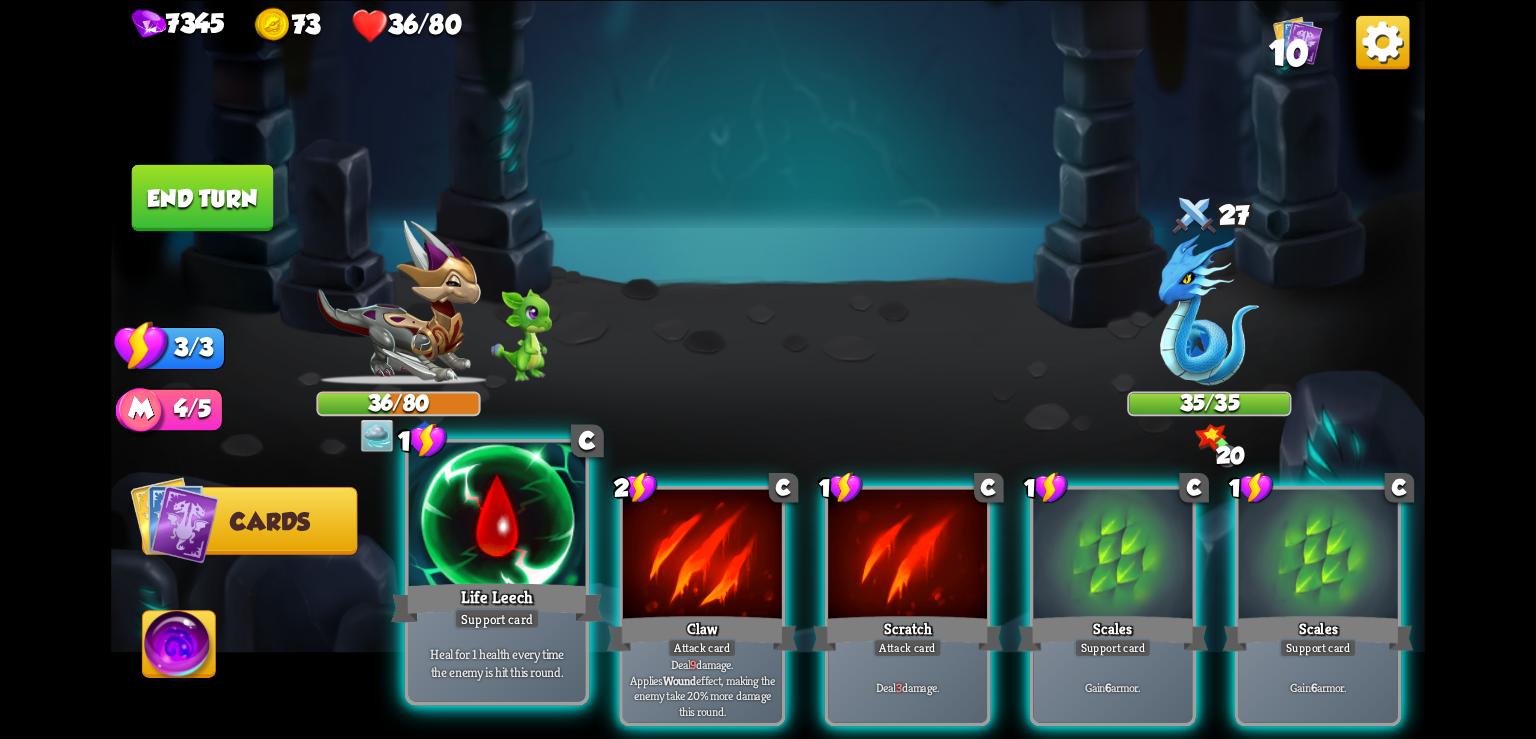 click on "Life Leech" at bounding box center (497, 602) 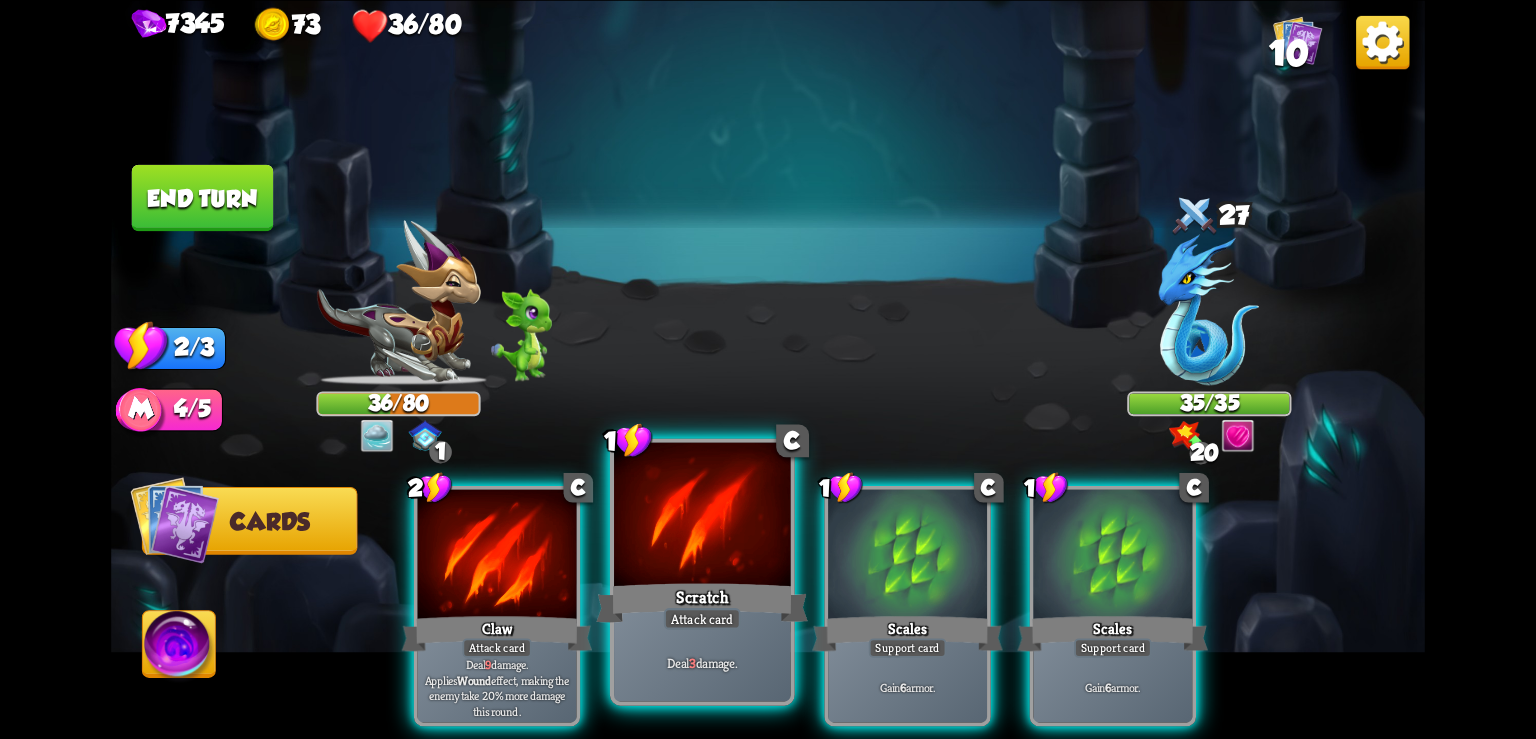 click at bounding box center (702, 516) 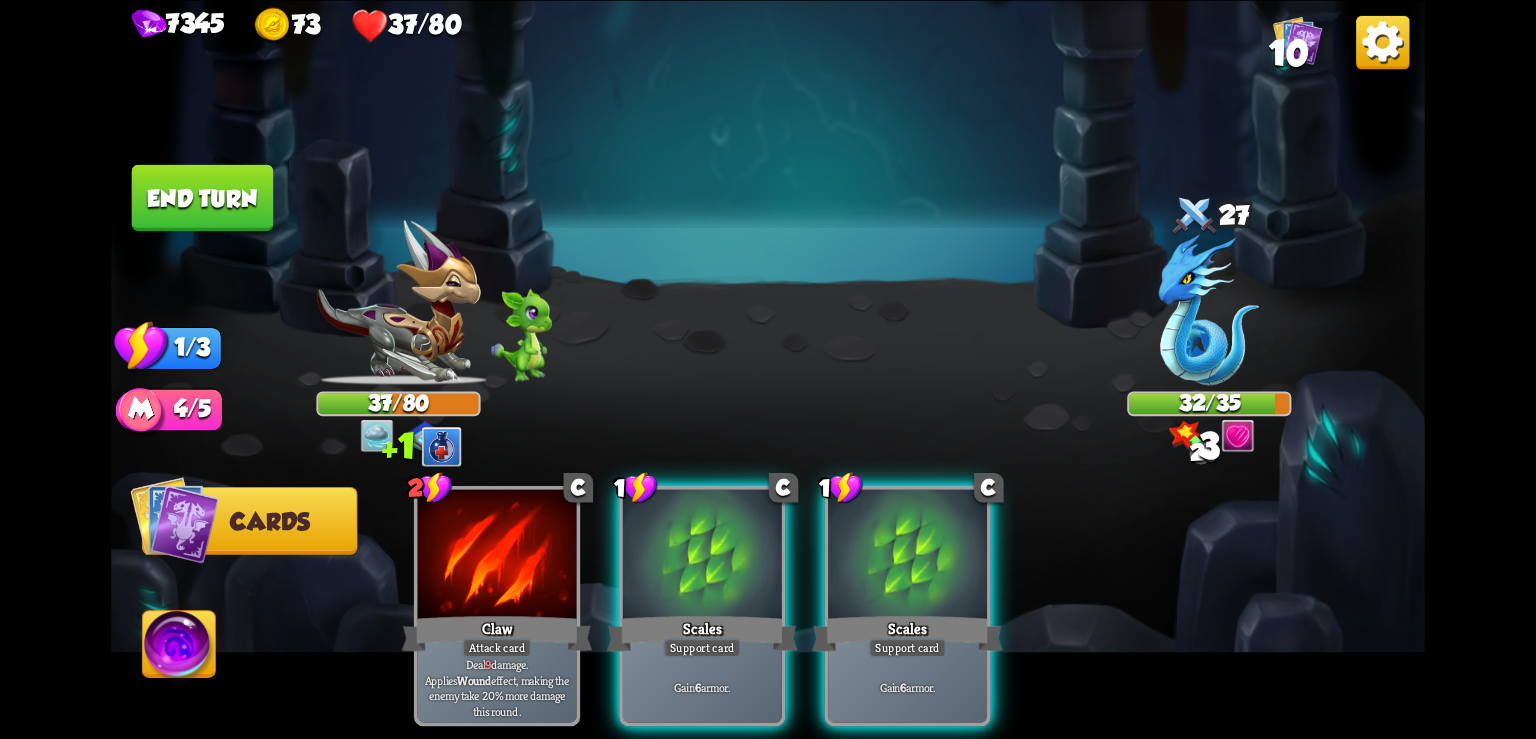 click at bounding box center (1382, 41) 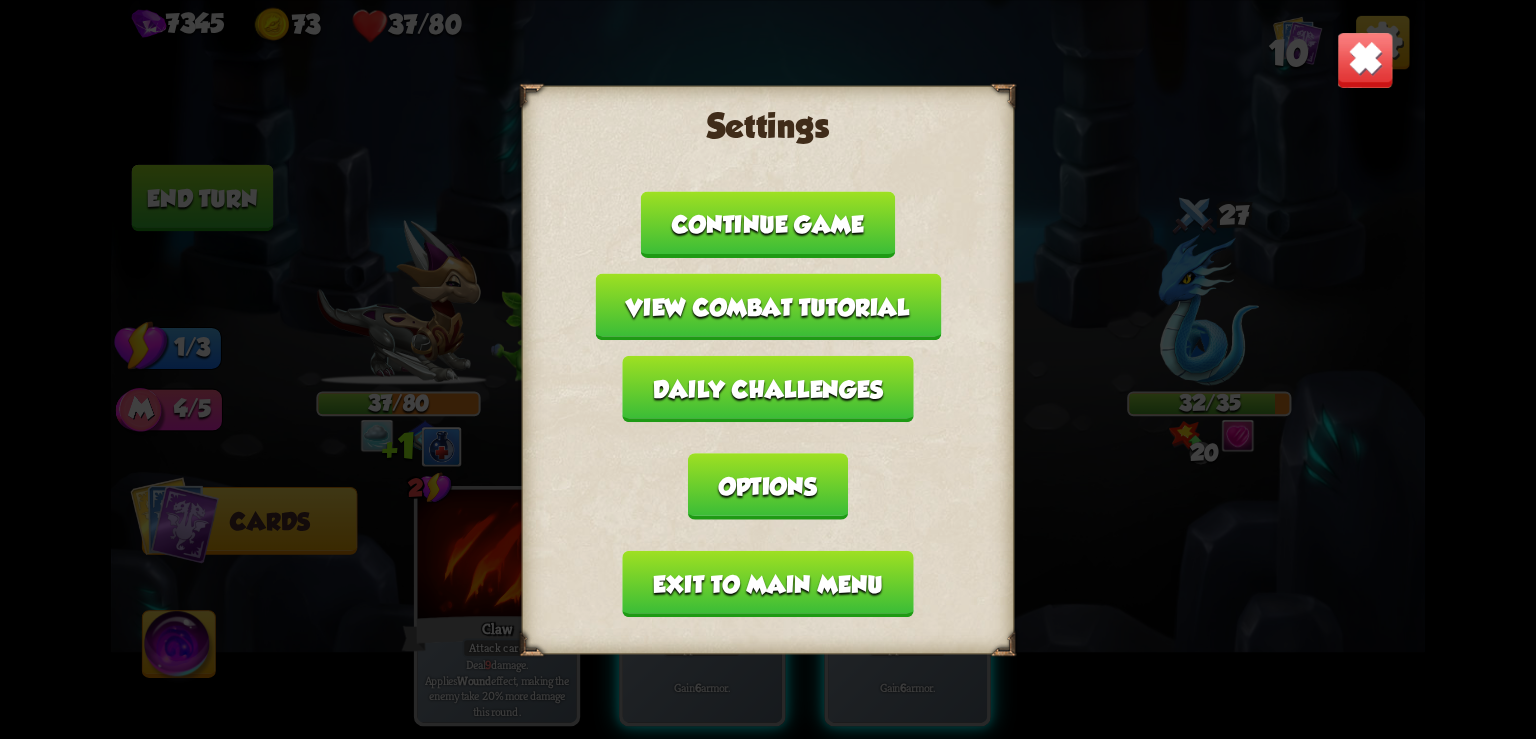 click on "Exit to main menu" at bounding box center (768, 583) 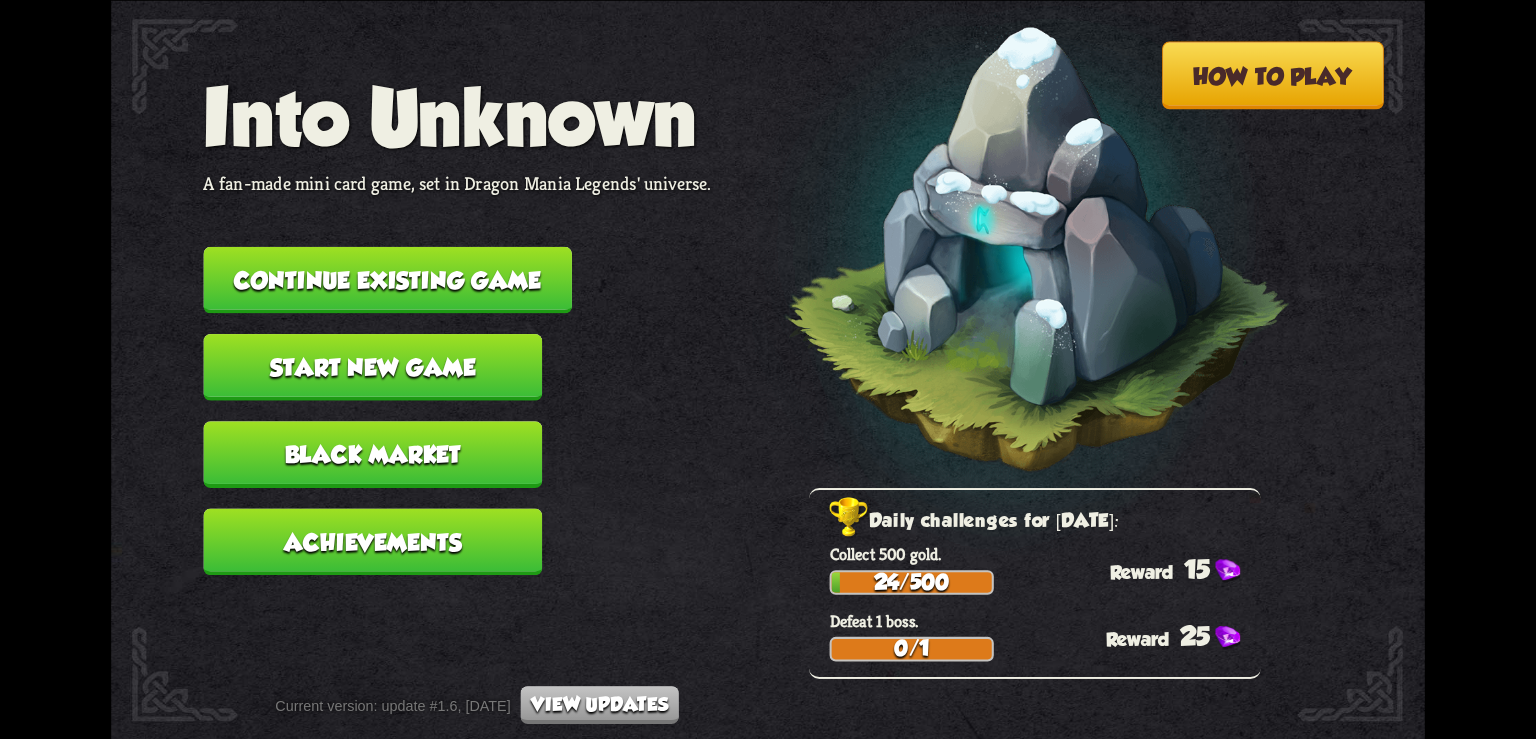 click on "Continue existing game" at bounding box center (387, 279) 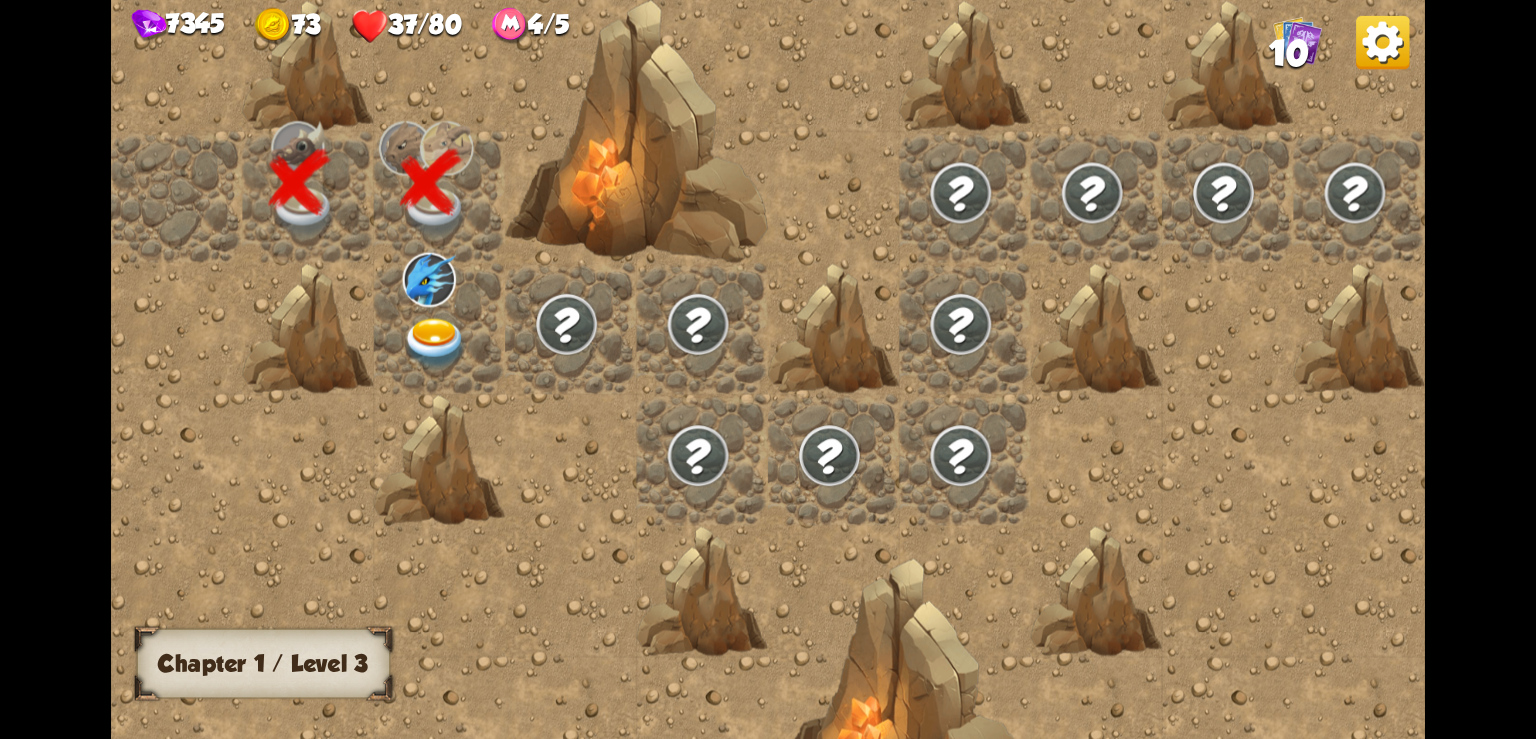 click at bounding box center (436, 343) 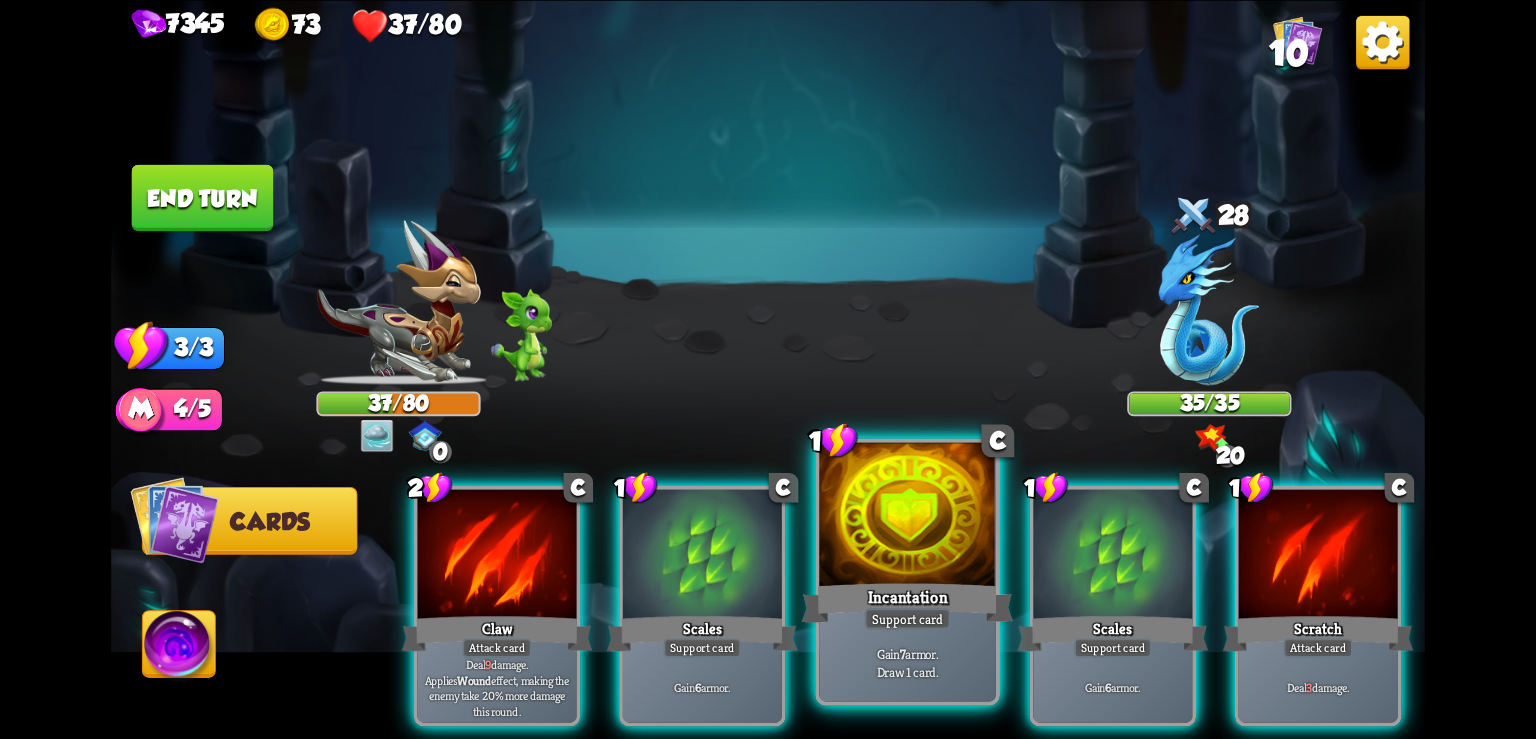click on "Incantation" at bounding box center (908, 602) 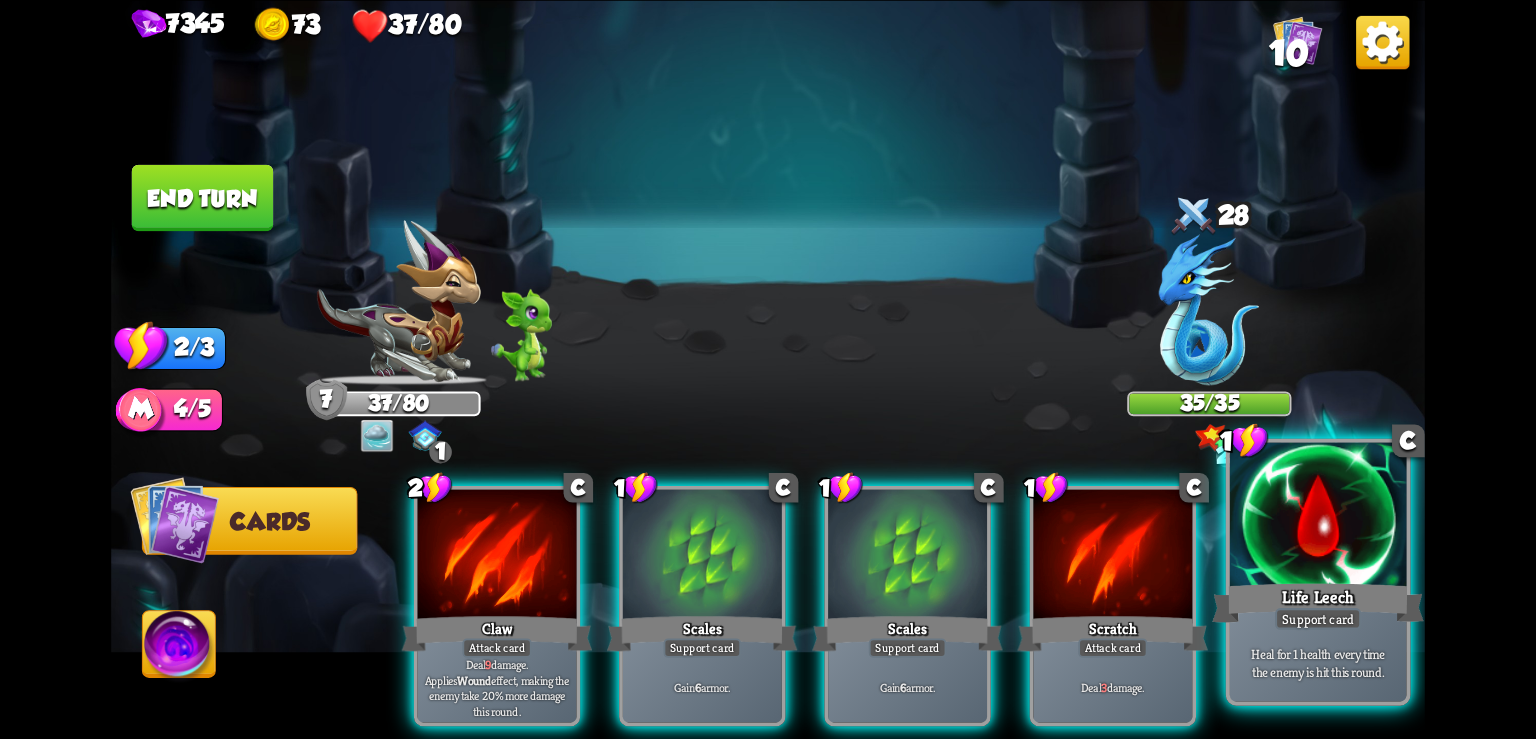 click at bounding box center (1318, 516) 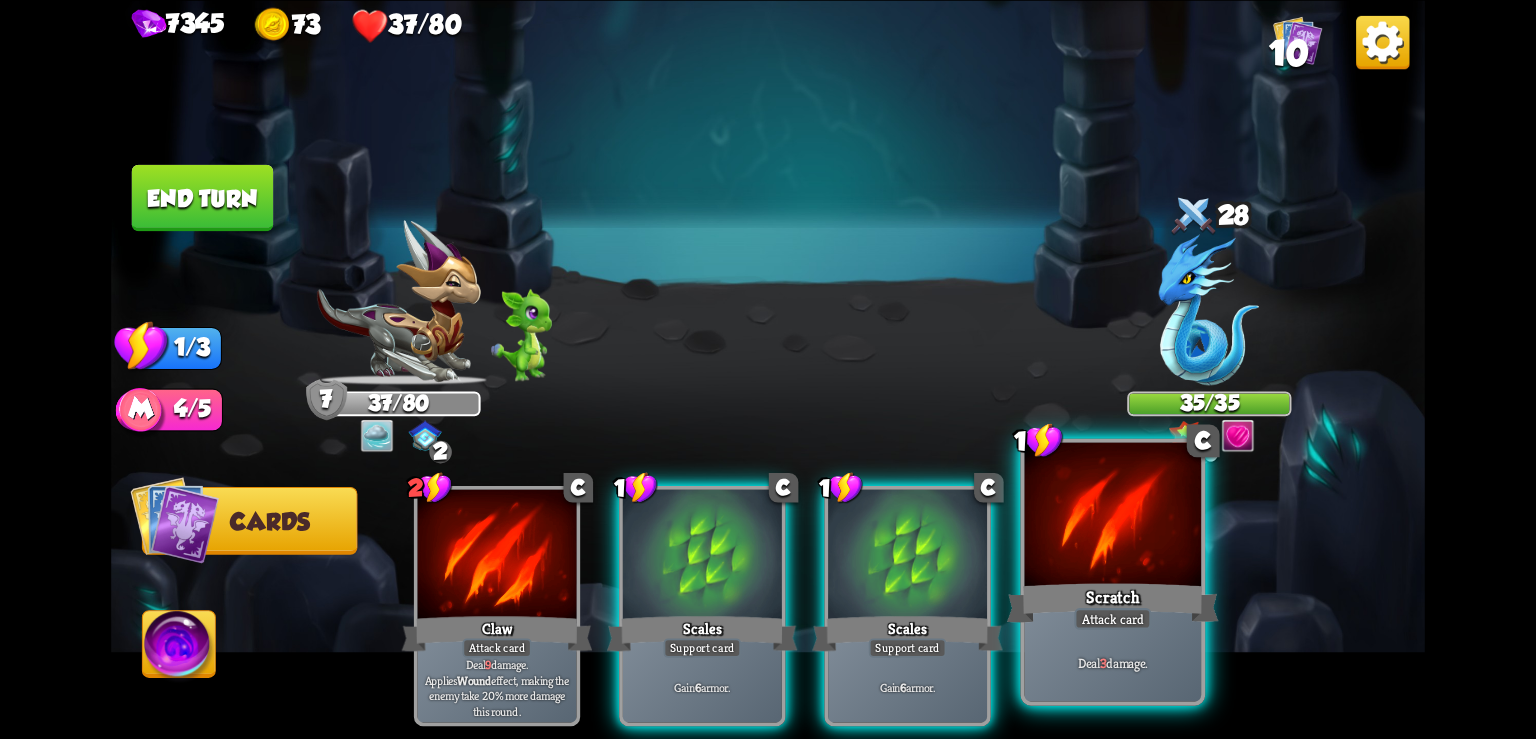 click at bounding box center [1113, 516] 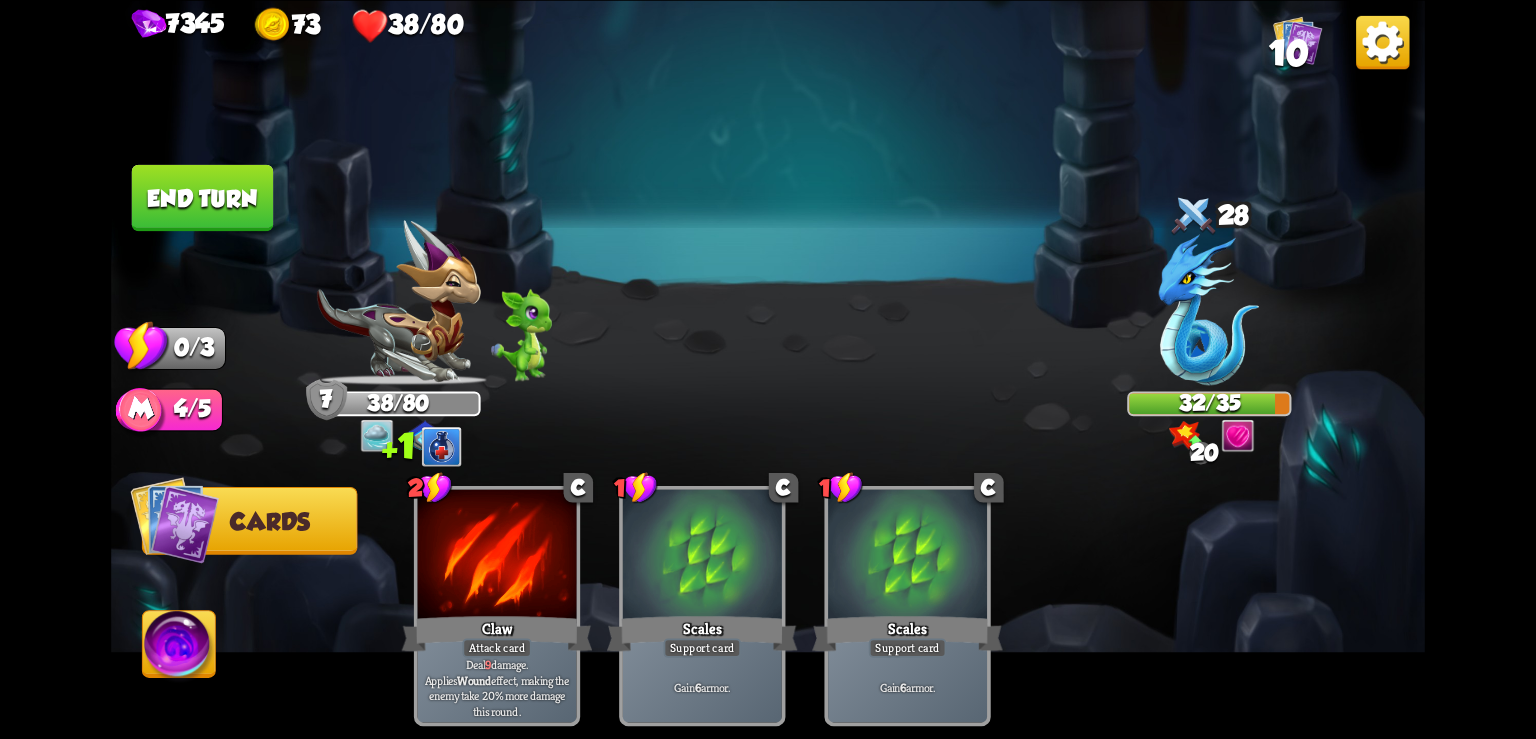 click at bounding box center [1382, 41] 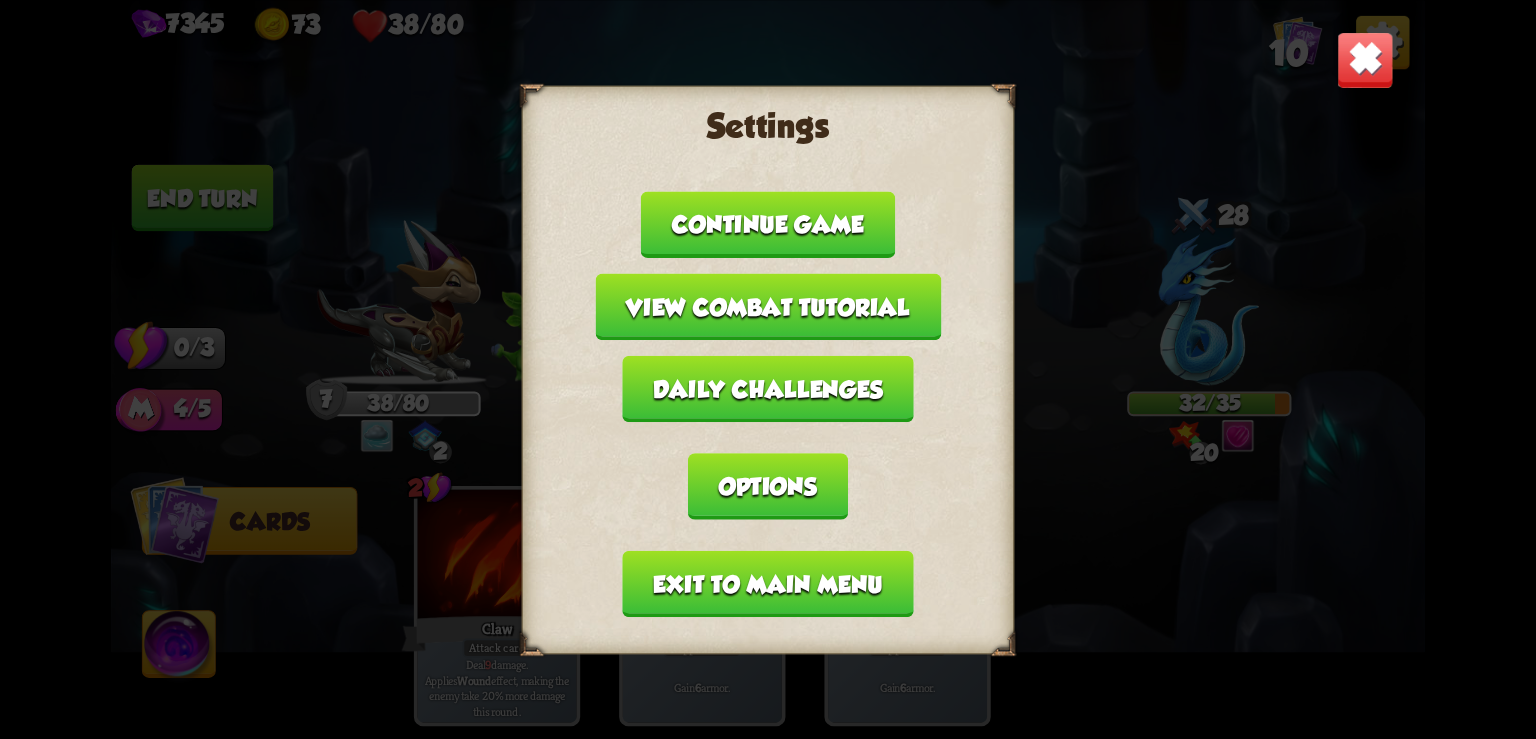 click on "Exit to main menu" at bounding box center [768, 583] 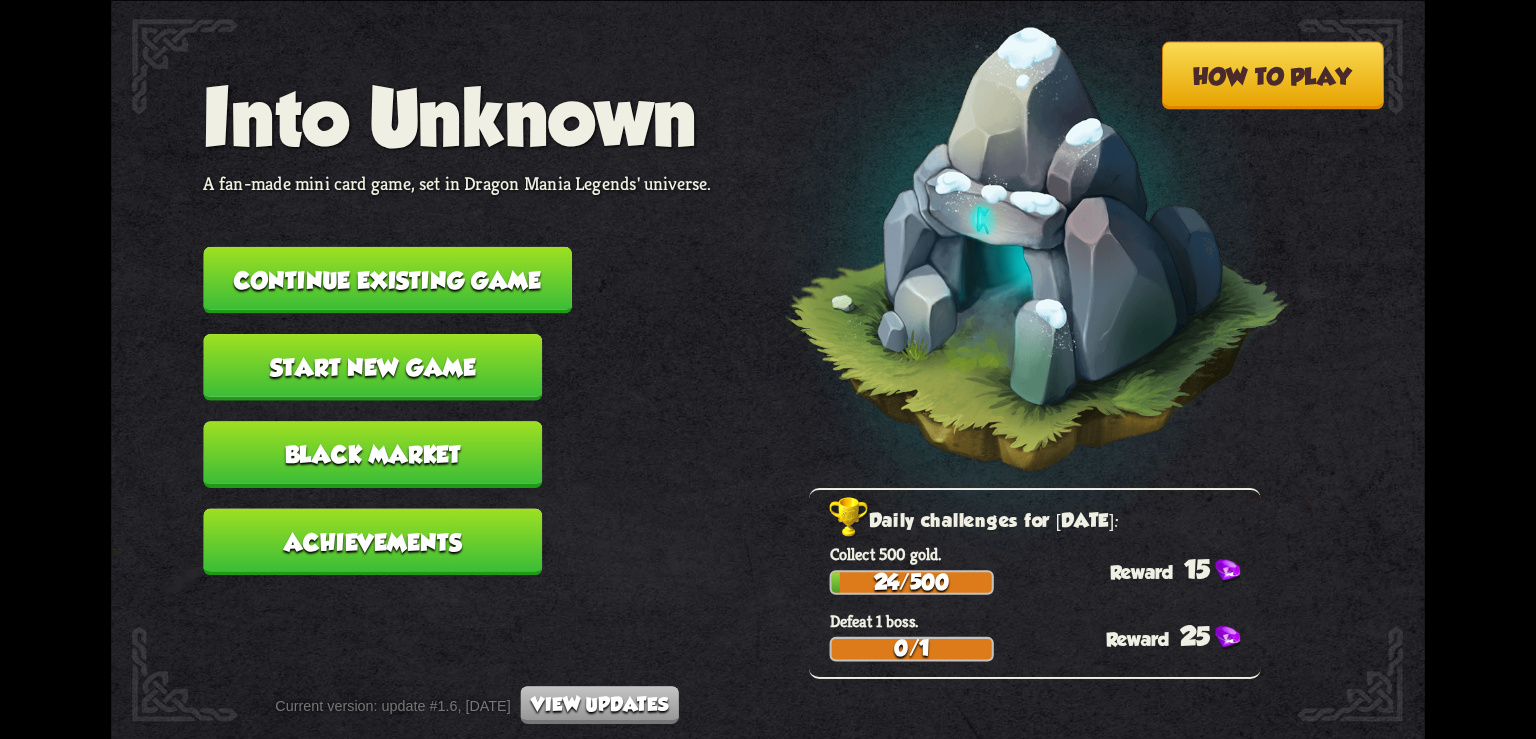 click on "Continue existing game" at bounding box center (387, 279) 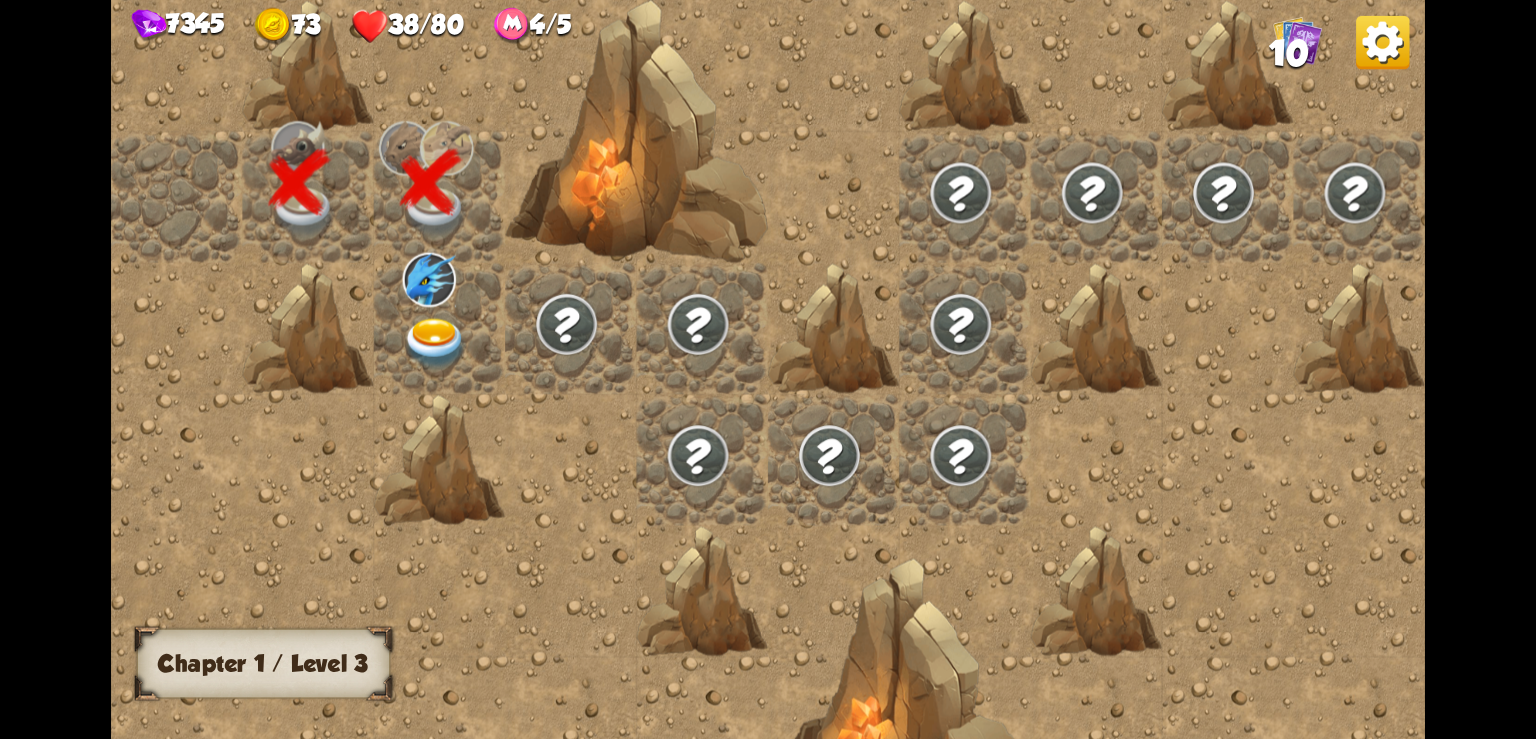 click at bounding box center (436, 343) 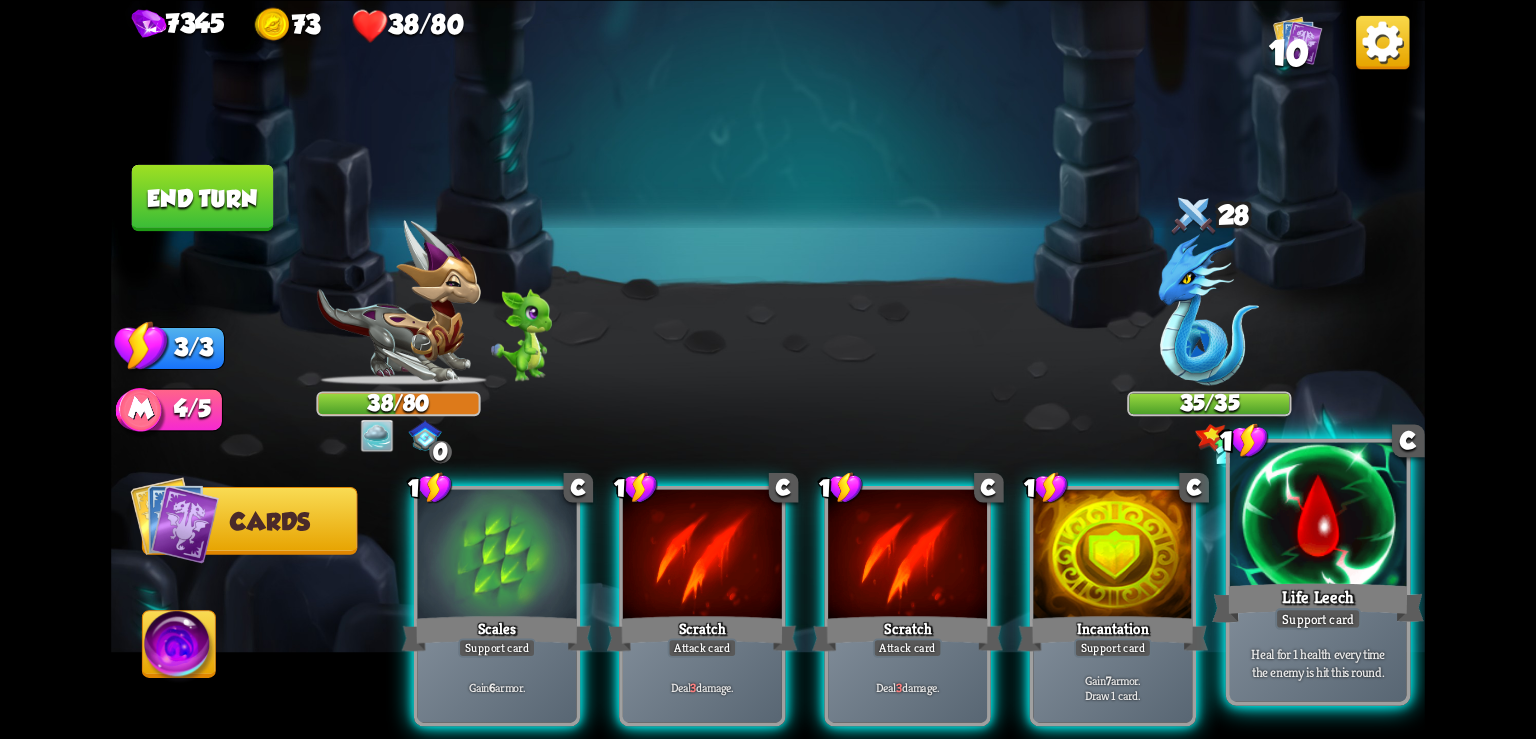 click on "Life Leech" at bounding box center [1318, 602] 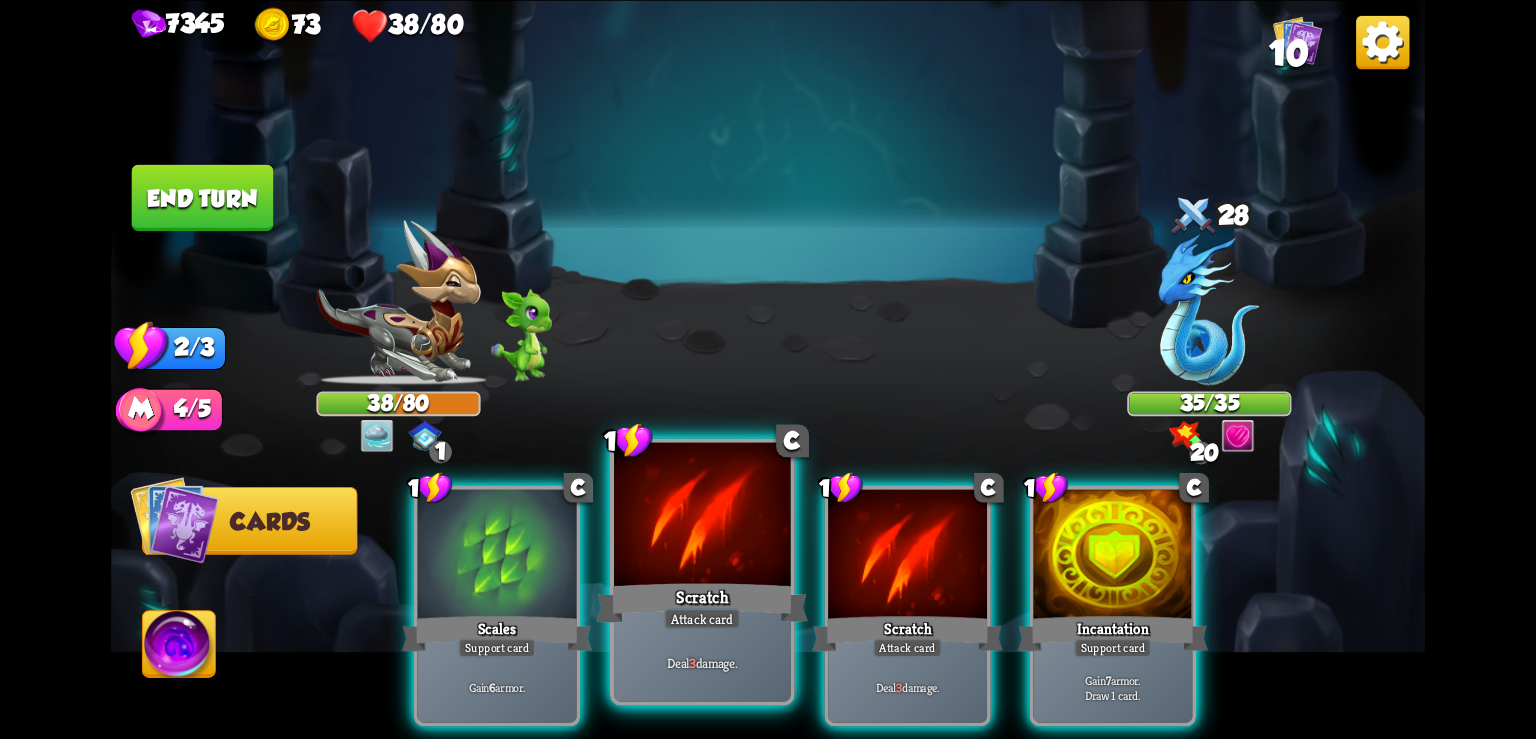 click at bounding box center [702, 516] 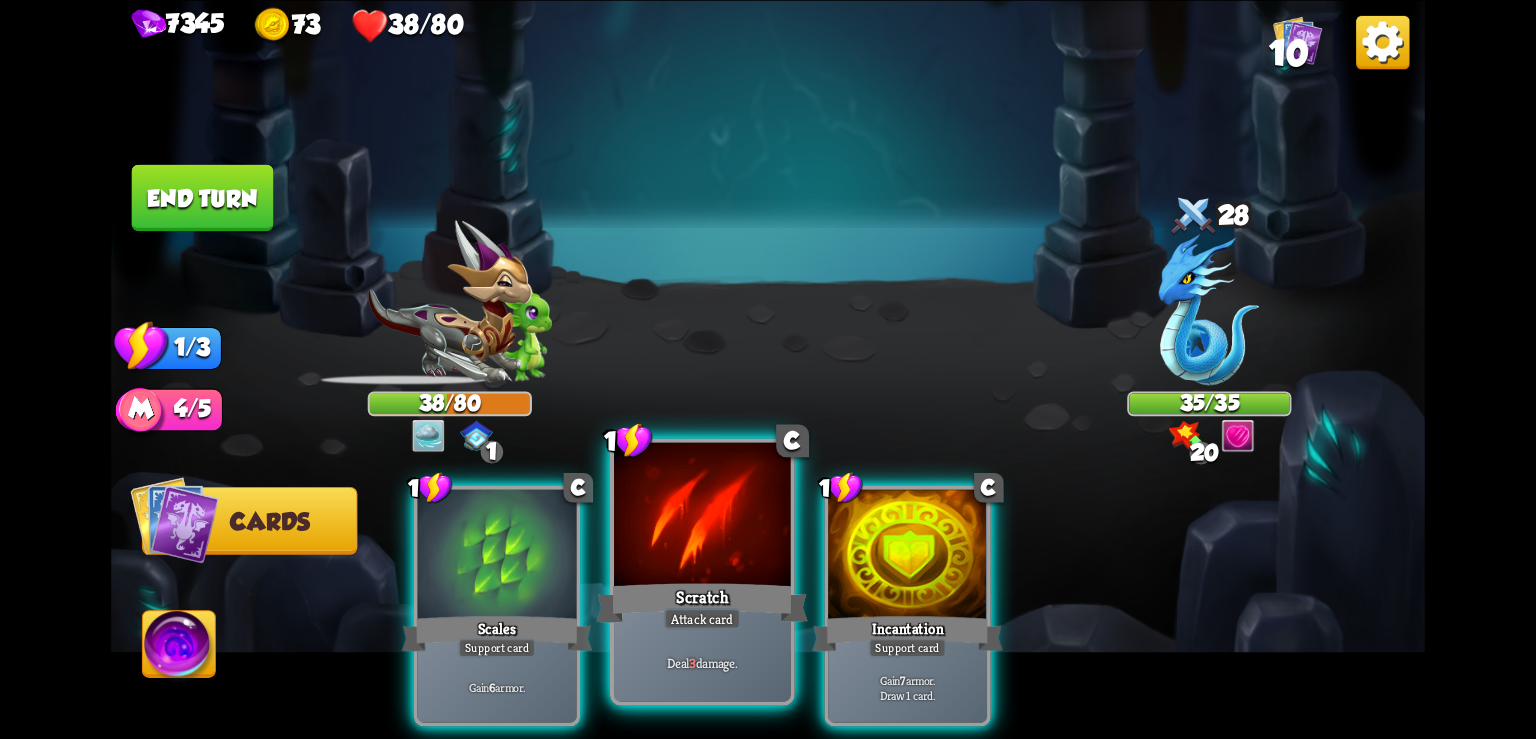 click at bounding box center (702, 516) 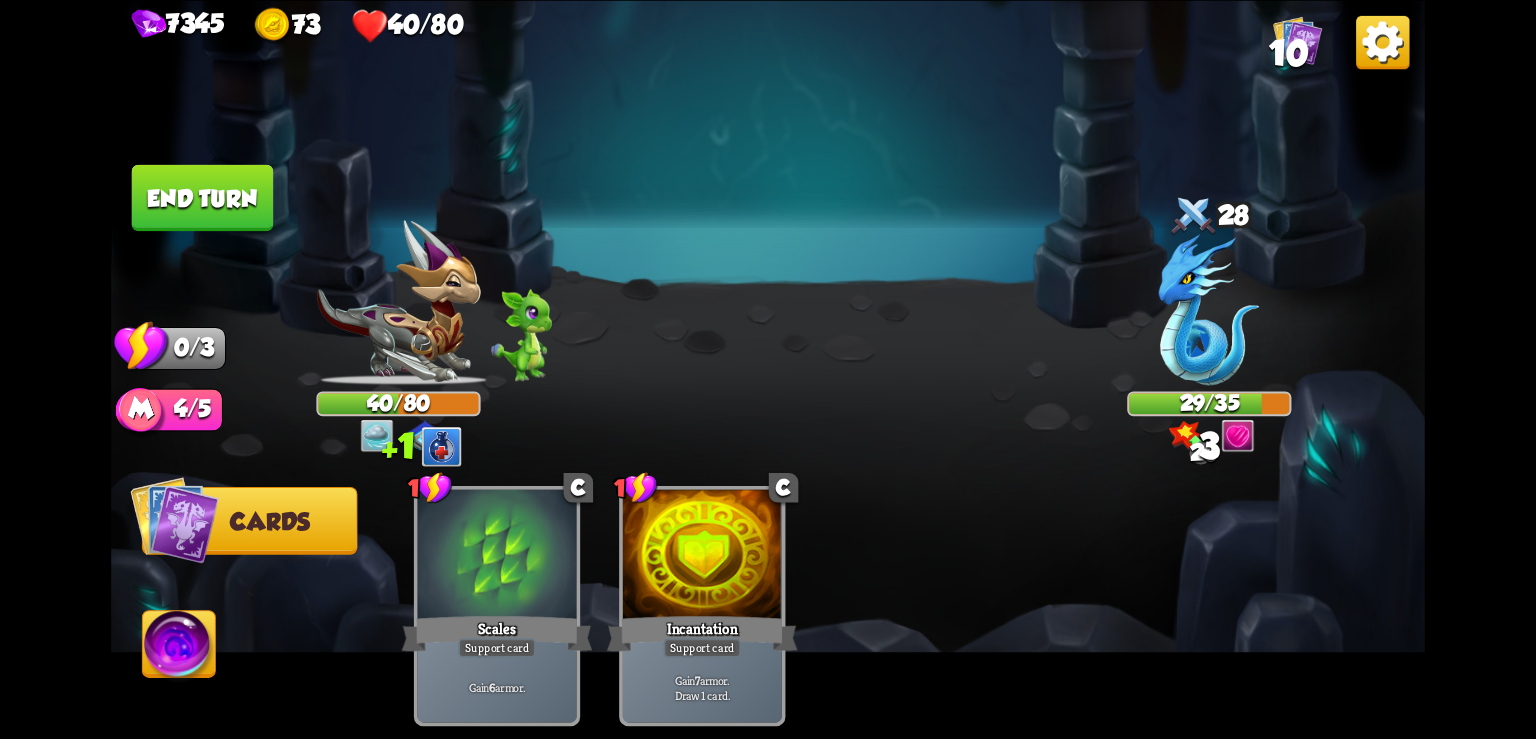 click at bounding box center [1382, 41] 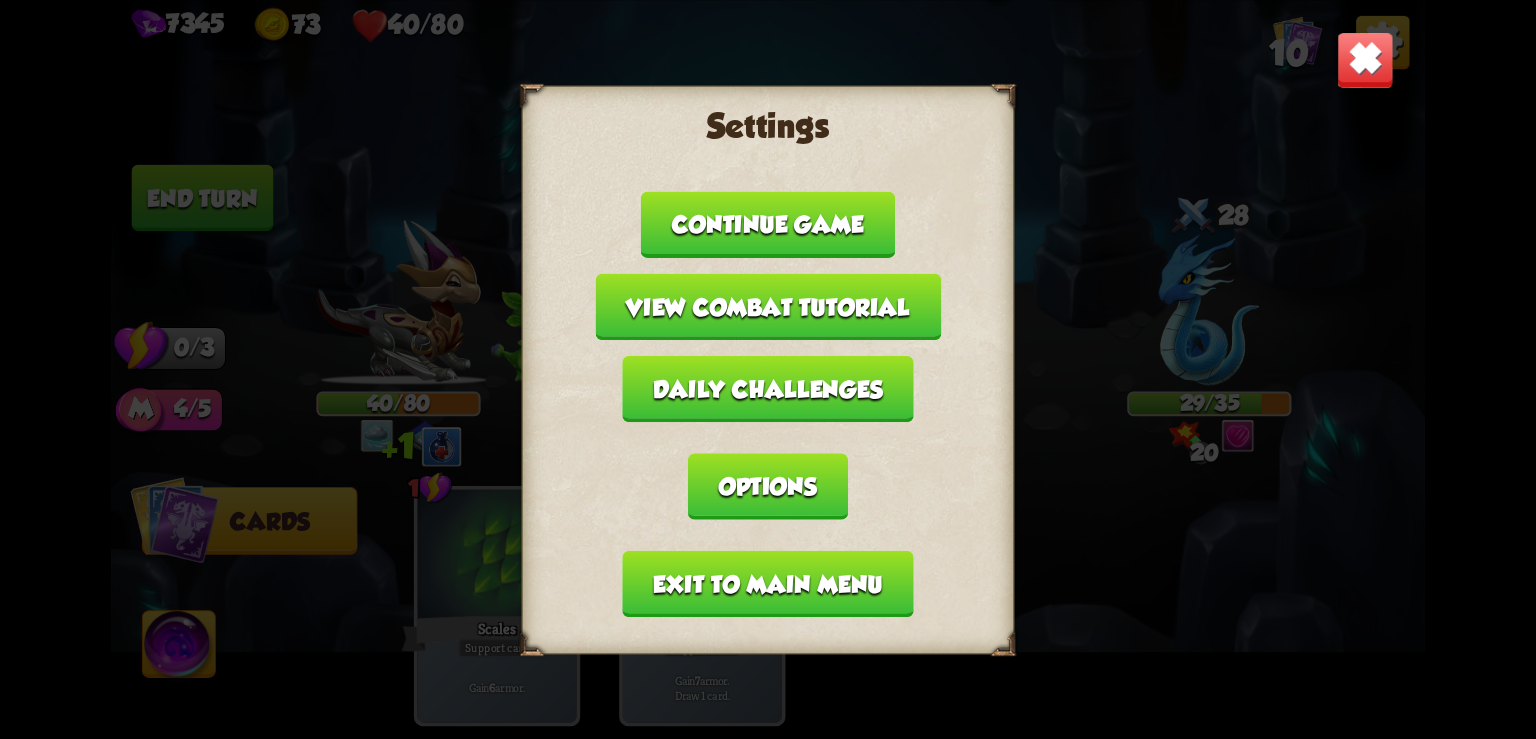click on "Exit to main menu" at bounding box center [768, 583] 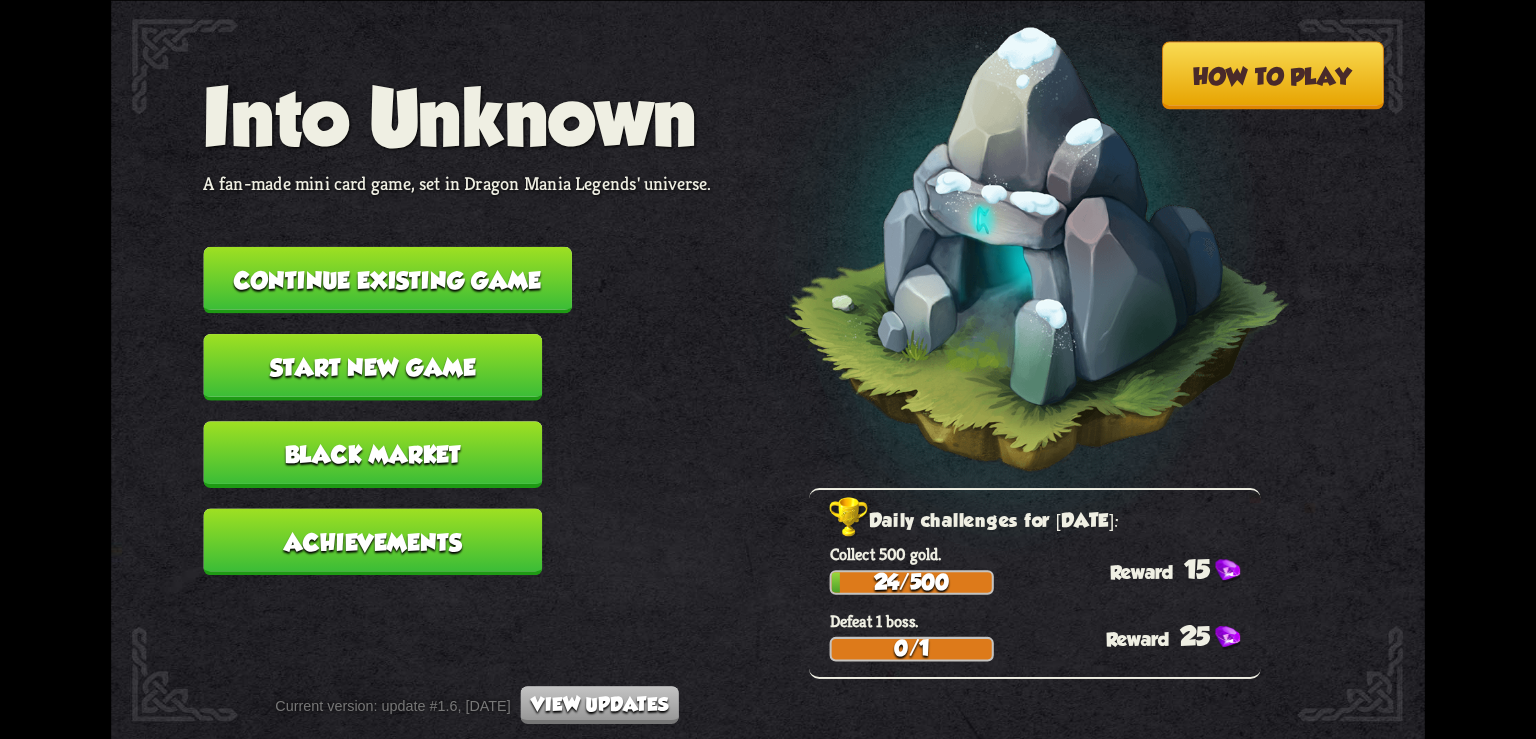 click on "Continue existing game" at bounding box center (387, 279) 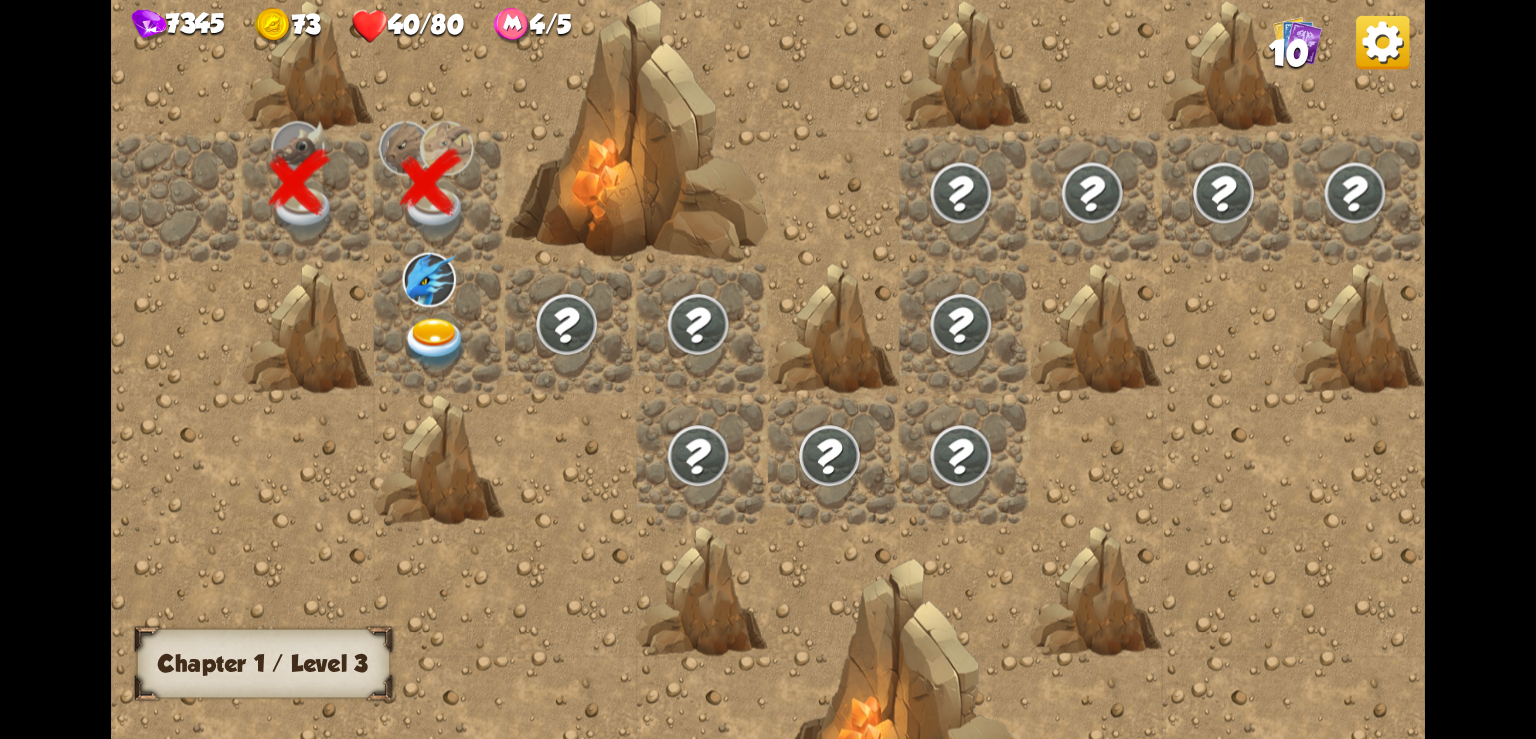 click at bounding box center (436, 343) 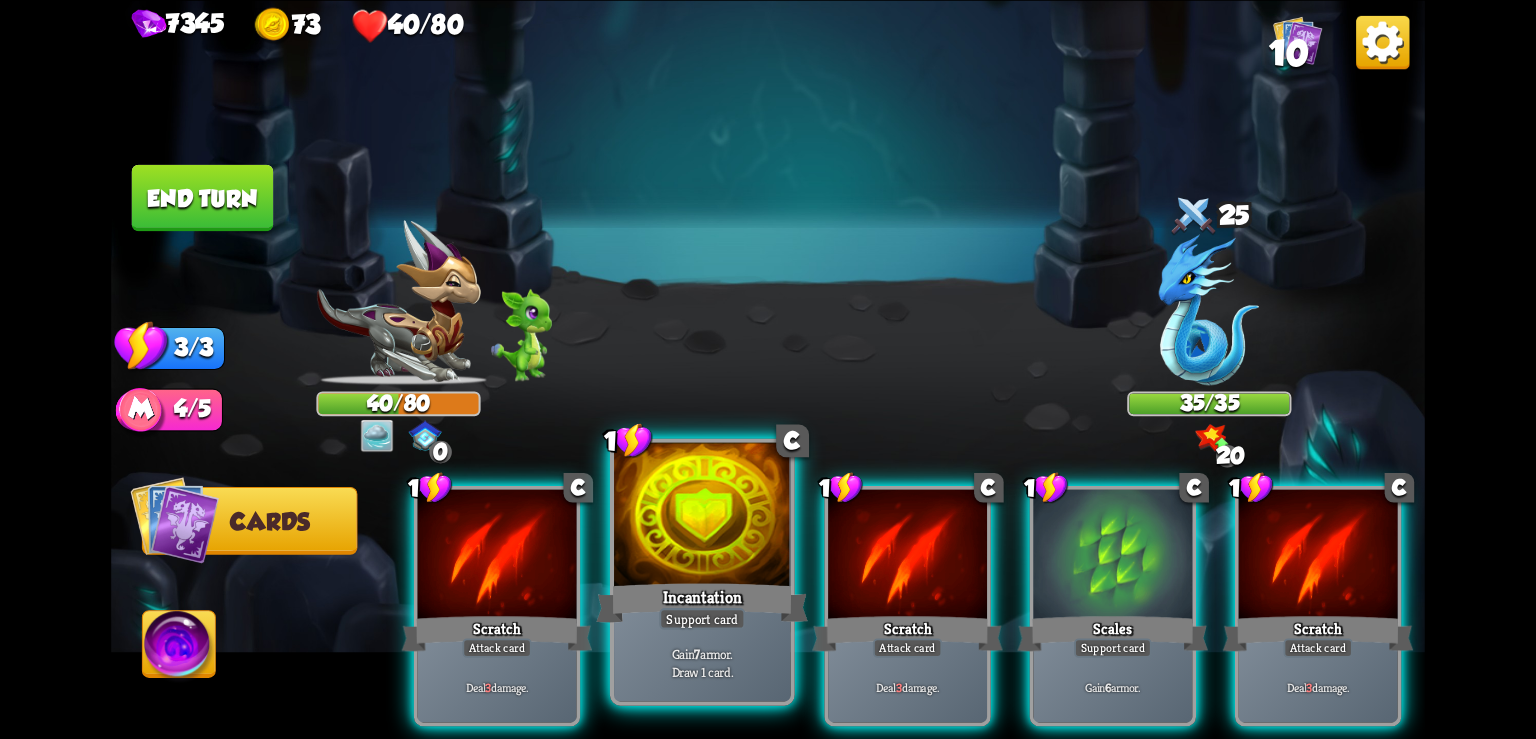 click at bounding box center [702, 516] 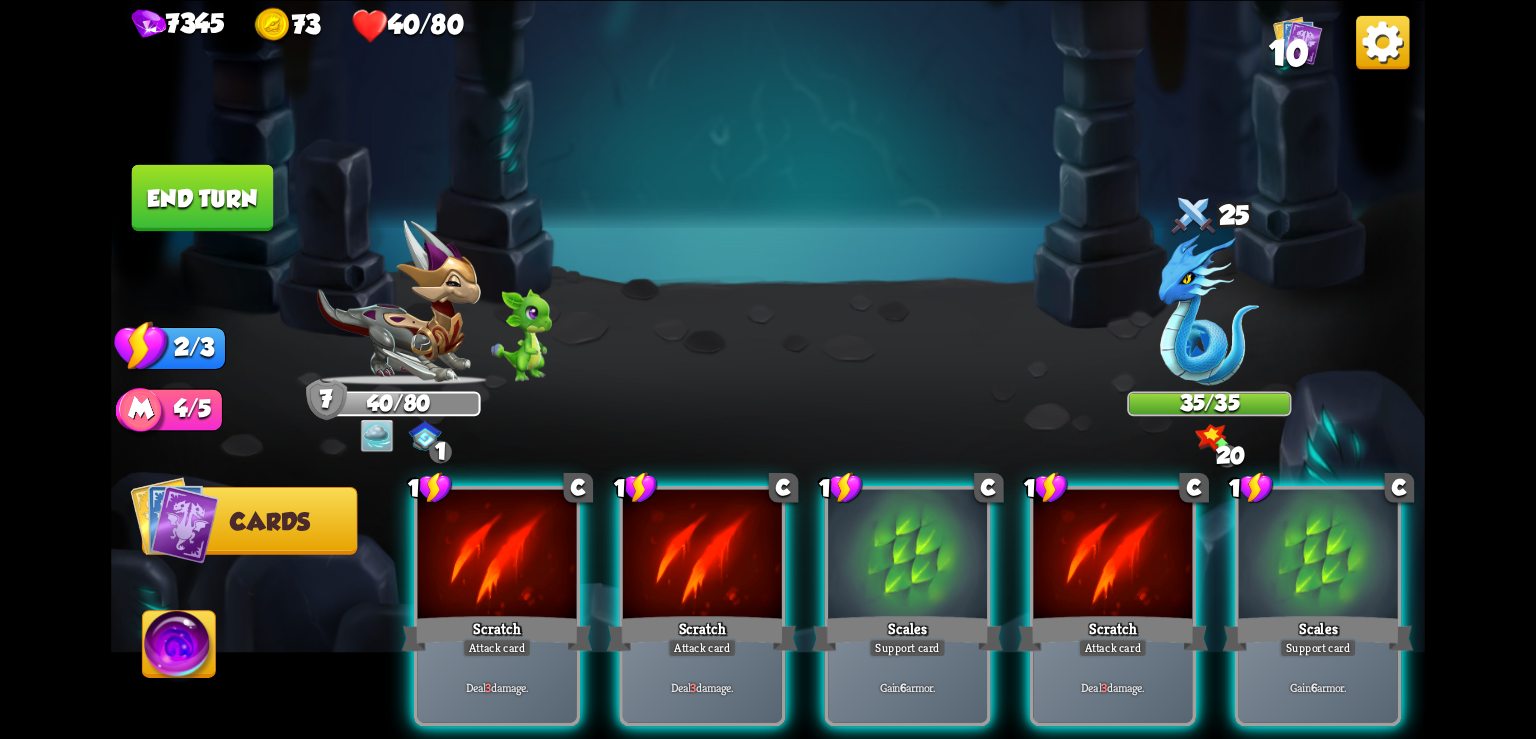 click at bounding box center [1382, 41] 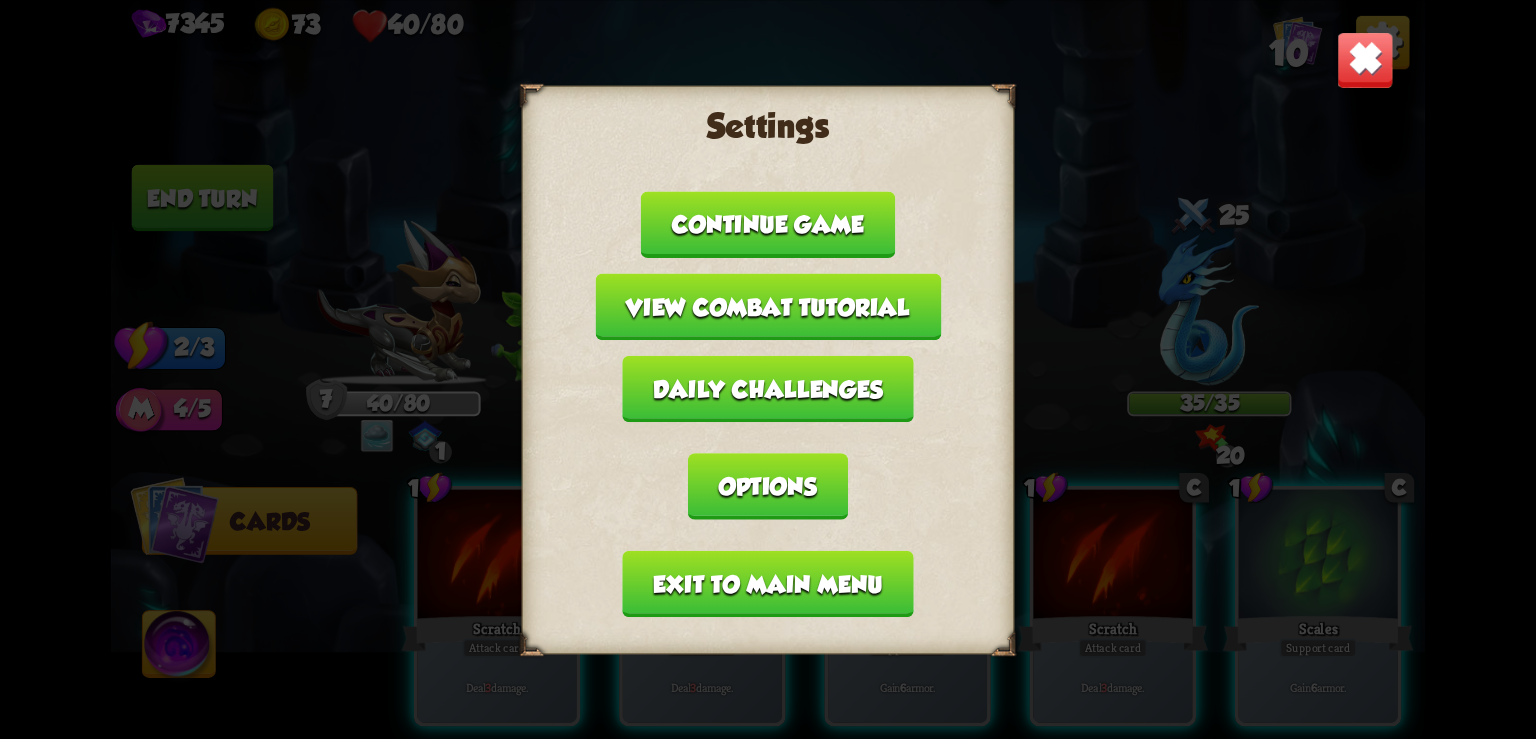 click on "Exit to main menu" at bounding box center [768, 583] 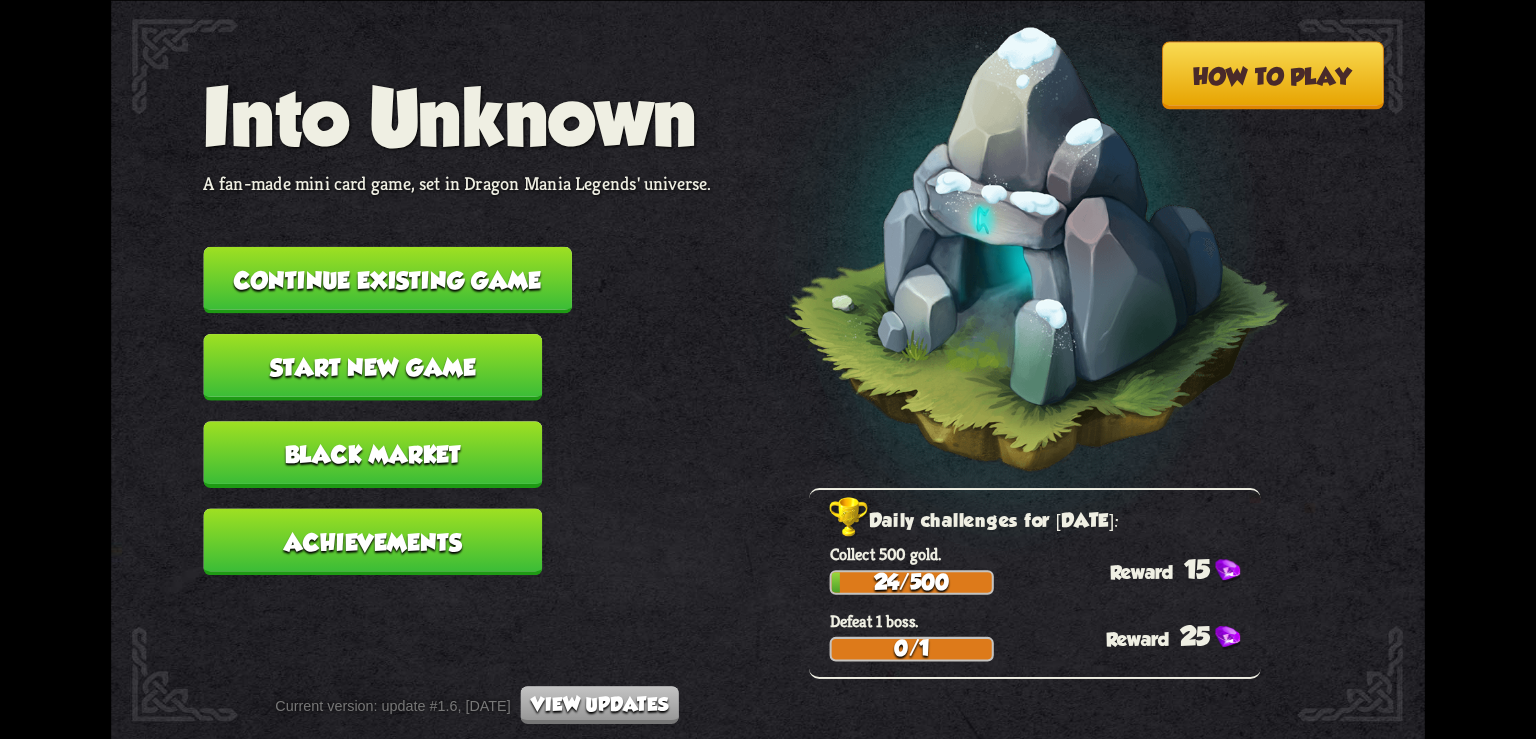 click on "Continue existing game" at bounding box center (387, 279) 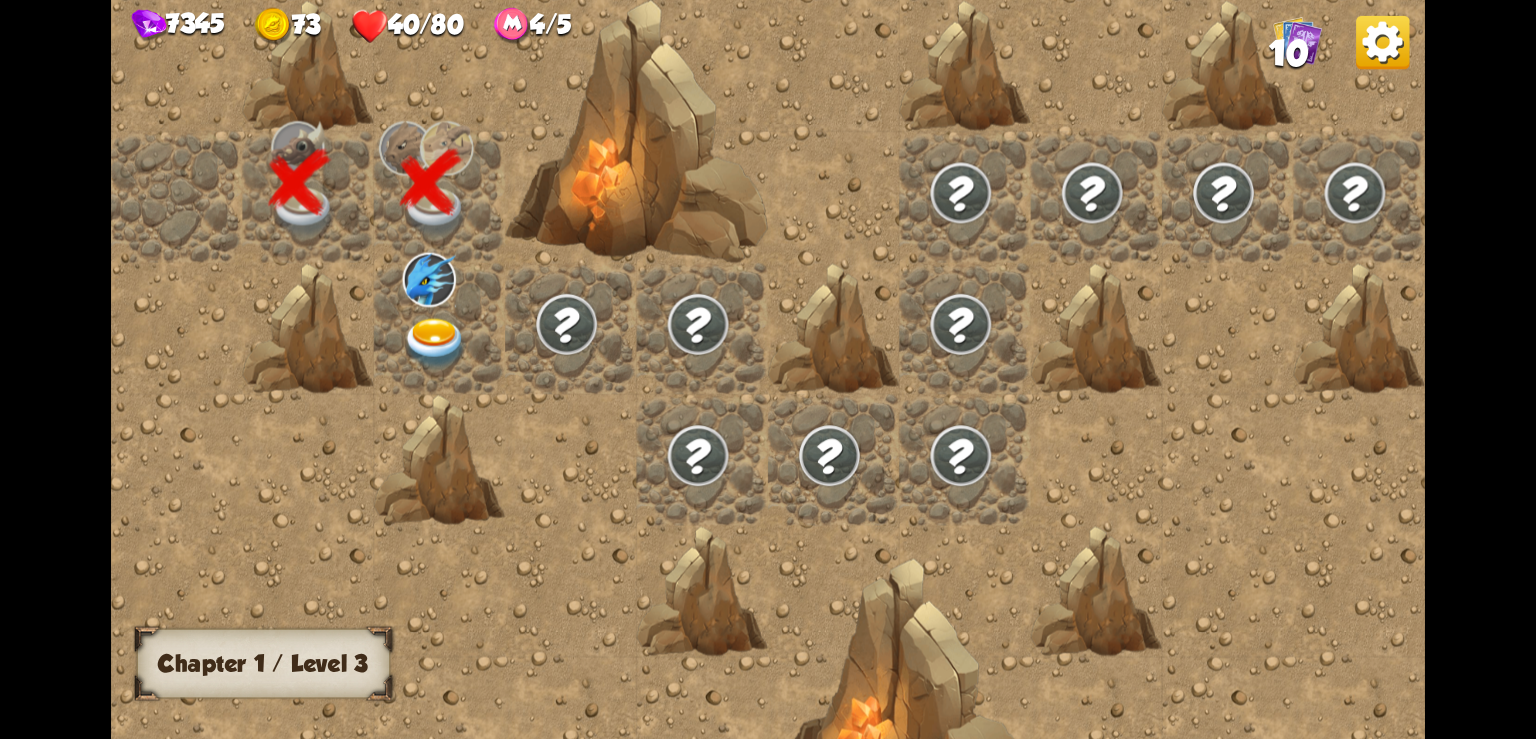 click at bounding box center [436, 343] 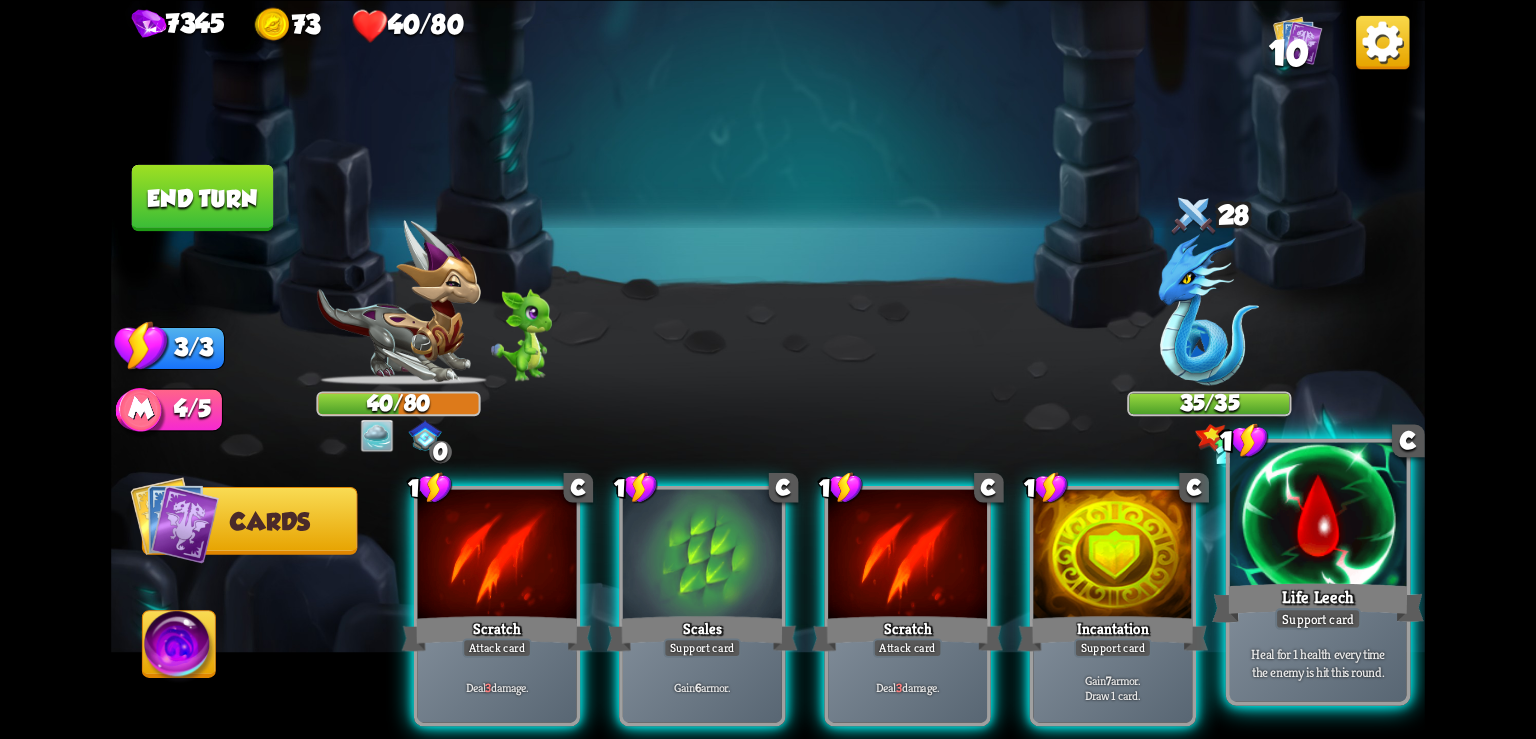 click at bounding box center [1318, 516] 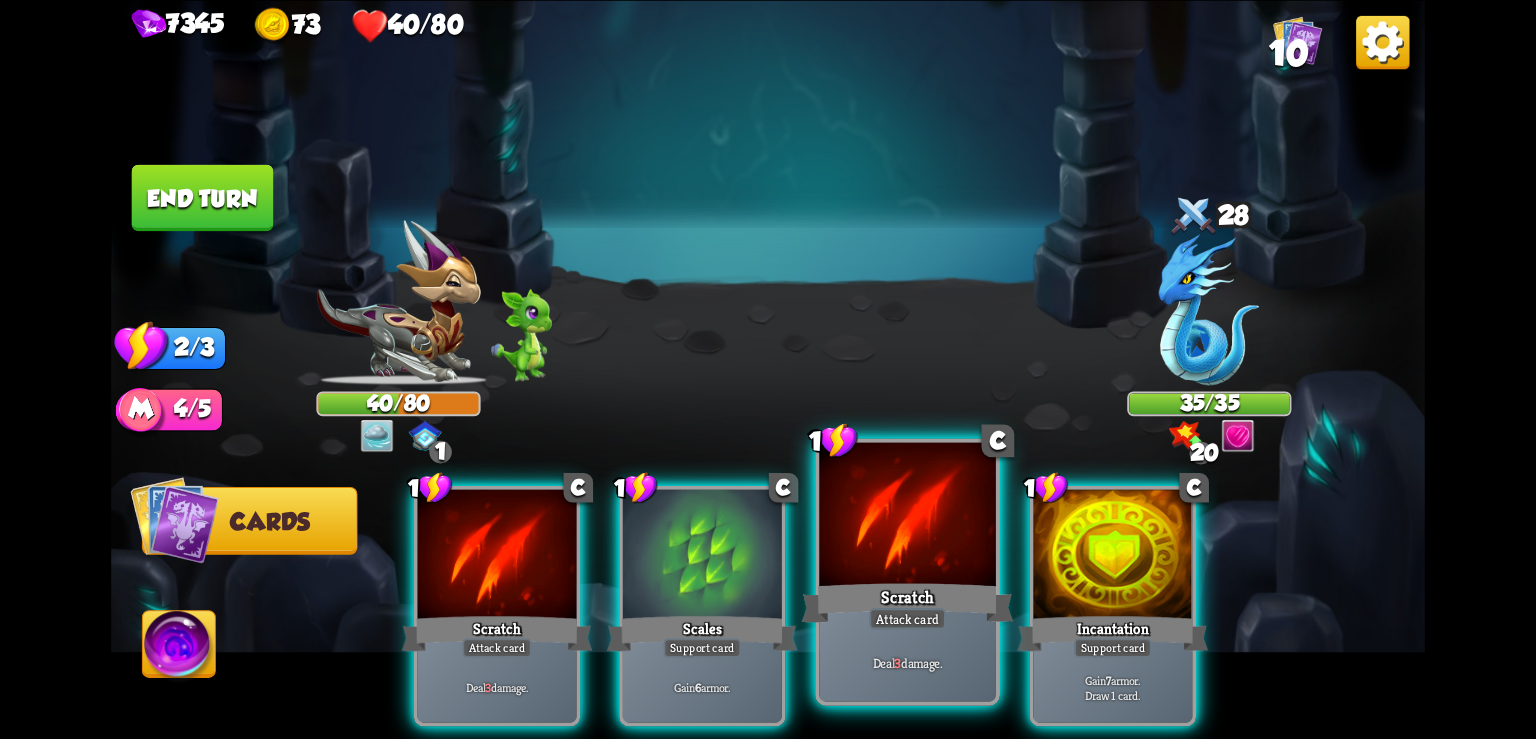click on "Scratch" at bounding box center (908, 602) 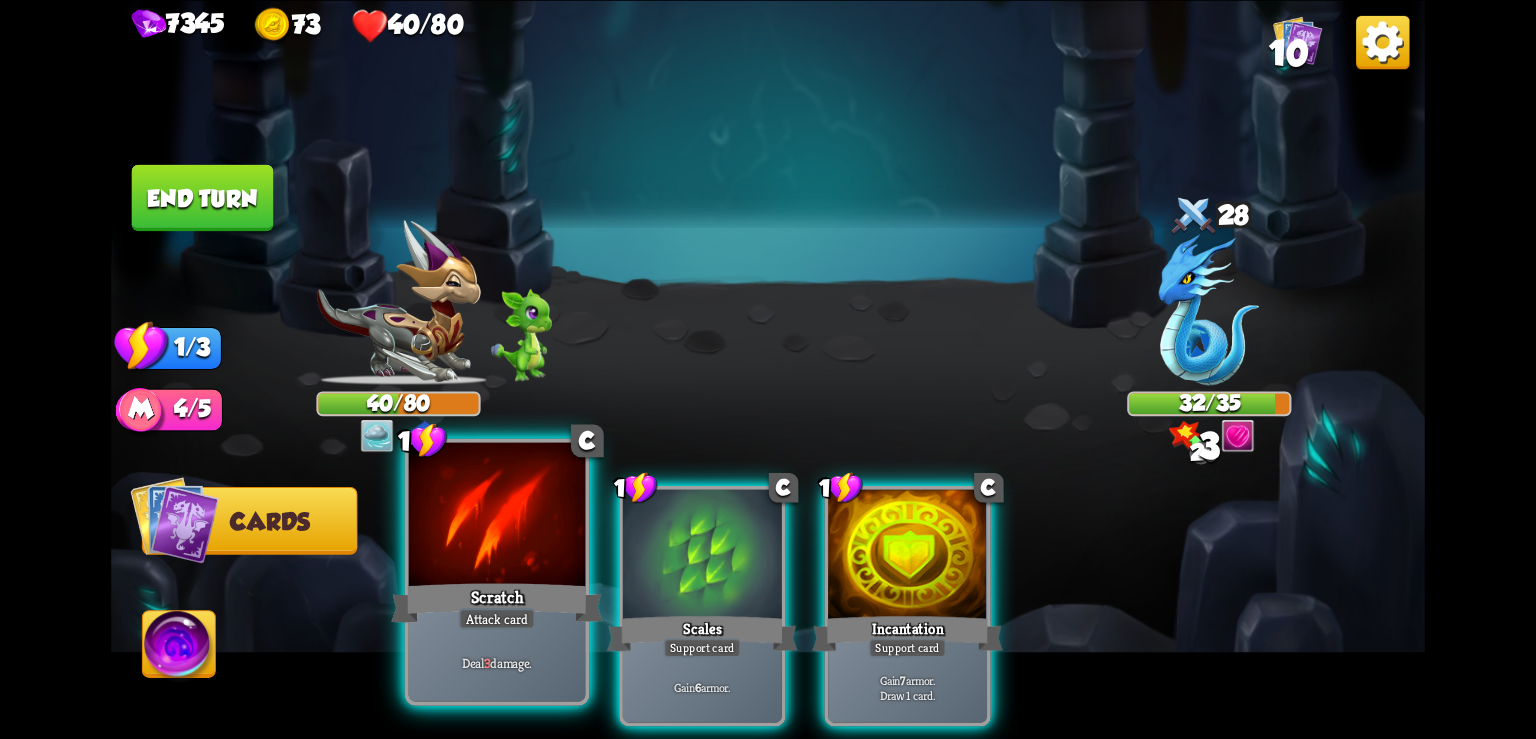 click on "Scratch" at bounding box center (497, 602) 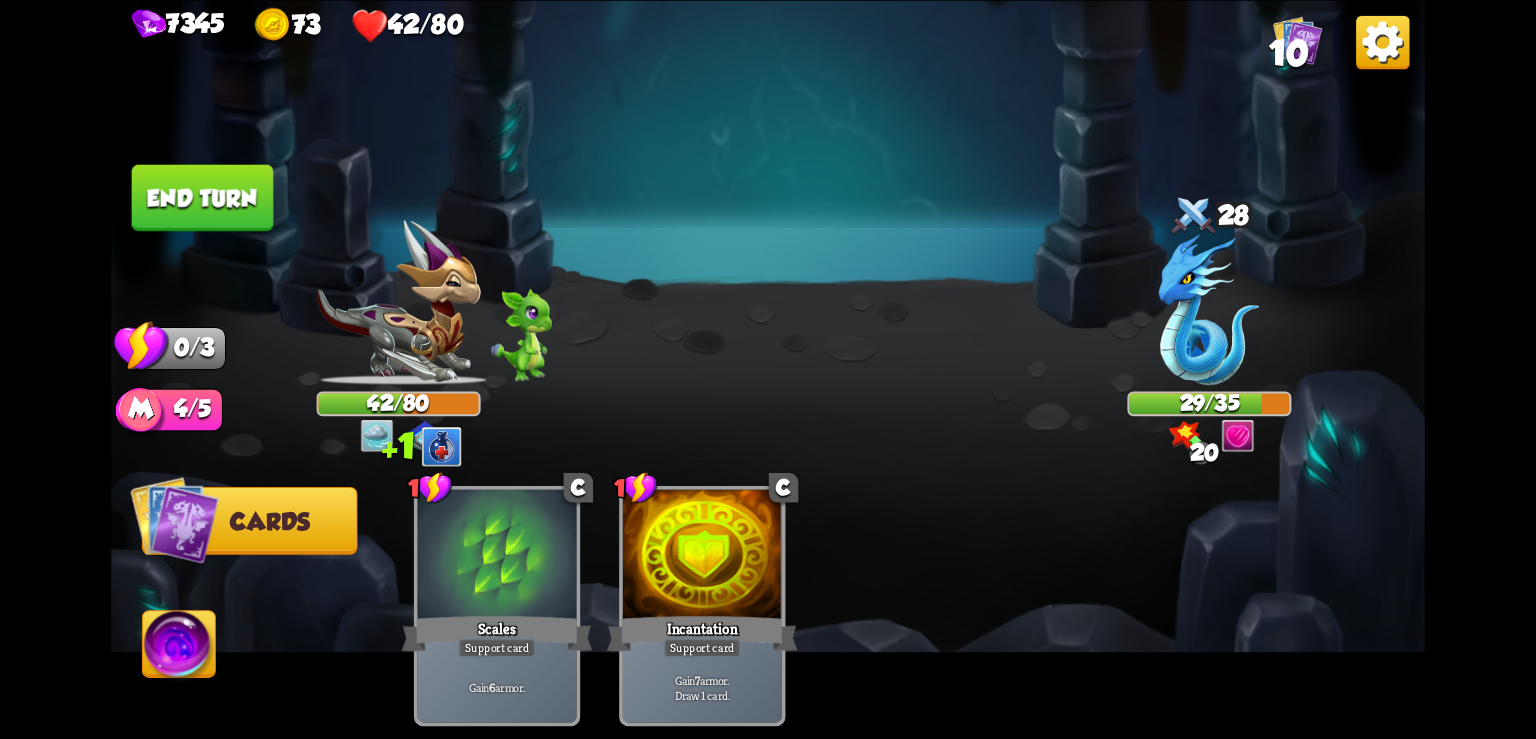 click at bounding box center (1382, 41) 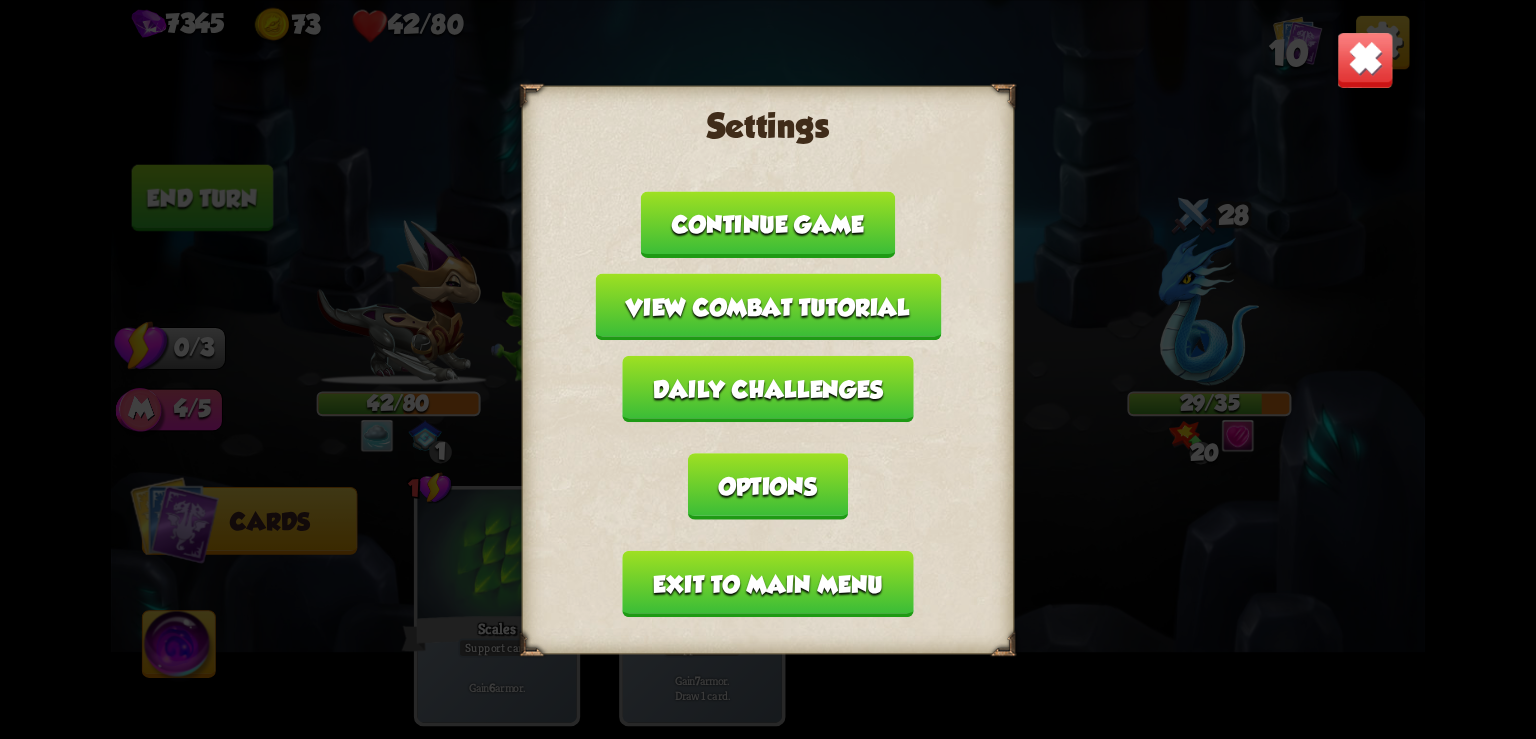 click on "Exit to main menu" at bounding box center [768, 583] 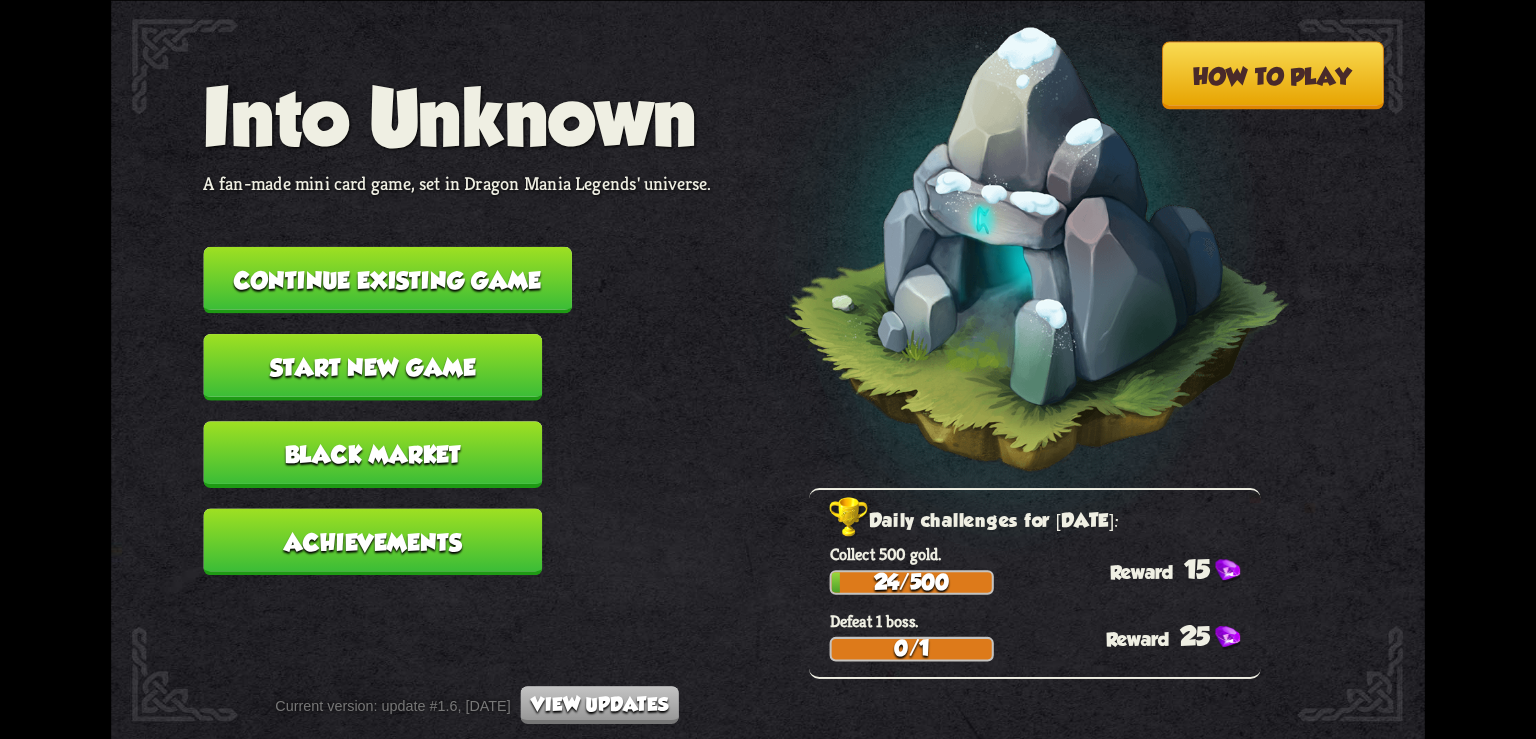 click on "Continue existing game" at bounding box center [387, 279] 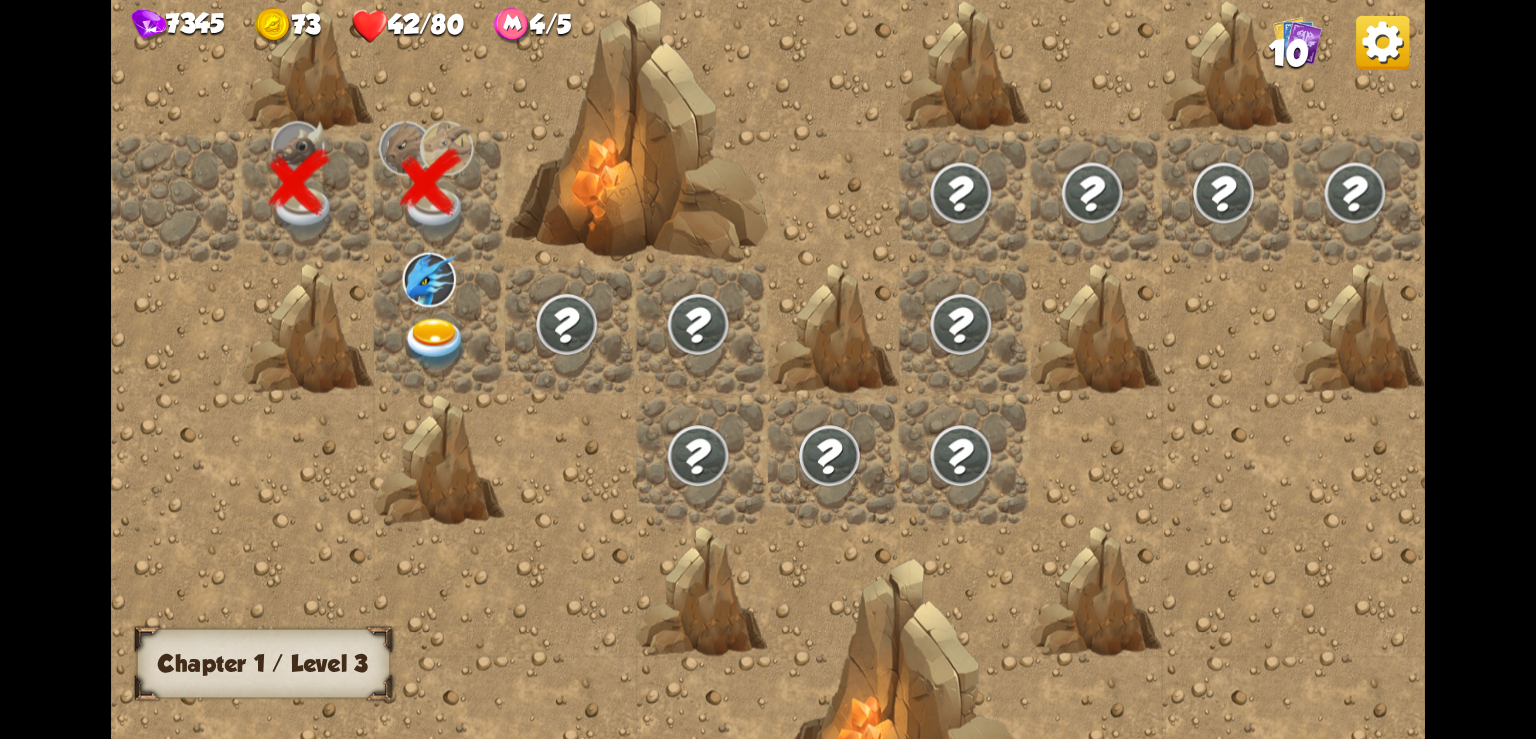 click at bounding box center (436, 343) 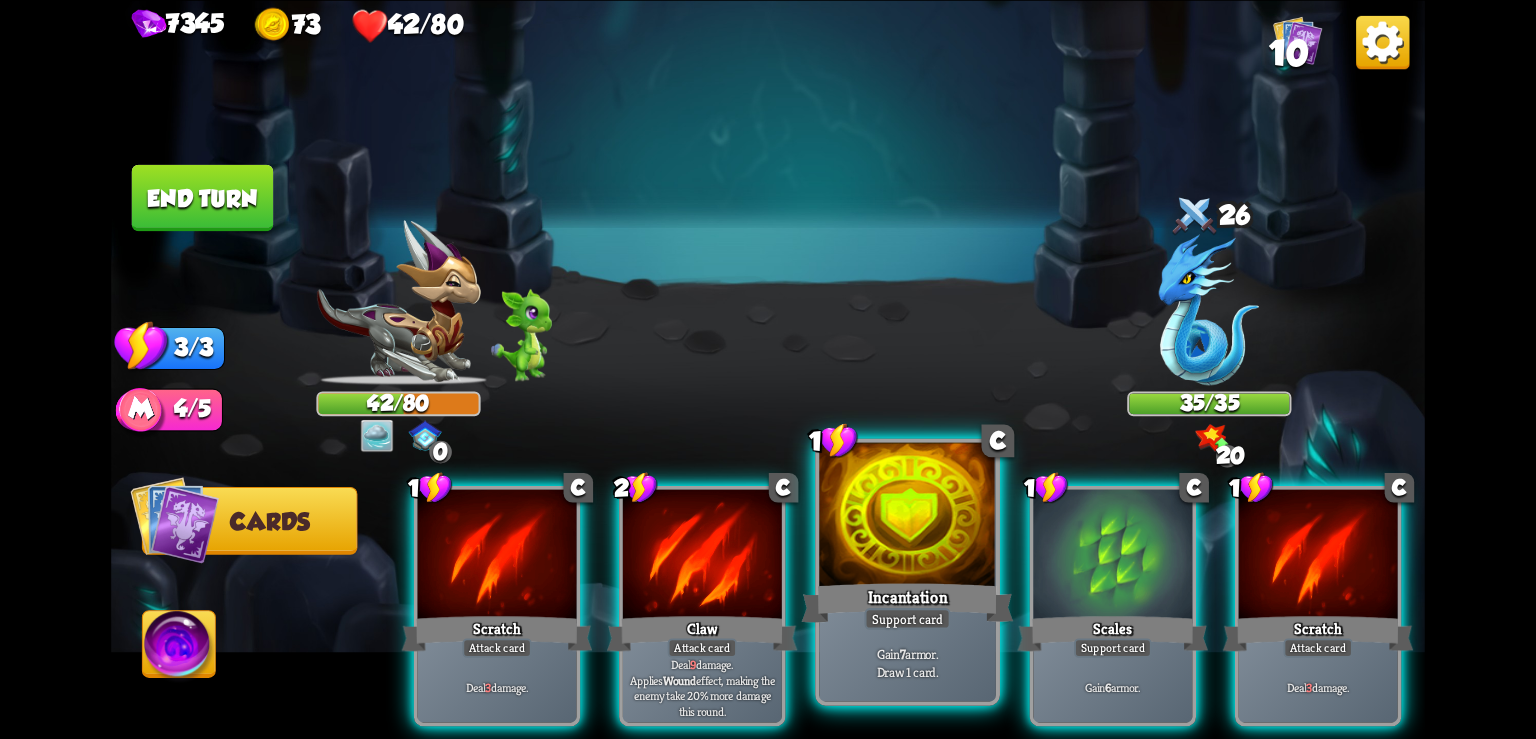 click on "Incantation" at bounding box center [908, 602] 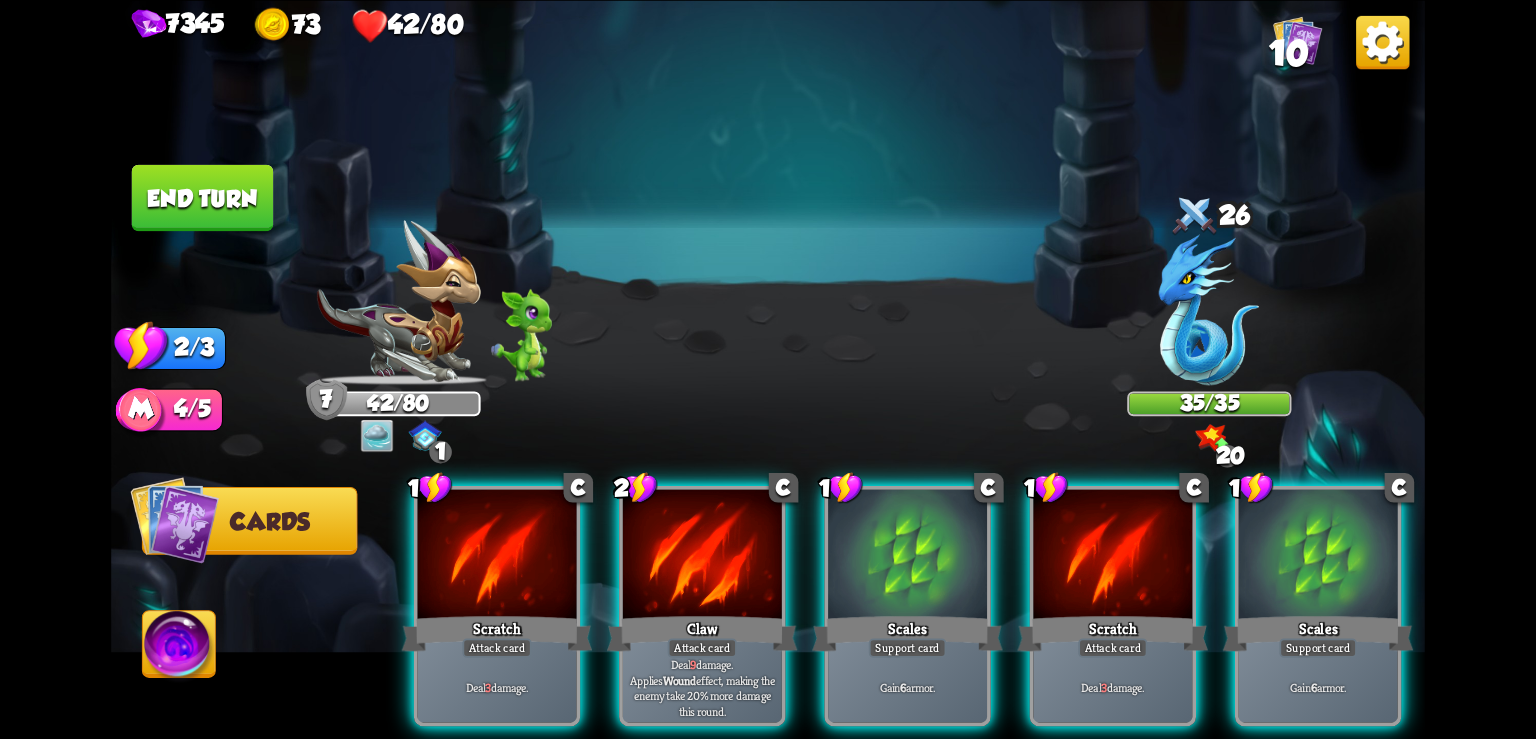 click at bounding box center (1382, 41) 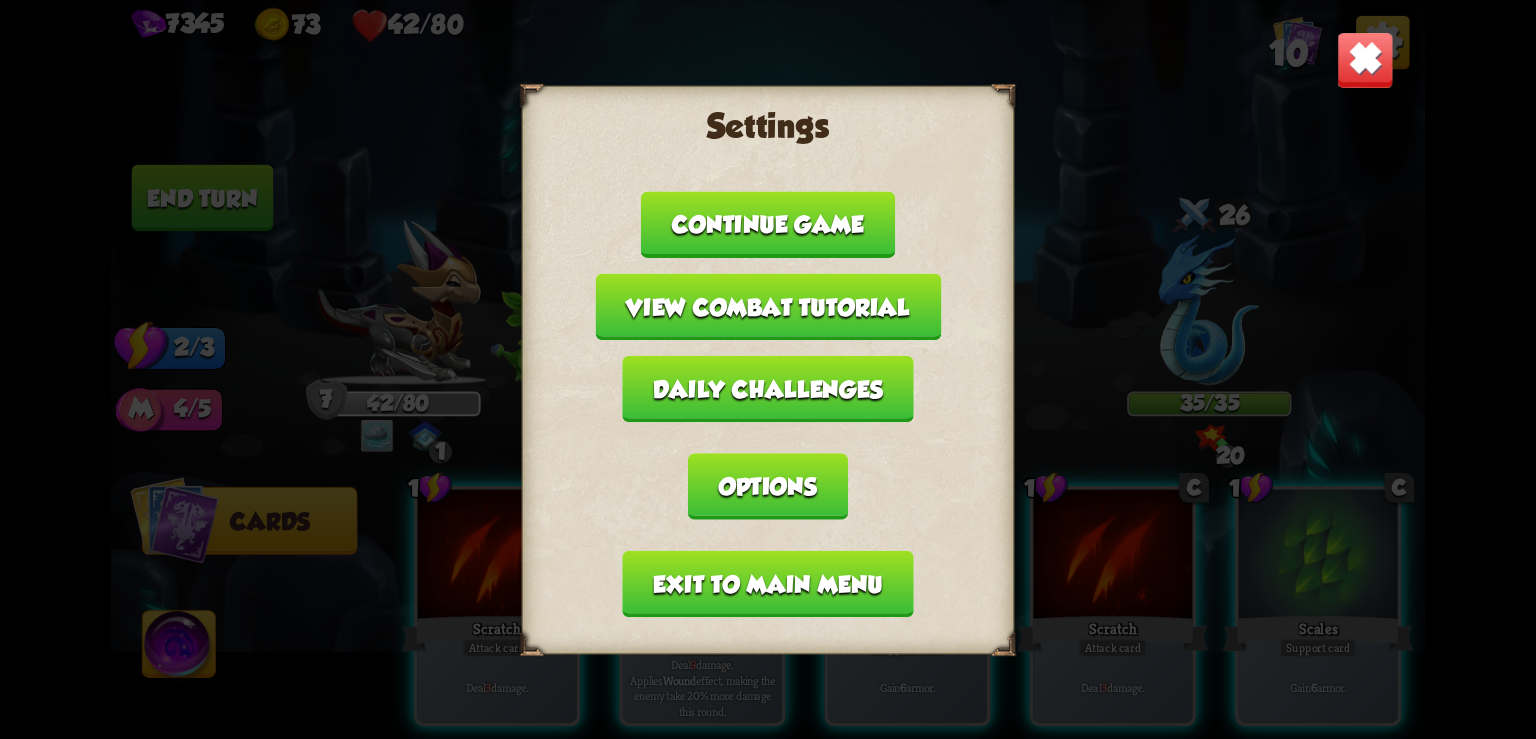 click on "Exit to main menu" at bounding box center (768, 583) 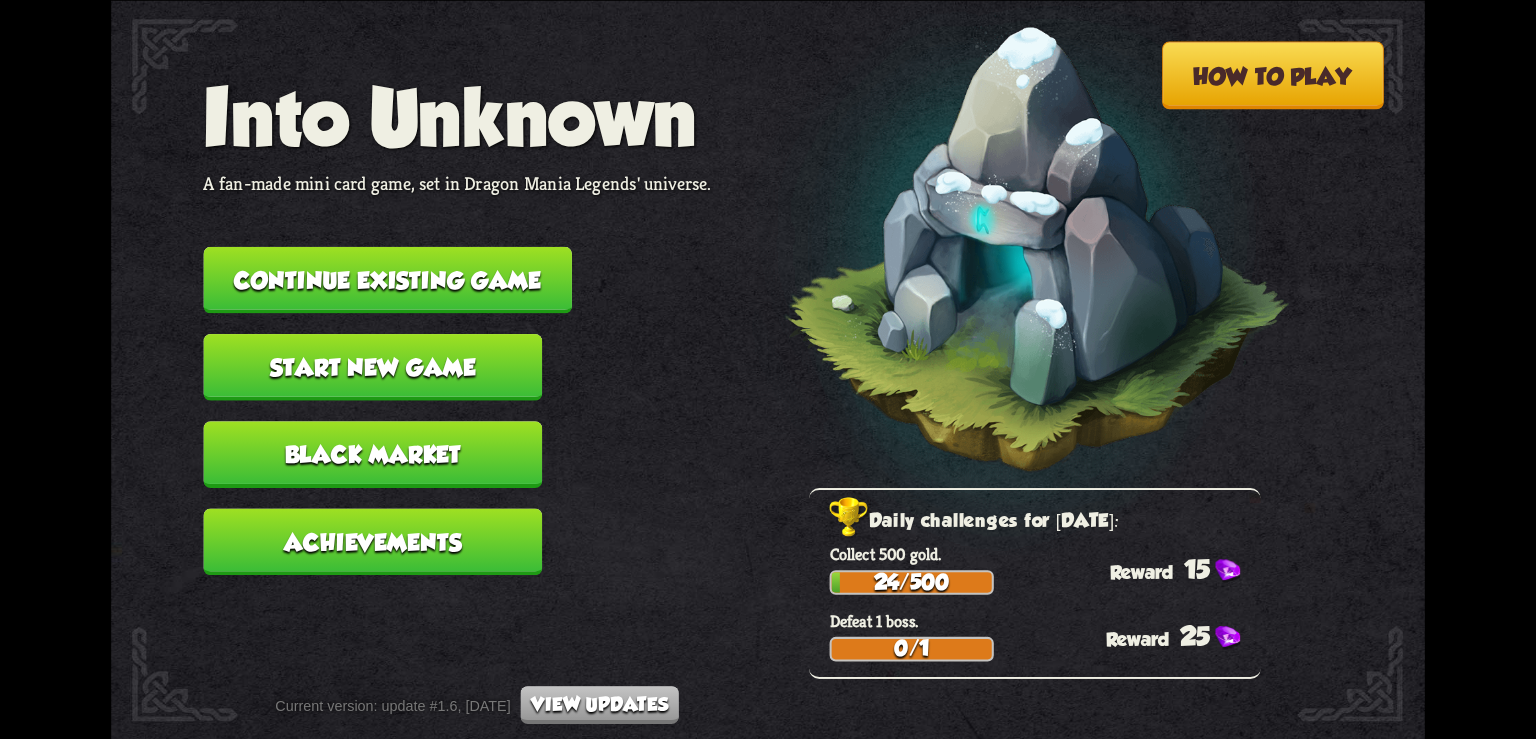 click on "Continue existing game" at bounding box center [387, 279] 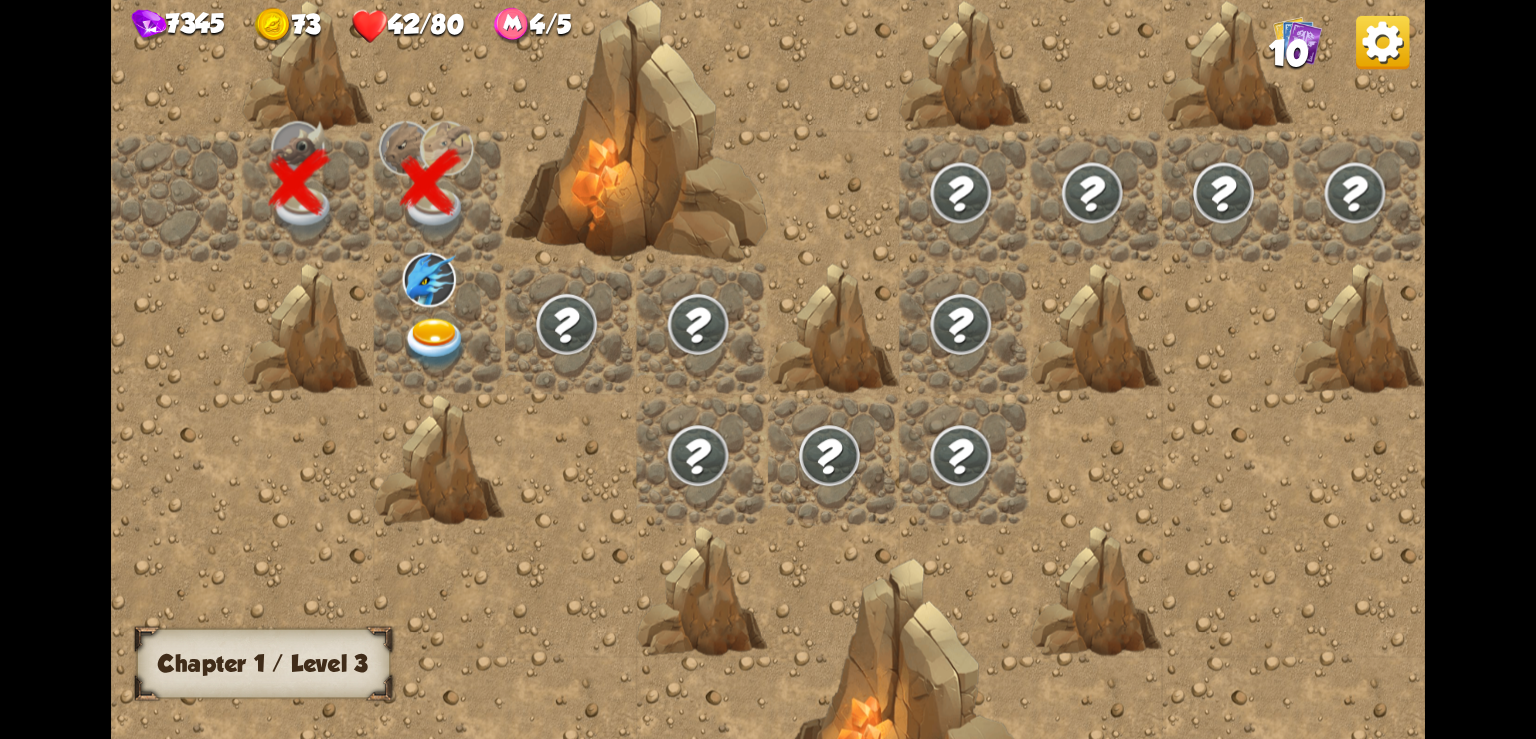 click at bounding box center (436, 343) 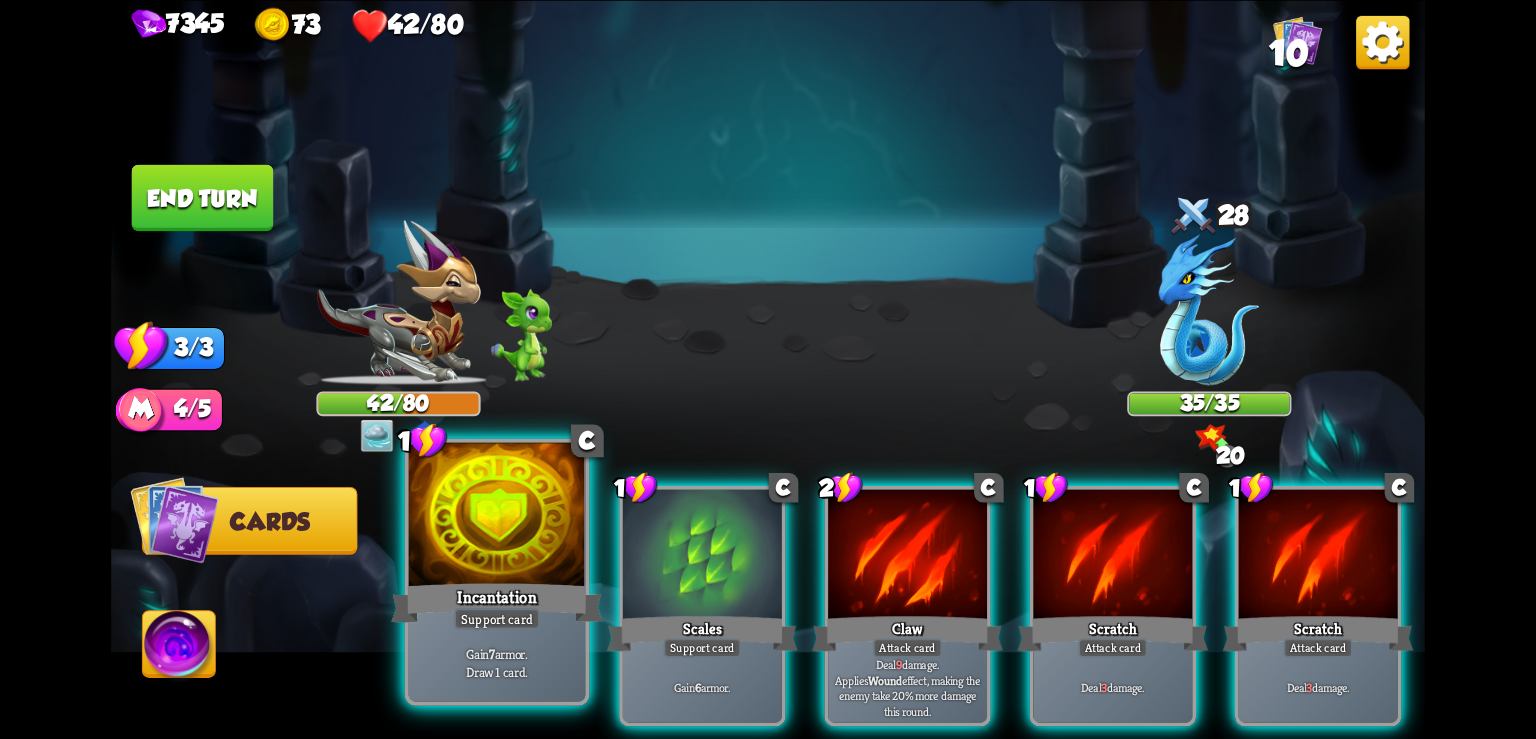 click on "Incantation" at bounding box center (497, 602) 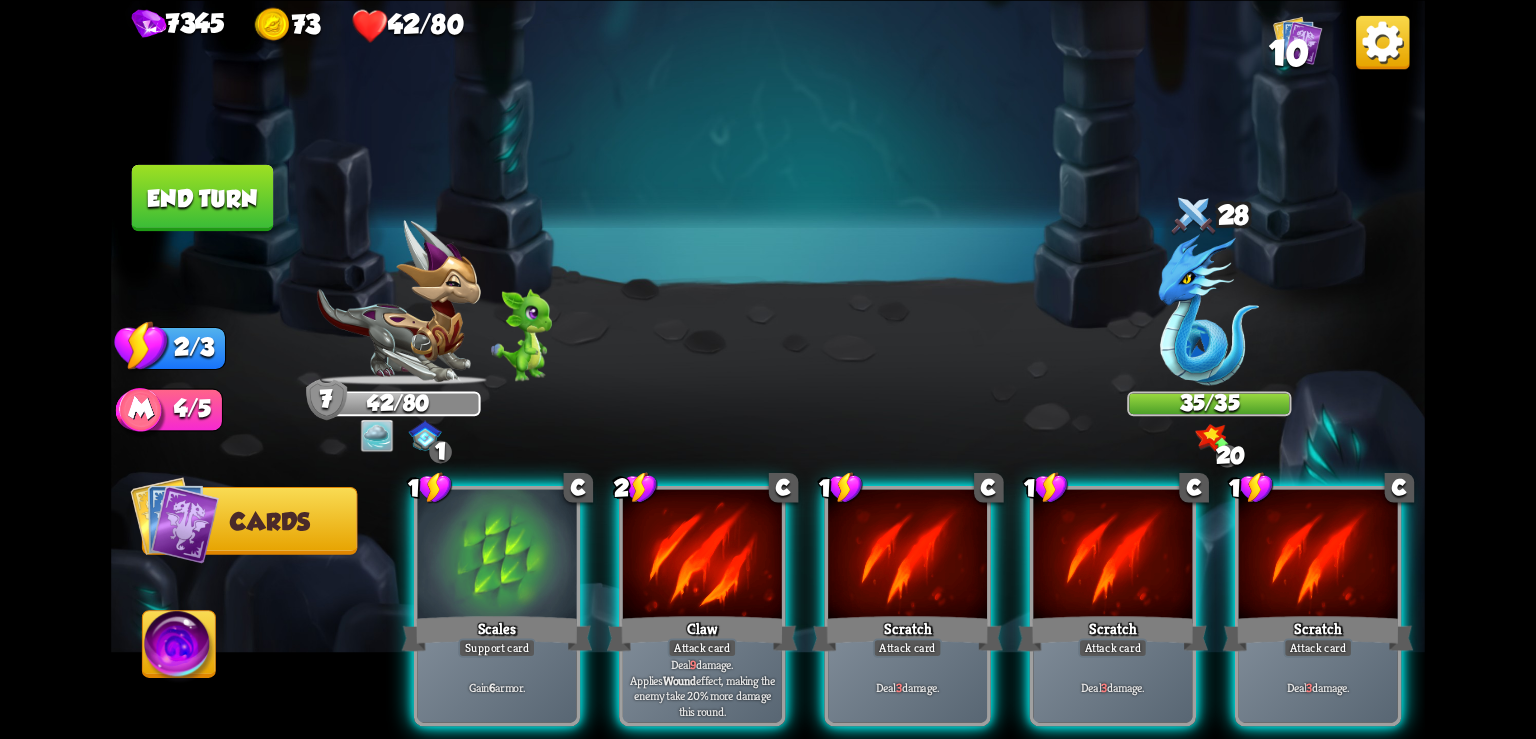 click at bounding box center [1382, 41] 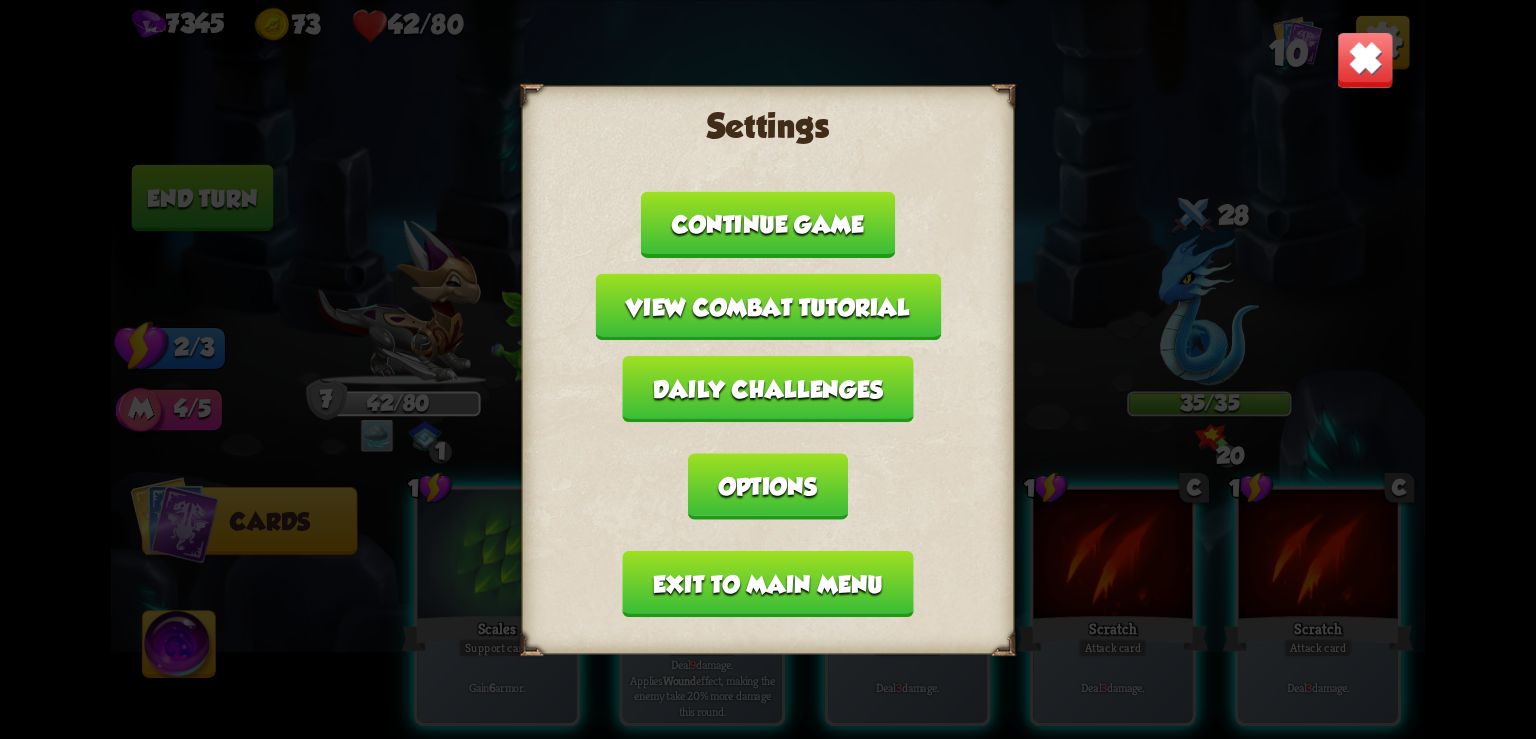 click on "Exit to main menu" at bounding box center (768, 583) 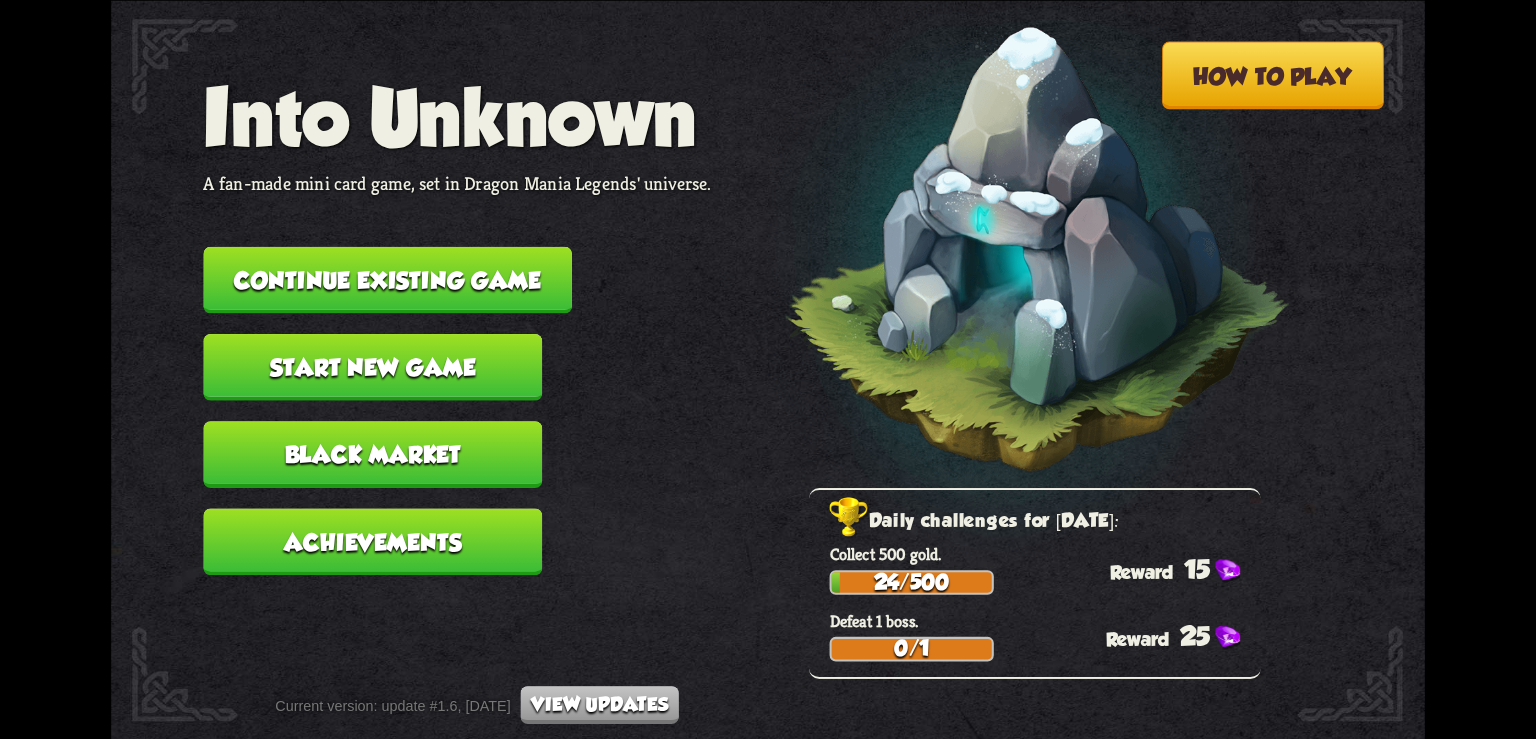 click on "Continue existing game" at bounding box center (387, 279) 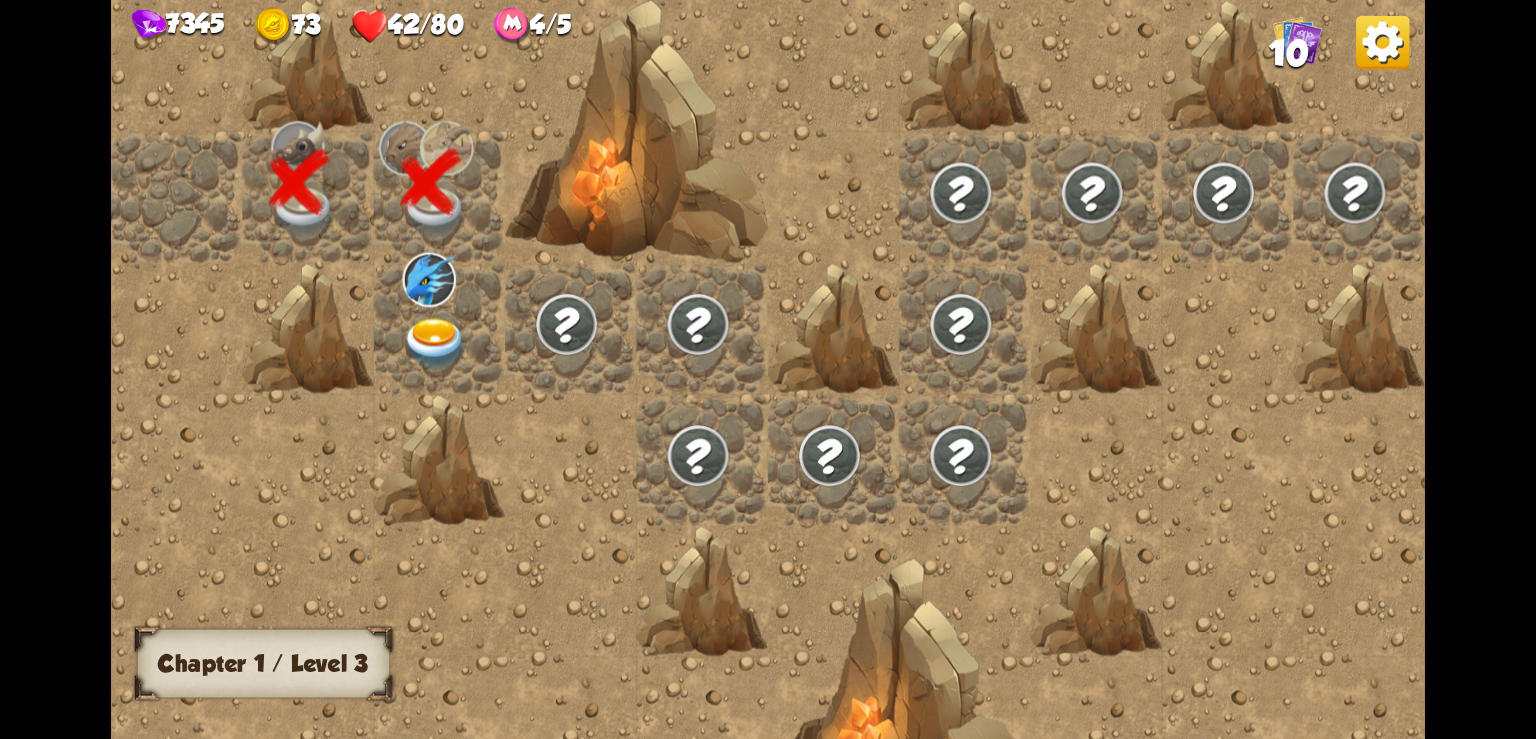 click at bounding box center [436, 343] 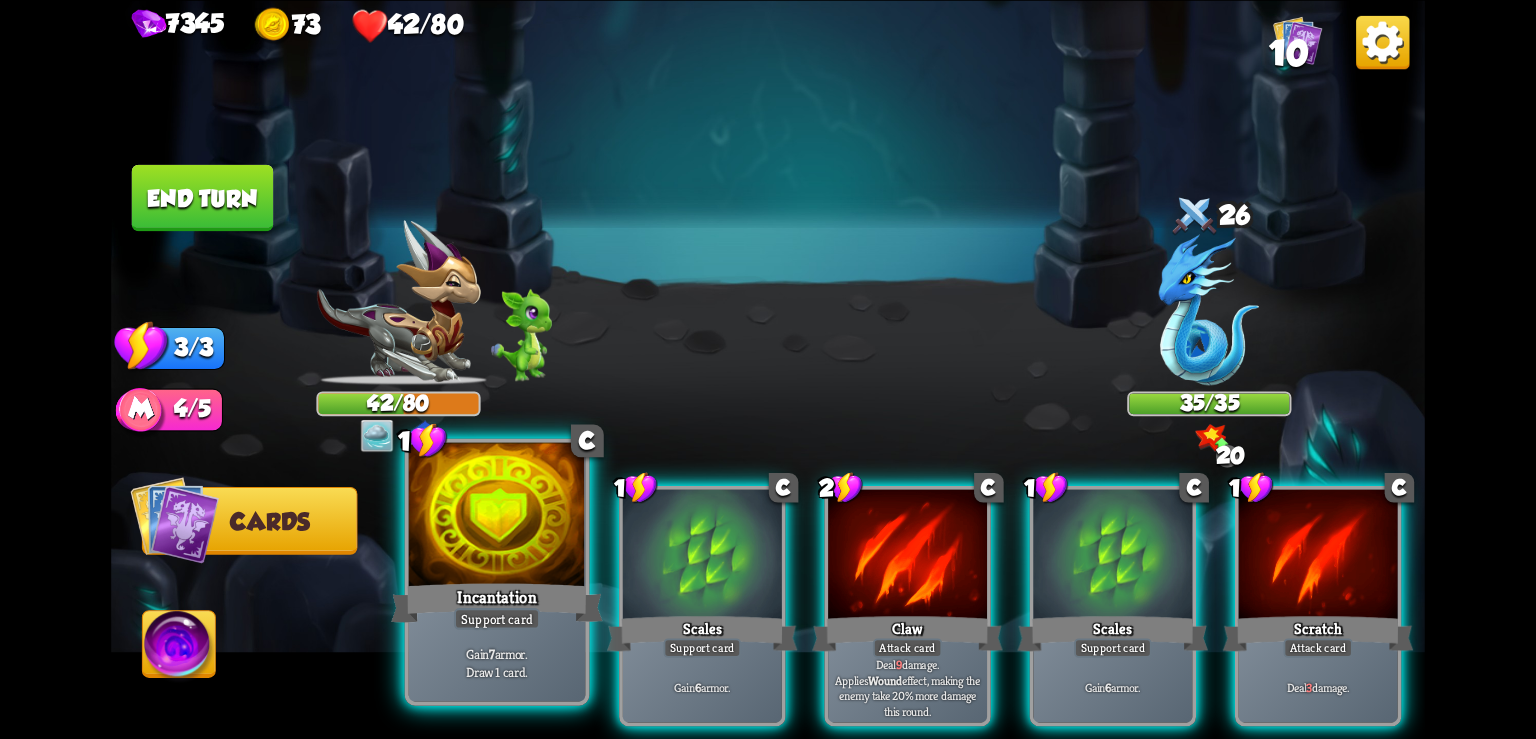 click on "Incantation" at bounding box center [497, 602] 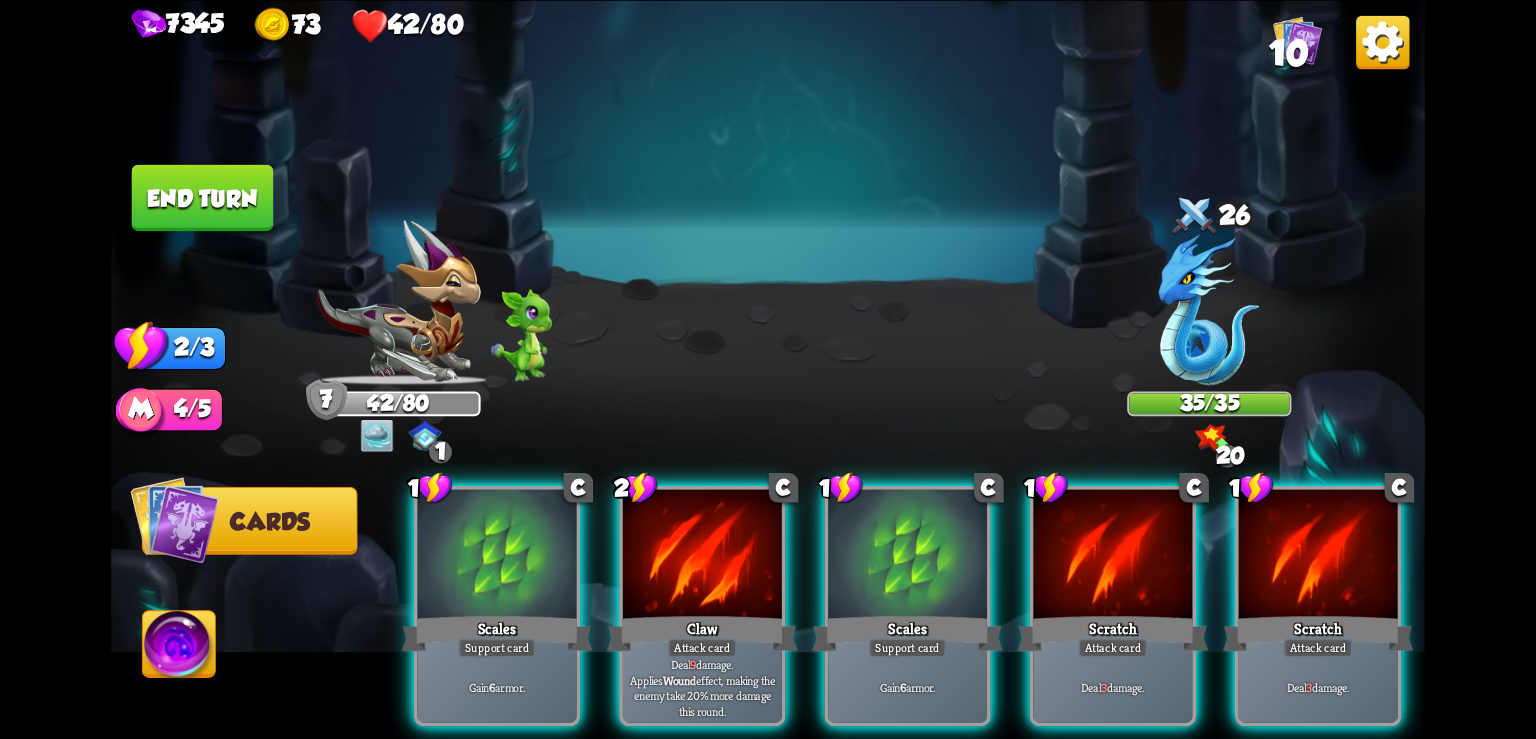 click at bounding box center (1382, 41) 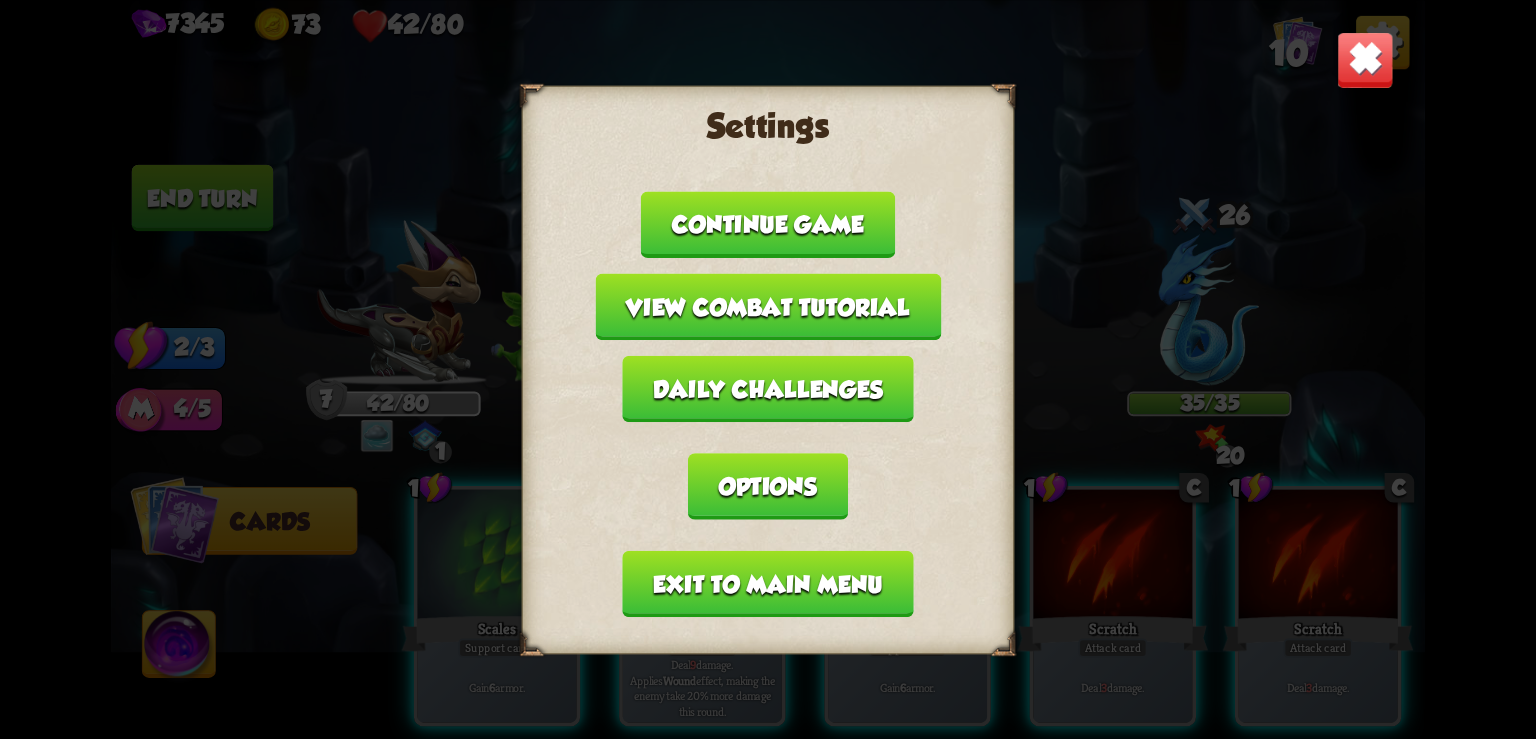 click on "Exit to main menu" at bounding box center (768, 583) 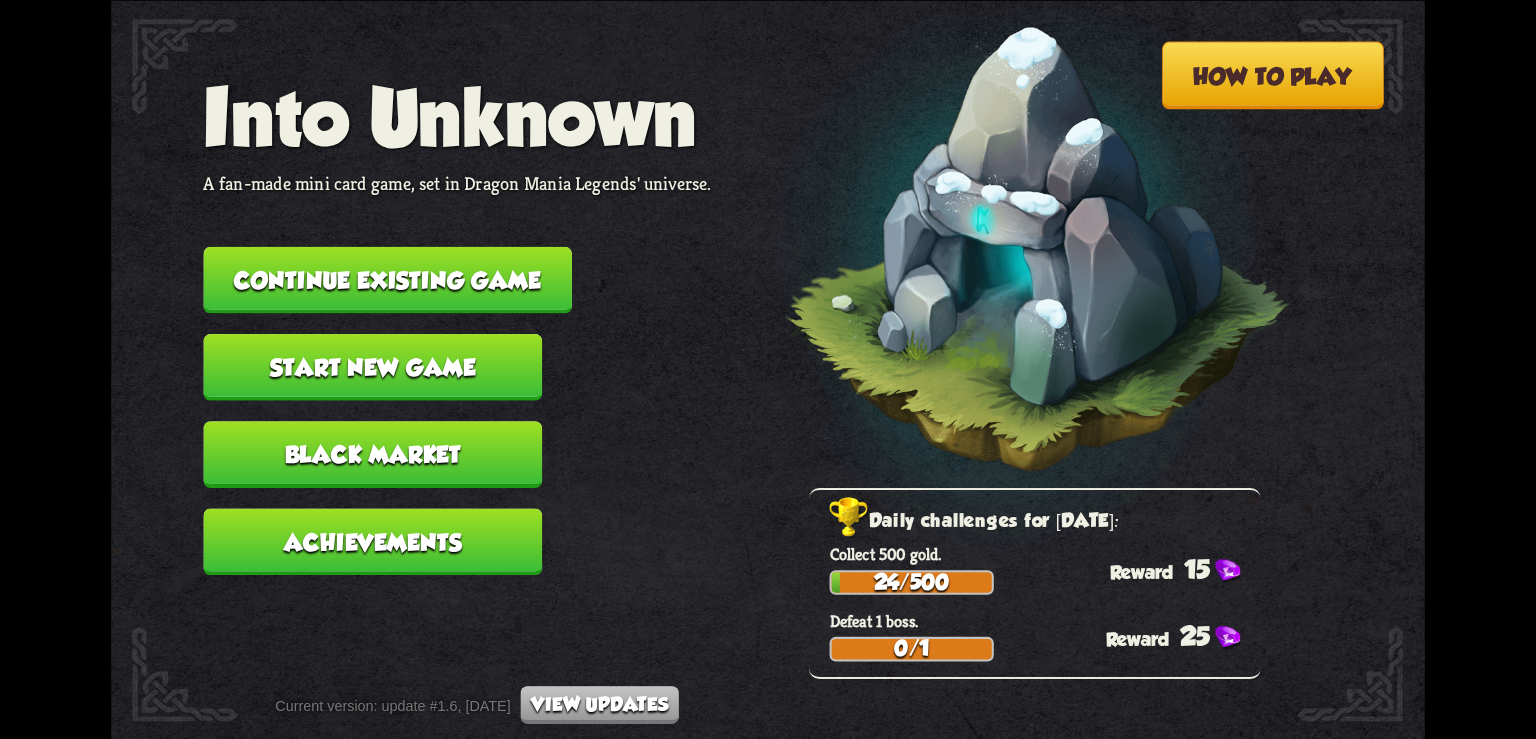 click on "Continue existing game" at bounding box center (387, 279) 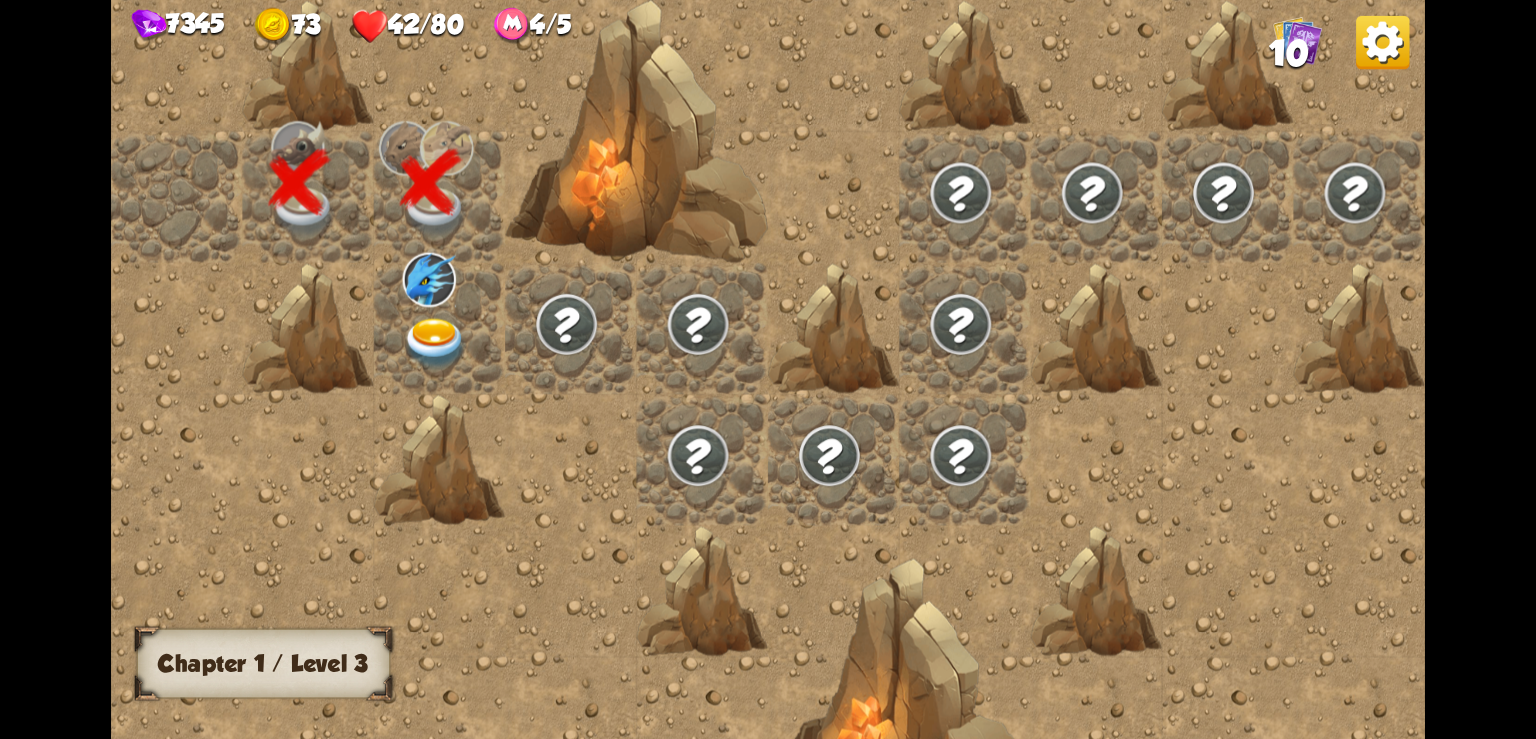 click at bounding box center [436, 343] 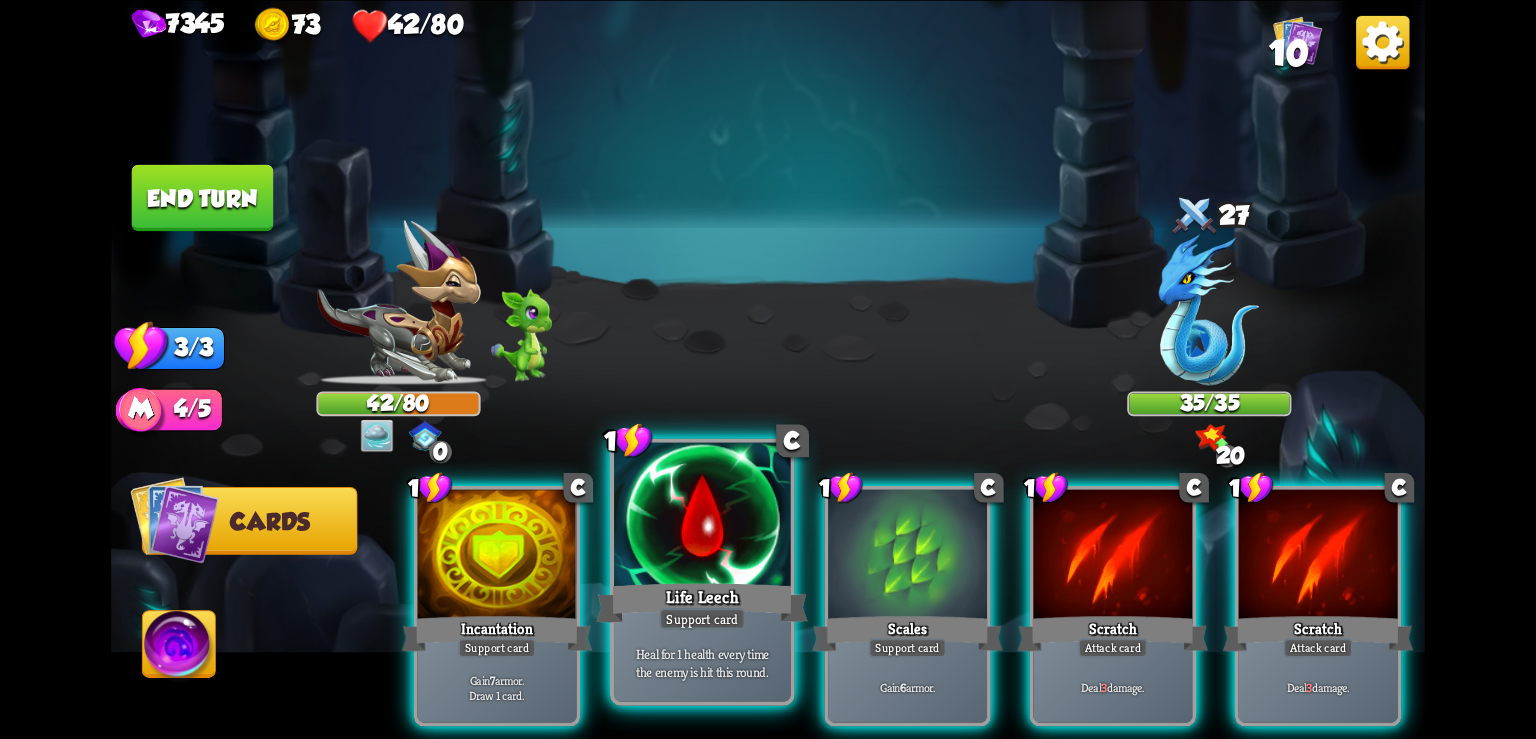 click on "Life Leech" at bounding box center (702, 602) 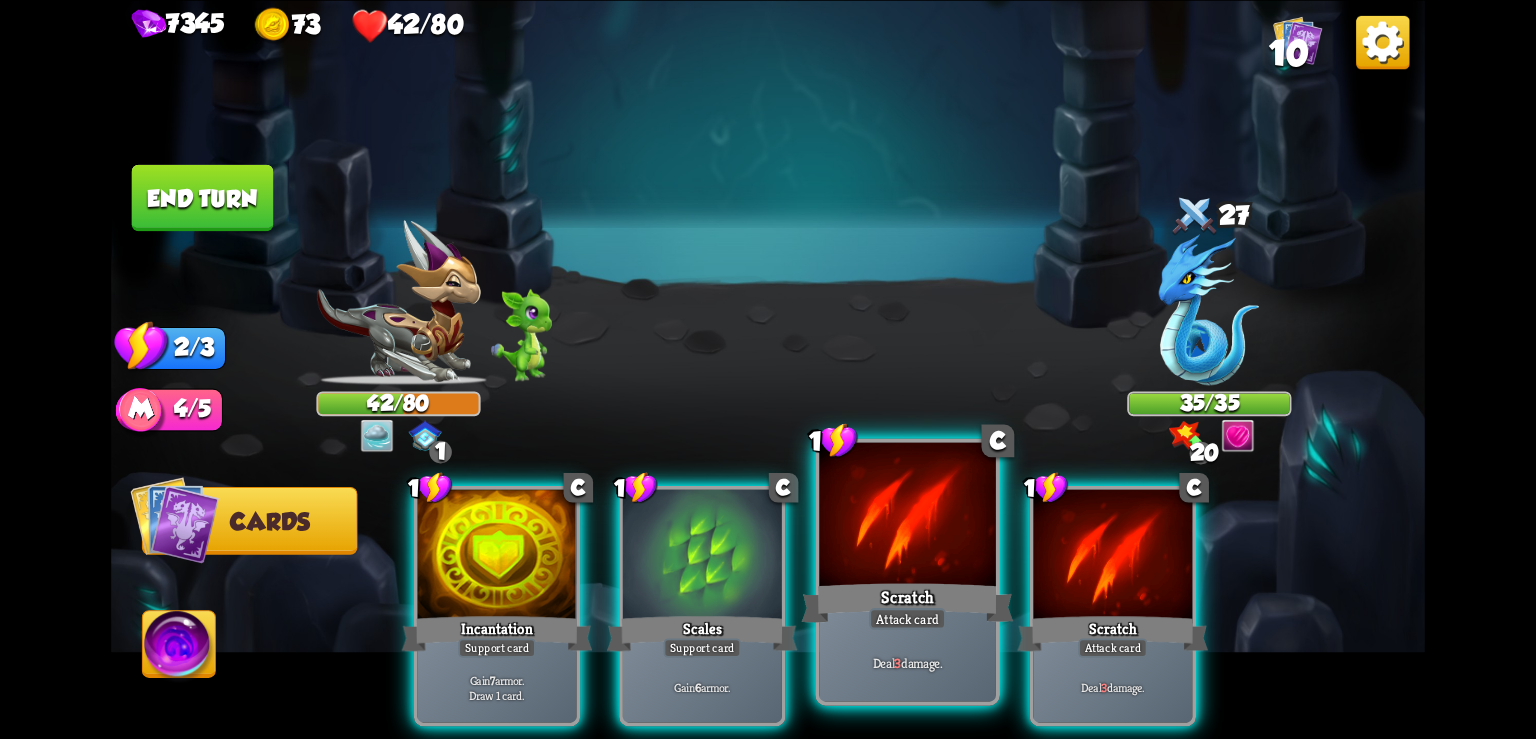 click at bounding box center [907, 516] 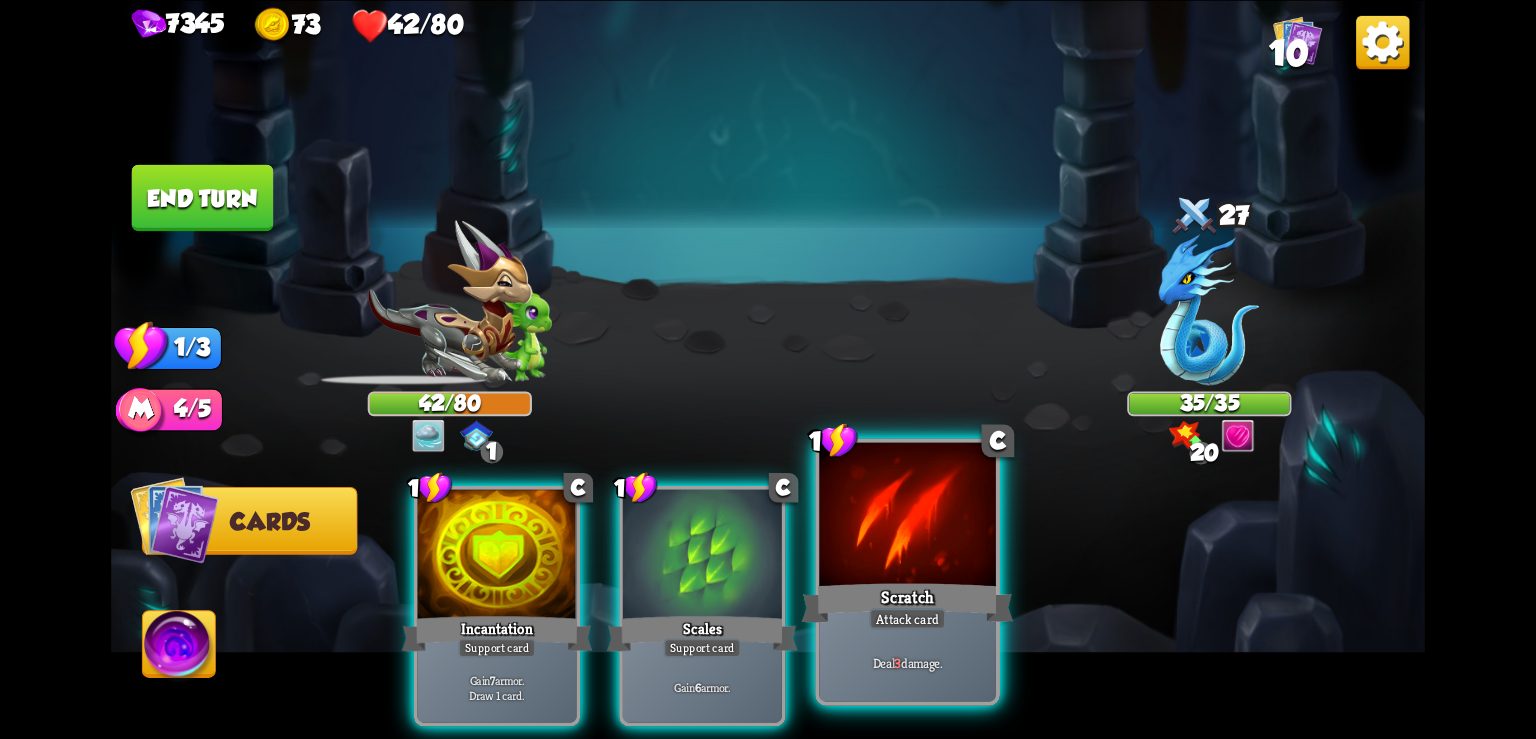 click at bounding box center [907, 516] 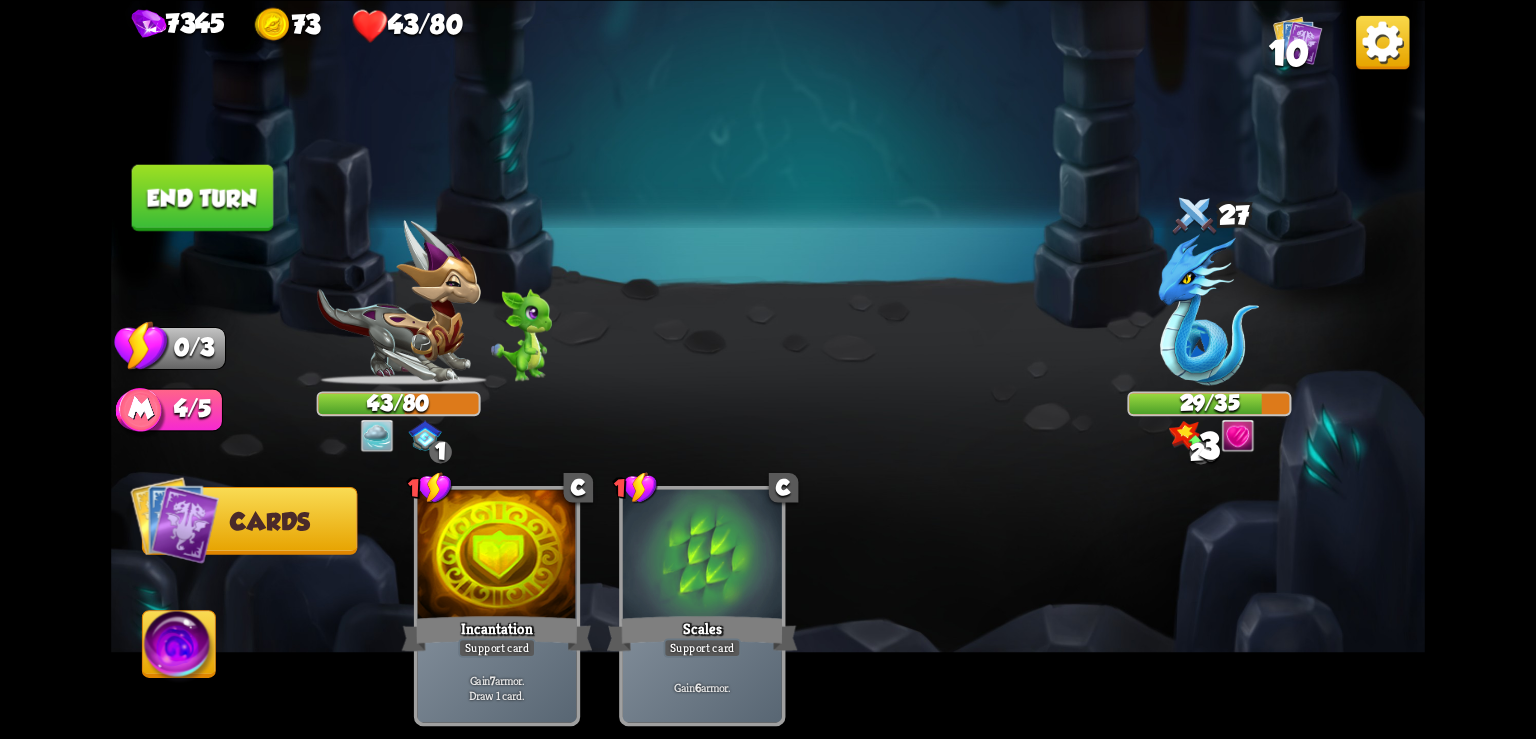click at bounding box center (1382, 41) 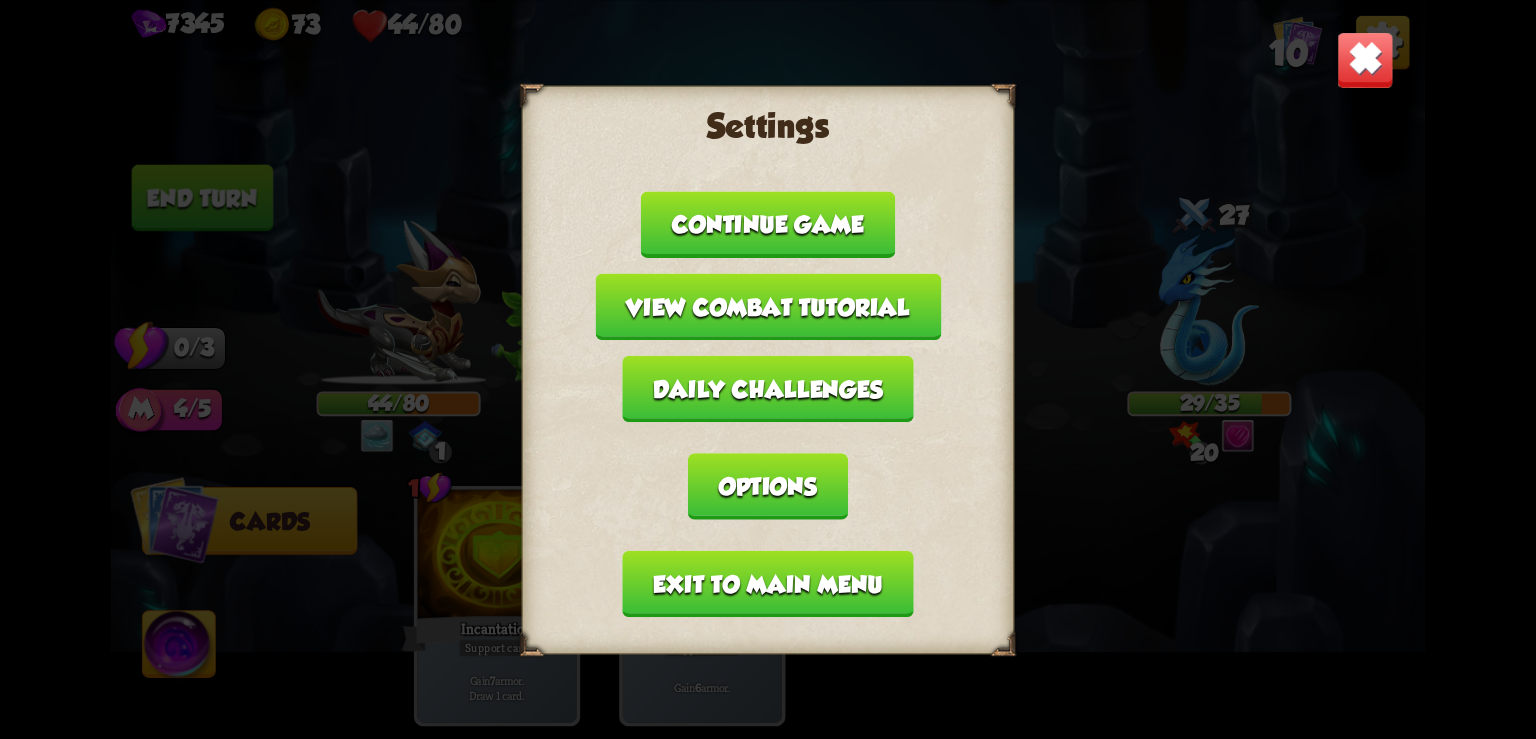 click on "Exit to main menu" at bounding box center (768, 583) 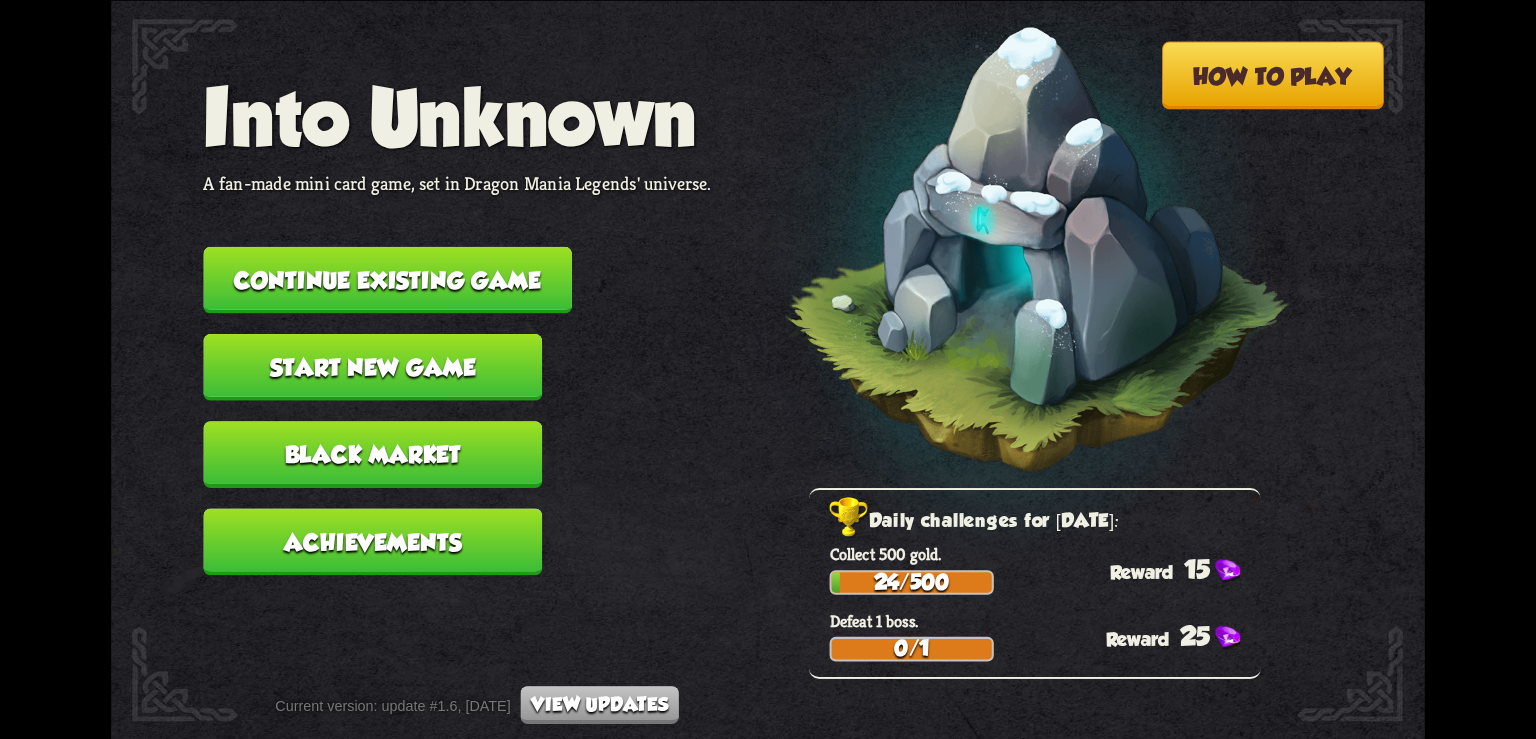 click on "Continue existing game" at bounding box center (387, 279) 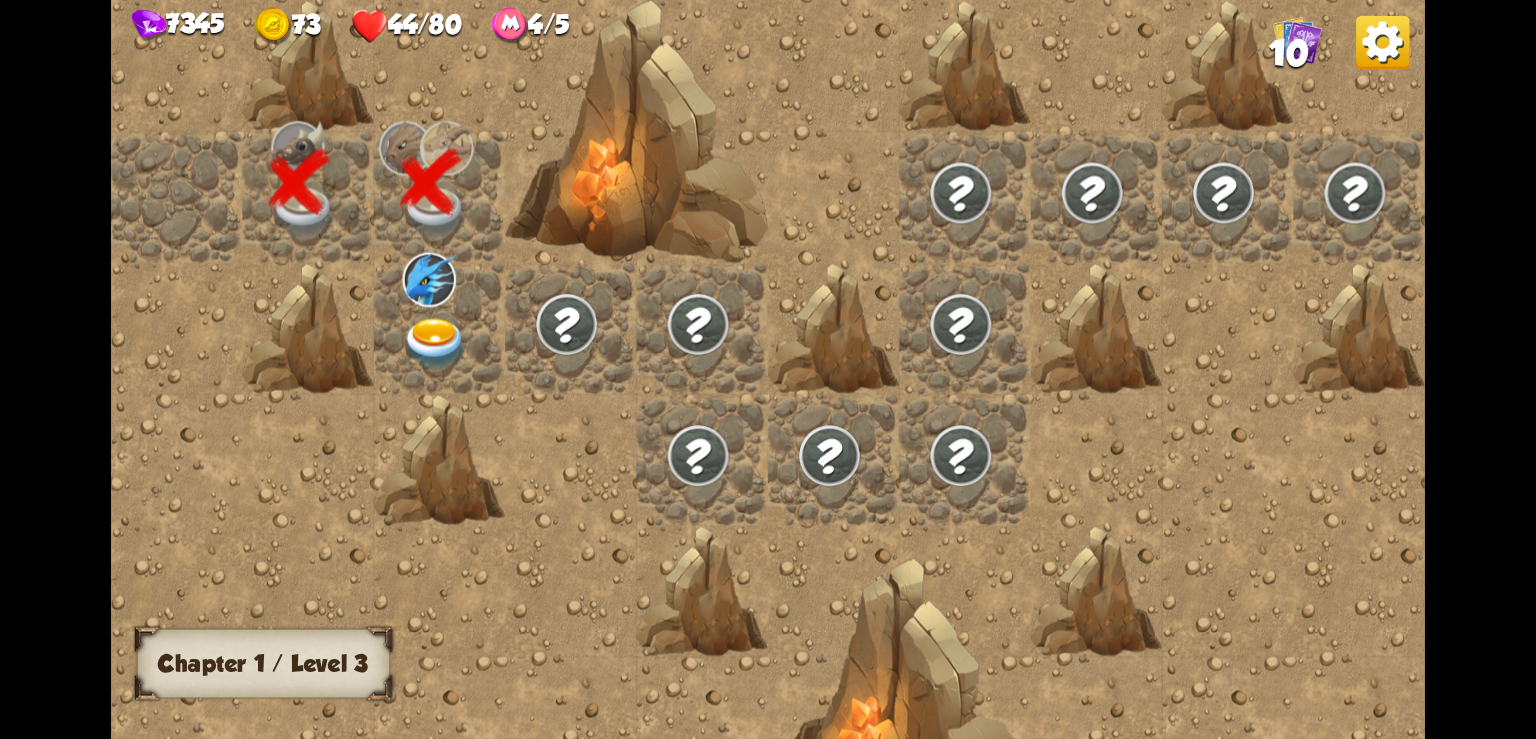 click at bounding box center [436, 343] 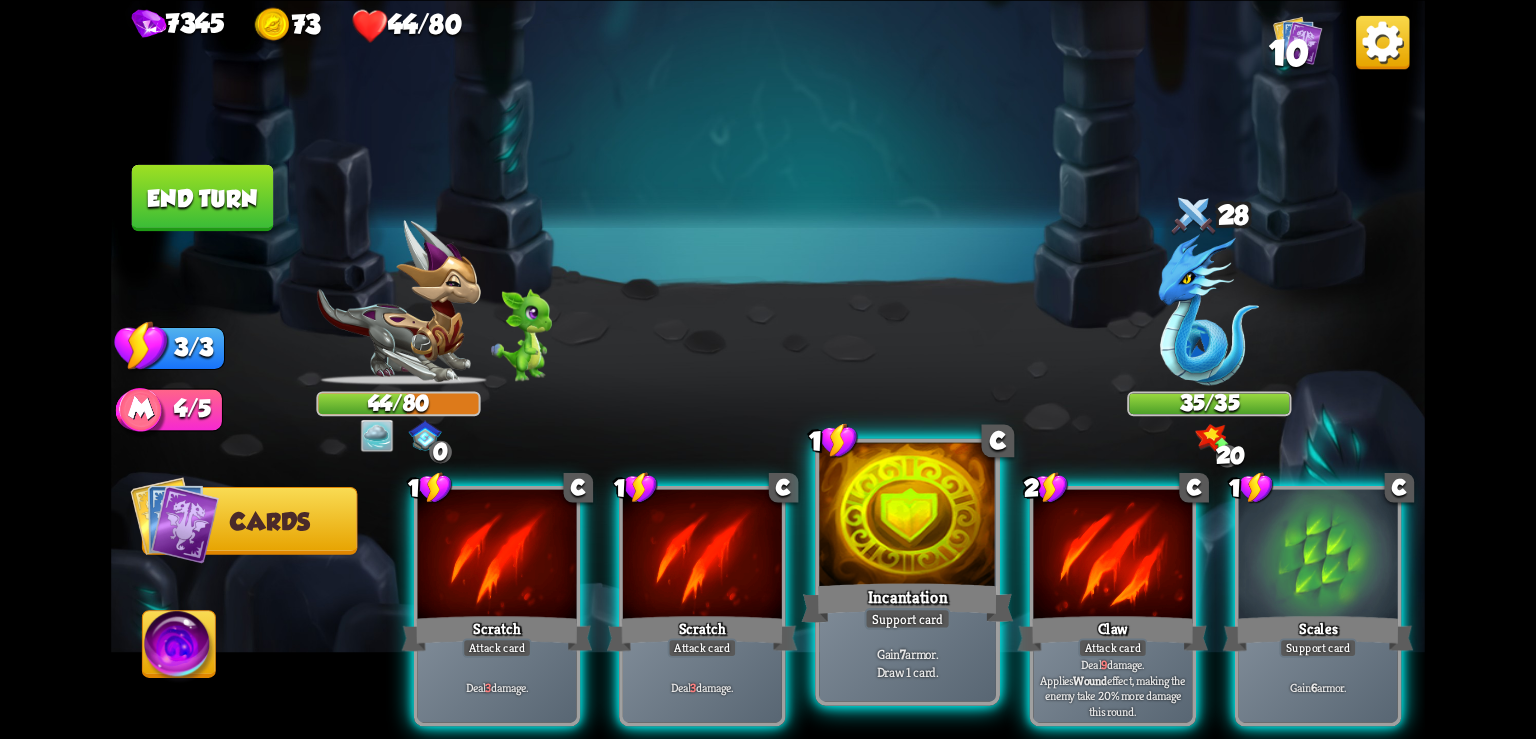 click at bounding box center (907, 516) 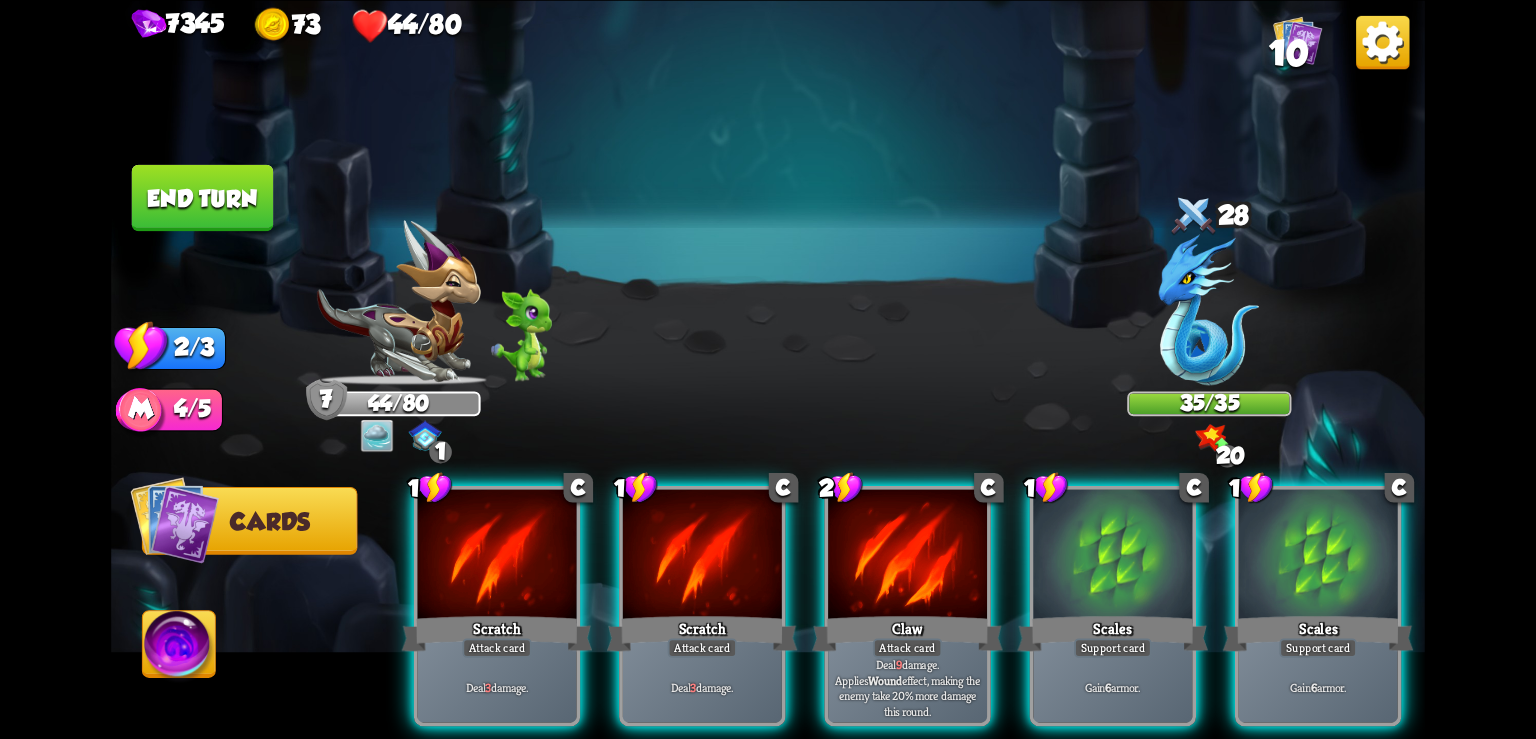 click at bounding box center (1382, 41) 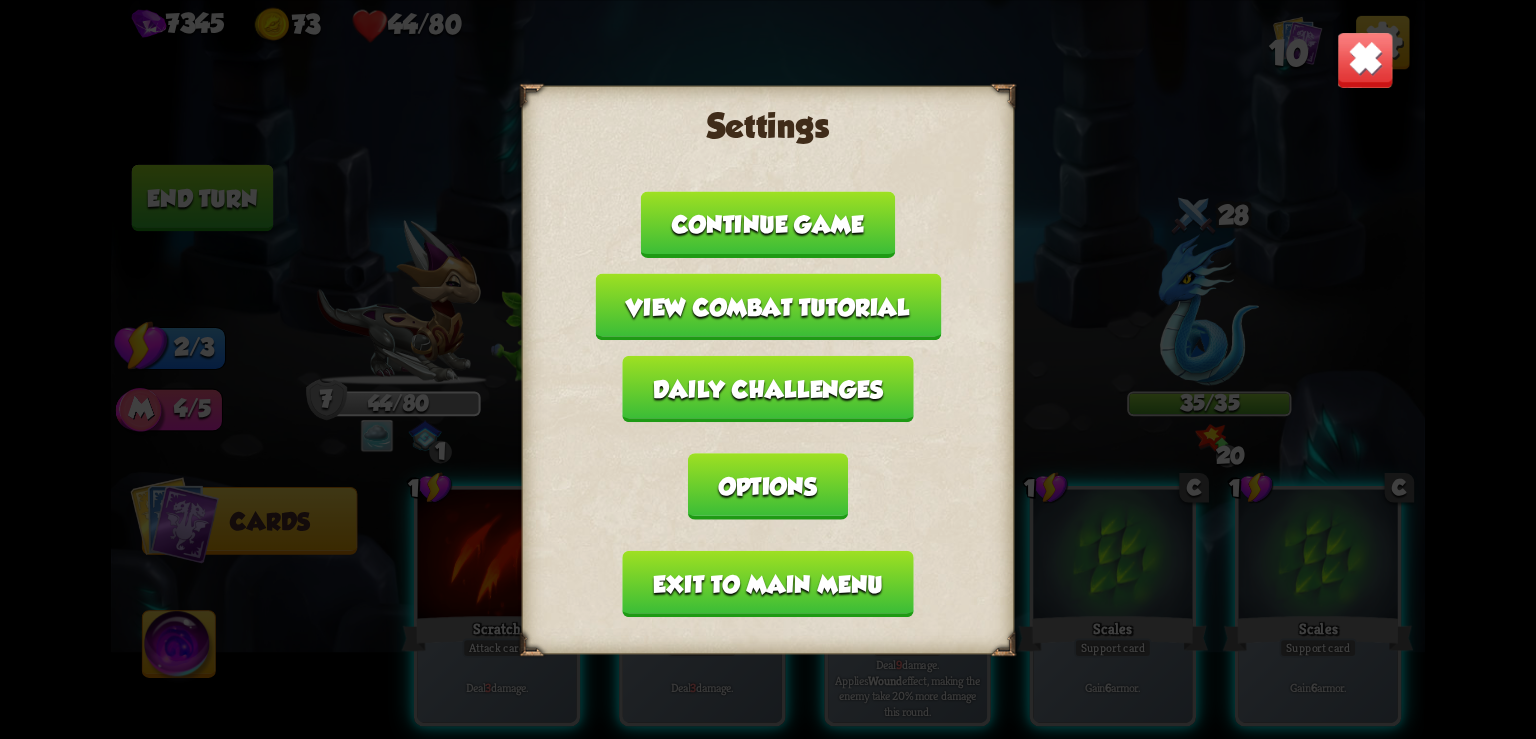 click at bounding box center [1365, 59] 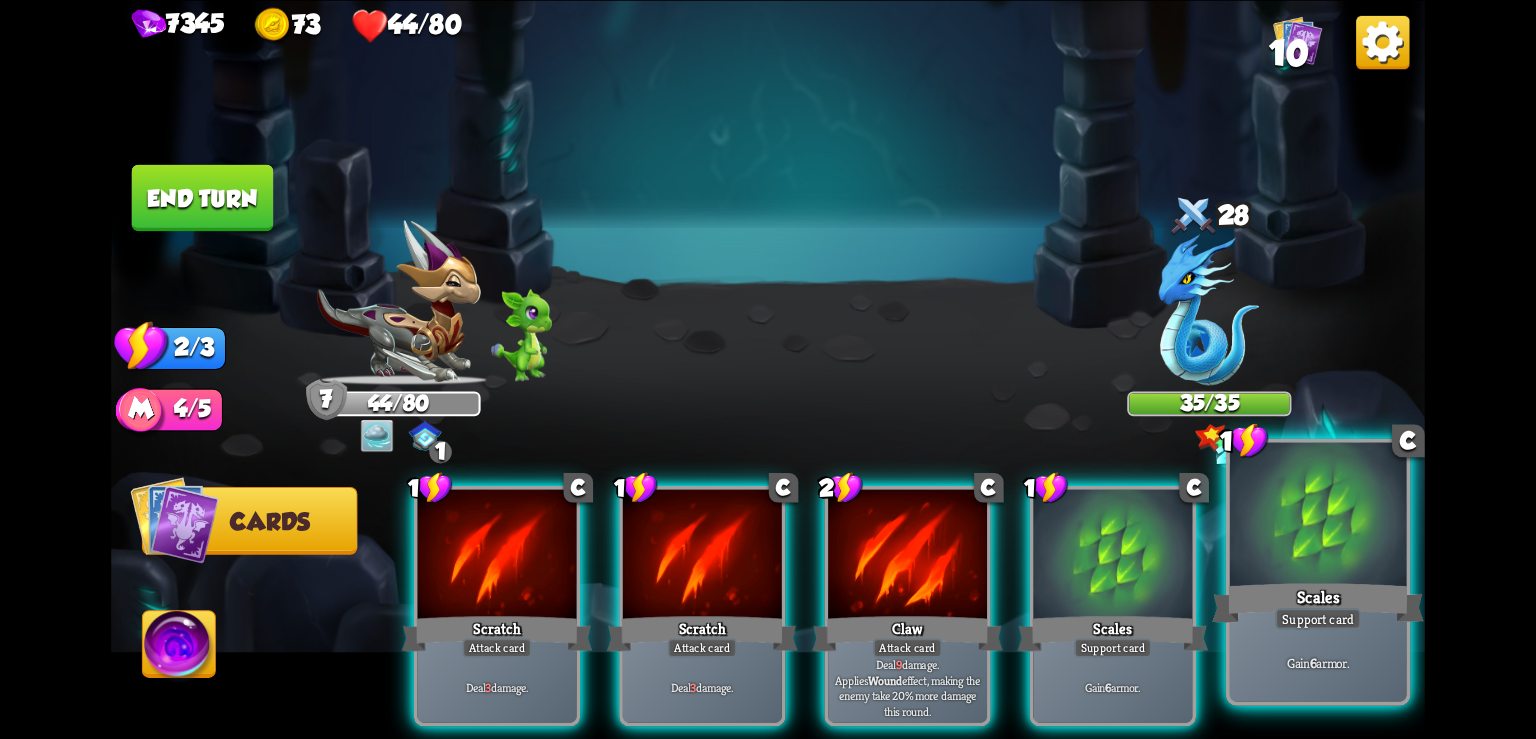 click on "Scales" at bounding box center [1318, 602] 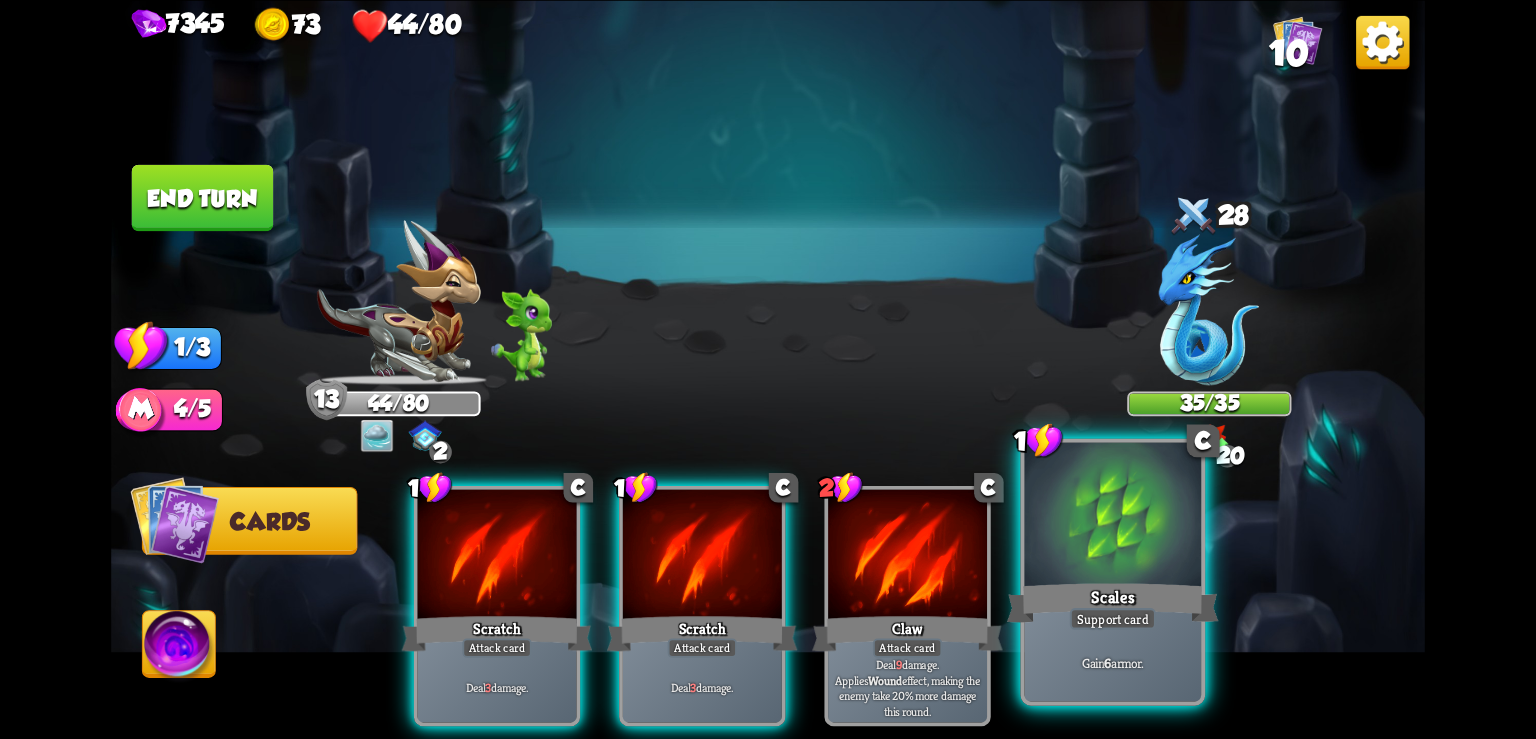 click on "Scales" at bounding box center [1113, 602] 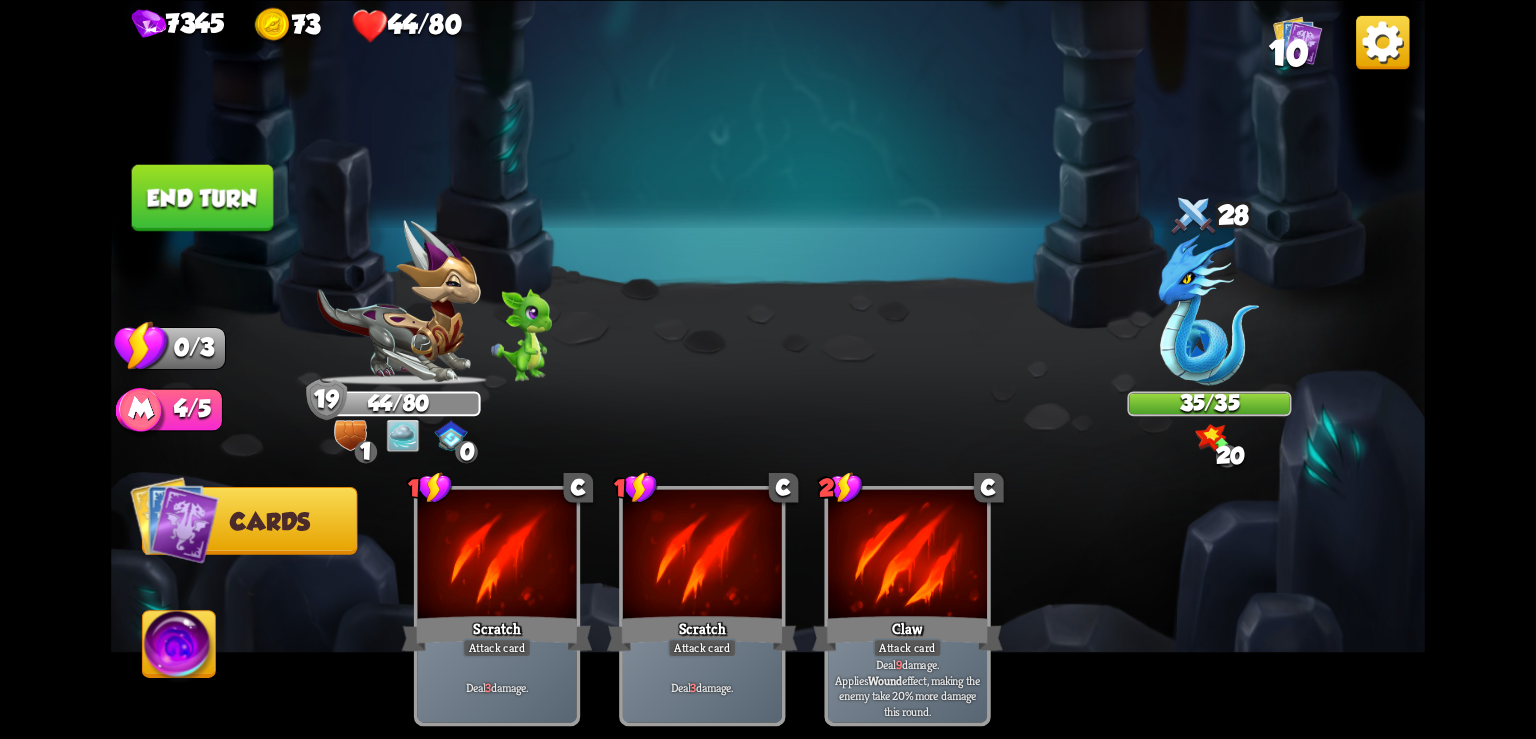 click at bounding box center (1382, 41) 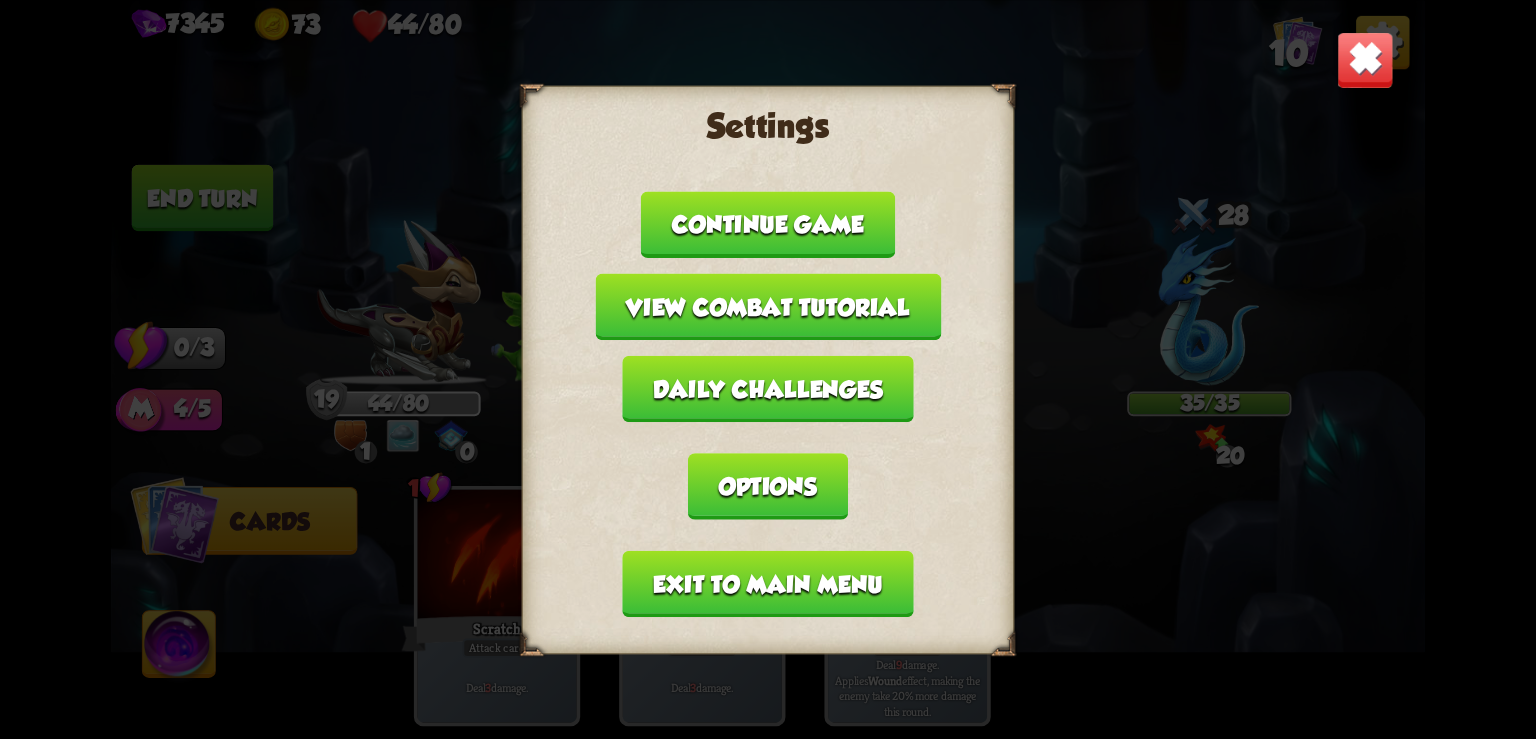 click on "Exit to main menu" at bounding box center [768, 583] 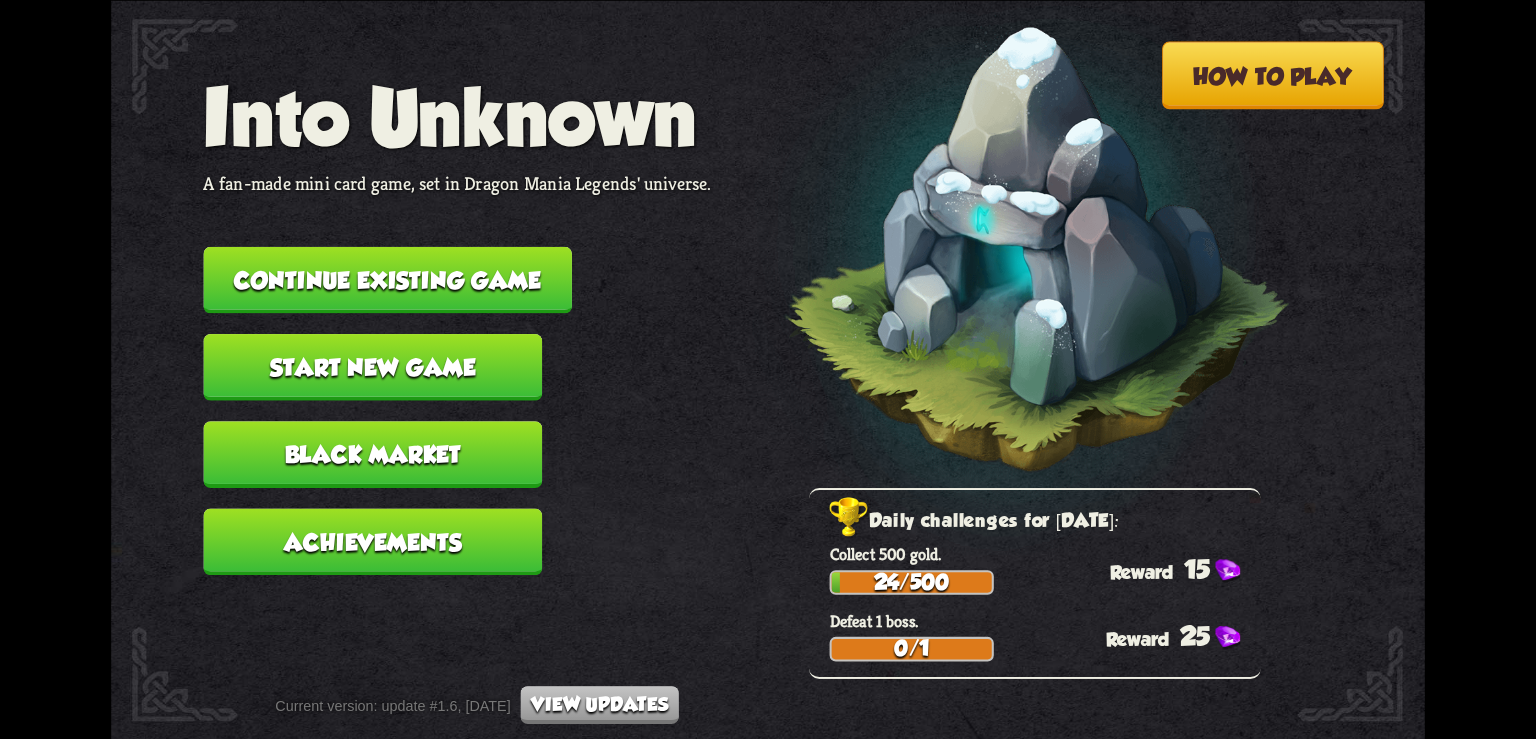 click on "Continue existing game" at bounding box center [387, 279] 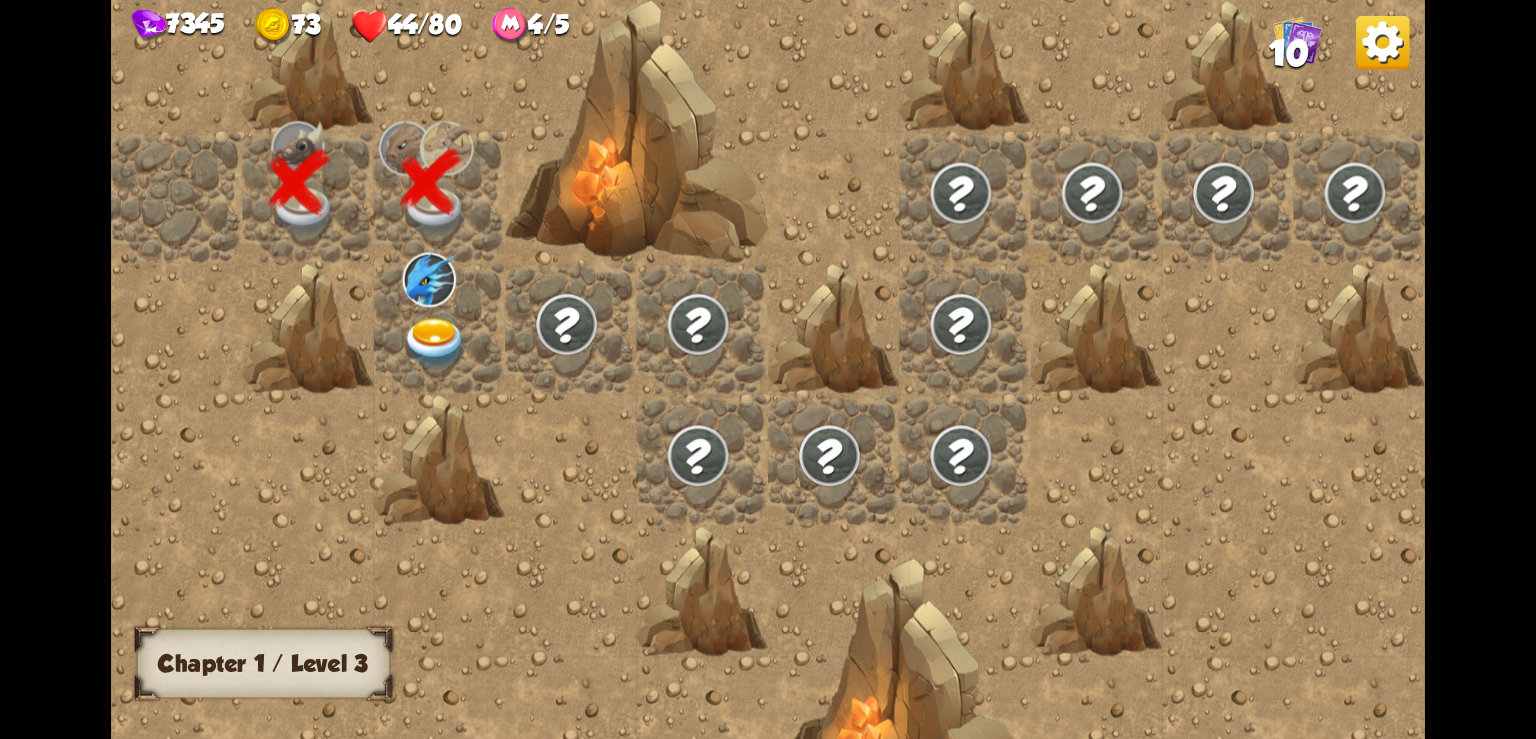 click at bounding box center (436, 343) 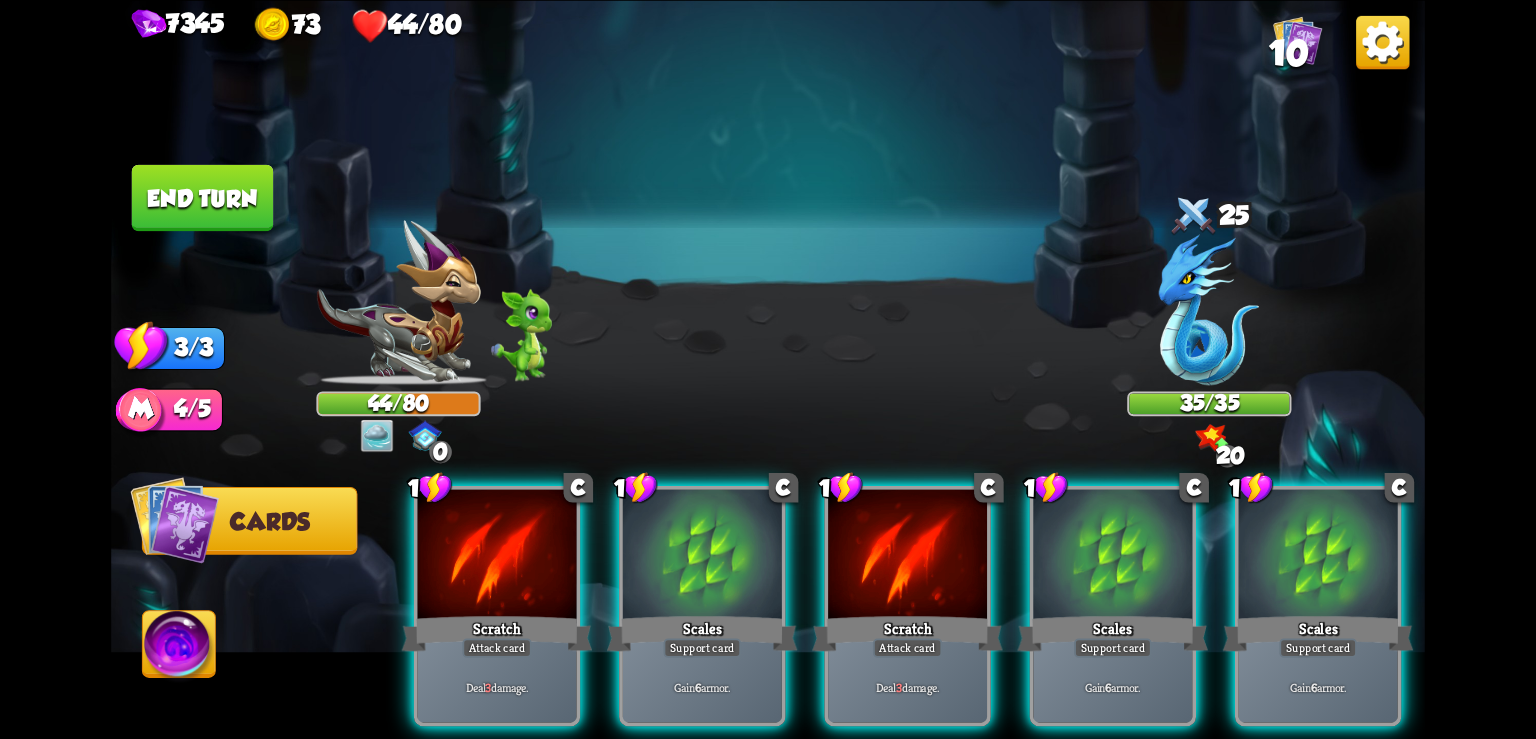 click on "7345
73
44/80
10" at bounding box center (768, 22) 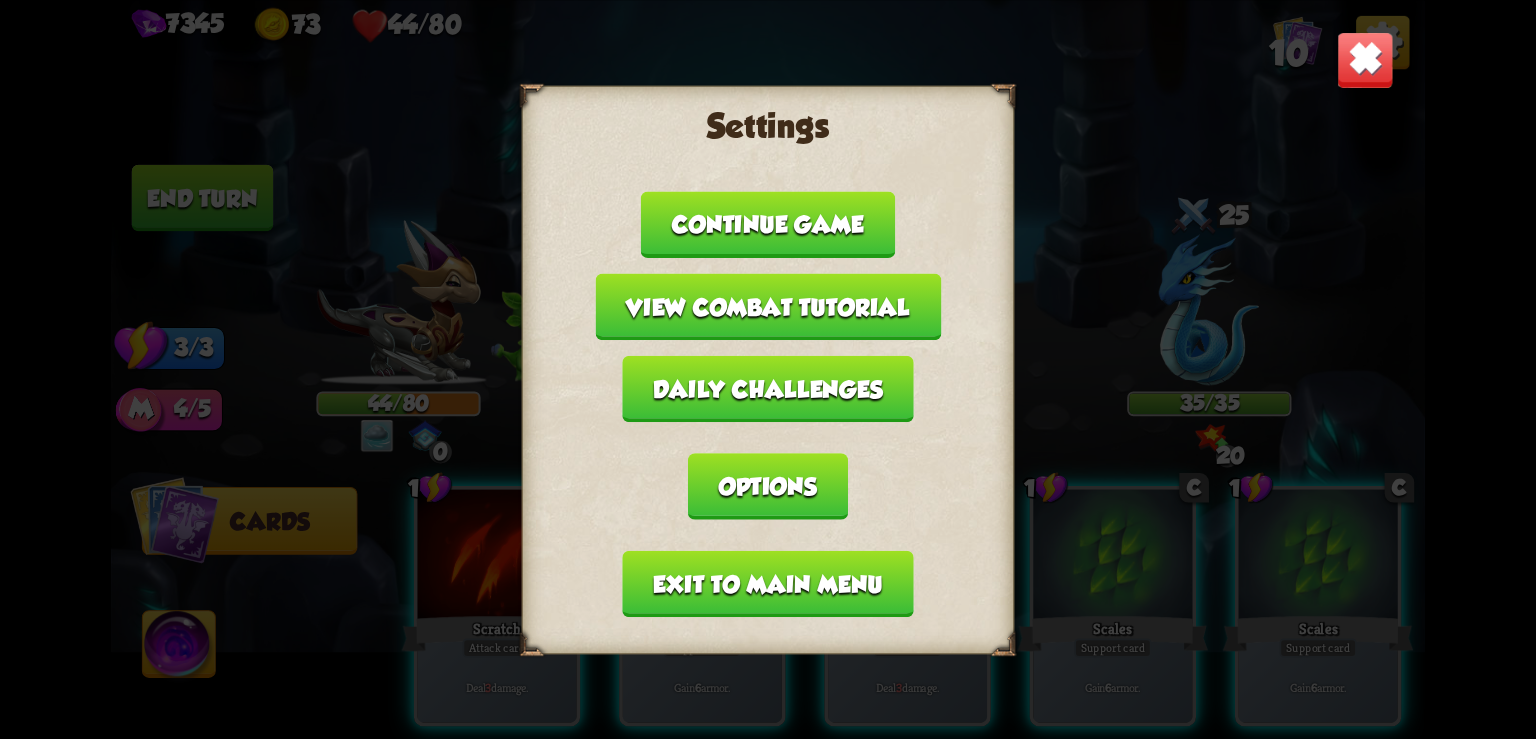click on "Exit to main menu" at bounding box center [768, 583] 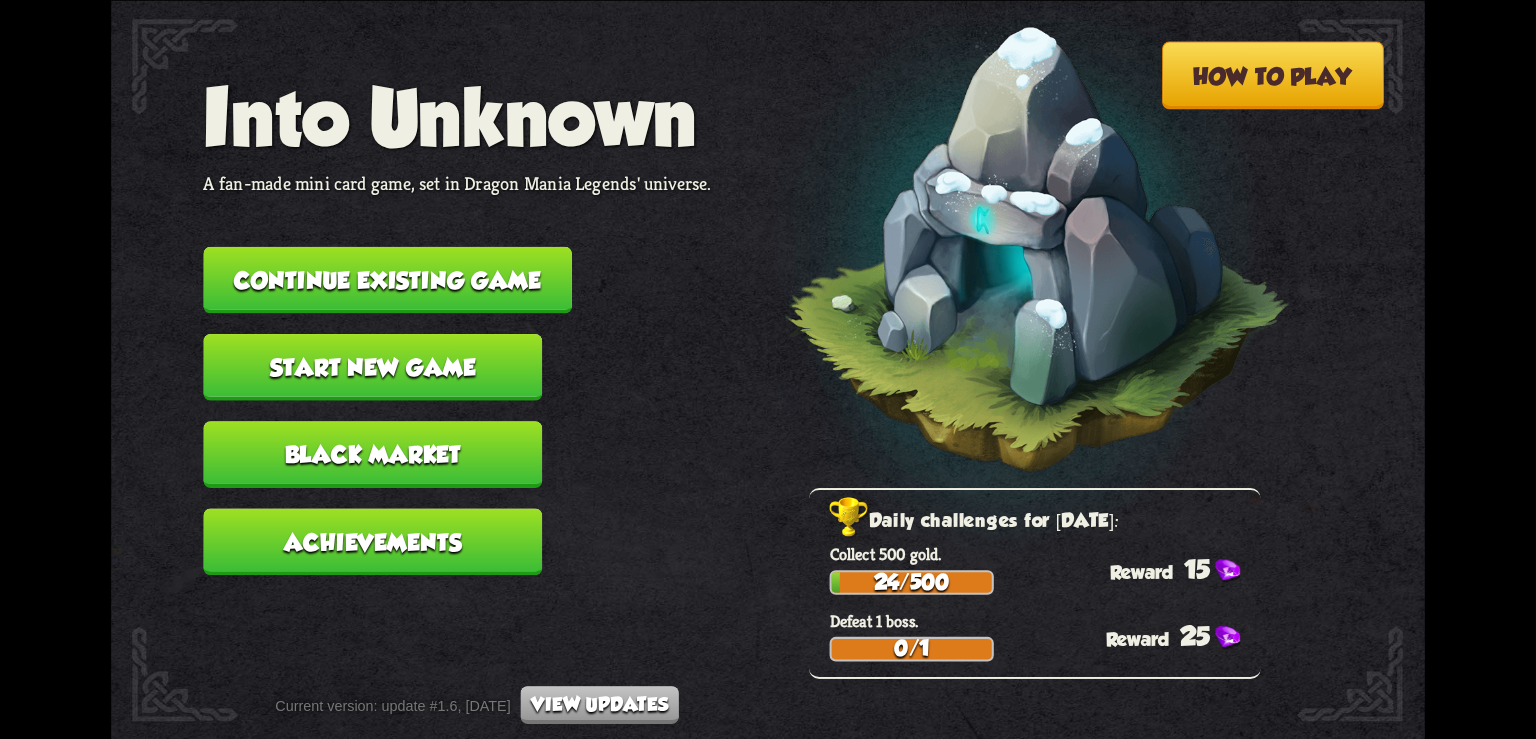 click on "Continue existing game" at bounding box center [387, 279] 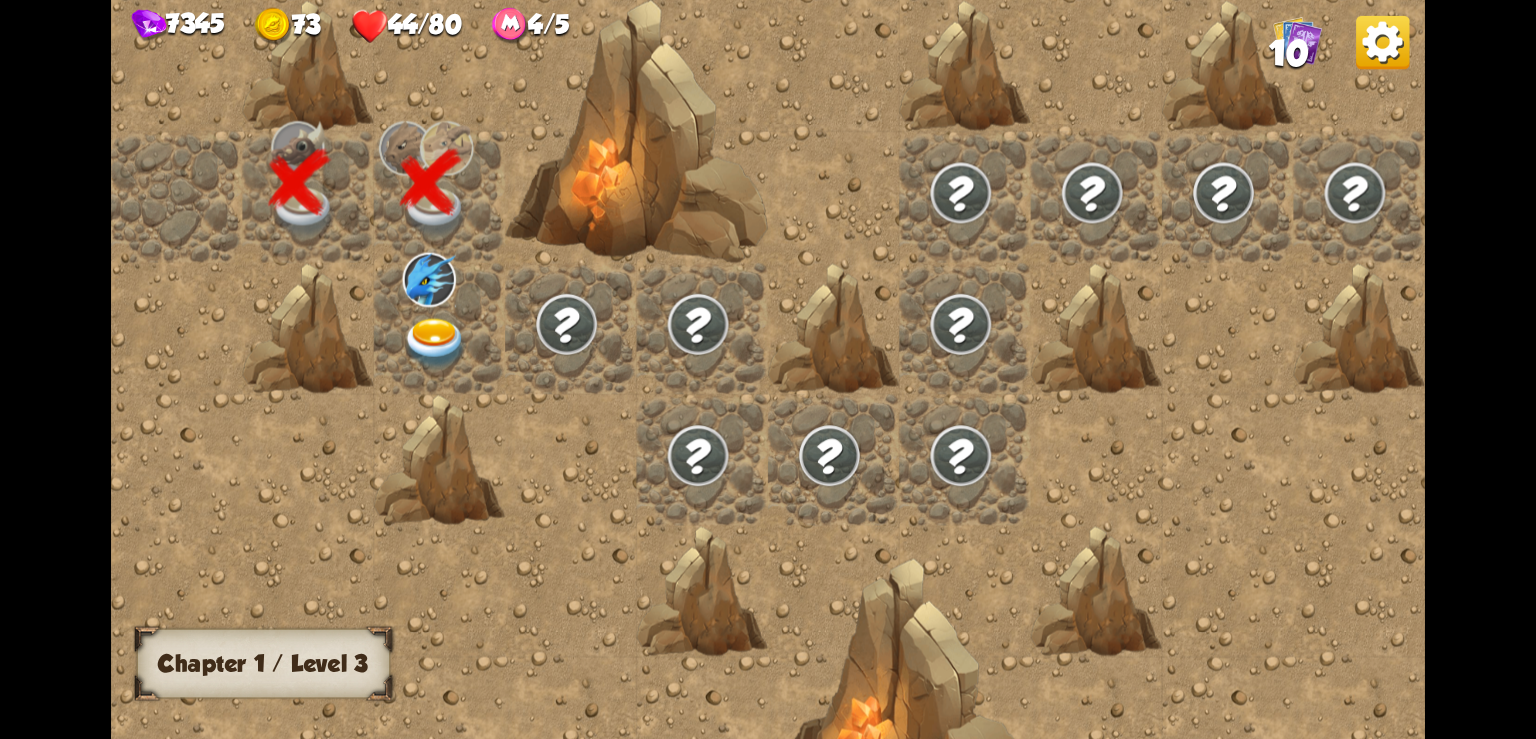 click at bounding box center [436, 343] 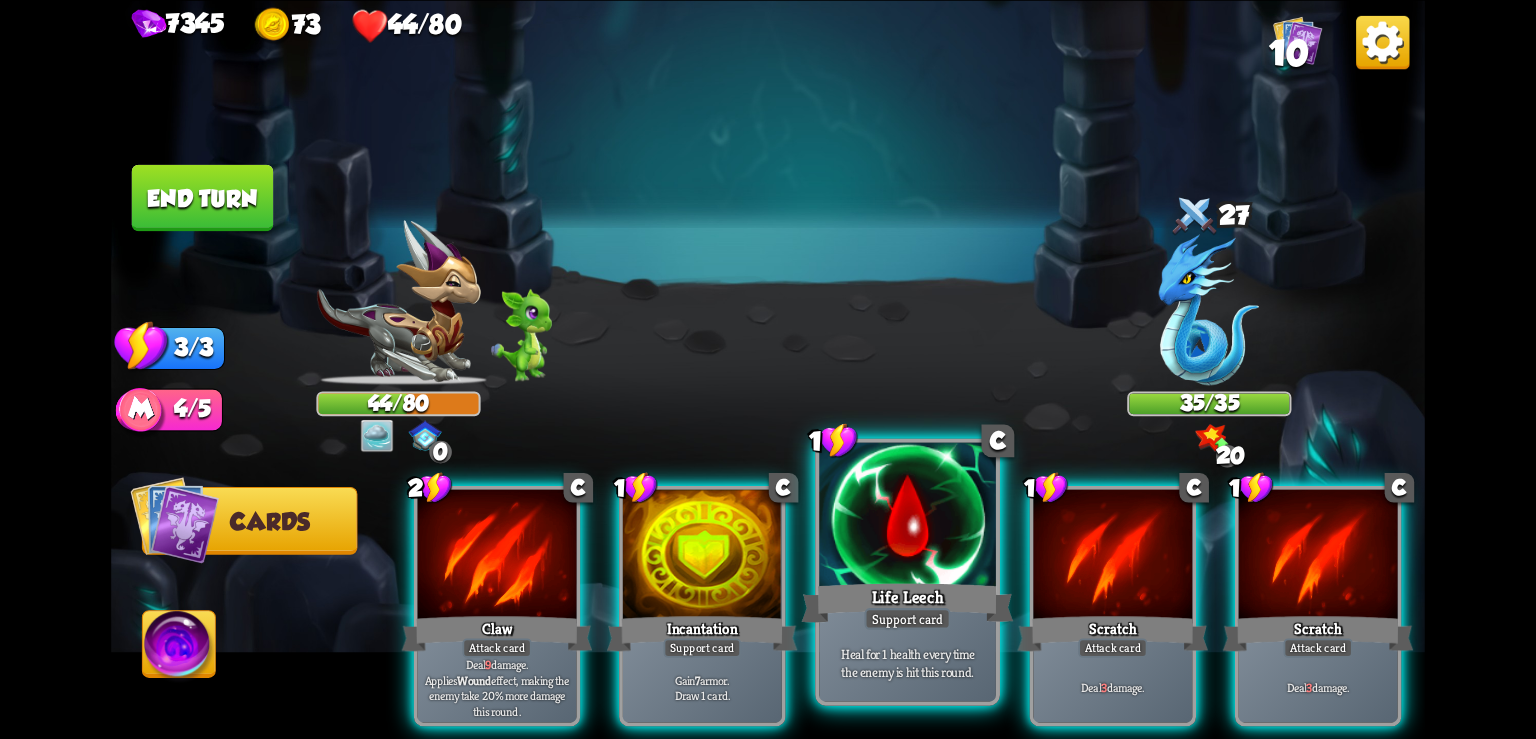 click at bounding box center [907, 516] 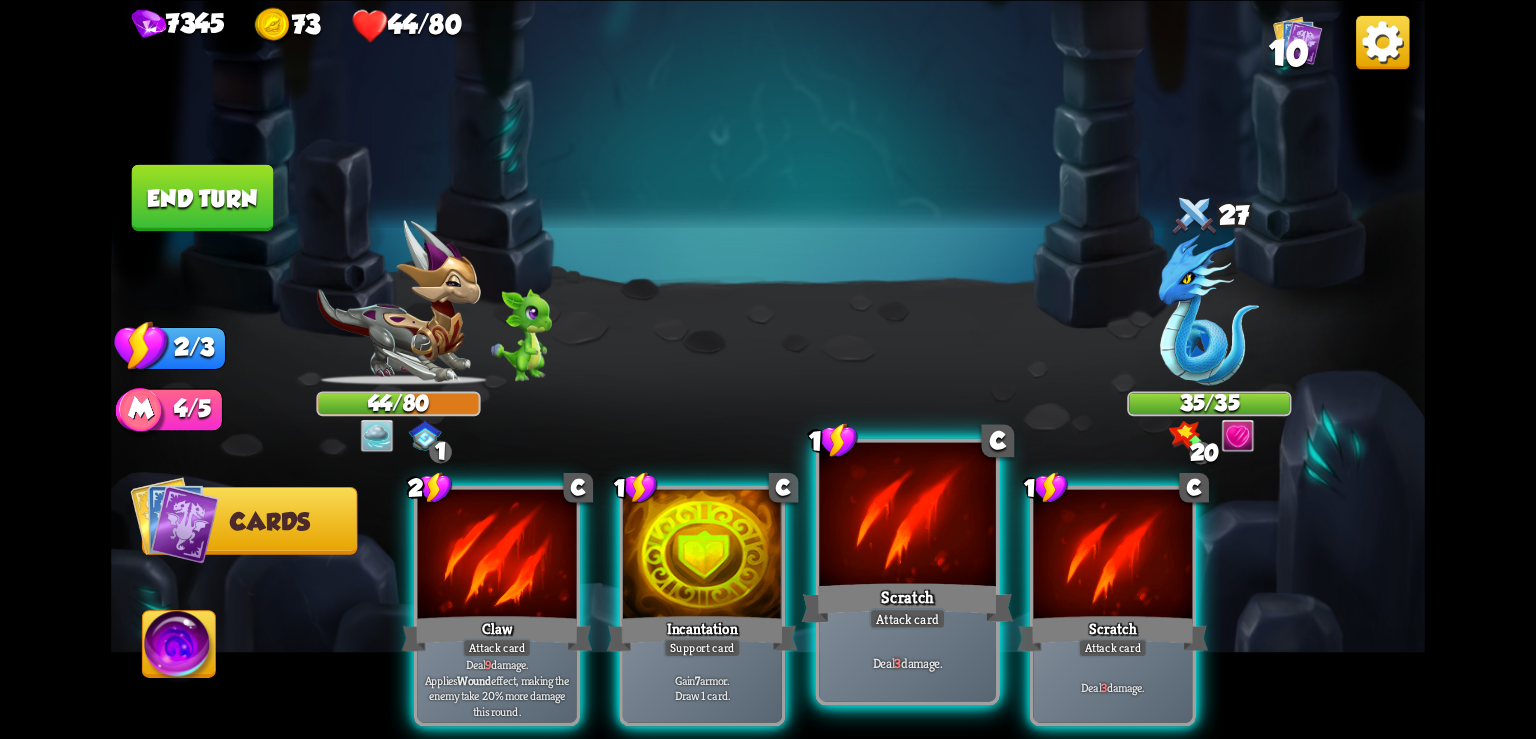 click at bounding box center [907, 516] 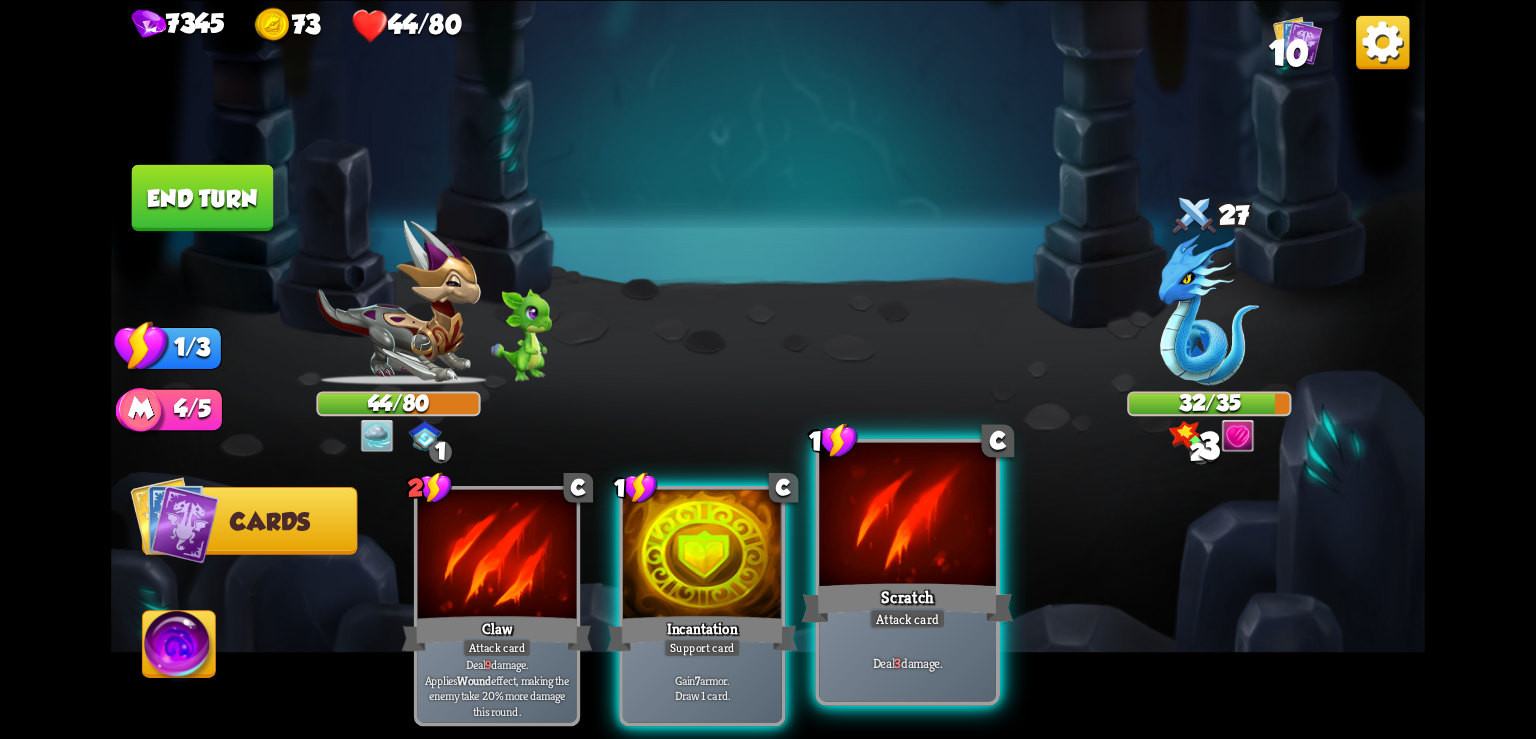 click at bounding box center [907, 516] 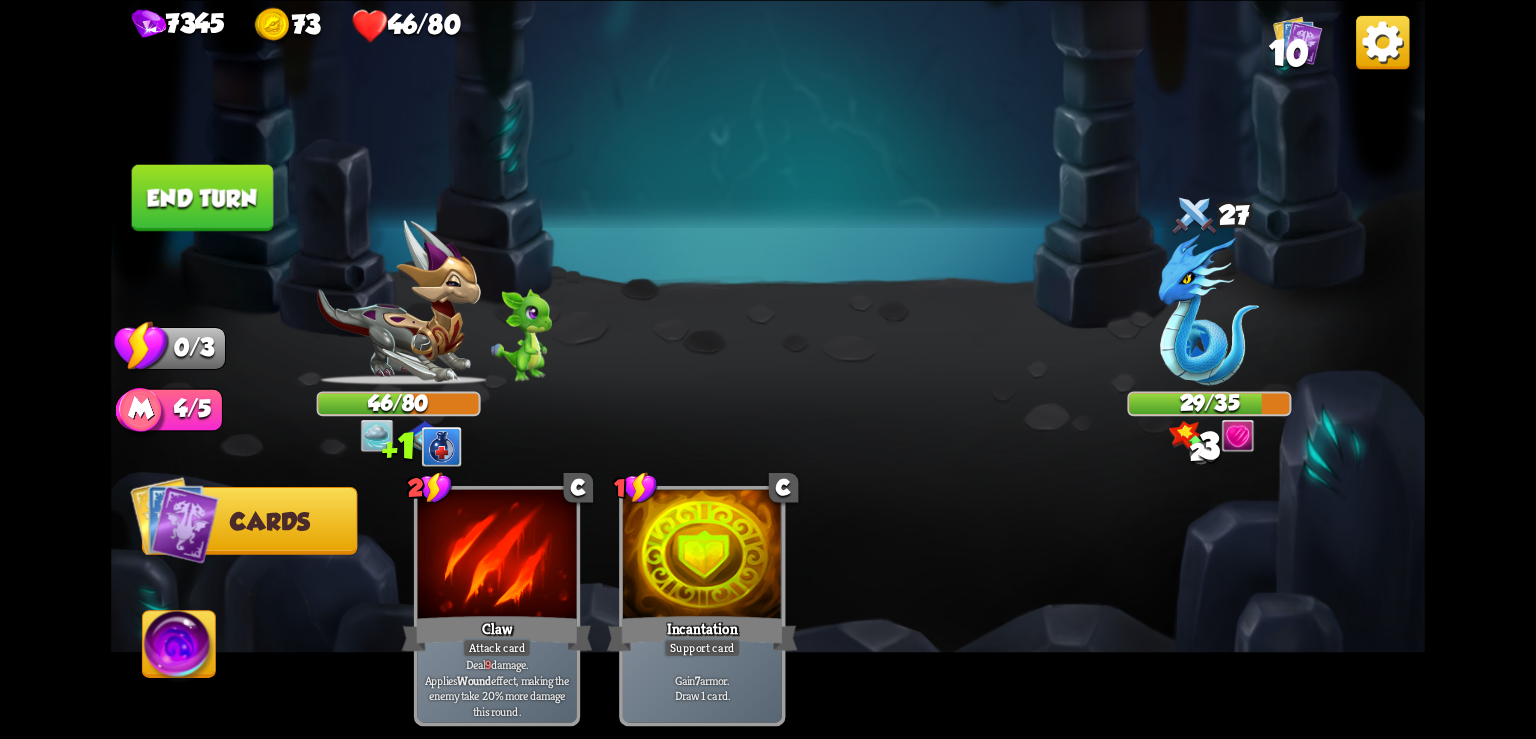 click at bounding box center (1382, 41) 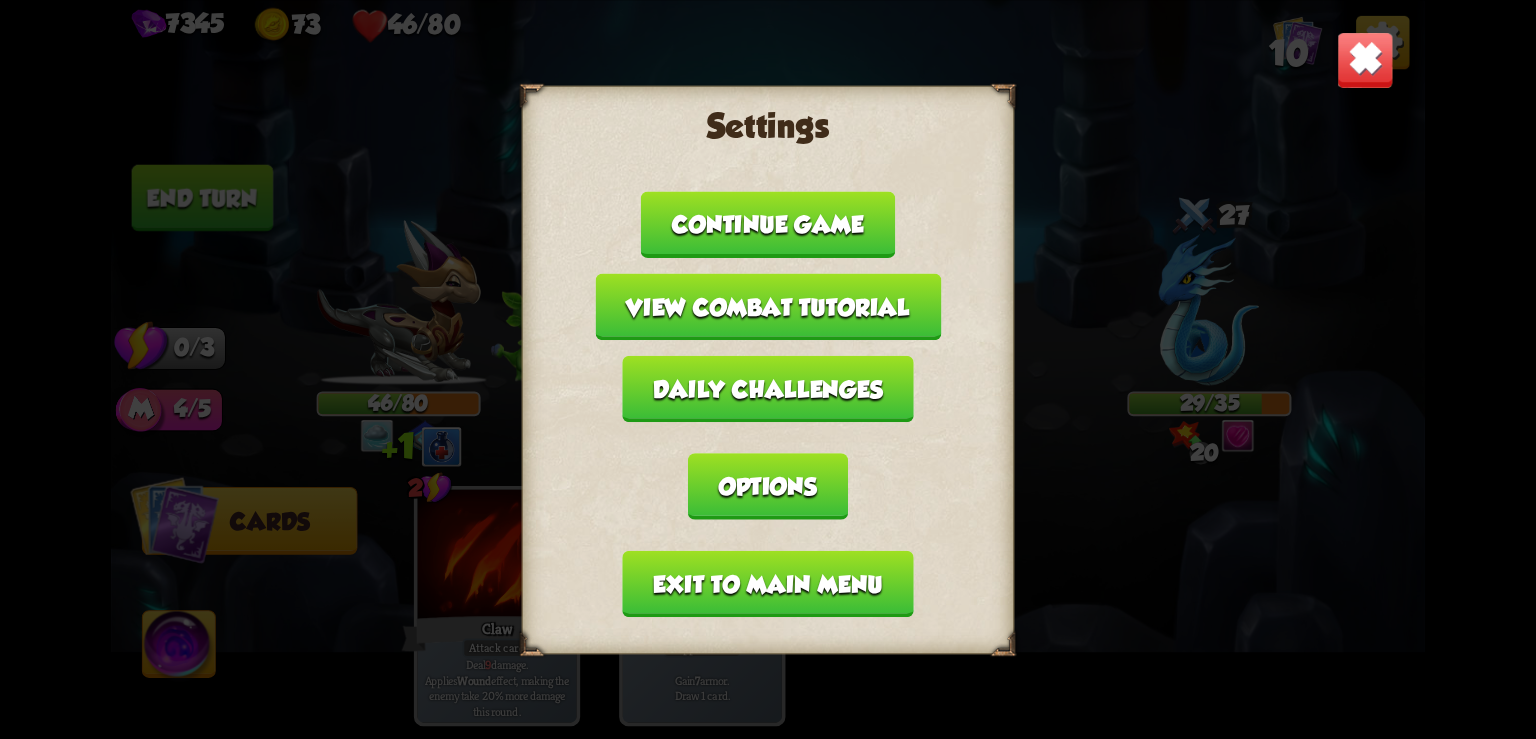 click on "Exit to main menu" at bounding box center [768, 583] 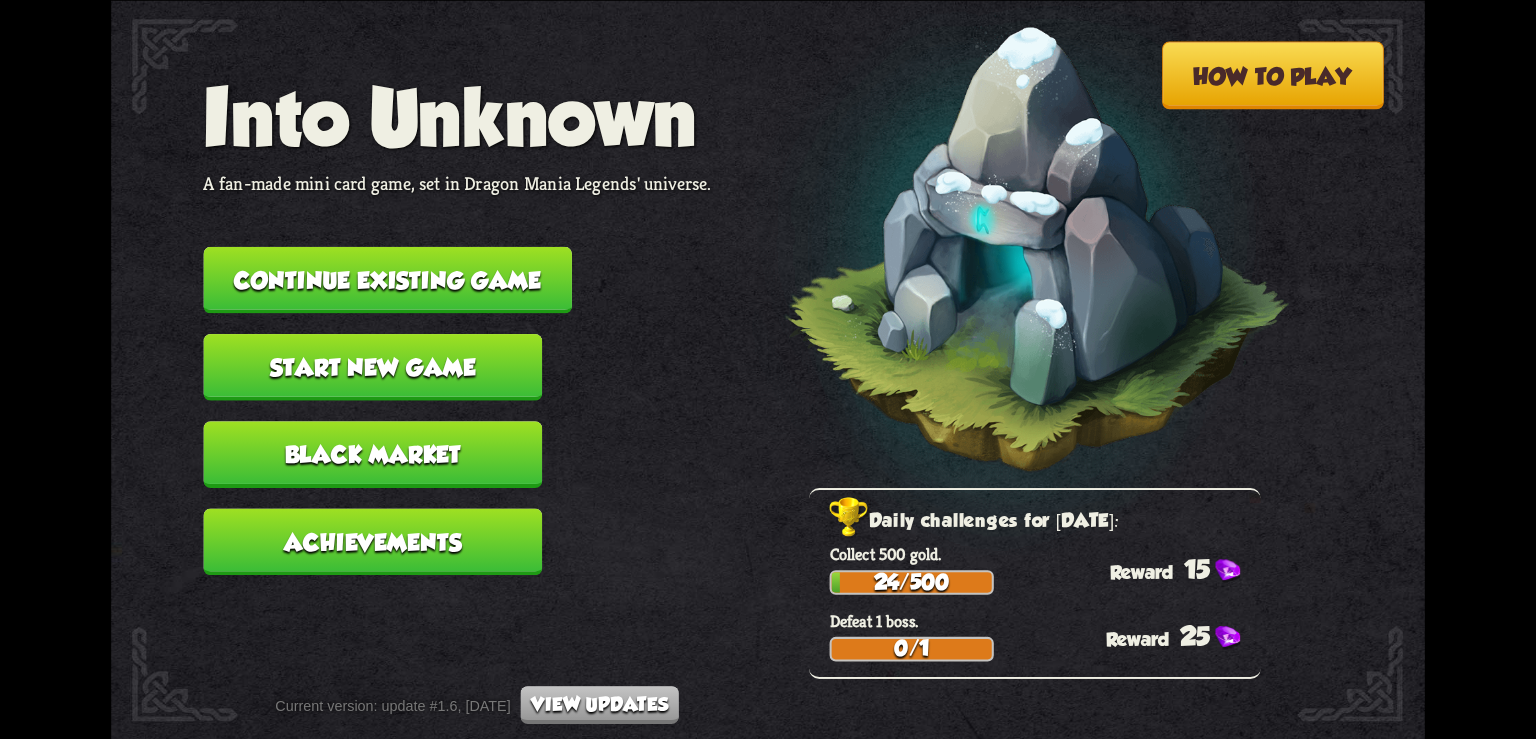 click on "Continue existing game" at bounding box center (387, 279) 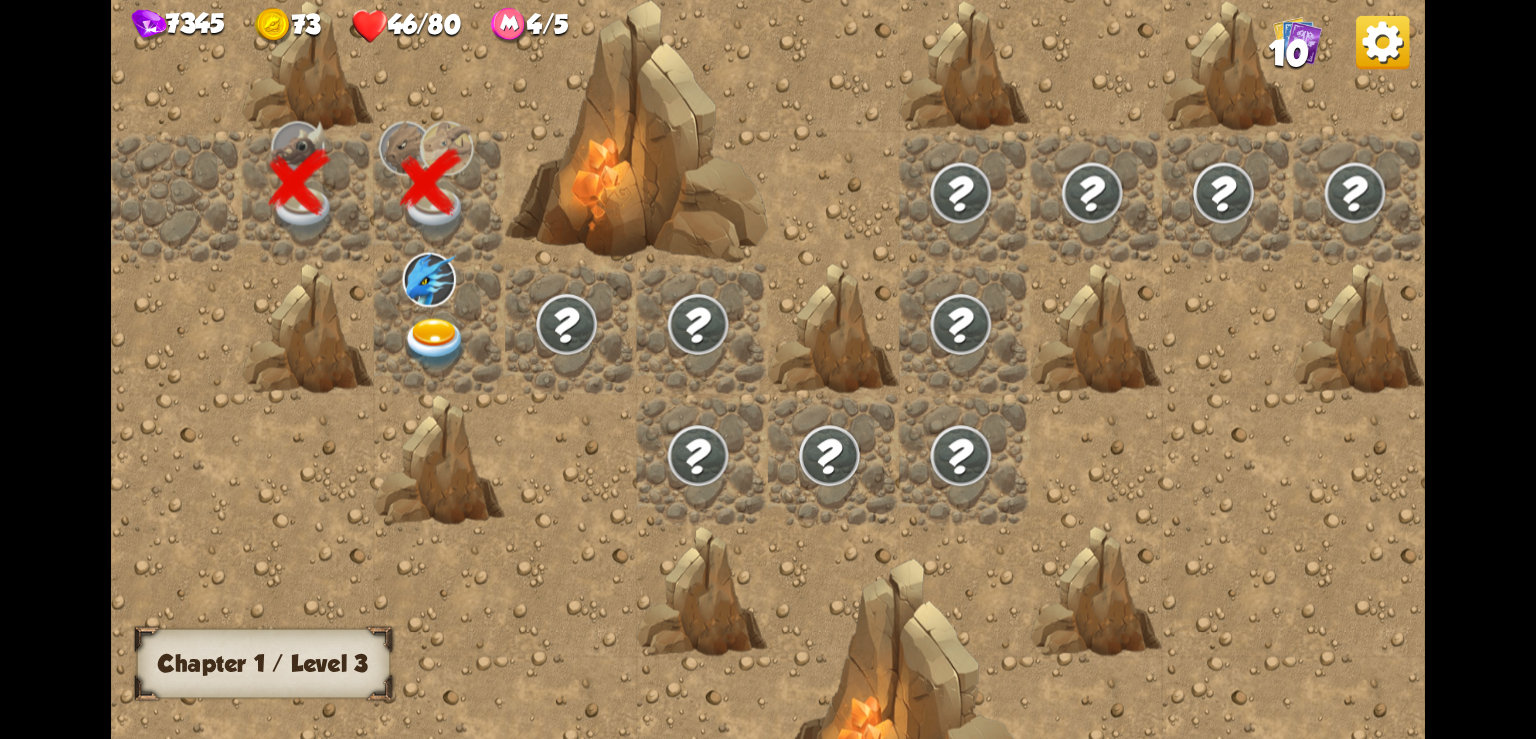 click at bounding box center [436, 343] 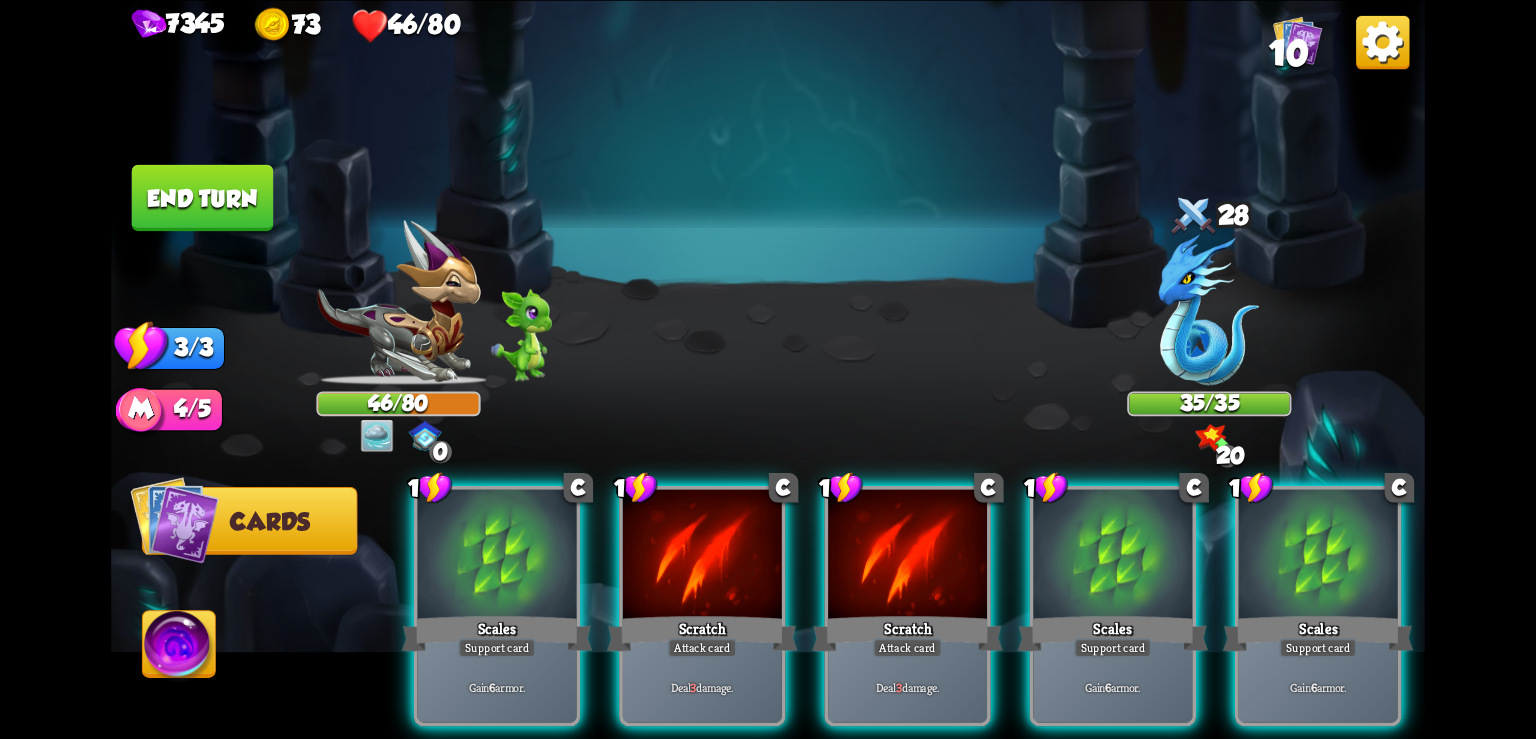 click at bounding box center [1382, 41] 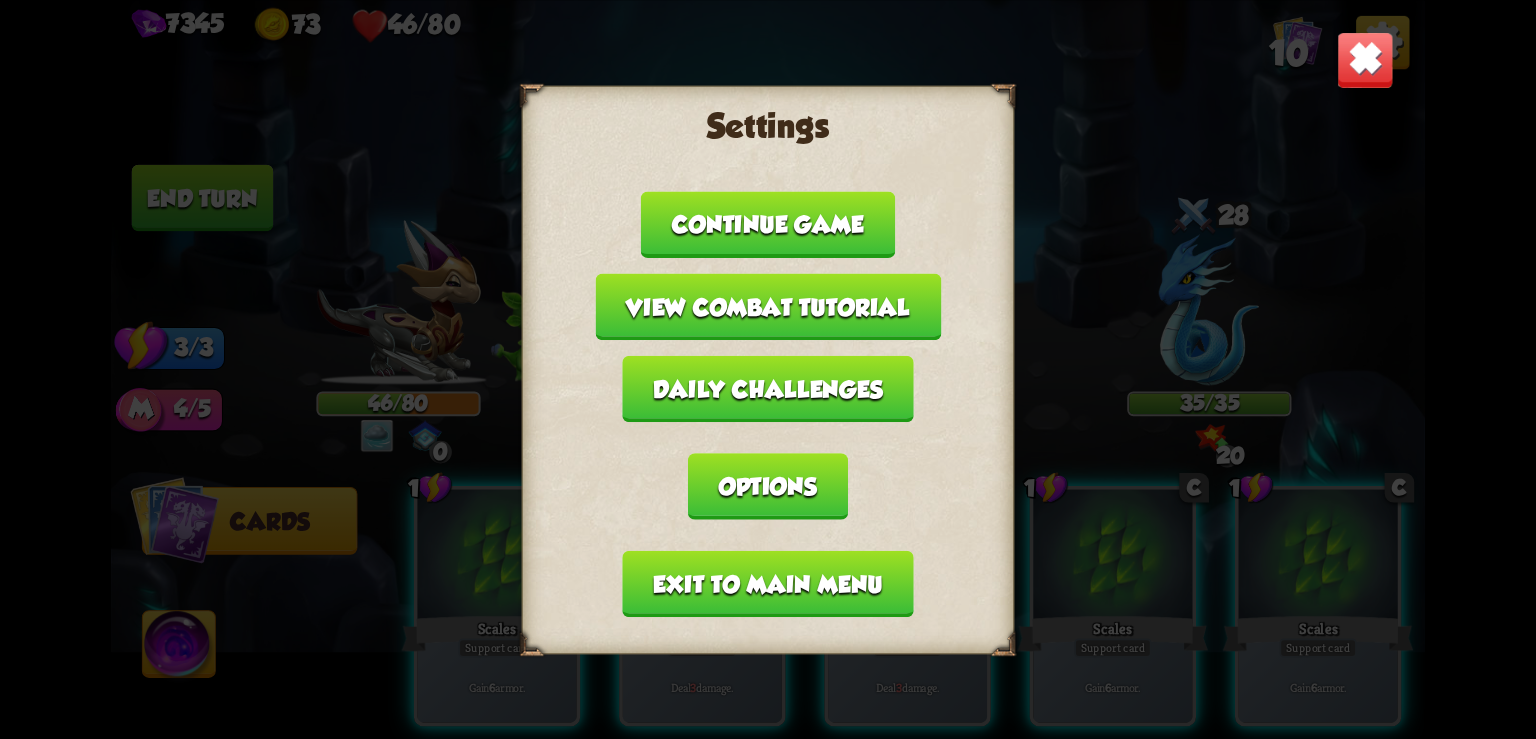 click on "Exit to main menu" at bounding box center (768, 583) 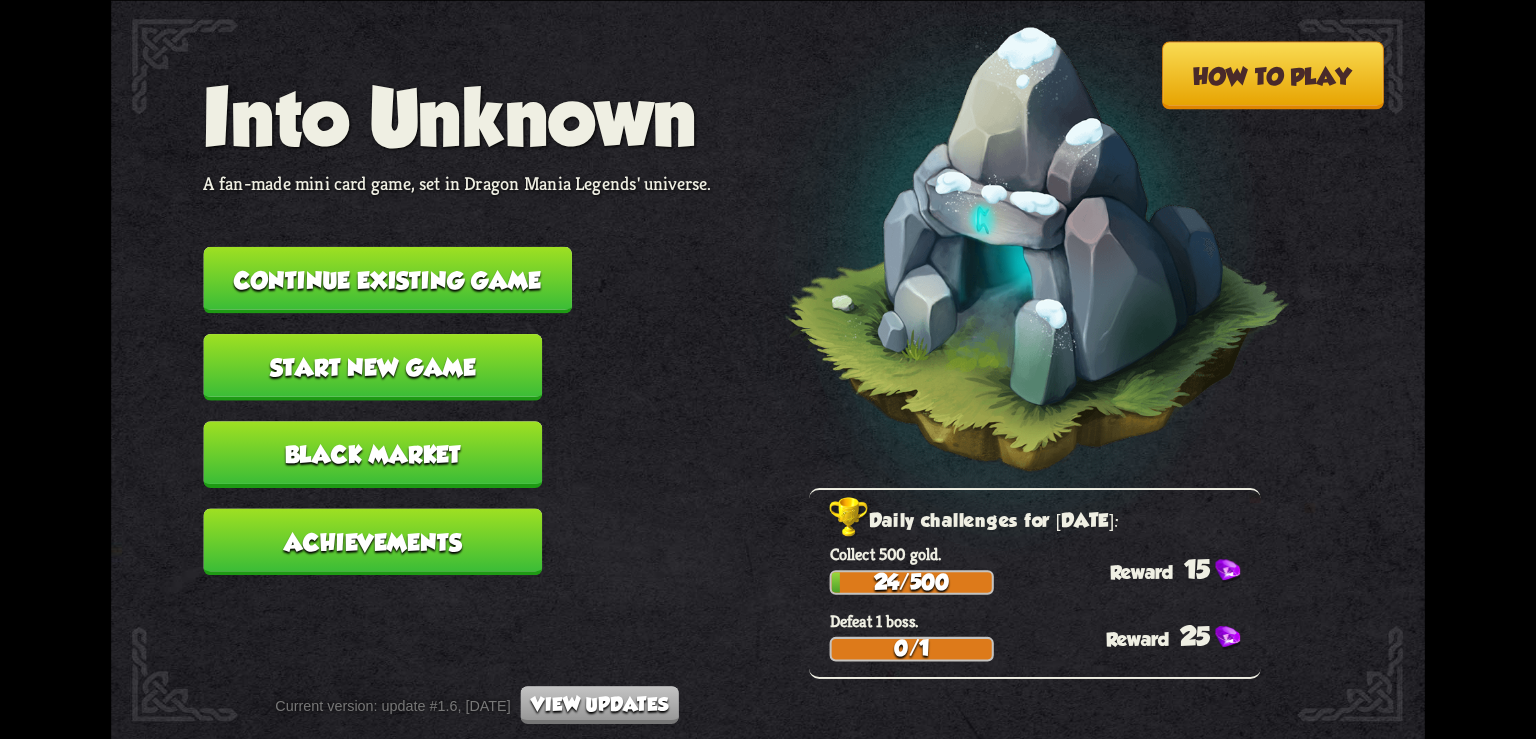 click on "Continue existing game" at bounding box center (387, 279) 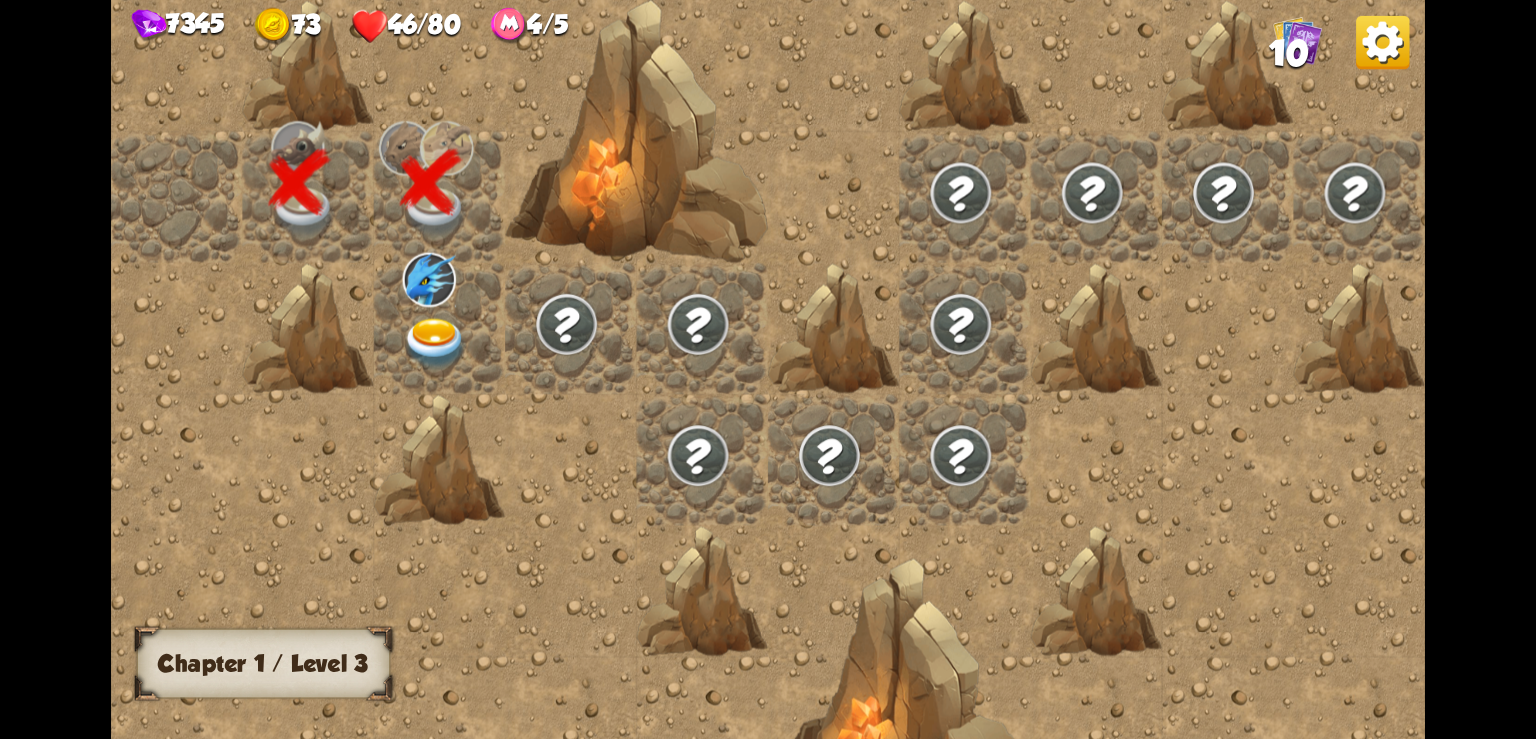 click at bounding box center [436, 343] 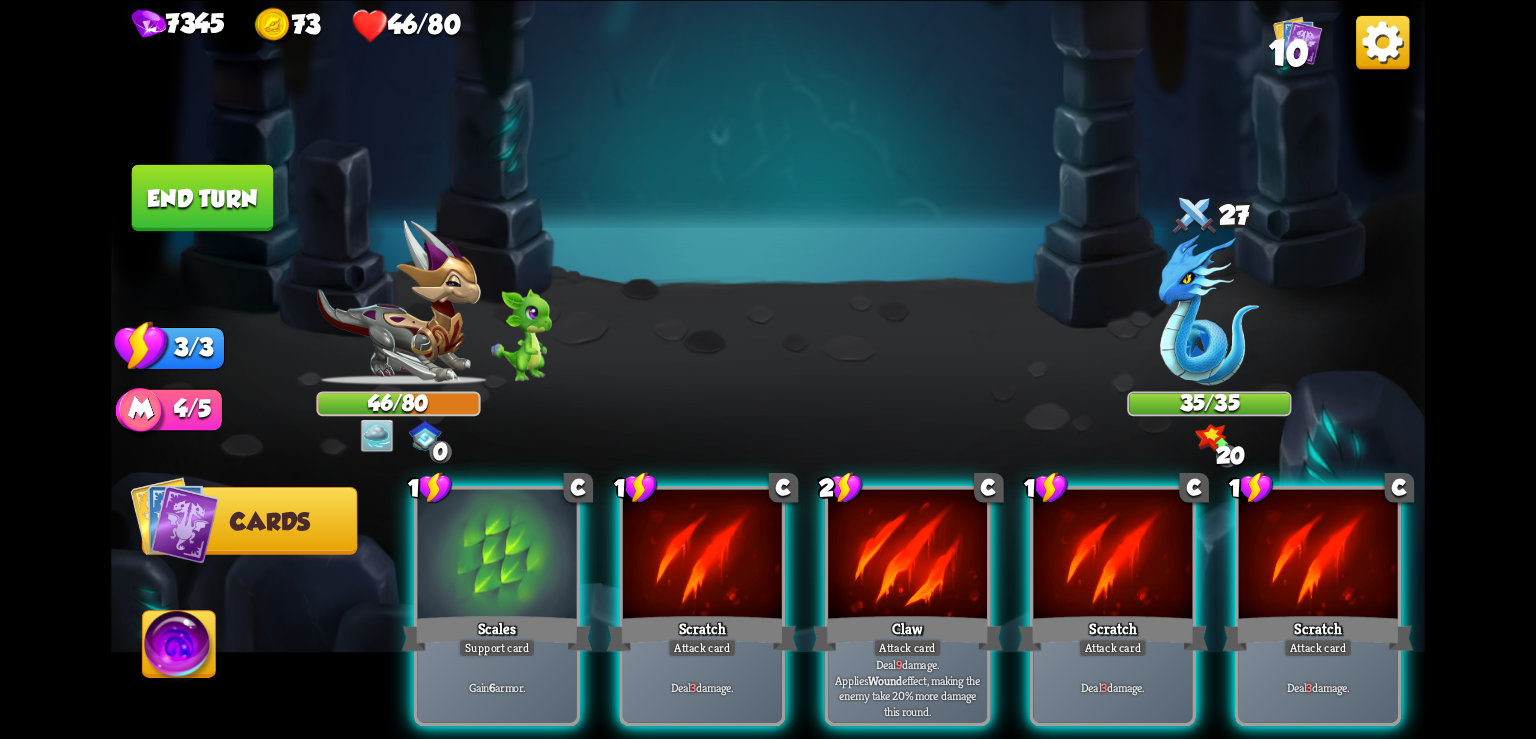 click at bounding box center [1382, 41] 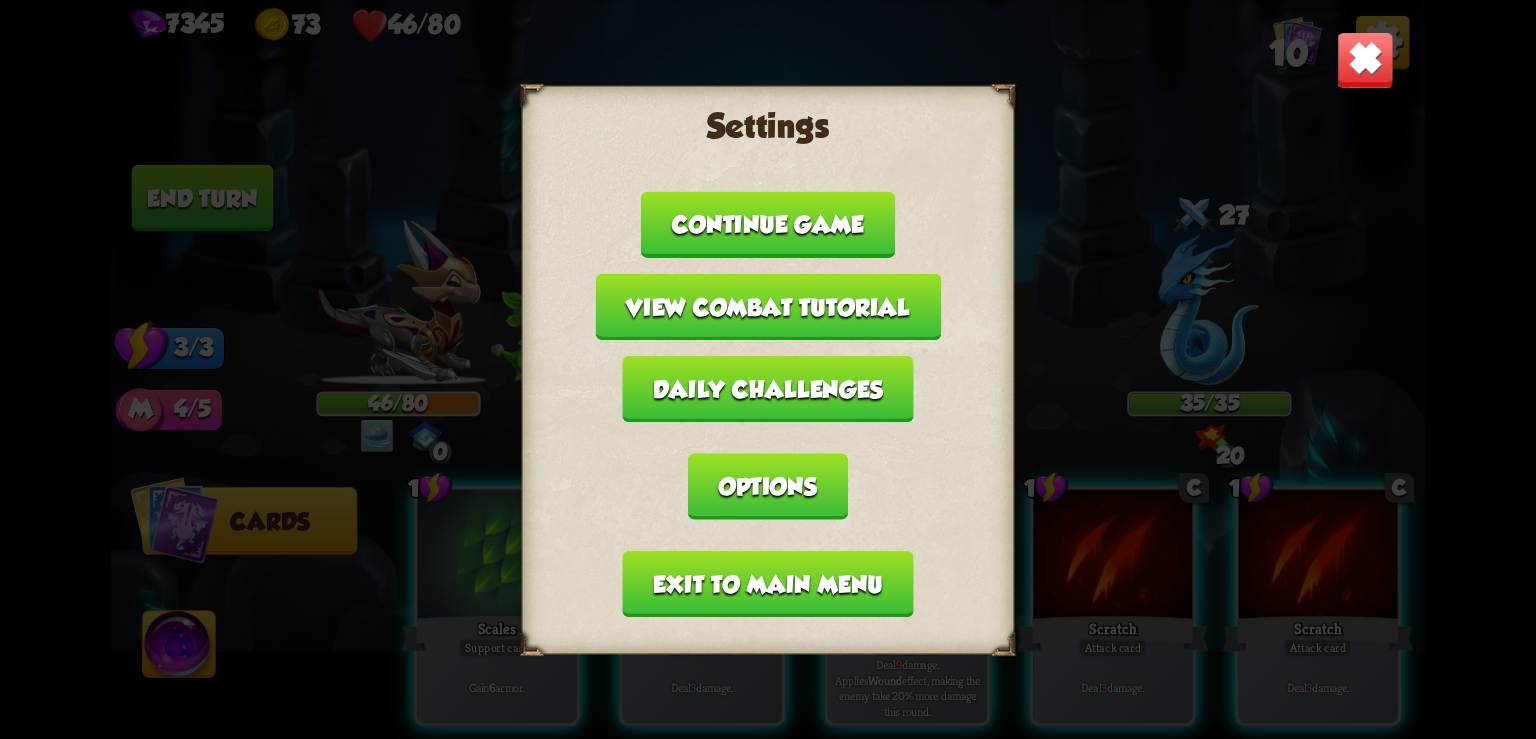 click on "Exit to main menu" at bounding box center [768, 583] 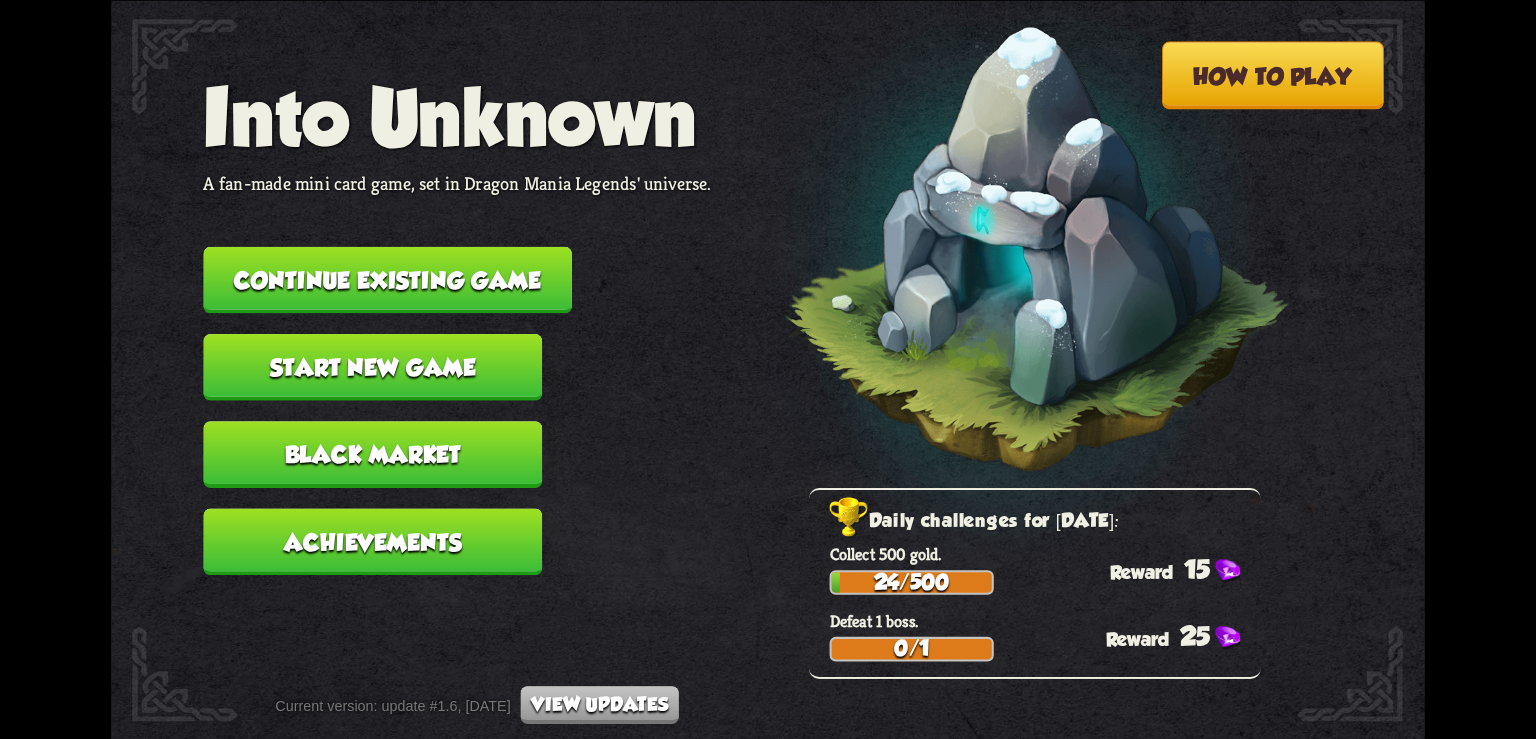 click on "Continue existing game" at bounding box center [387, 279] 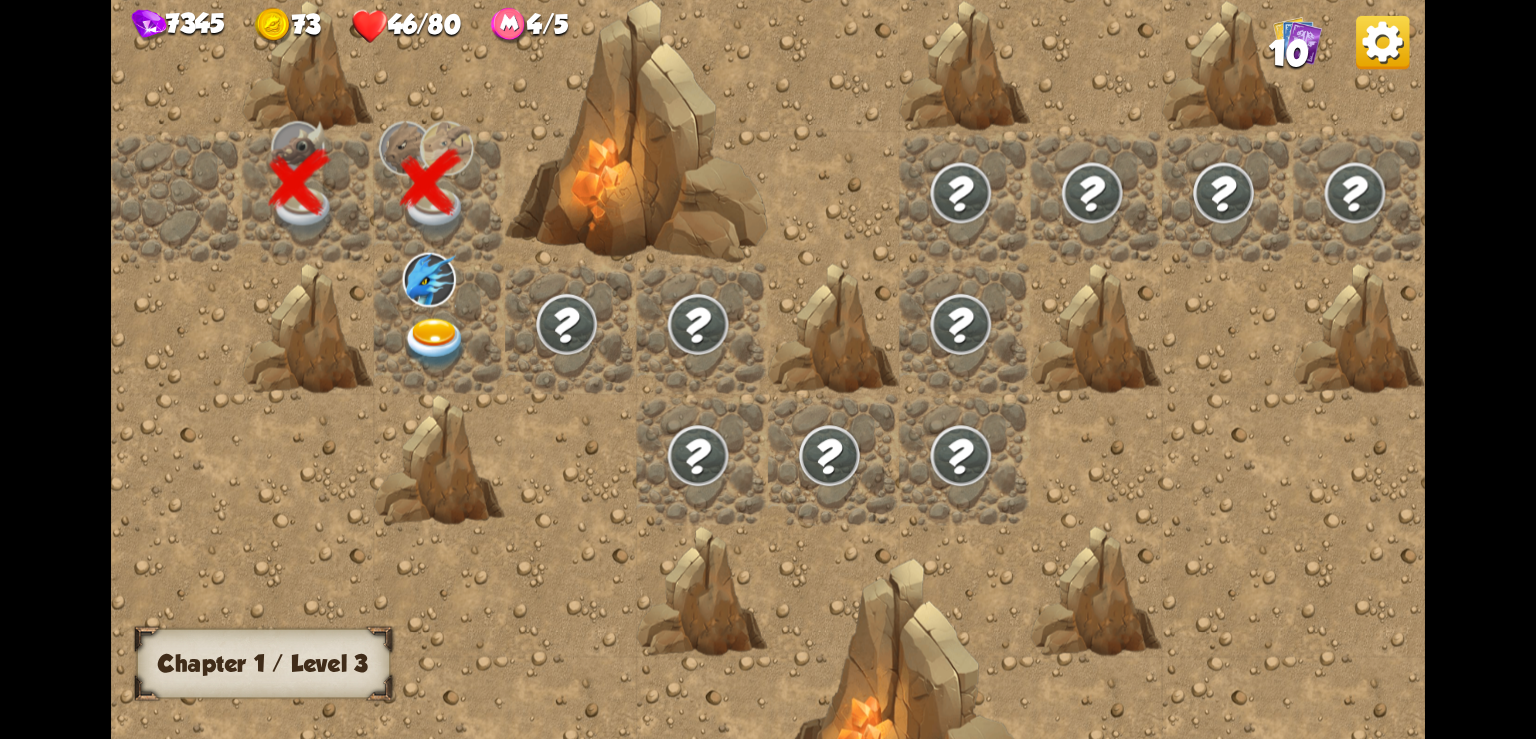 click at bounding box center [436, 343] 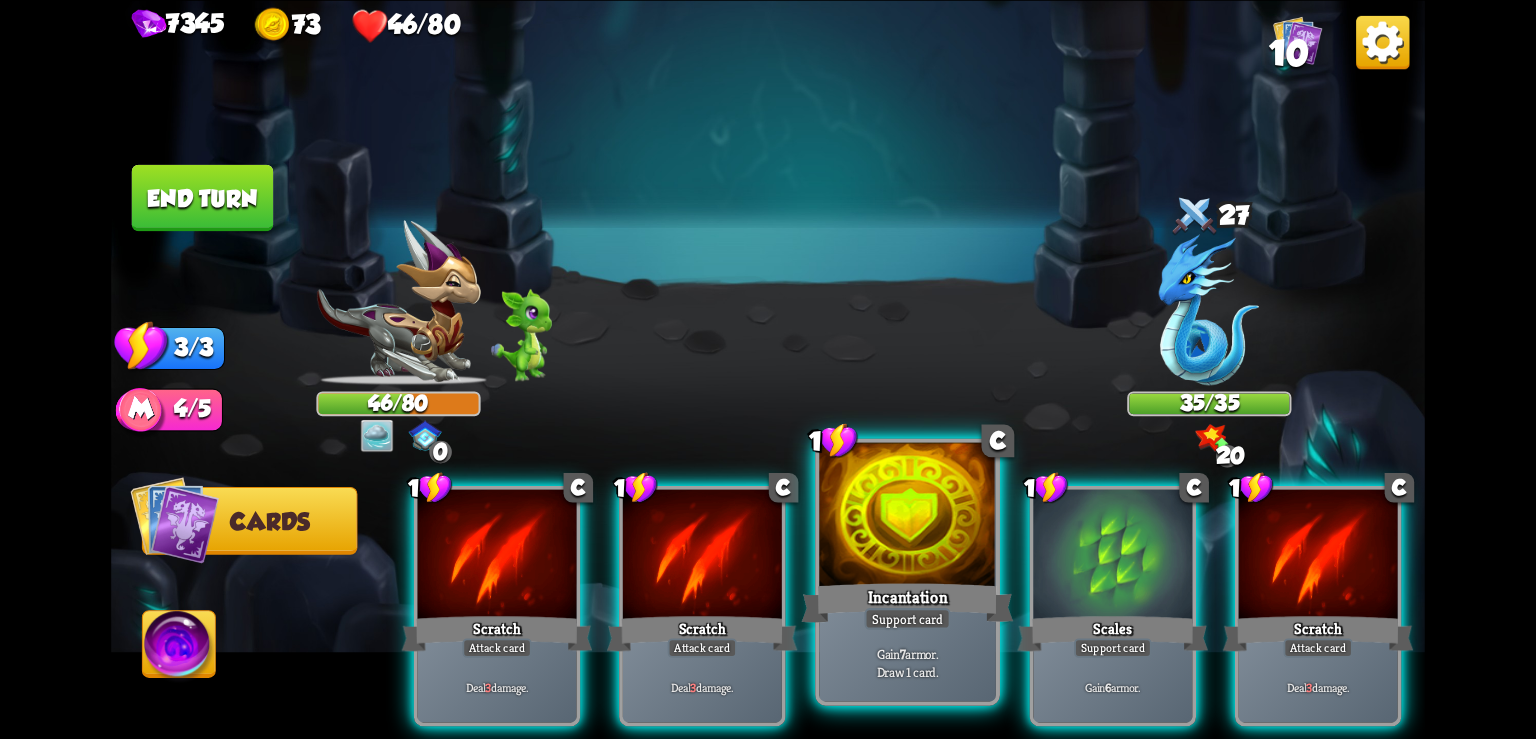 click on "Incantation" at bounding box center (908, 602) 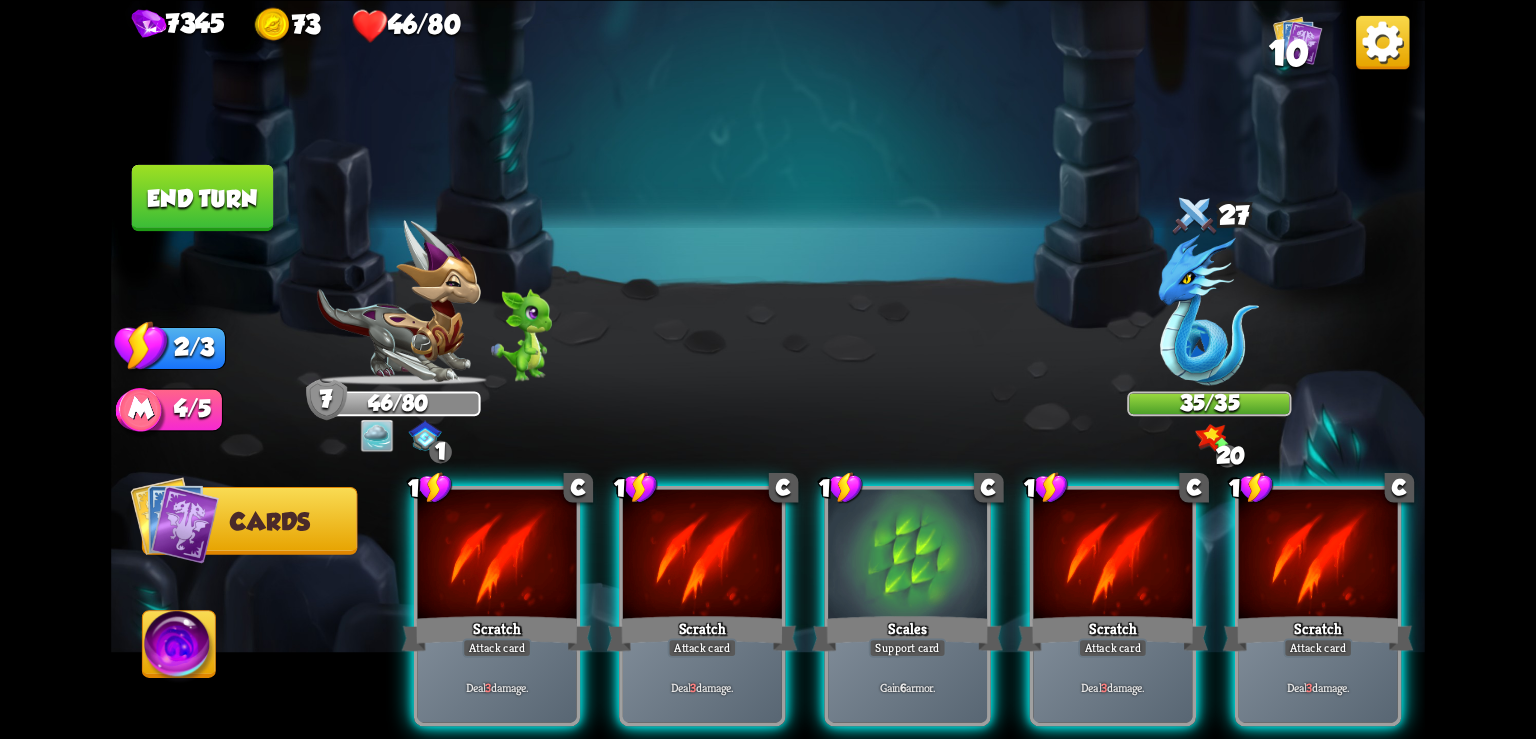 click at bounding box center [1382, 41] 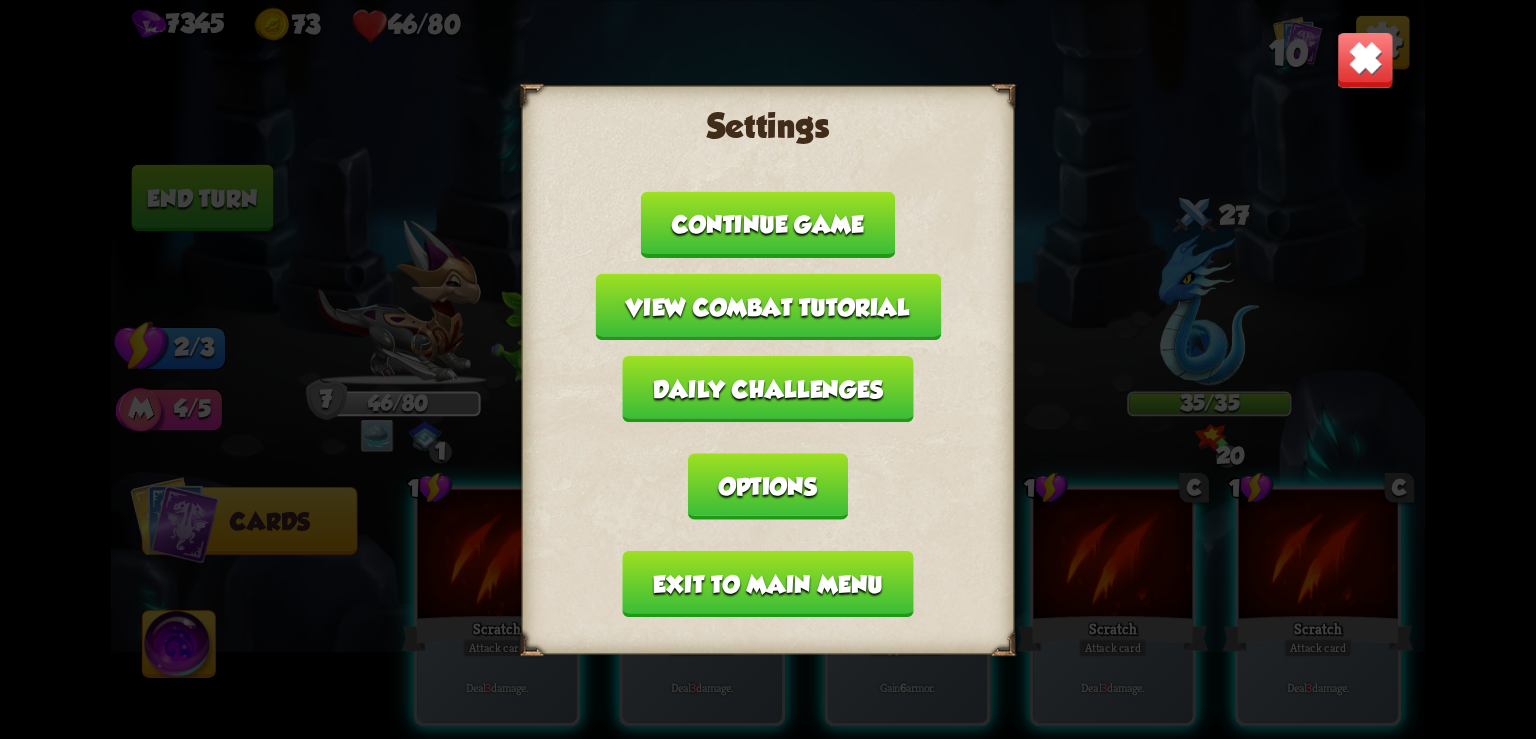 click on "Exit to main menu" at bounding box center (768, 583) 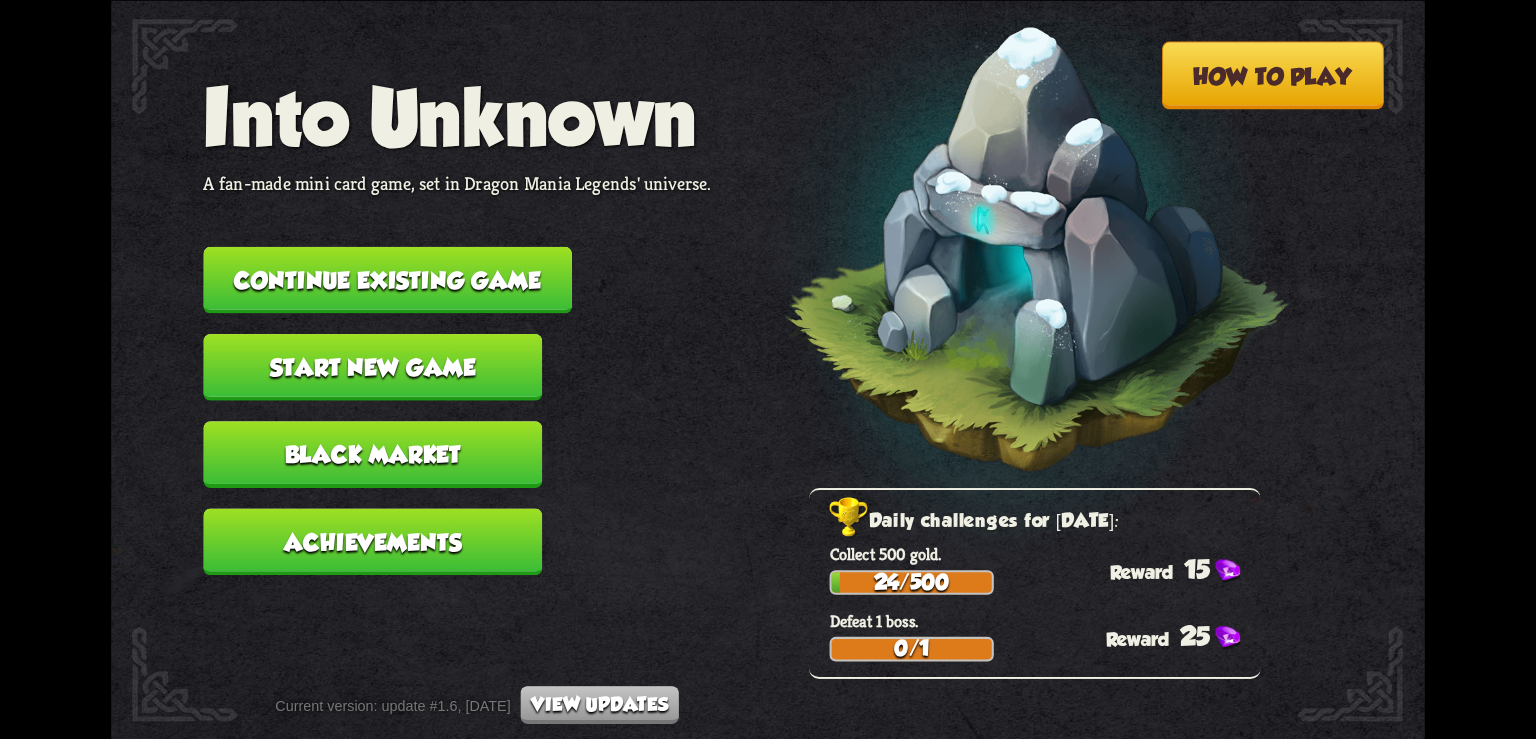click on "Continue existing game" at bounding box center [387, 279] 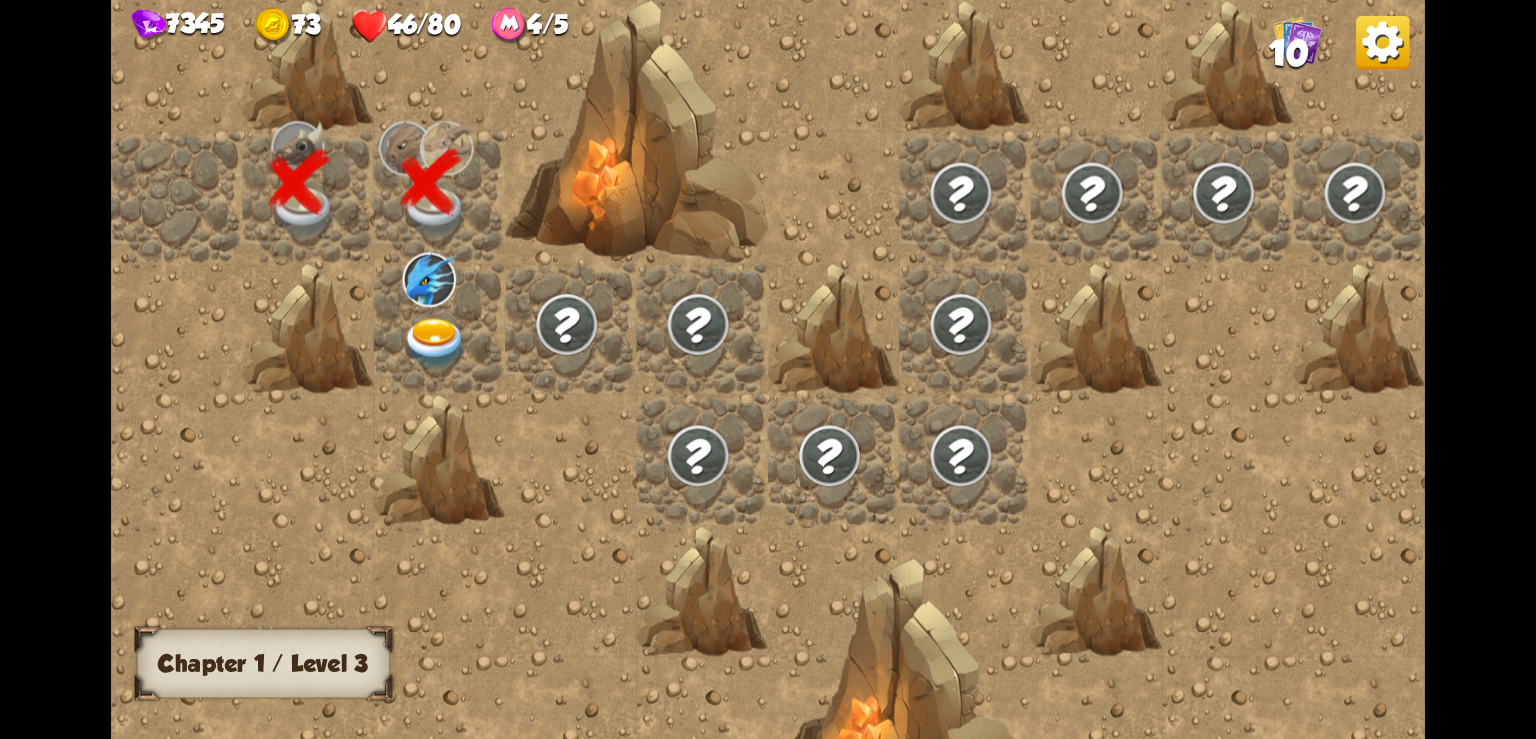 click at bounding box center [436, 343] 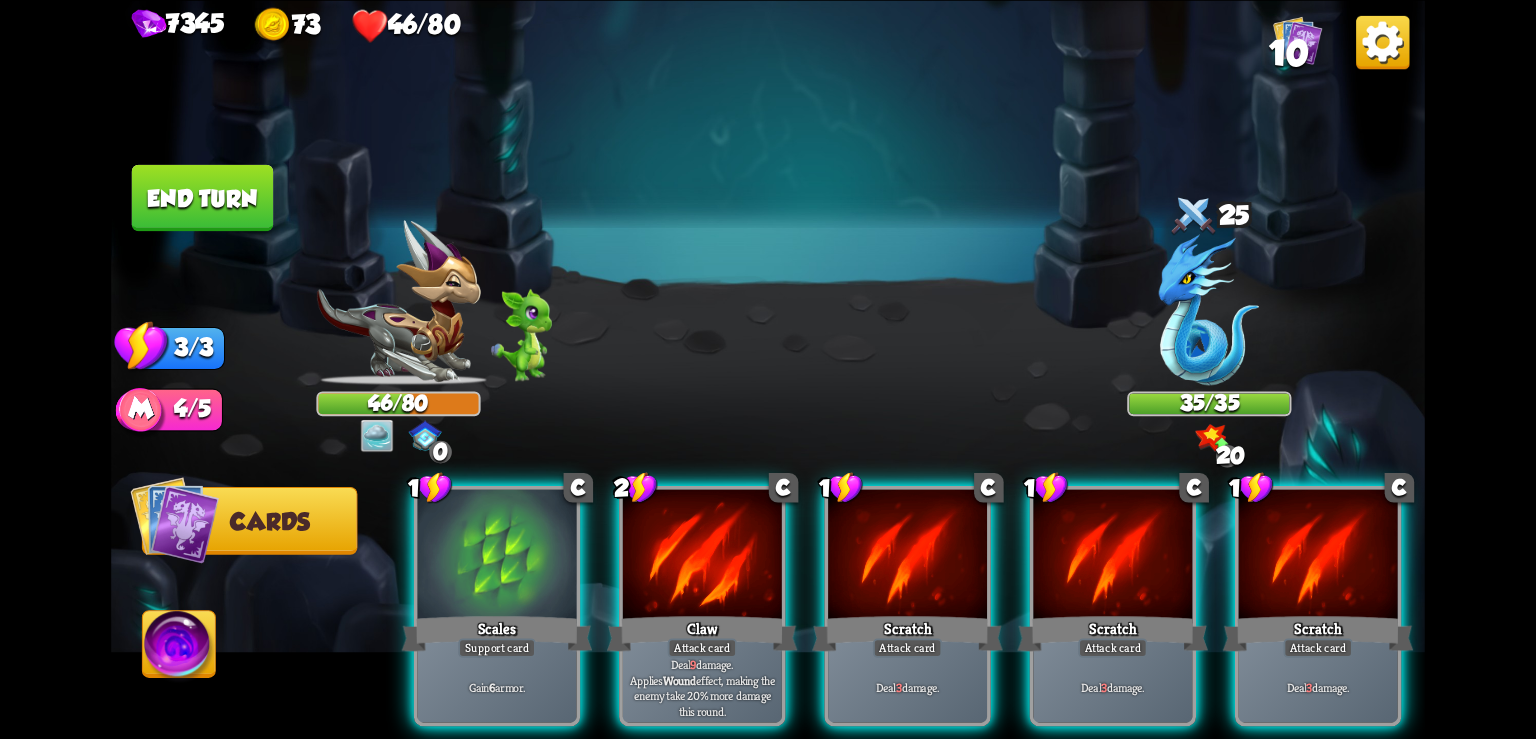 click at bounding box center (1382, 41) 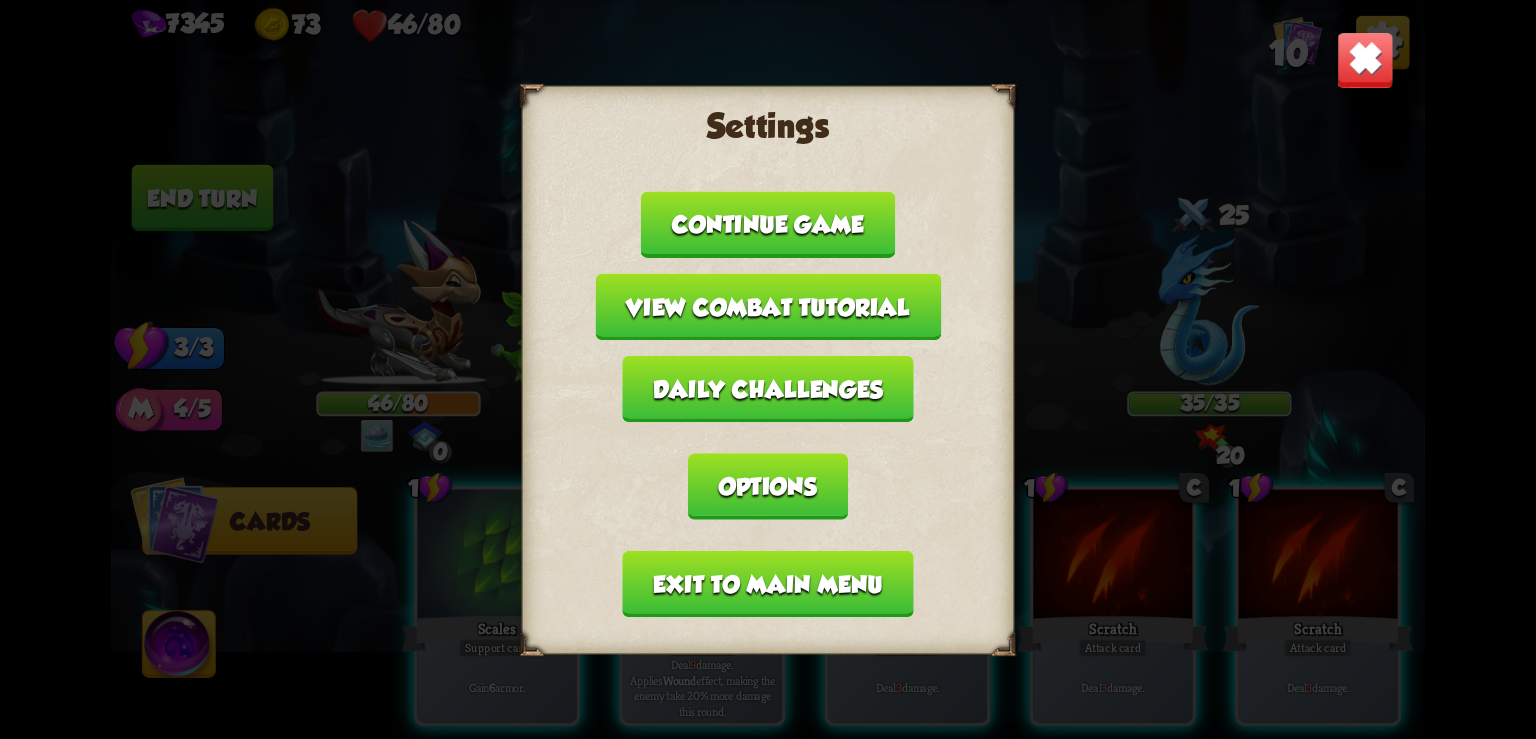 click on "Exit to main menu" at bounding box center [768, 583] 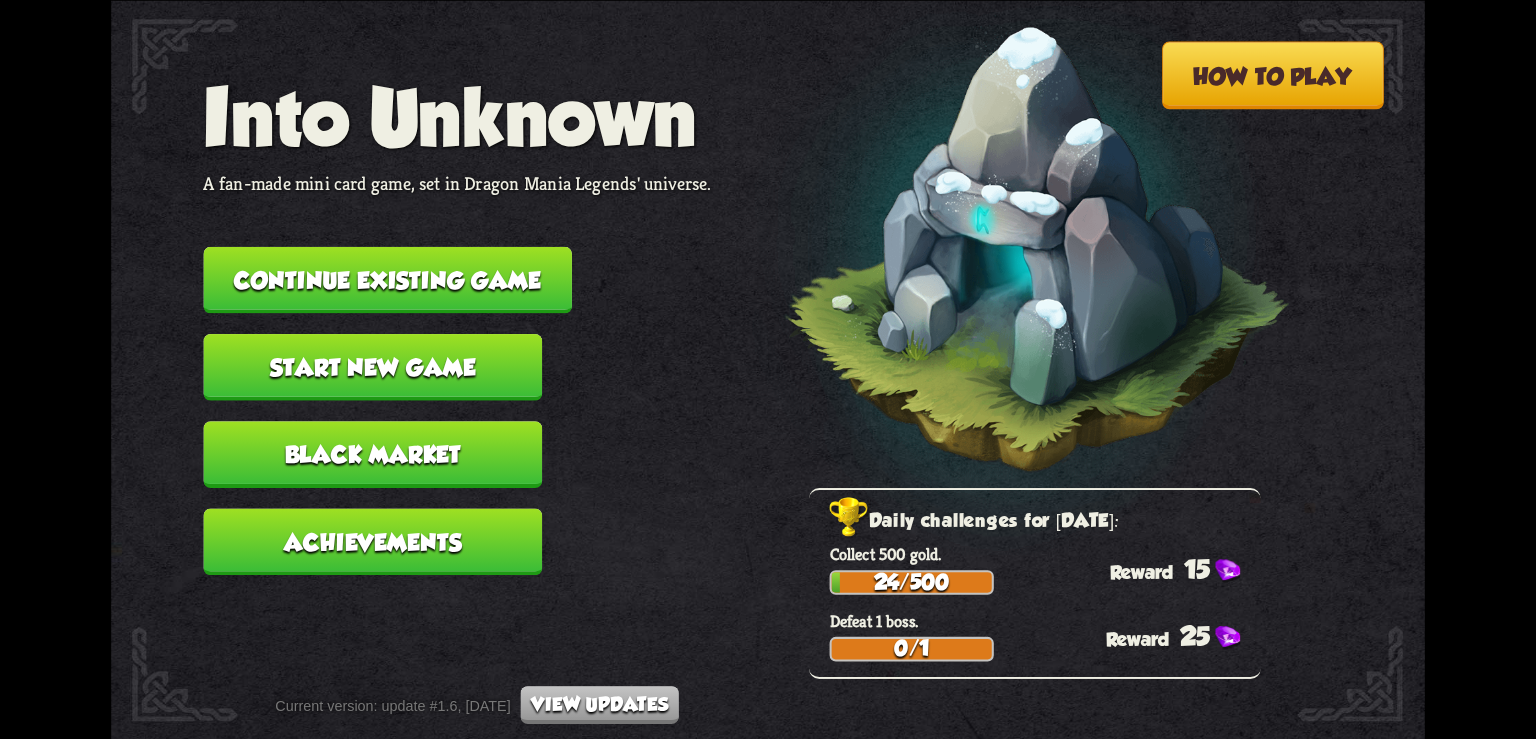 click on "Continue existing game" at bounding box center (387, 279) 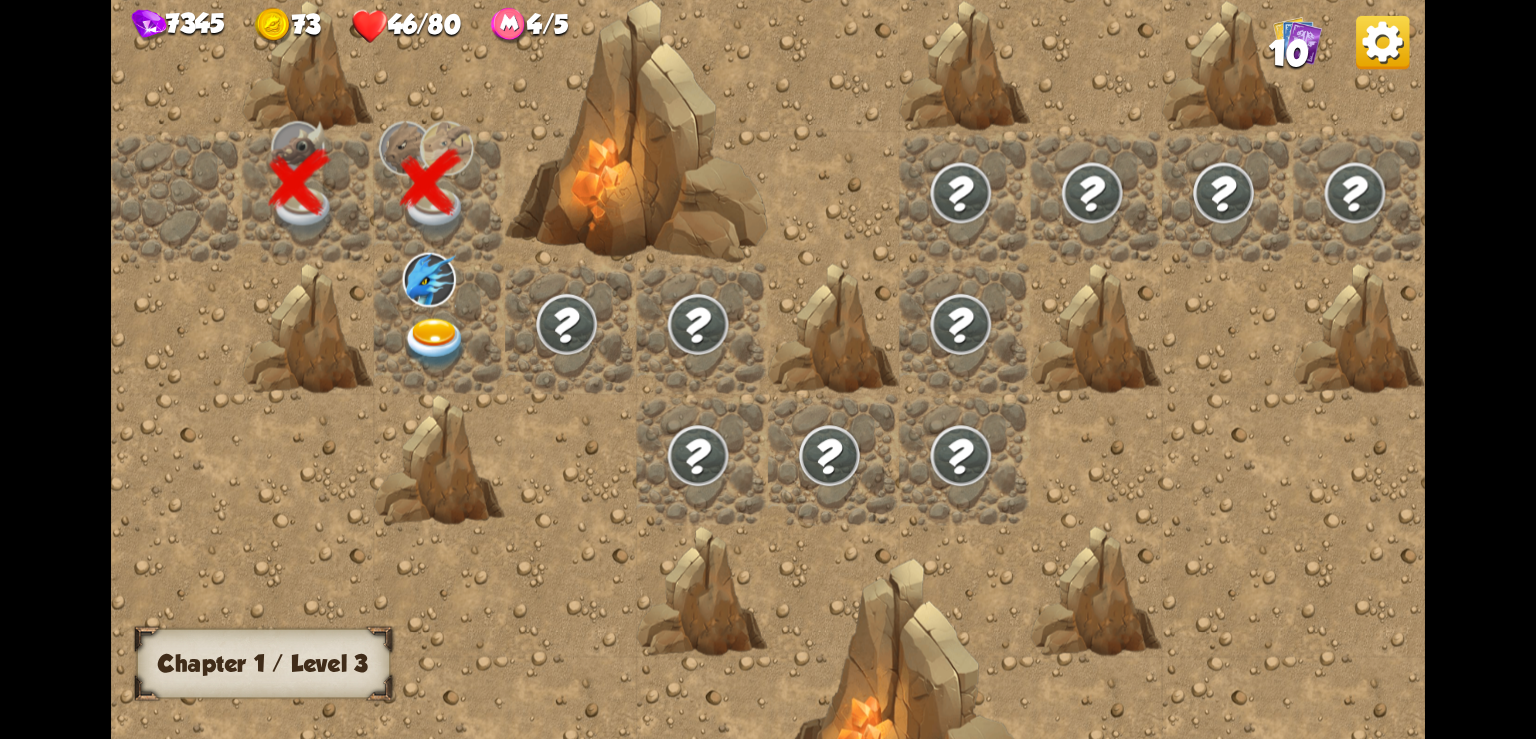 click at bounding box center [436, 343] 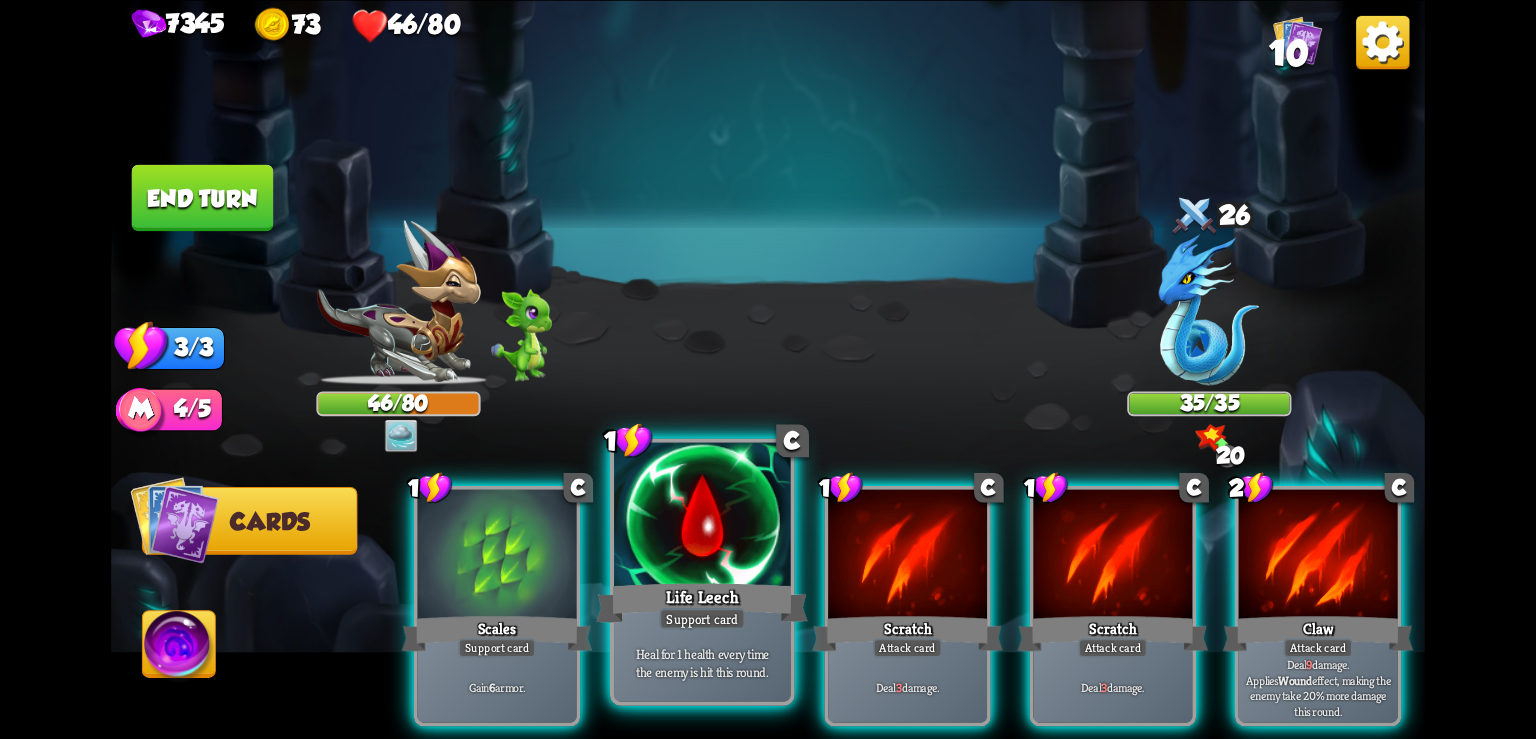 click at bounding box center (702, 516) 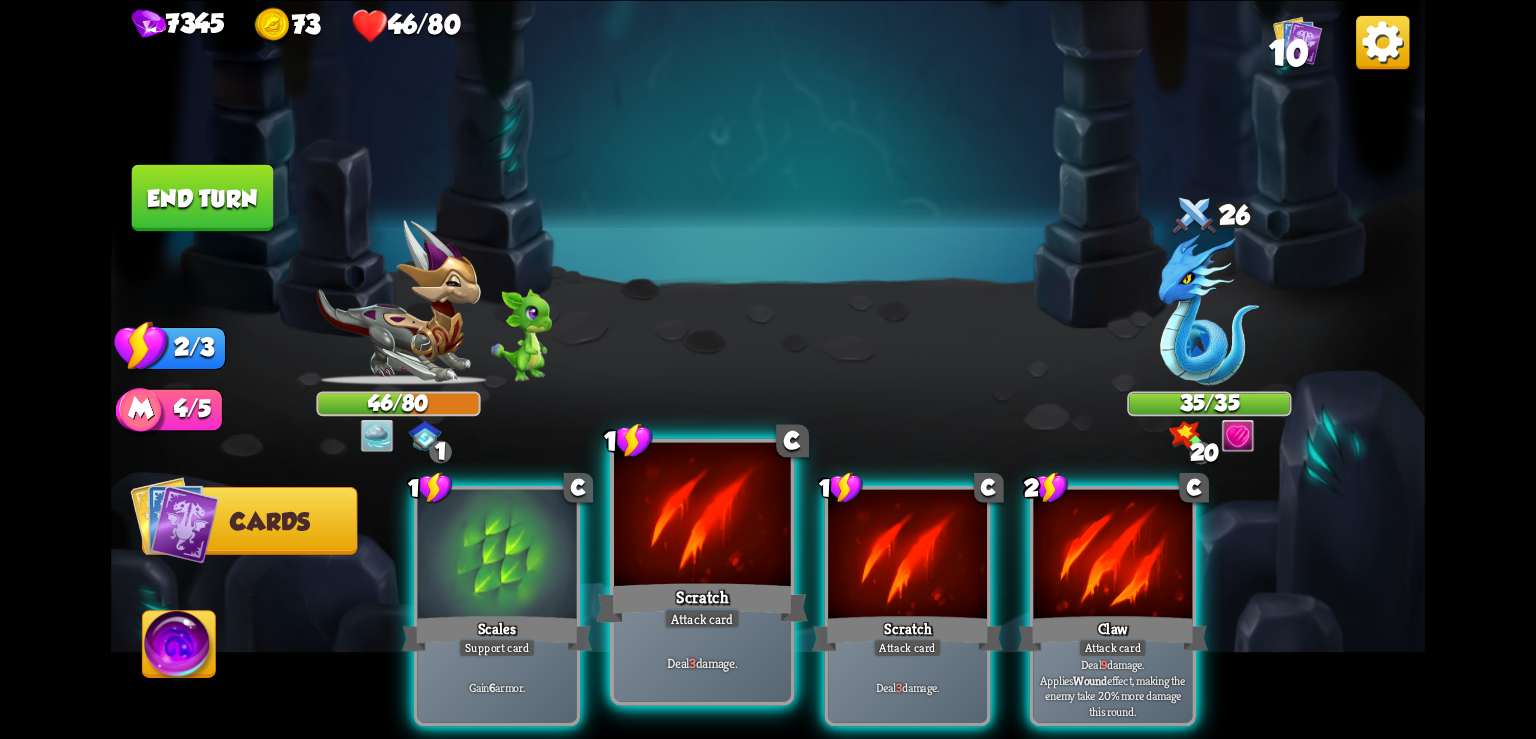 click at bounding box center (702, 516) 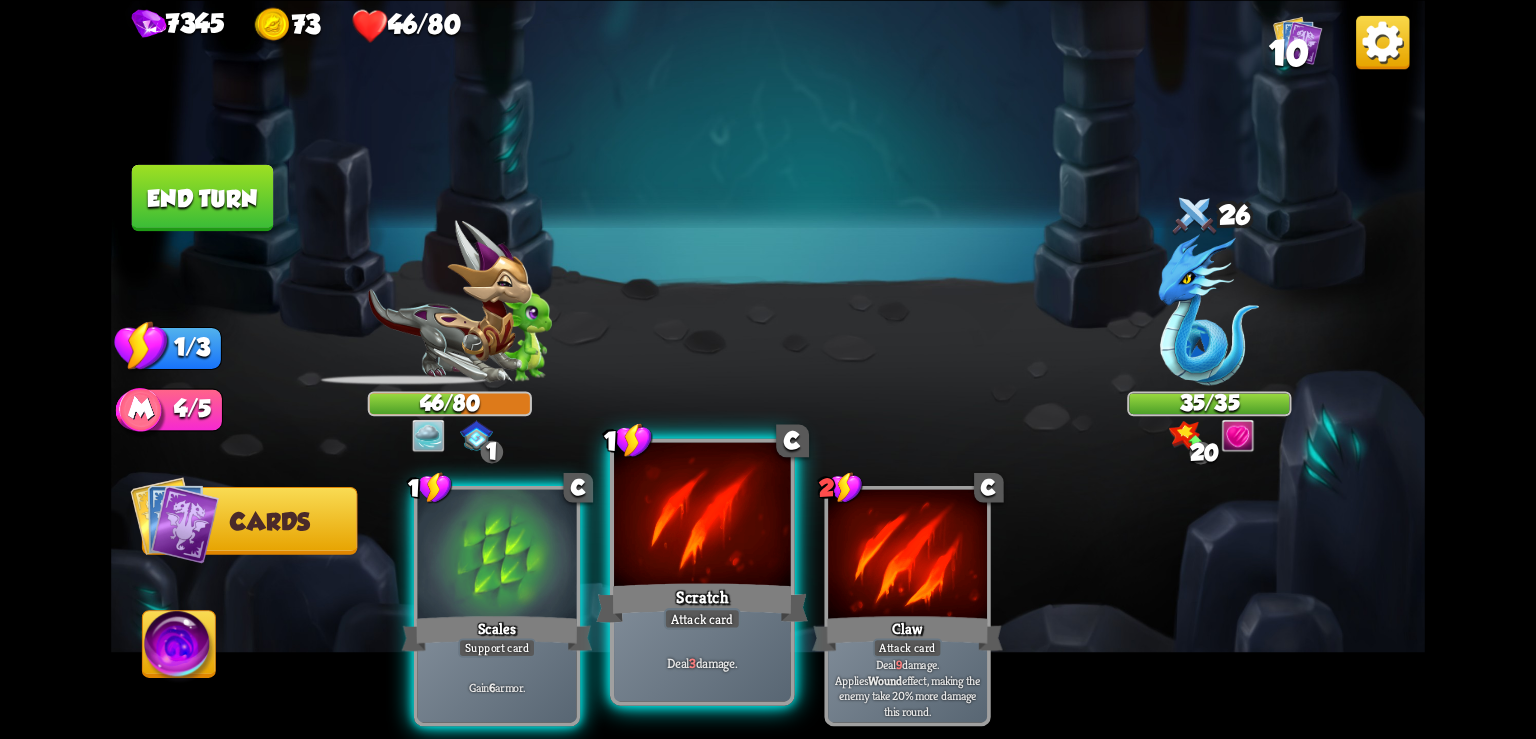 click at bounding box center (702, 516) 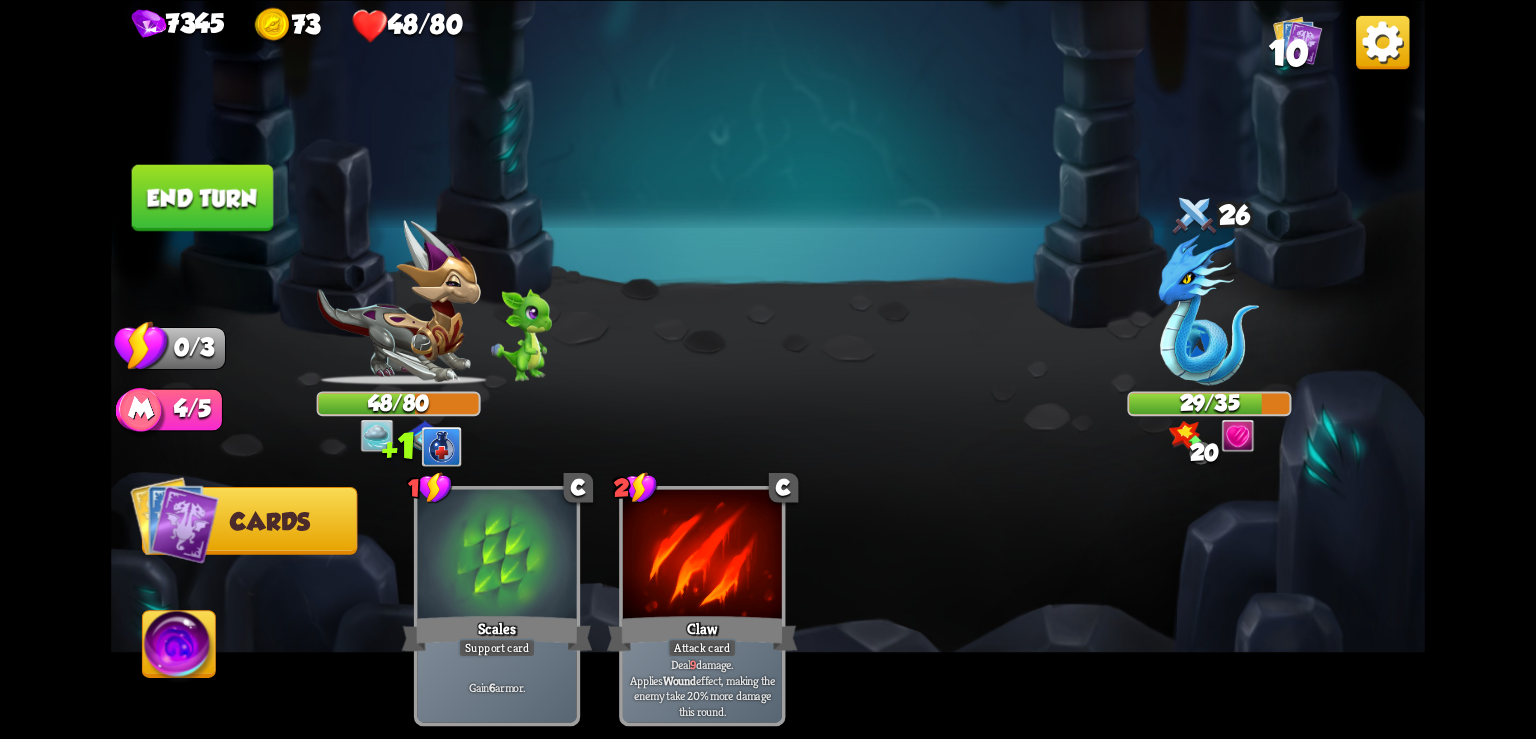 click at bounding box center [1382, 41] 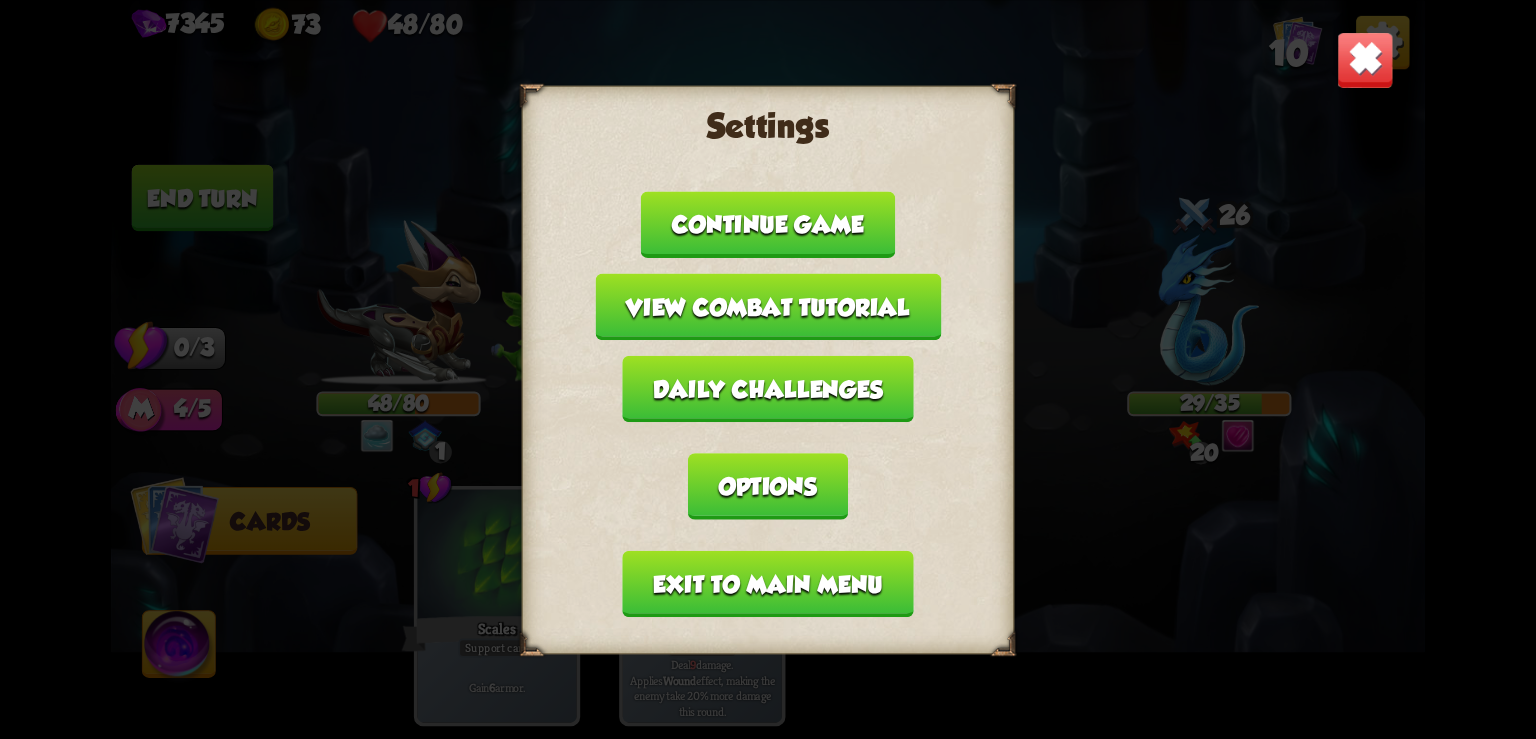 click on "Exit to main menu" at bounding box center [768, 583] 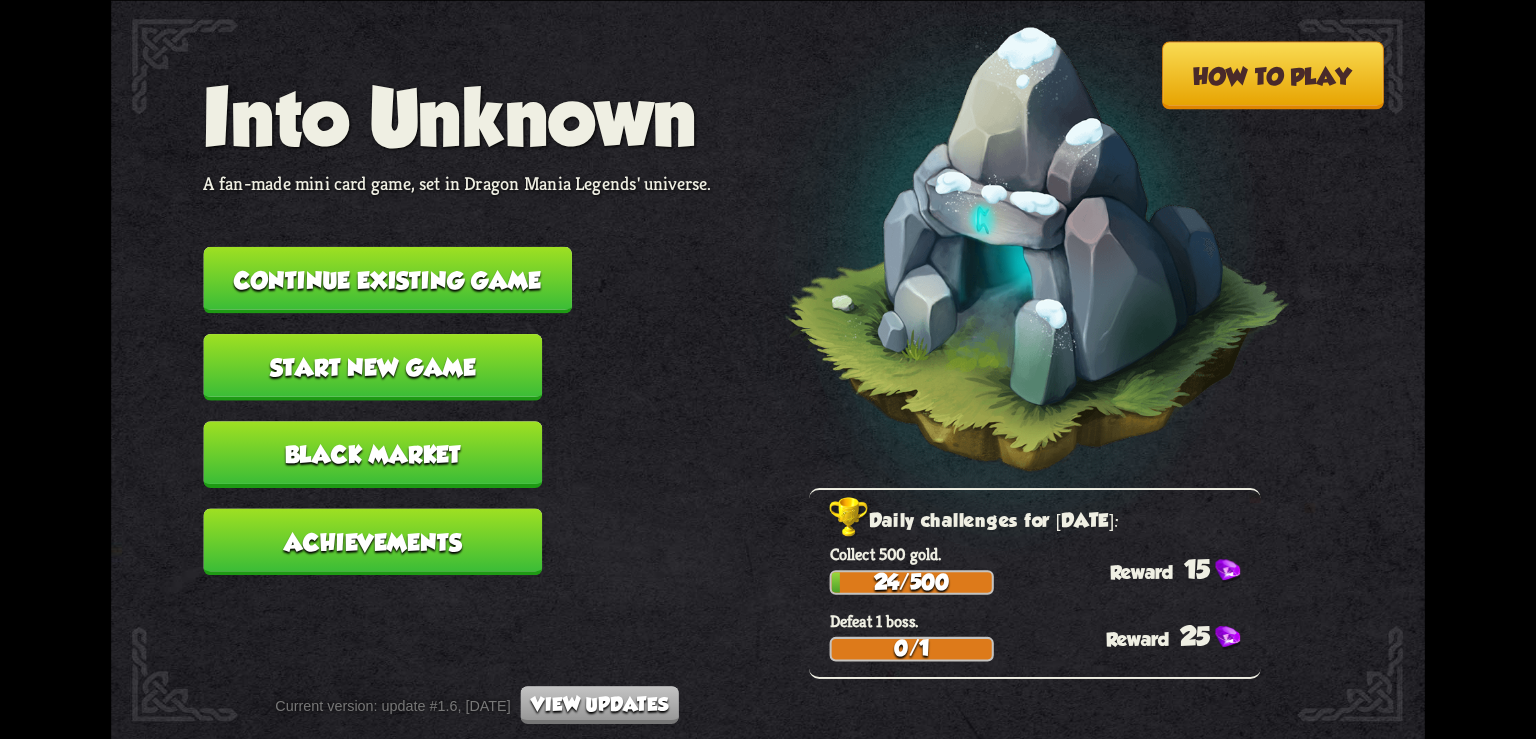 click on "Continue existing game" at bounding box center [387, 279] 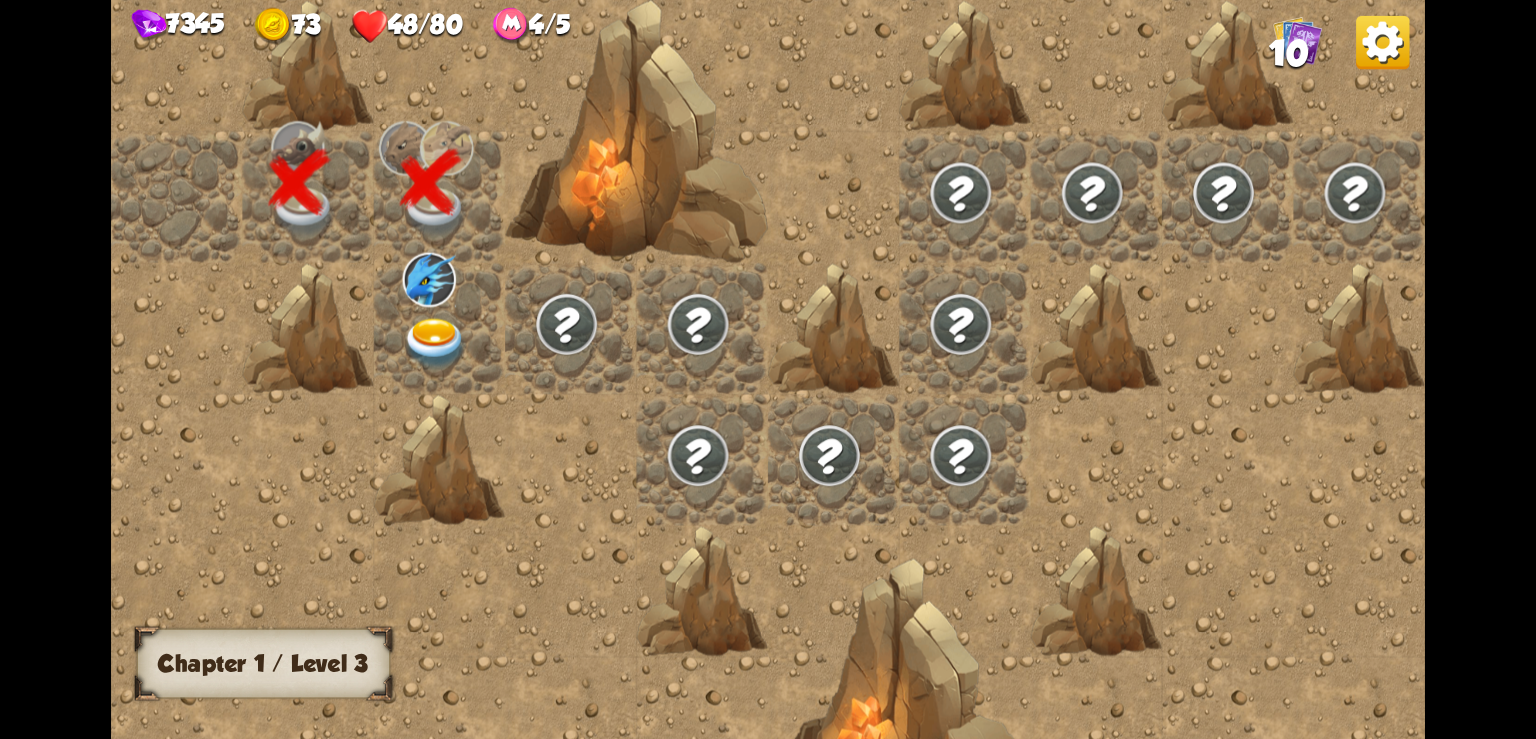 click at bounding box center [436, 343] 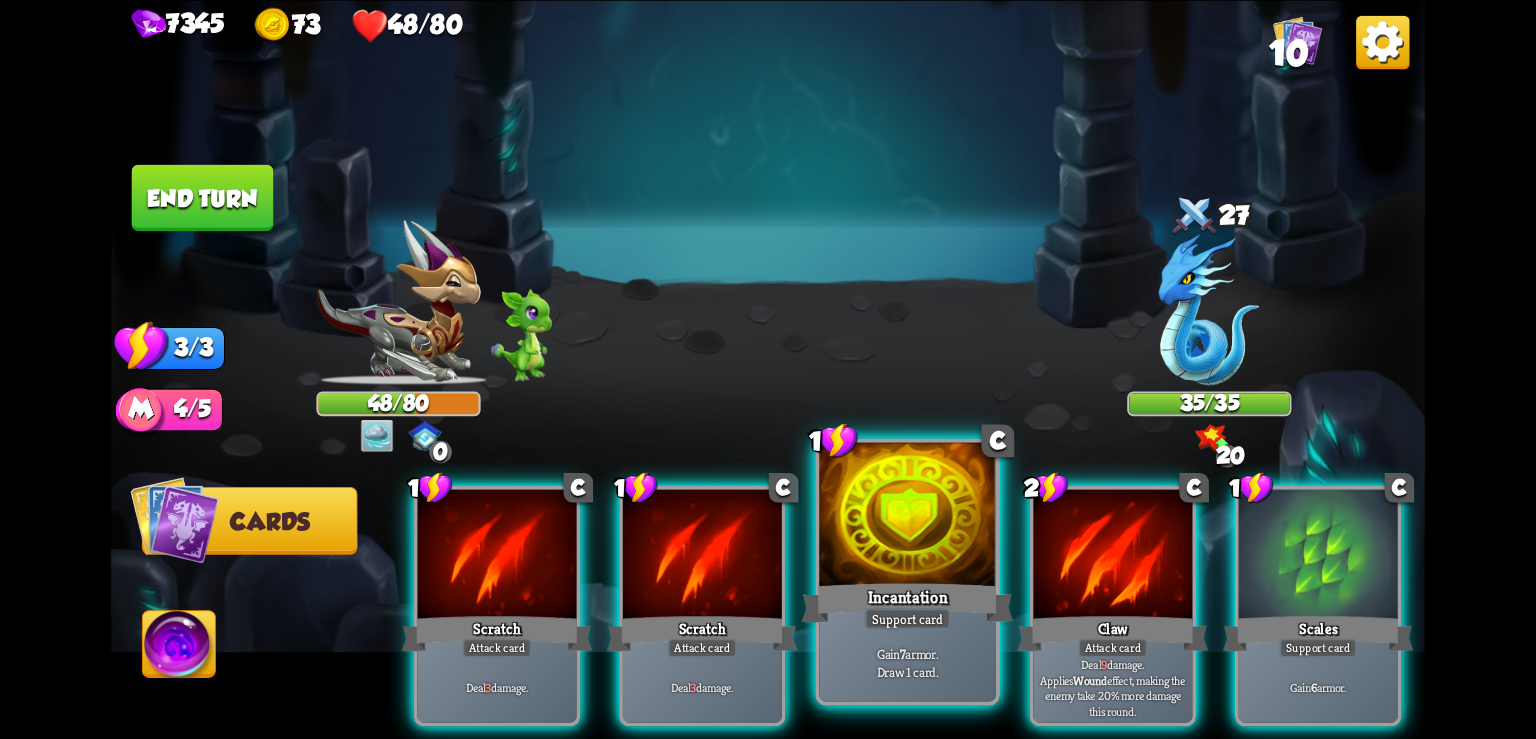 click at bounding box center [907, 516] 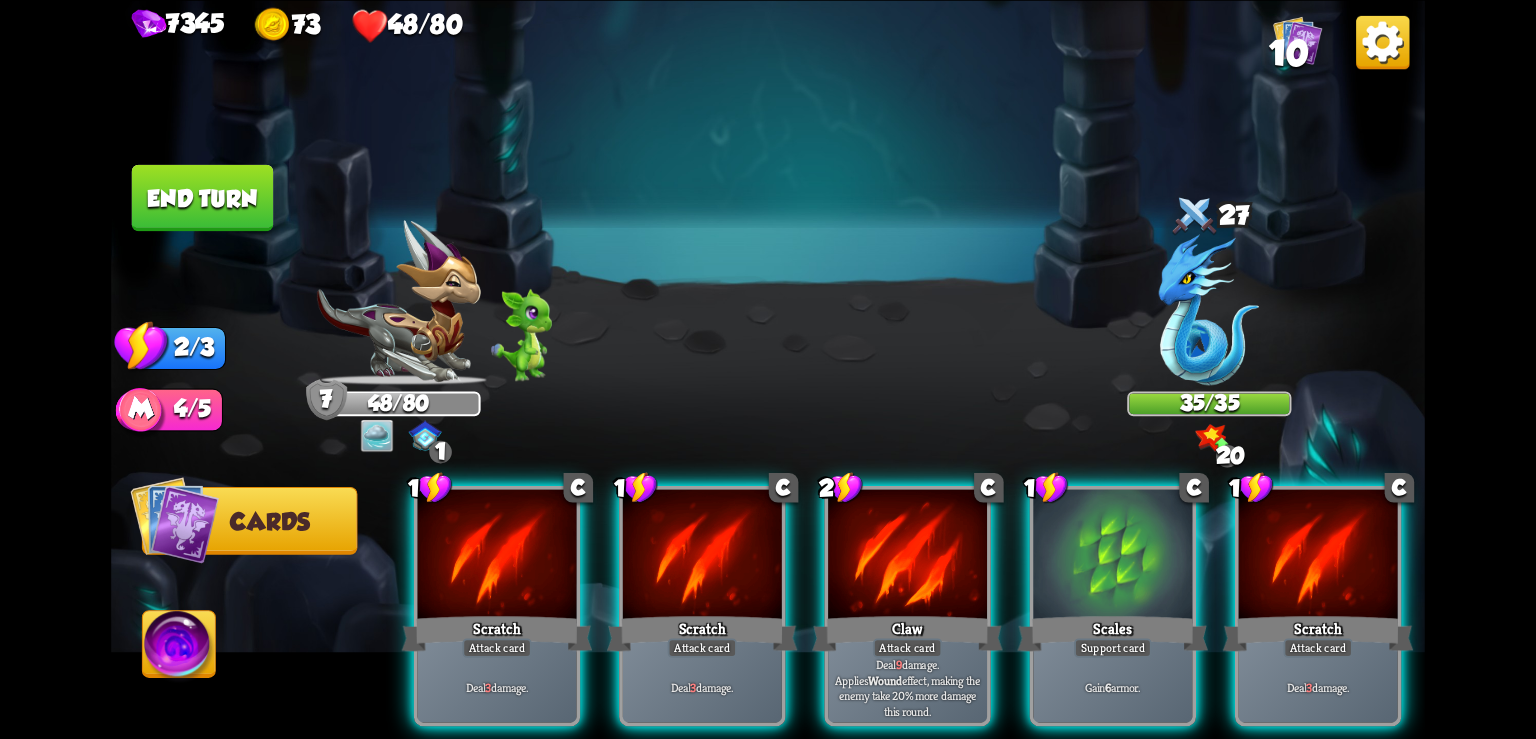 click at bounding box center [1382, 41] 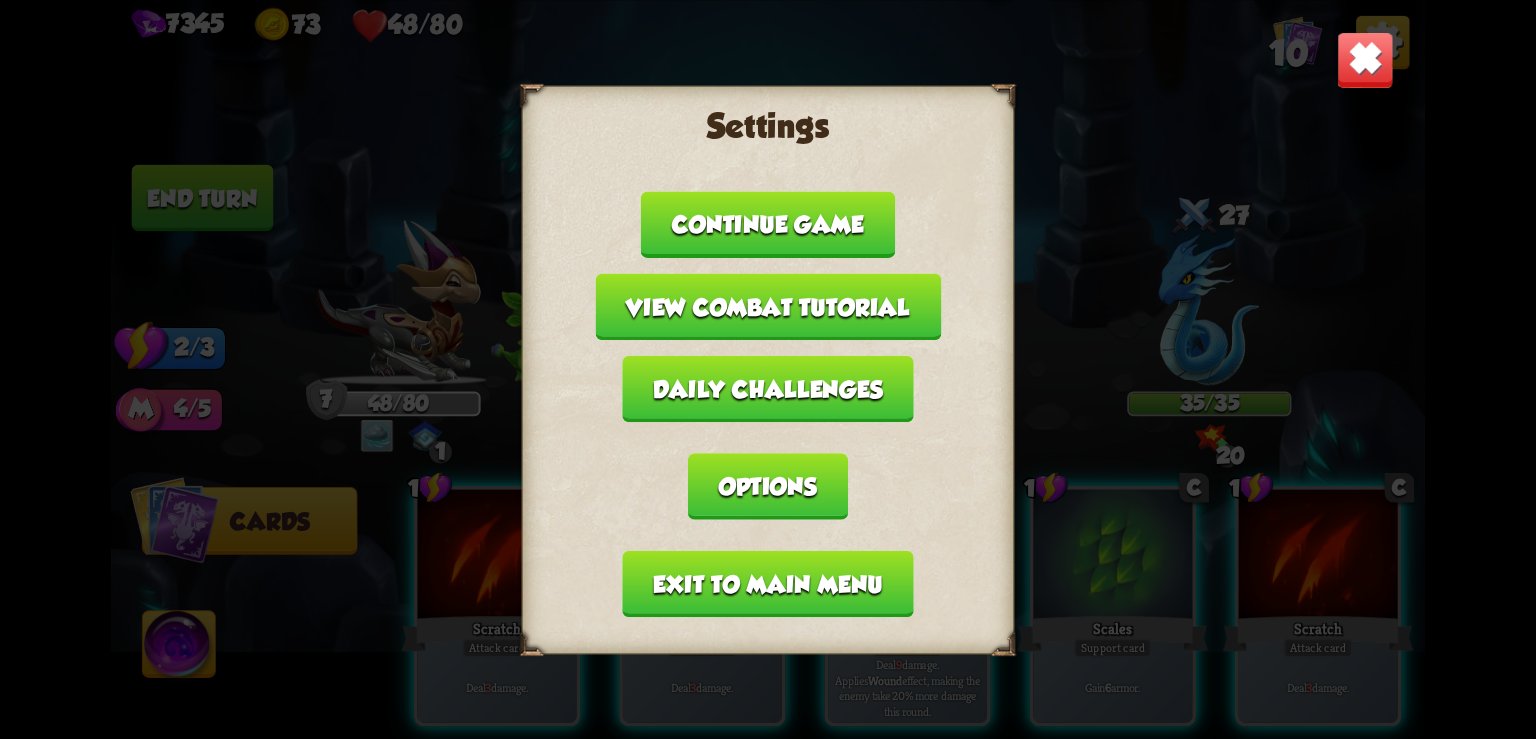 click on "Exit to main menu" at bounding box center (768, 583) 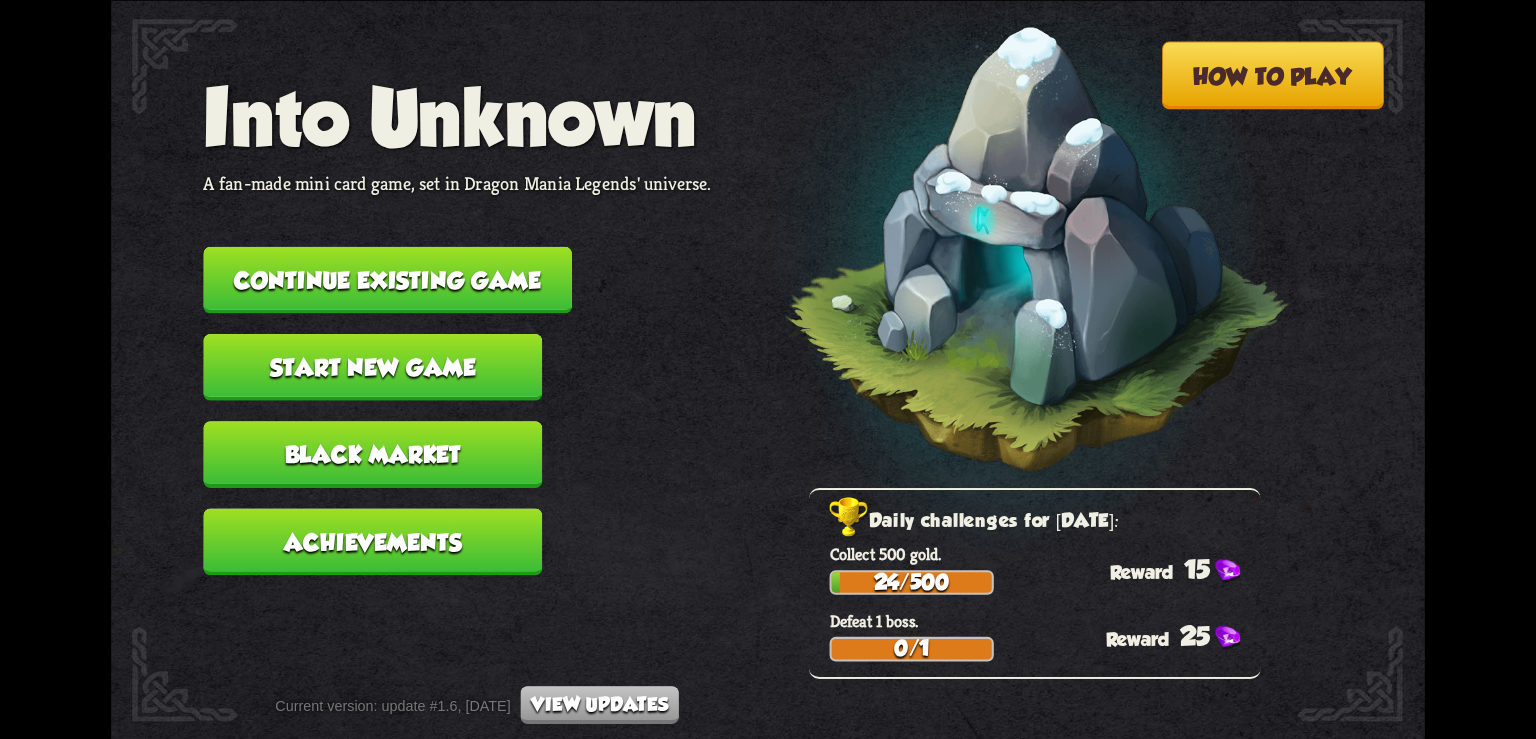 click on "Continue existing game" at bounding box center (387, 279) 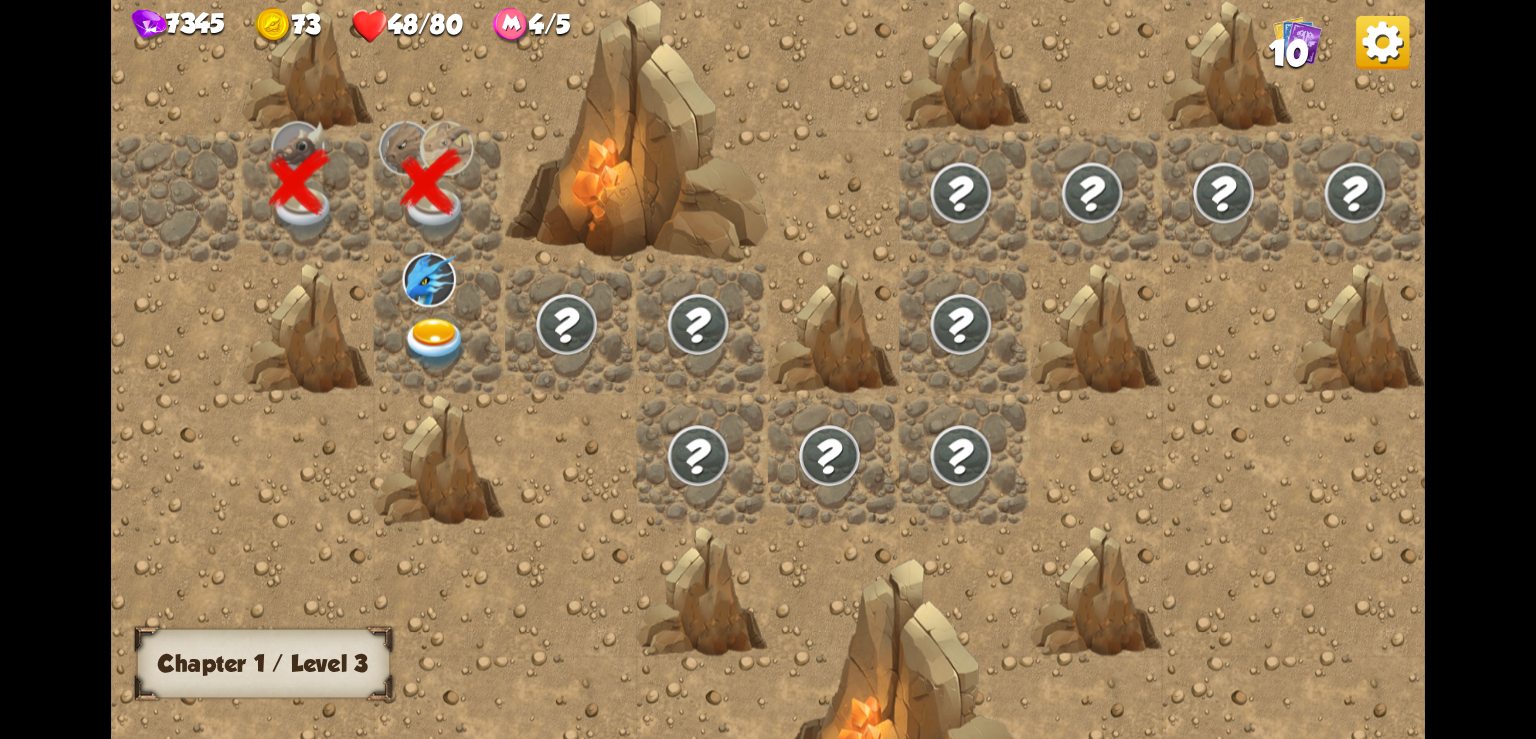 click at bounding box center [436, 343] 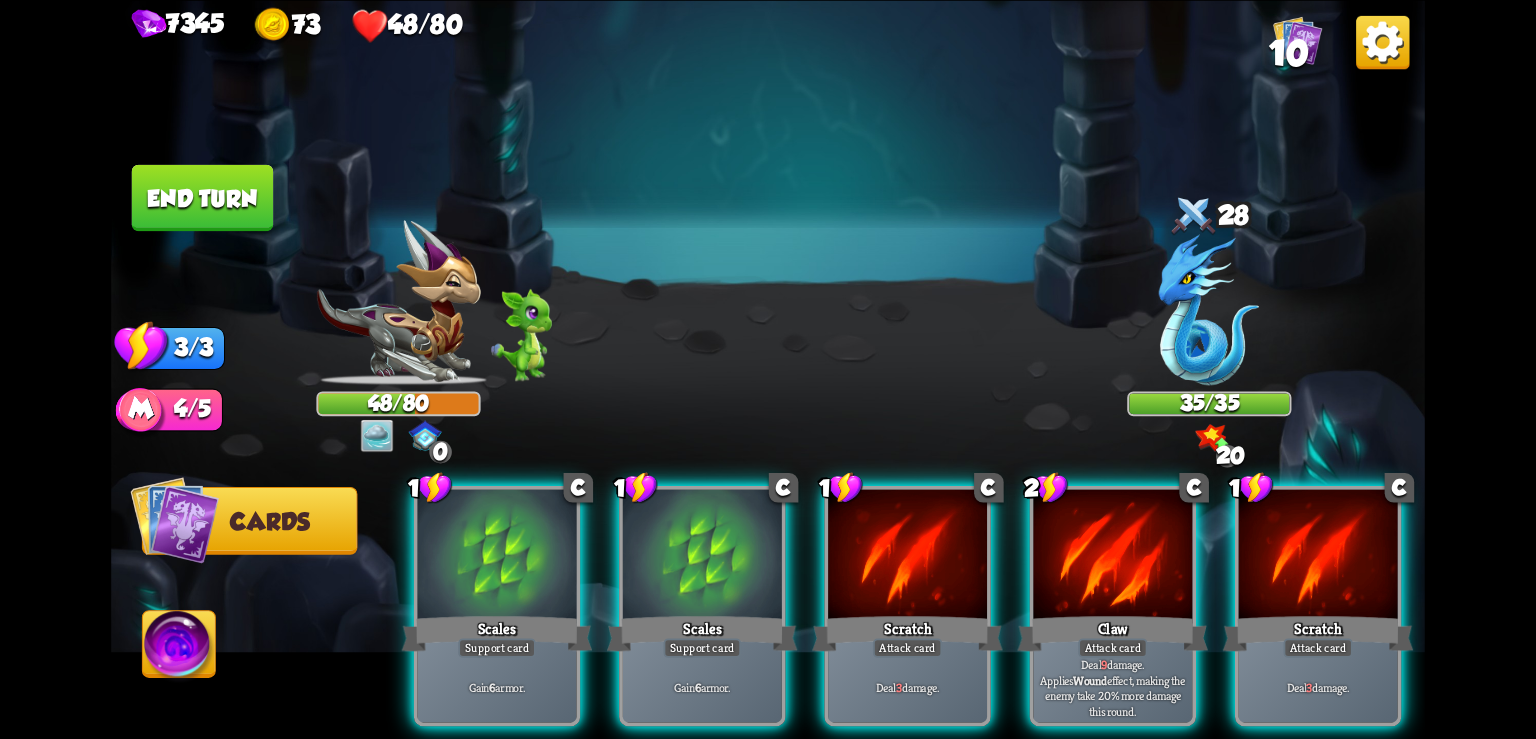 click at bounding box center [1382, 41] 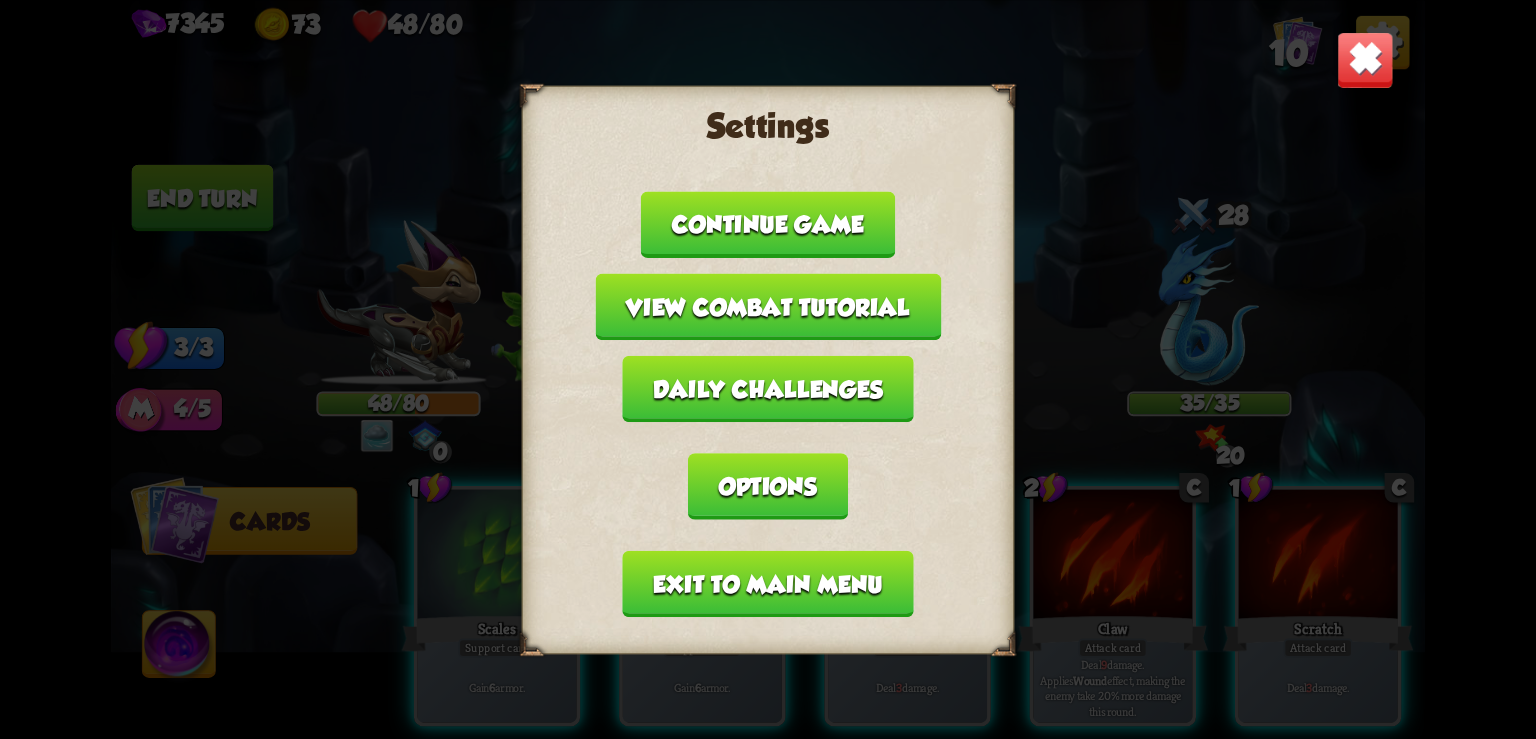 click on "Exit to main menu" at bounding box center (768, 583) 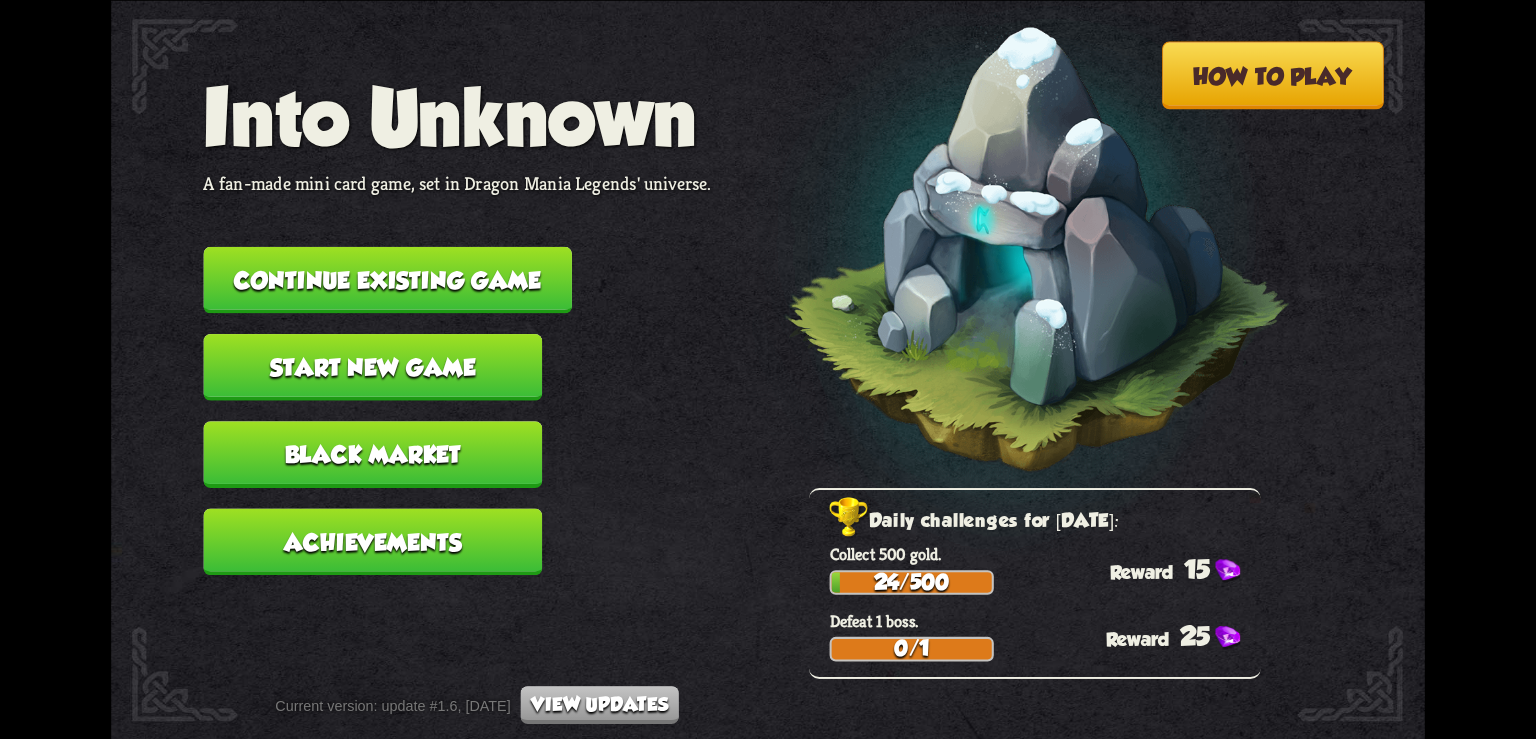 click on "Continue existing game" at bounding box center [387, 279] 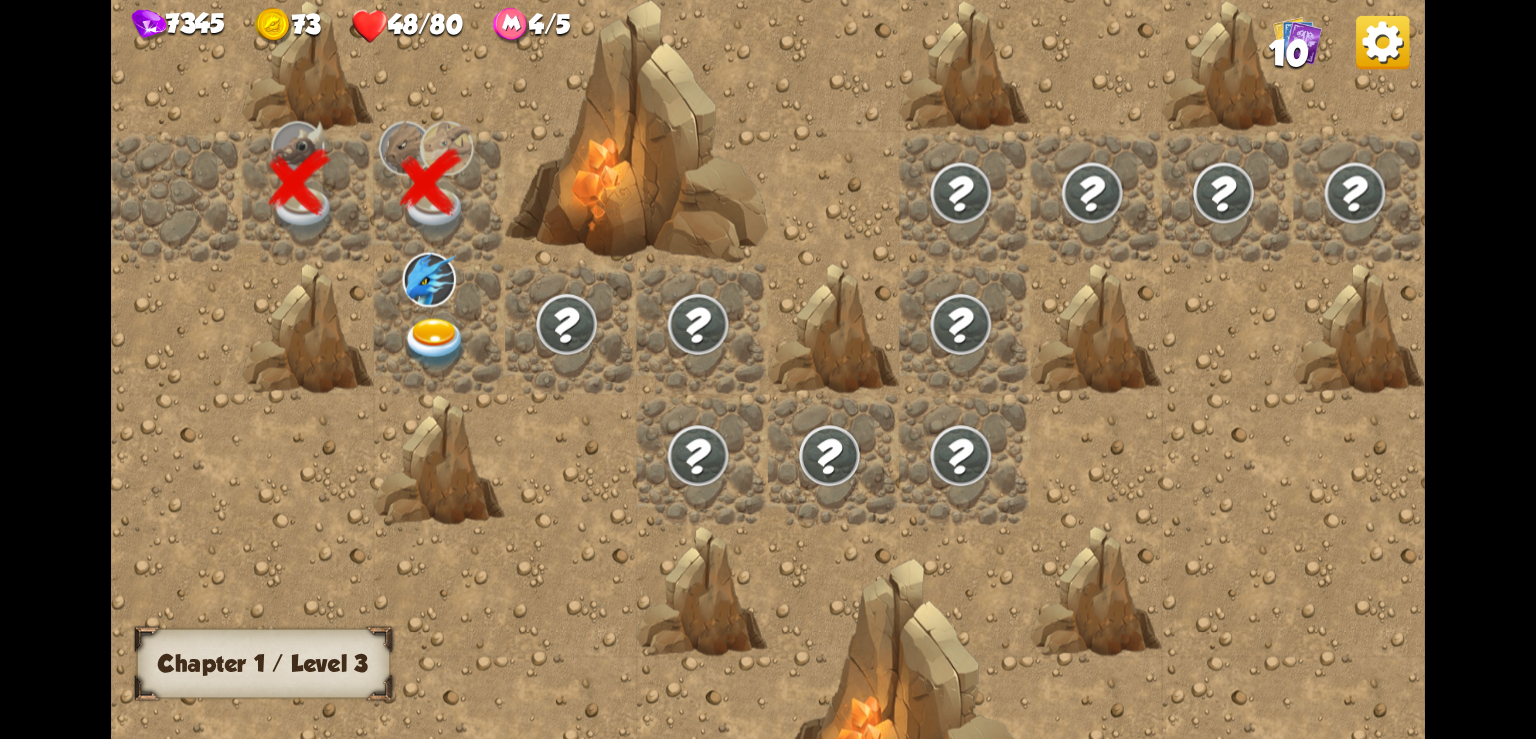 click at bounding box center (436, 343) 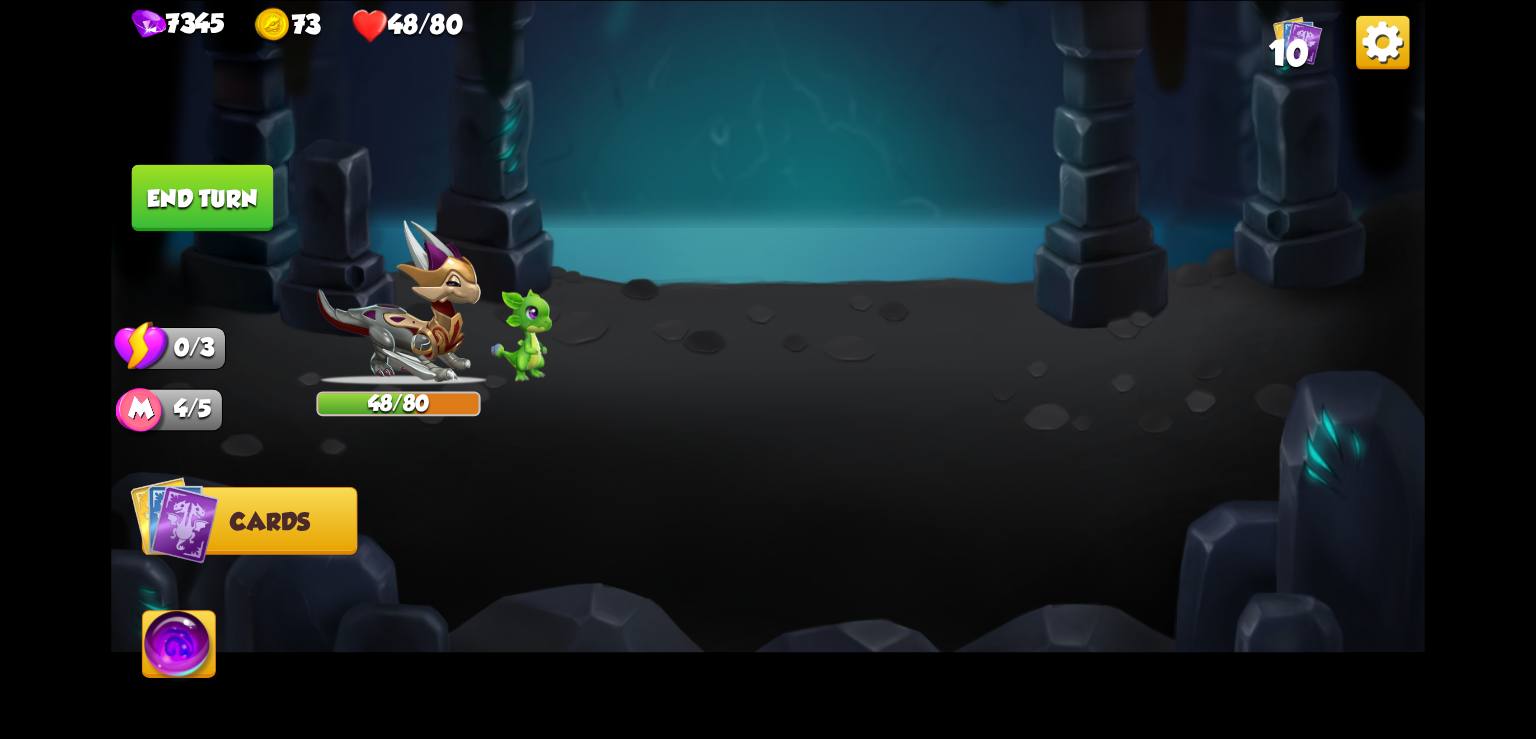 click at bounding box center [399, 302] 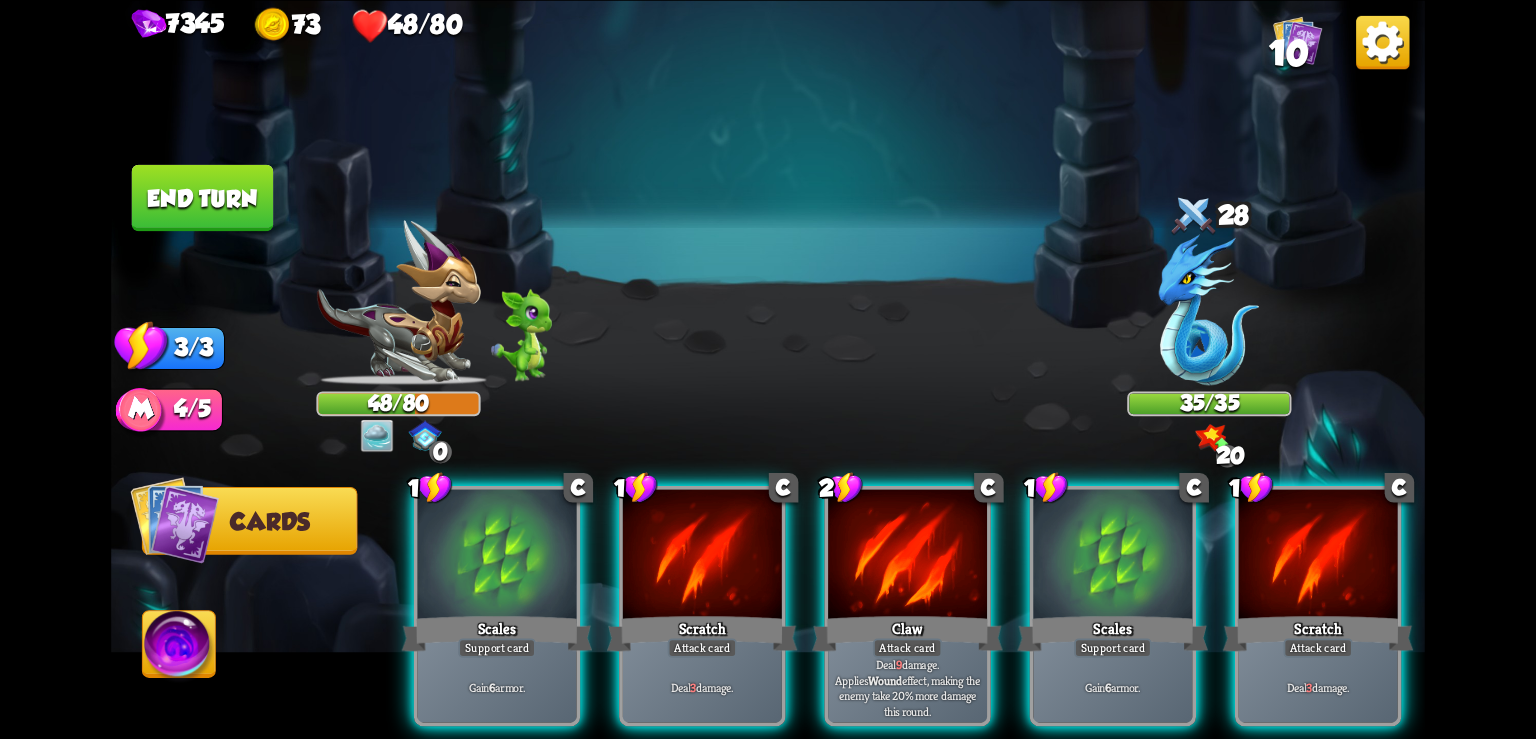 click at bounding box center (1382, 41) 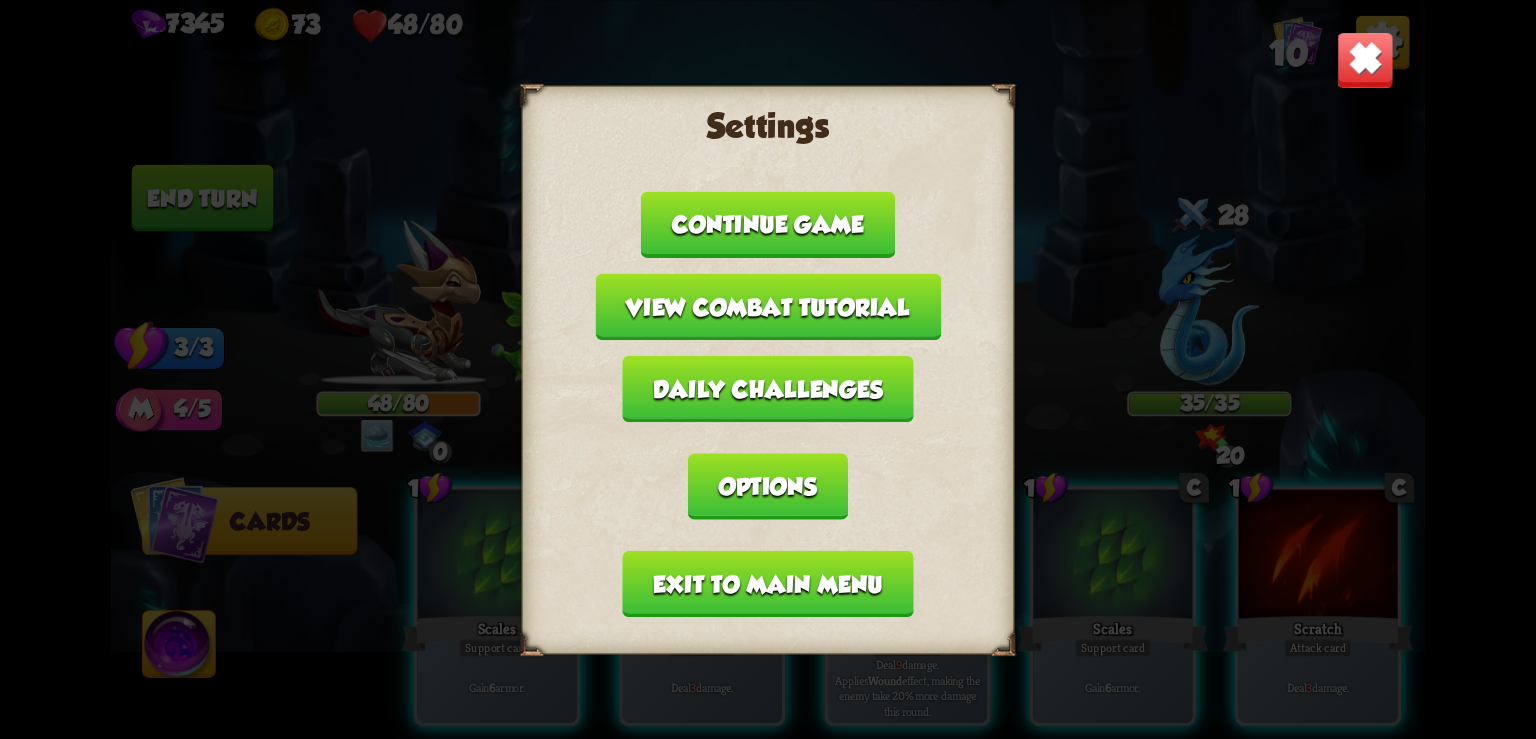 click on "Exit to main menu" at bounding box center [768, 583] 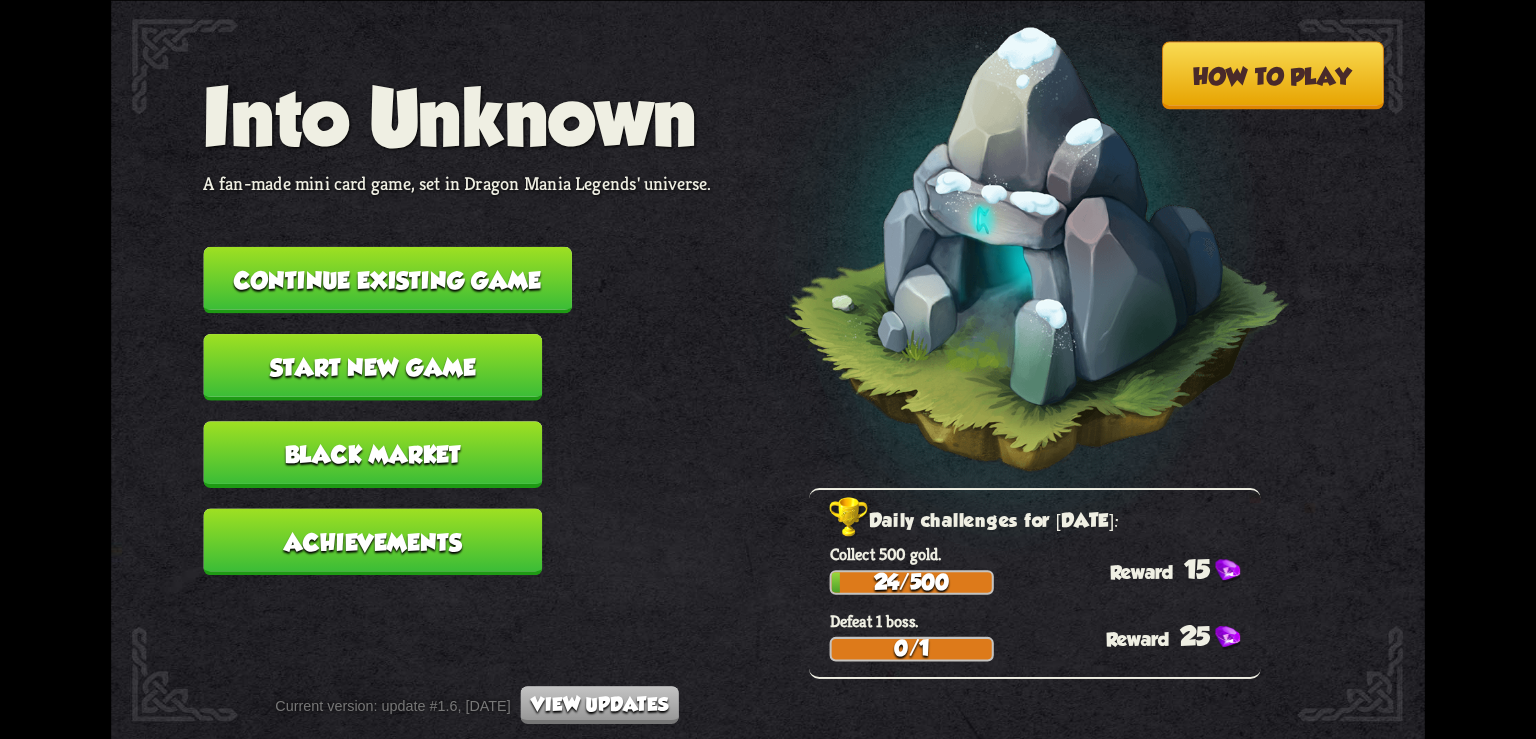 click on "Continue existing game" at bounding box center (387, 279) 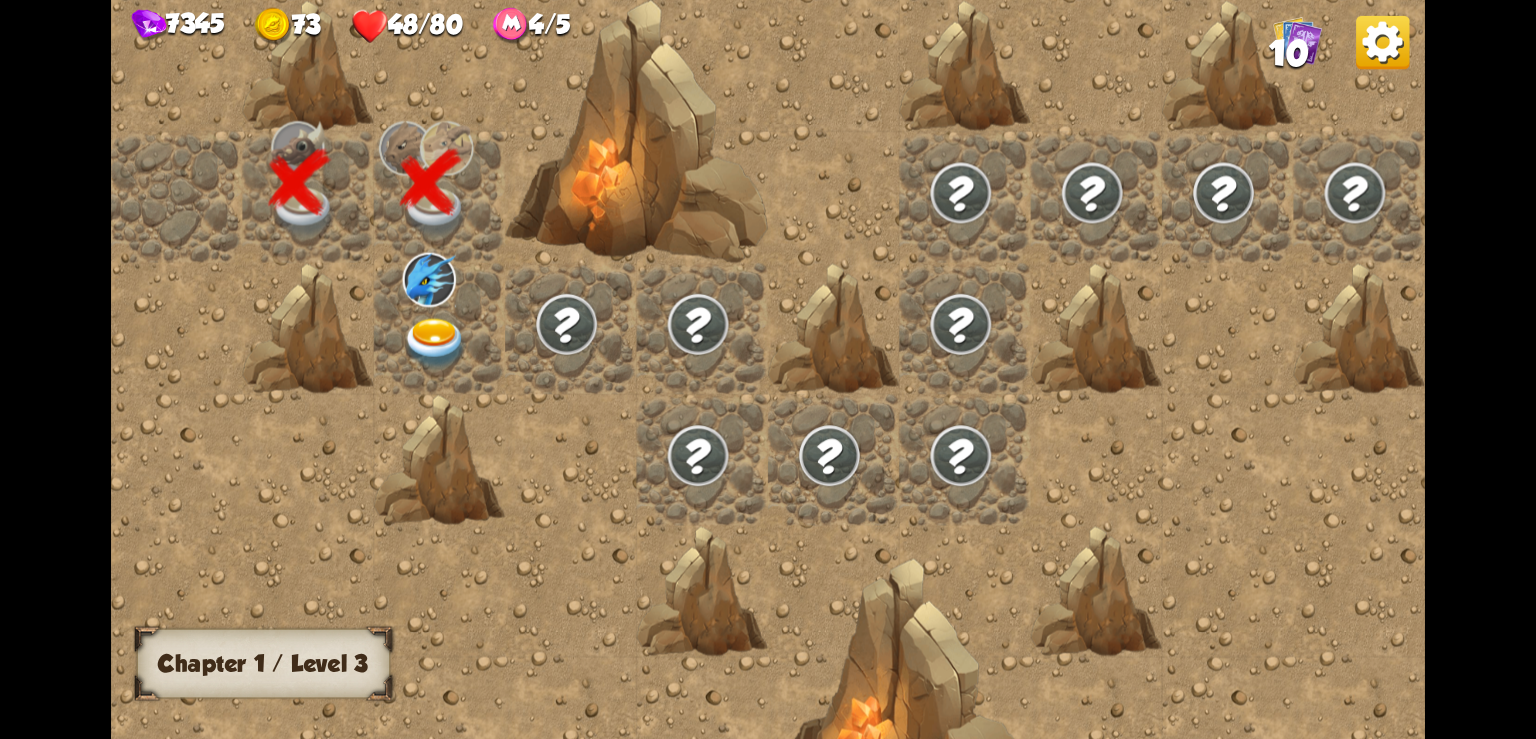 click at bounding box center [436, 343] 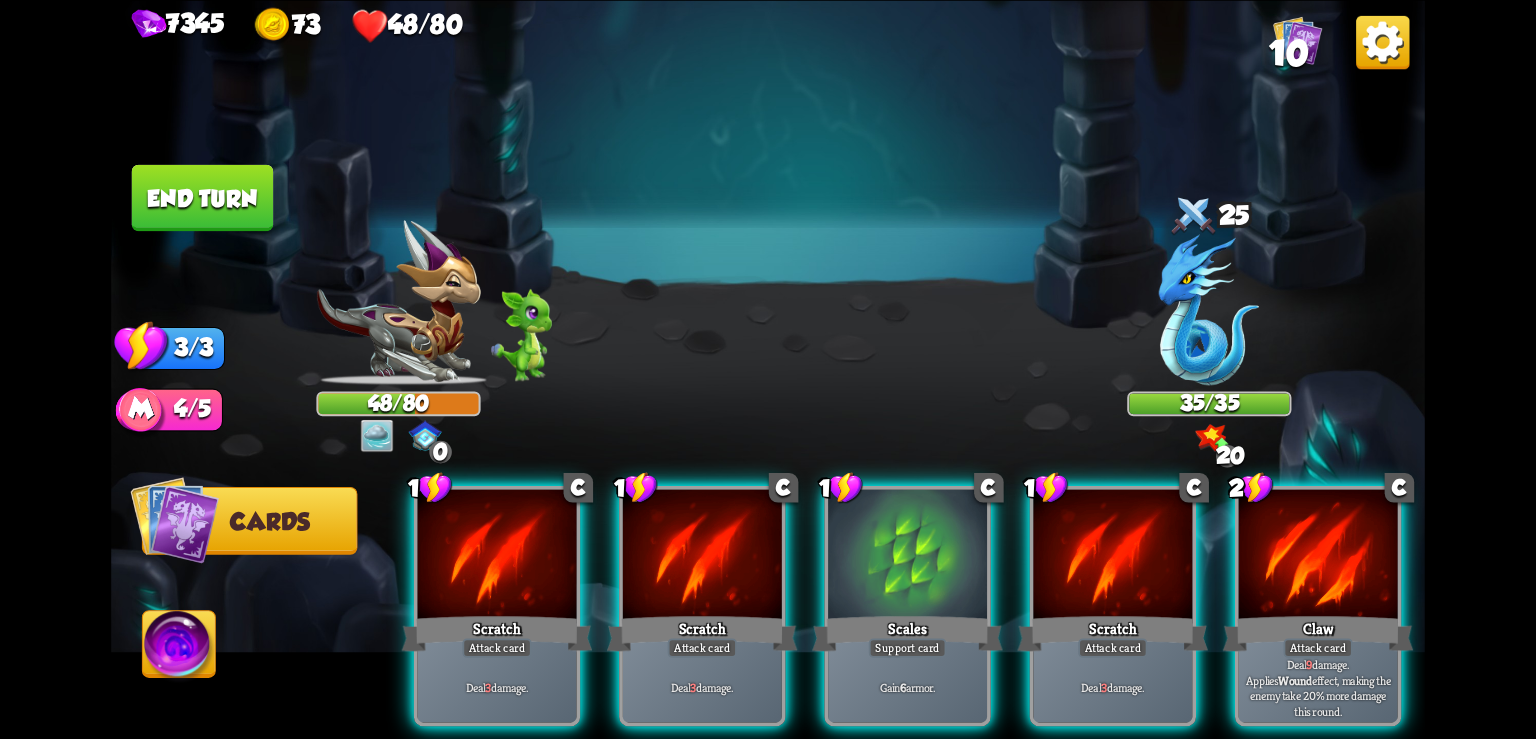click at bounding box center [1382, 41] 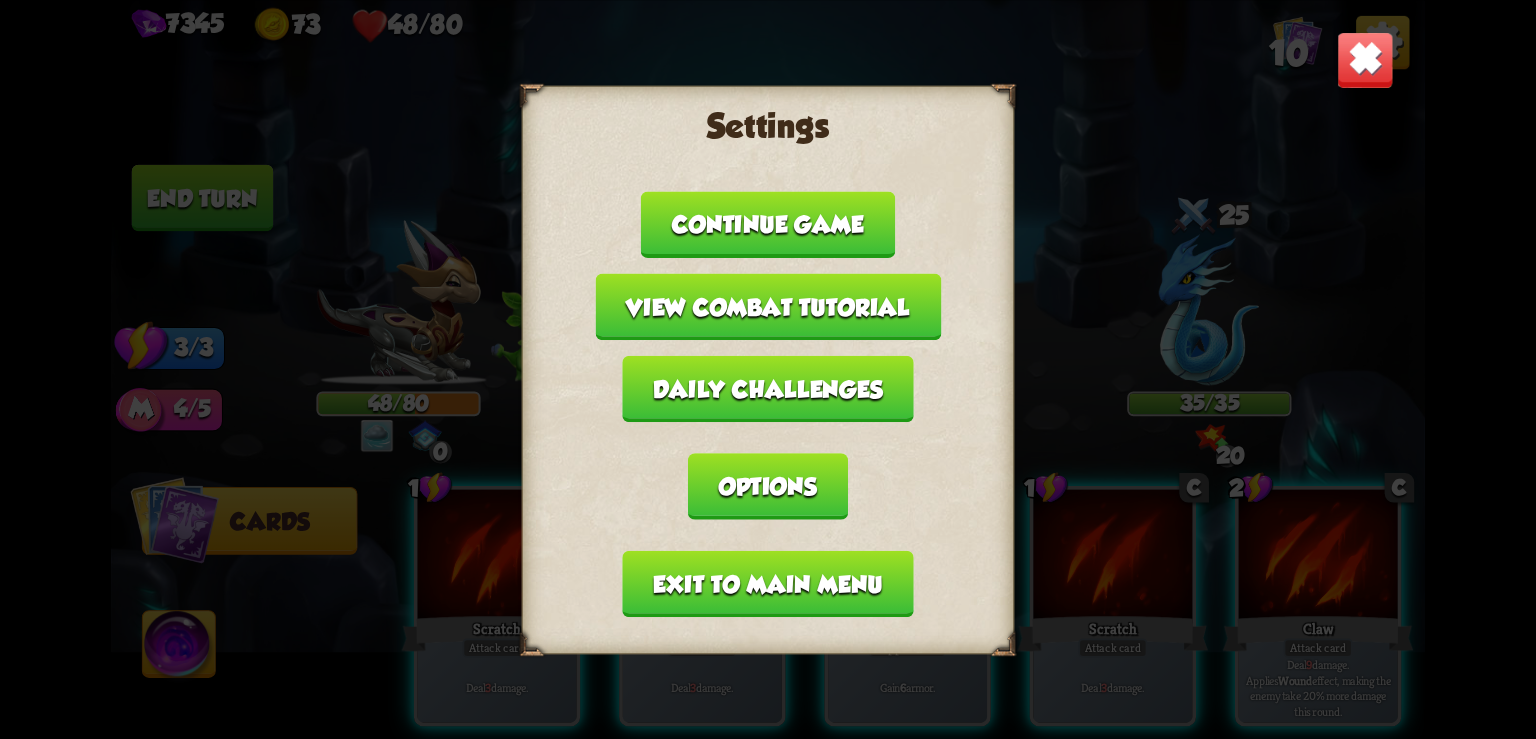 click on "Exit to main menu" at bounding box center (768, 583) 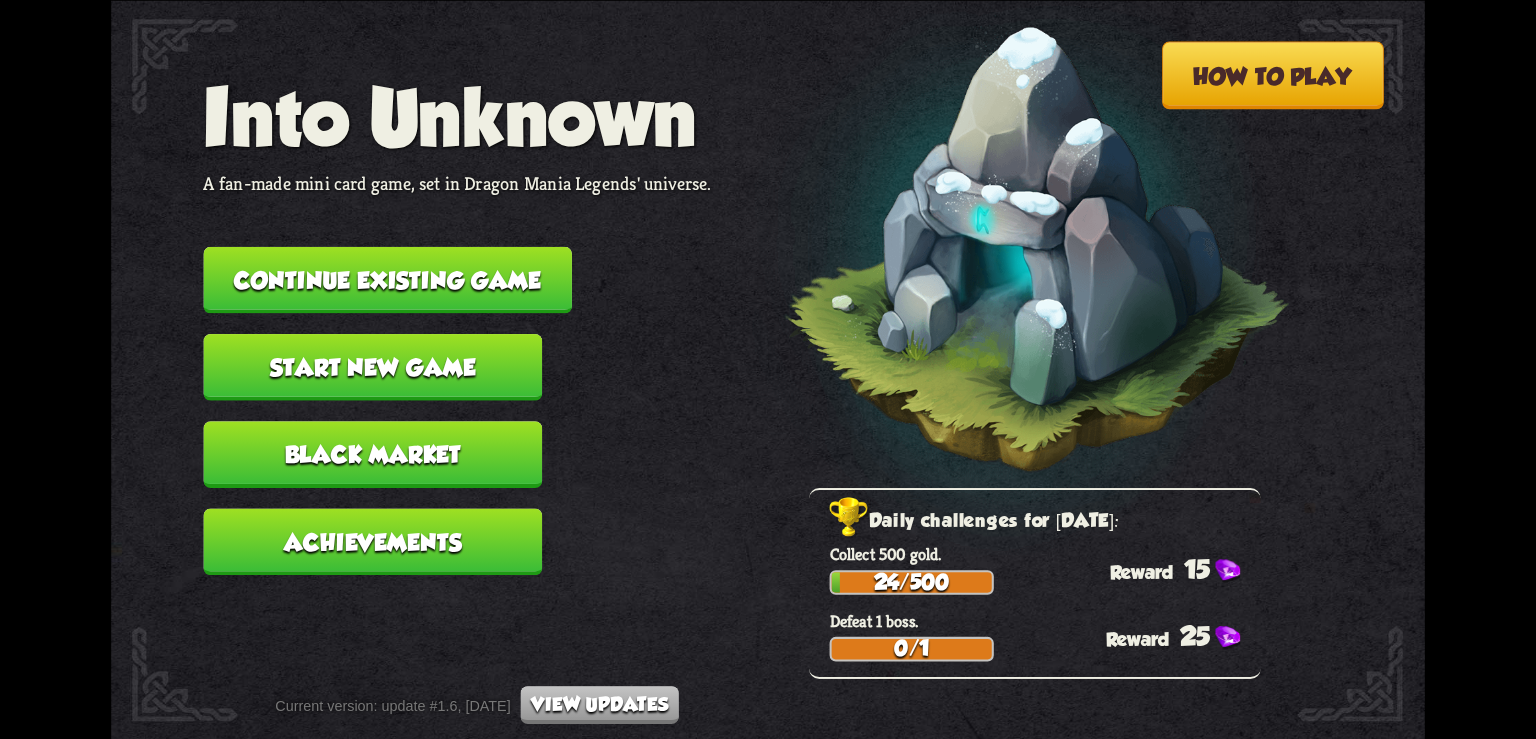 click on "Continue existing game" at bounding box center (387, 279) 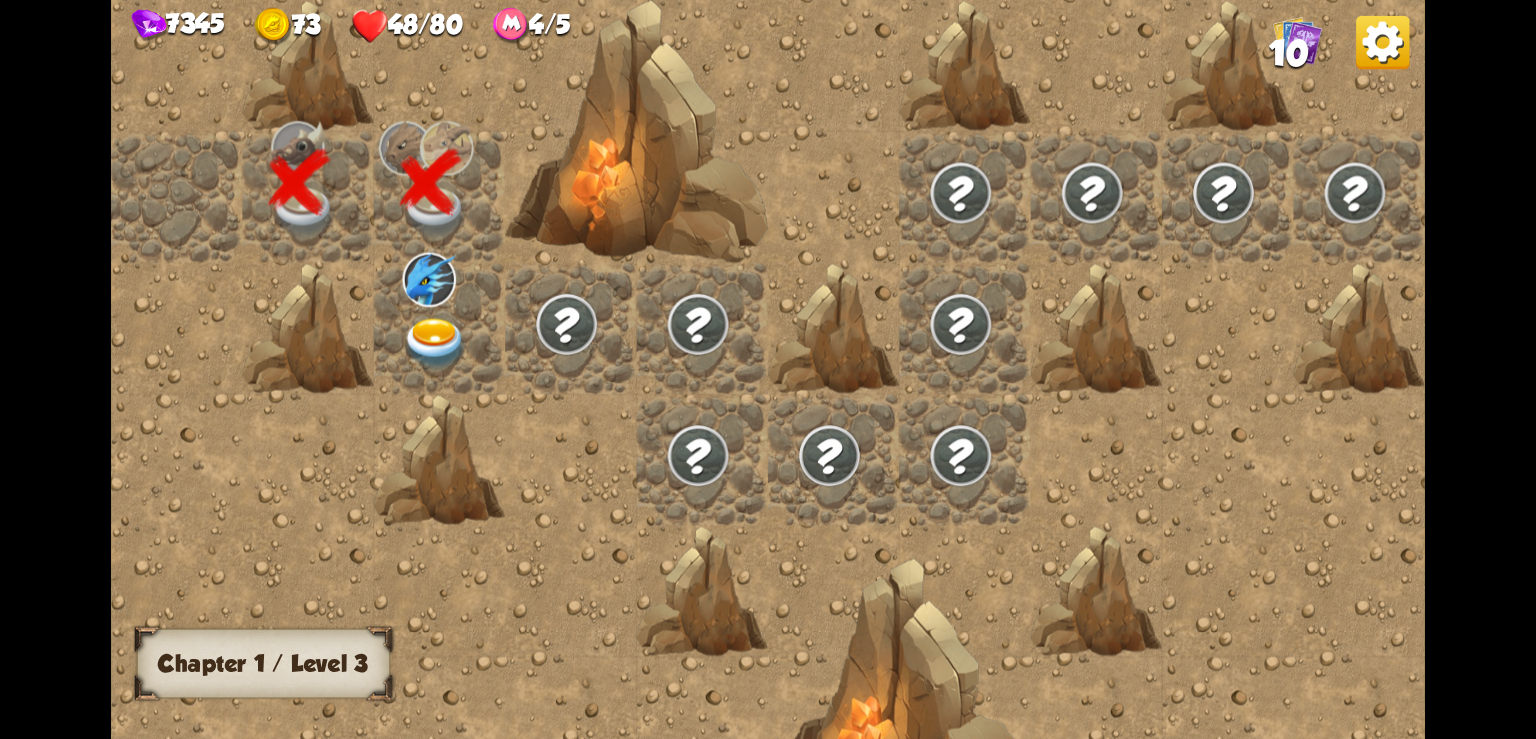 click at bounding box center [436, 343] 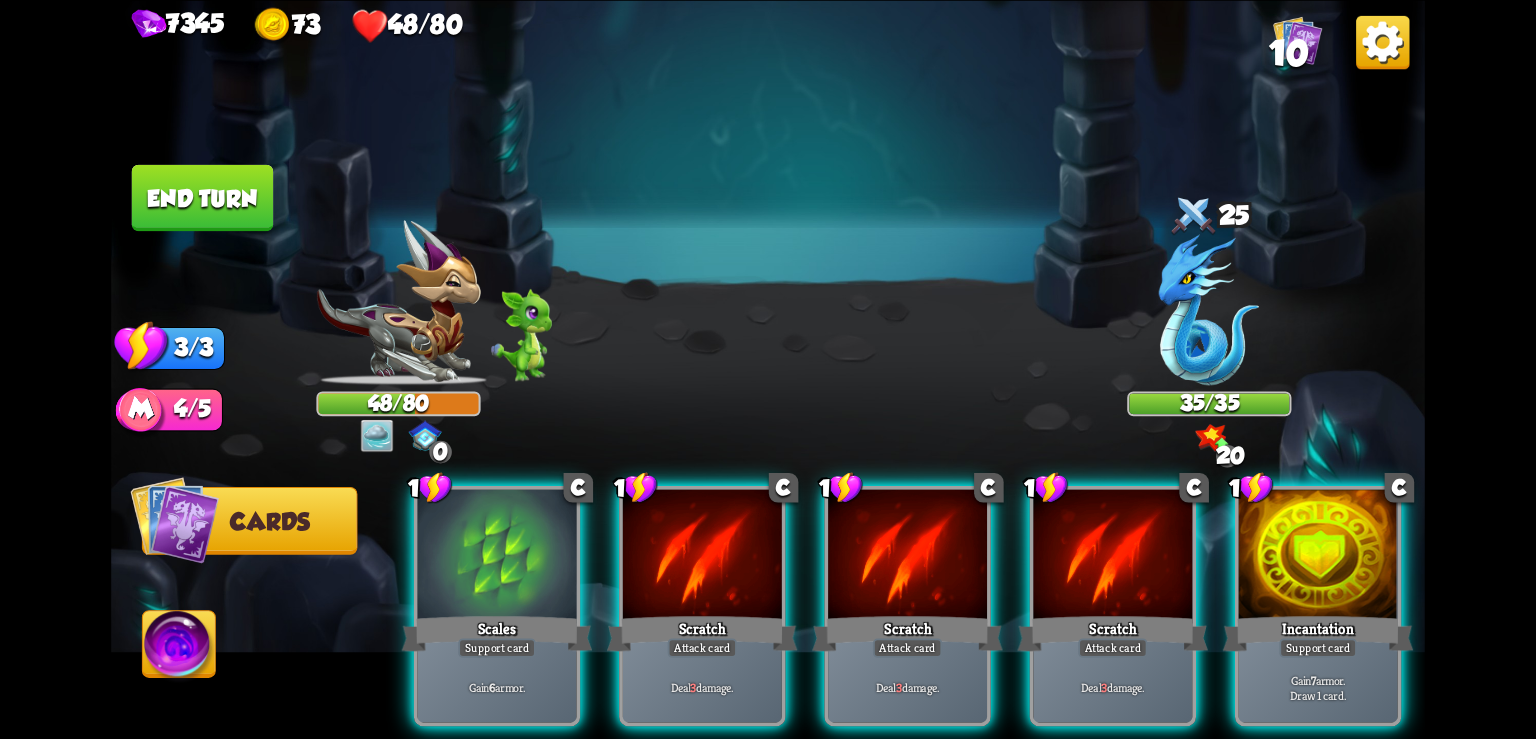 click on "Support card" at bounding box center [1318, 647] 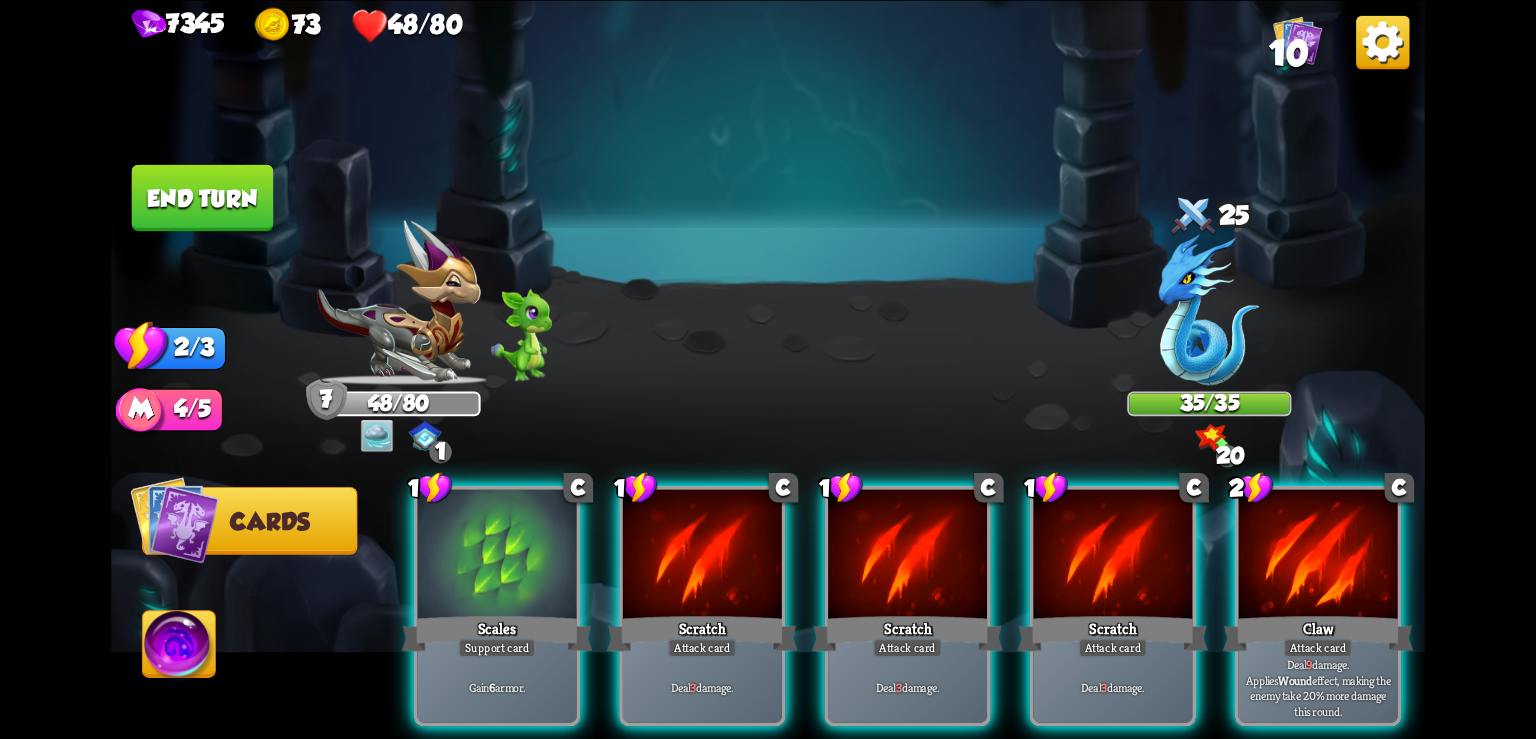 click at bounding box center (1382, 41) 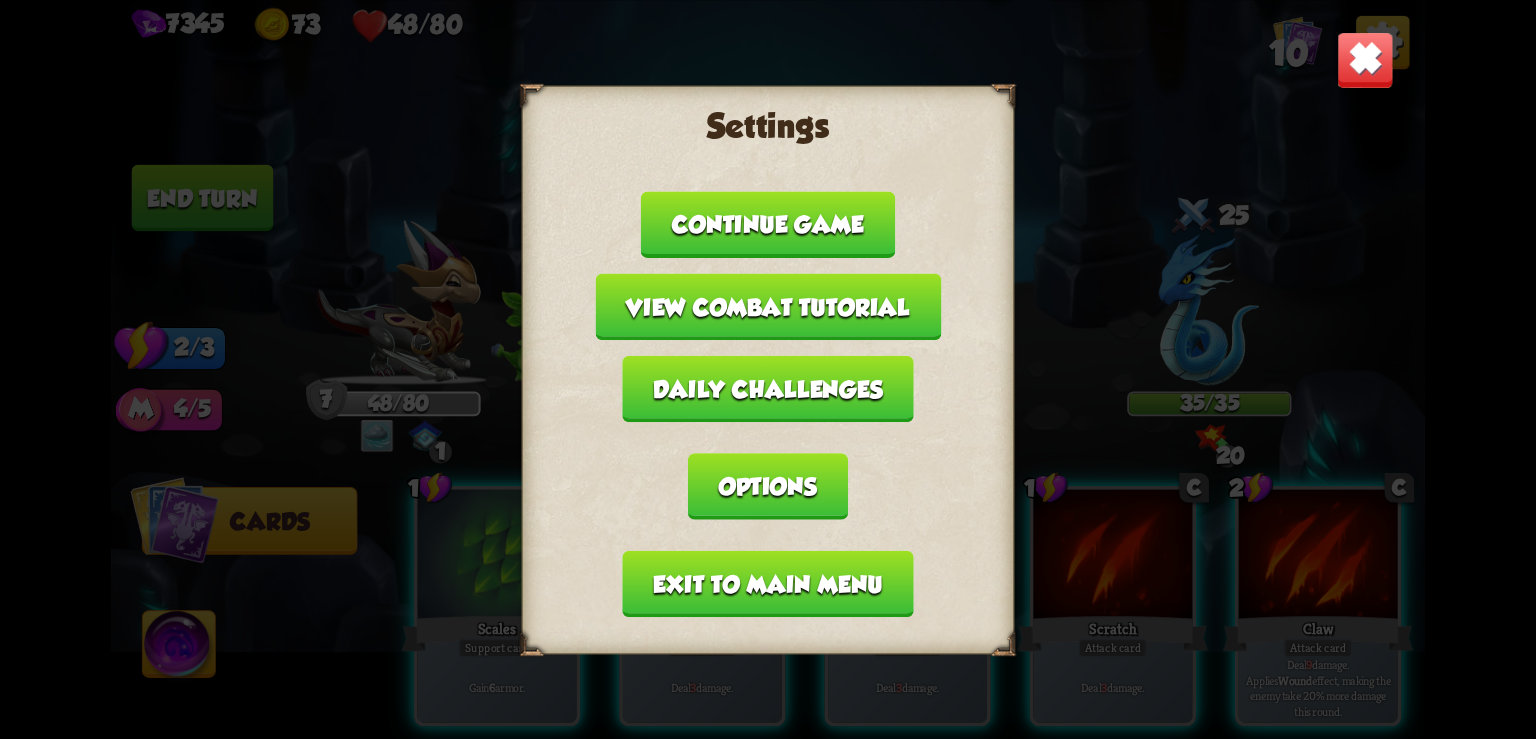 click on "Exit to main menu" at bounding box center (768, 583) 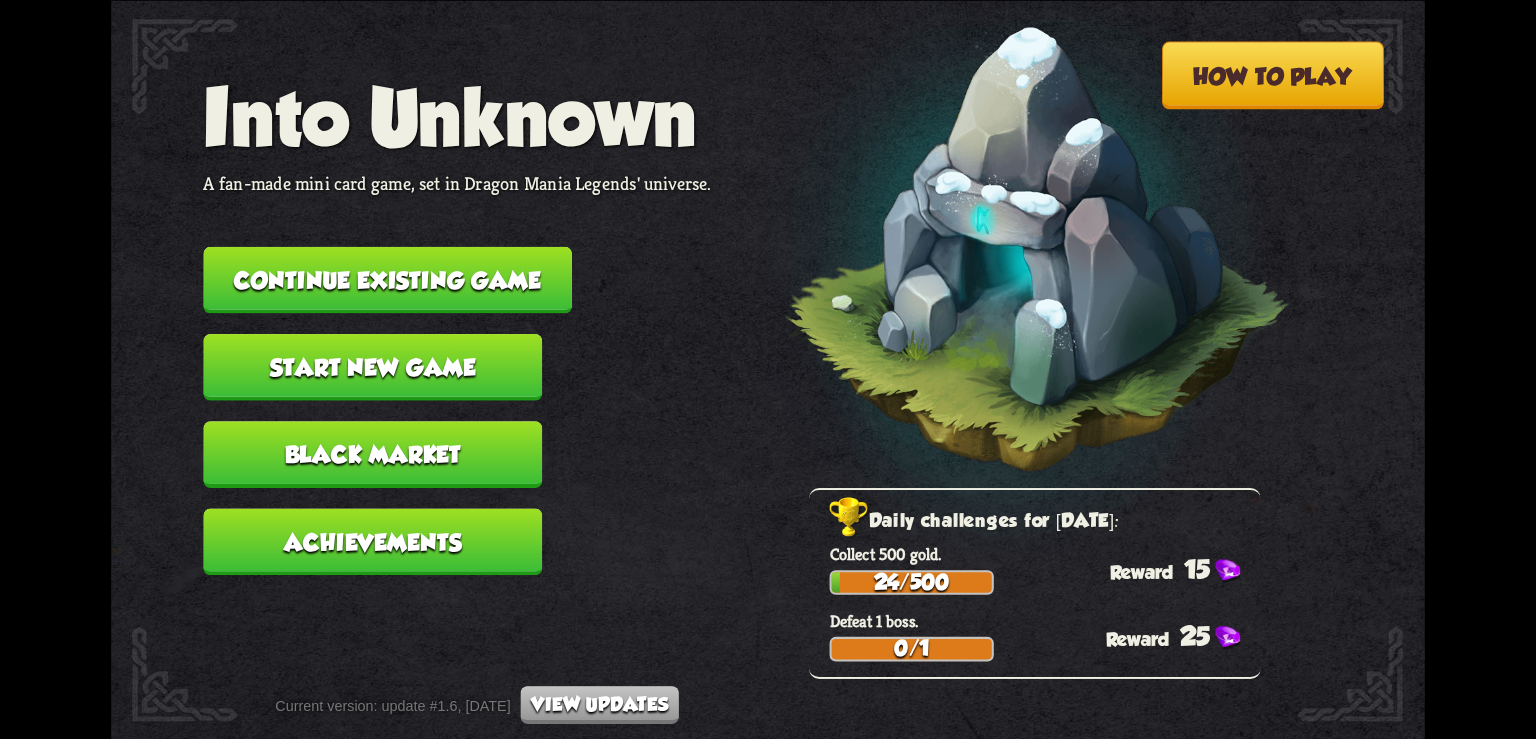 click on "Continue existing game" at bounding box center (387, 279) 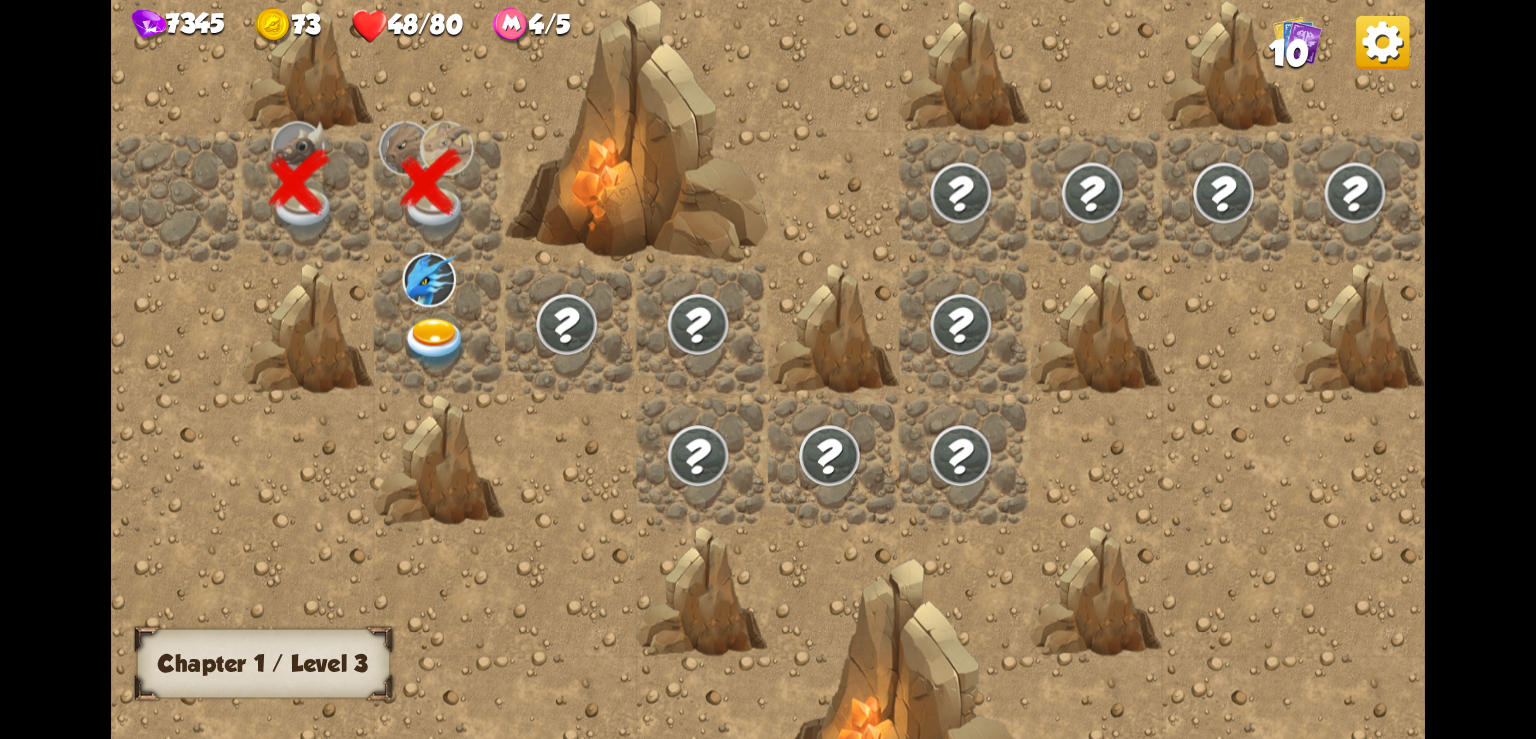 click at bounding box center (436, 343) 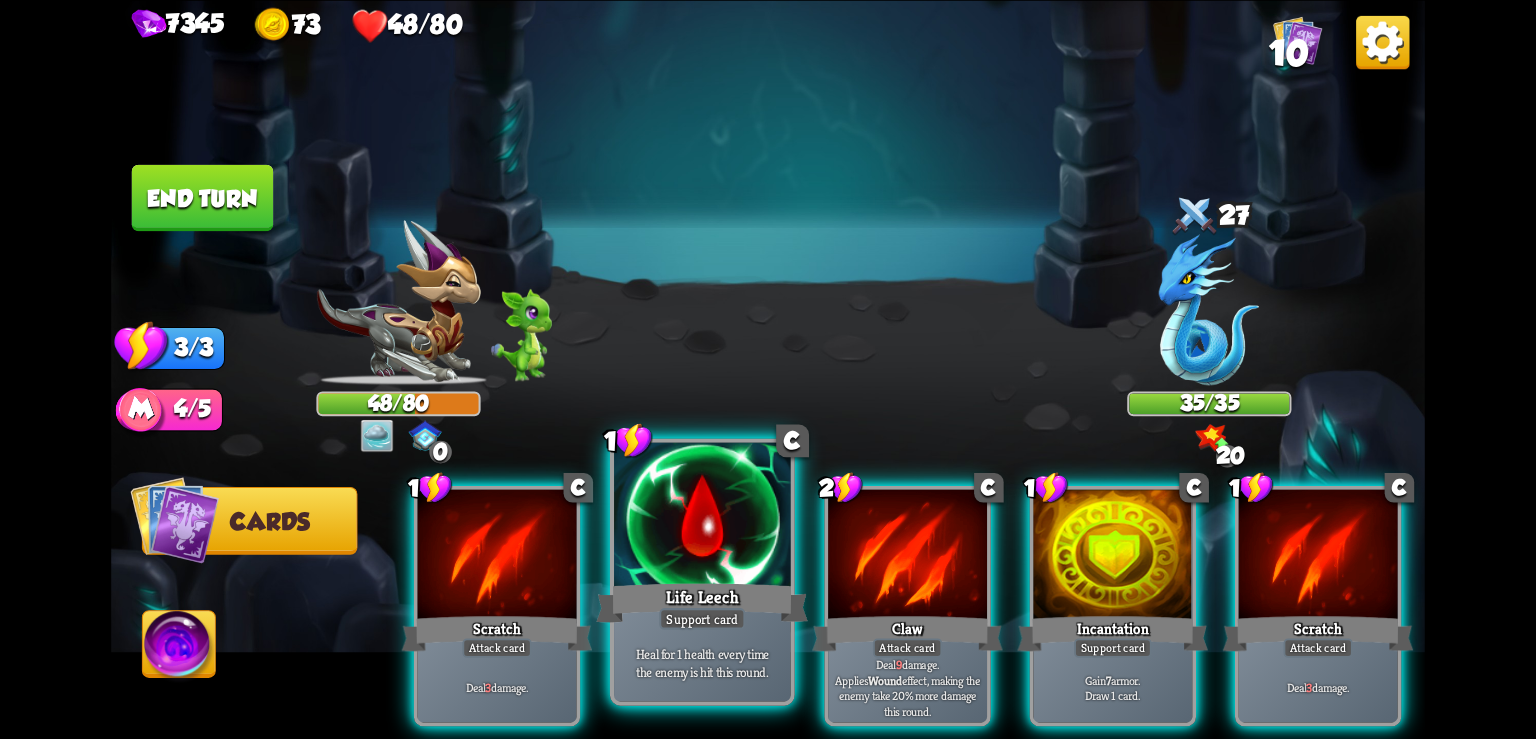 click at bounding box center (702, 516) 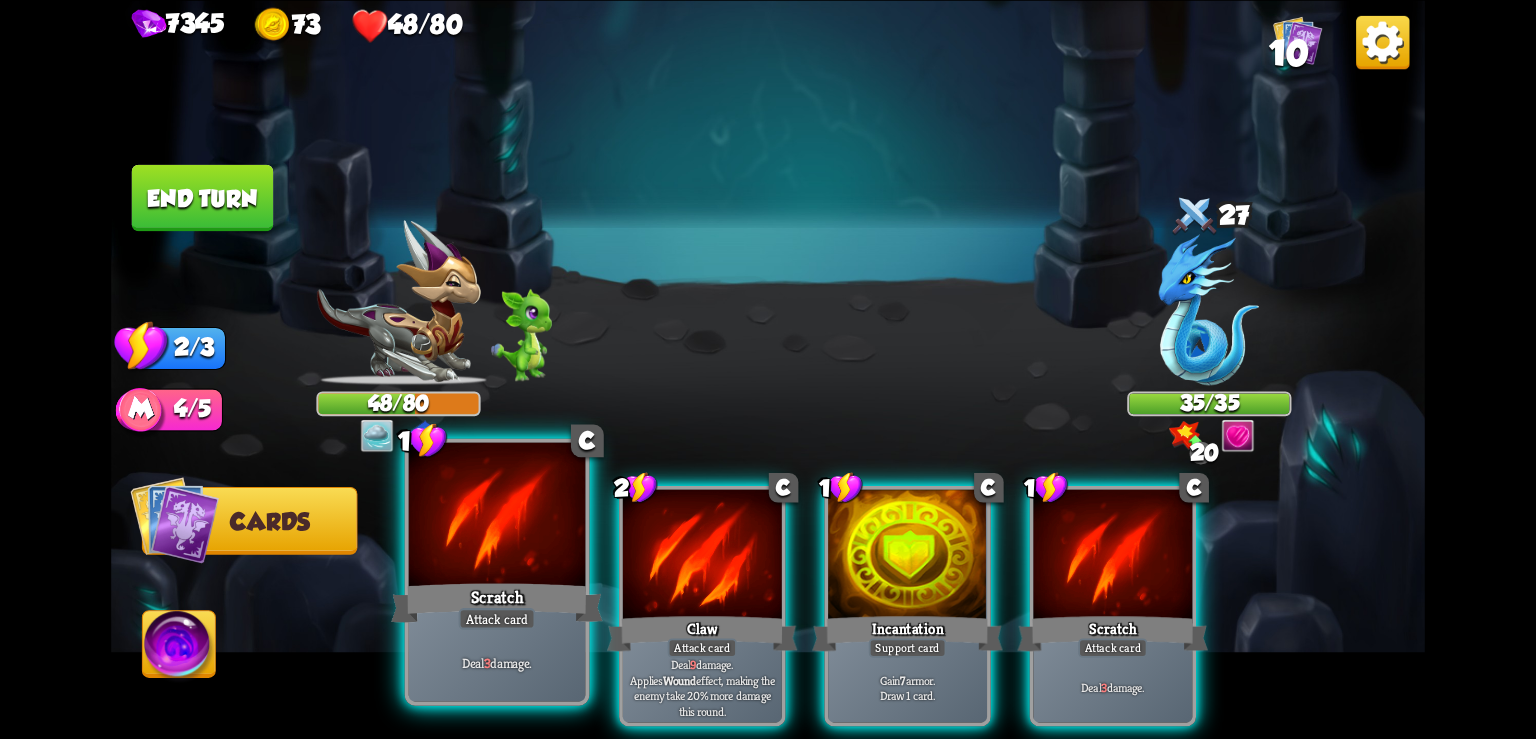 click at bounding box center [497, 516] 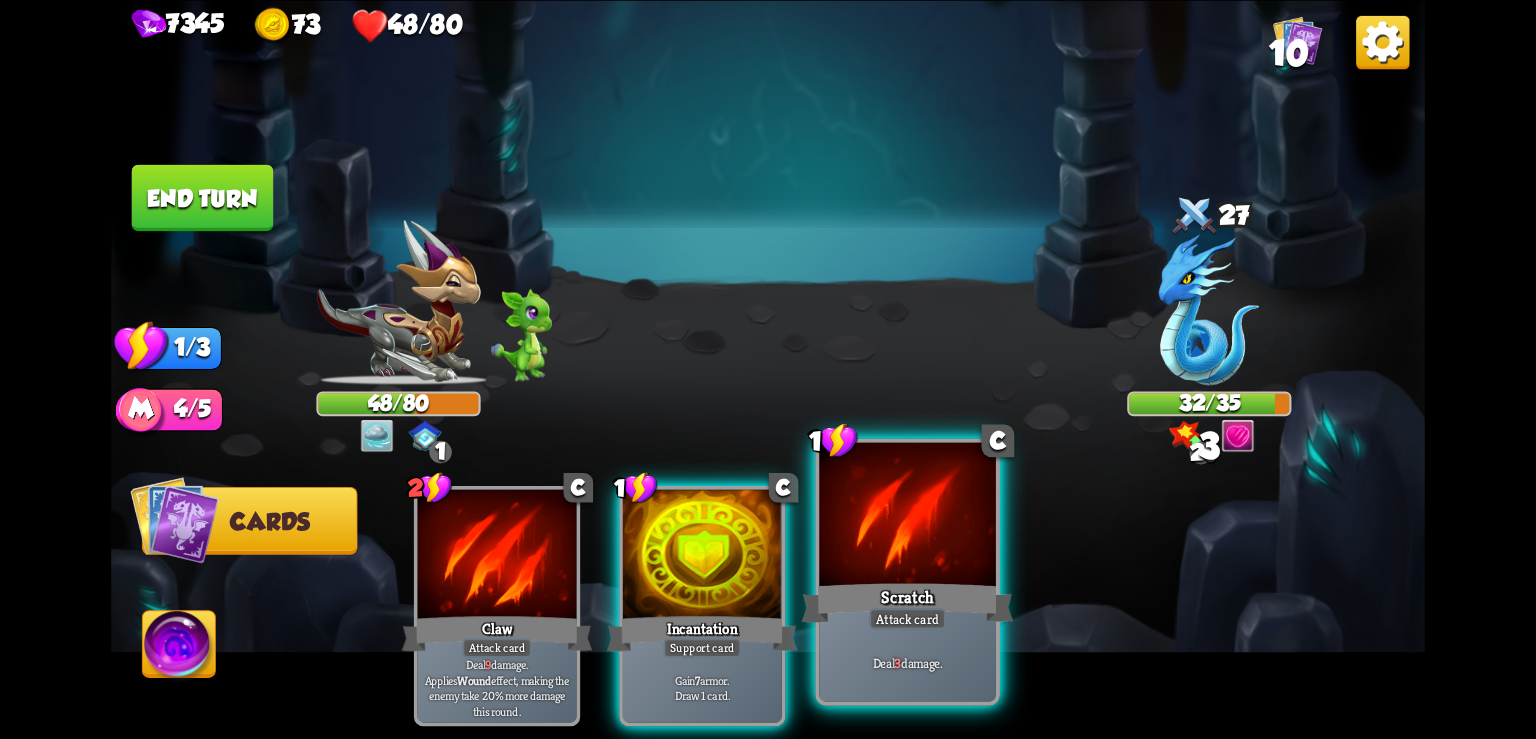 click at bounding box center (907, 516) 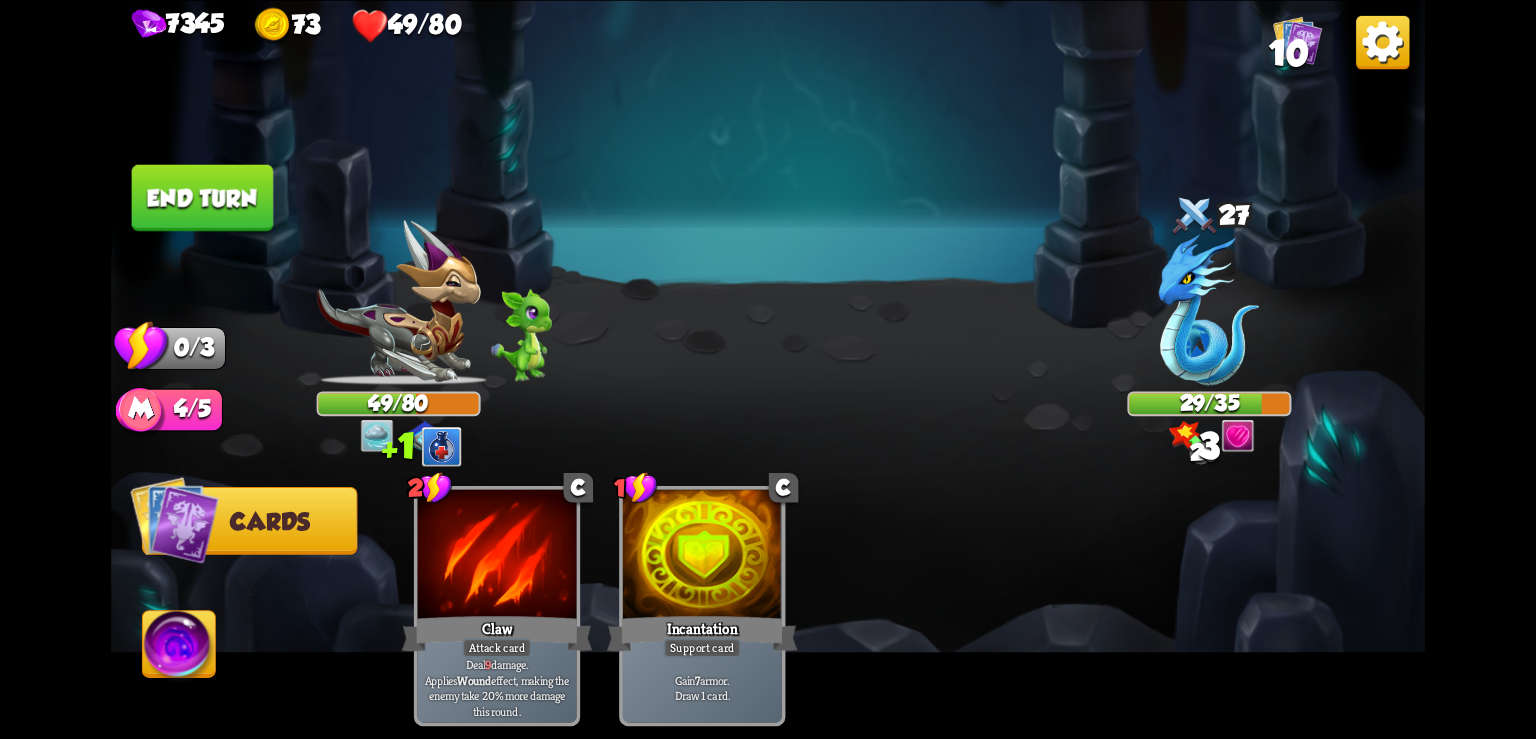 click at bounding box center [1382, 41] 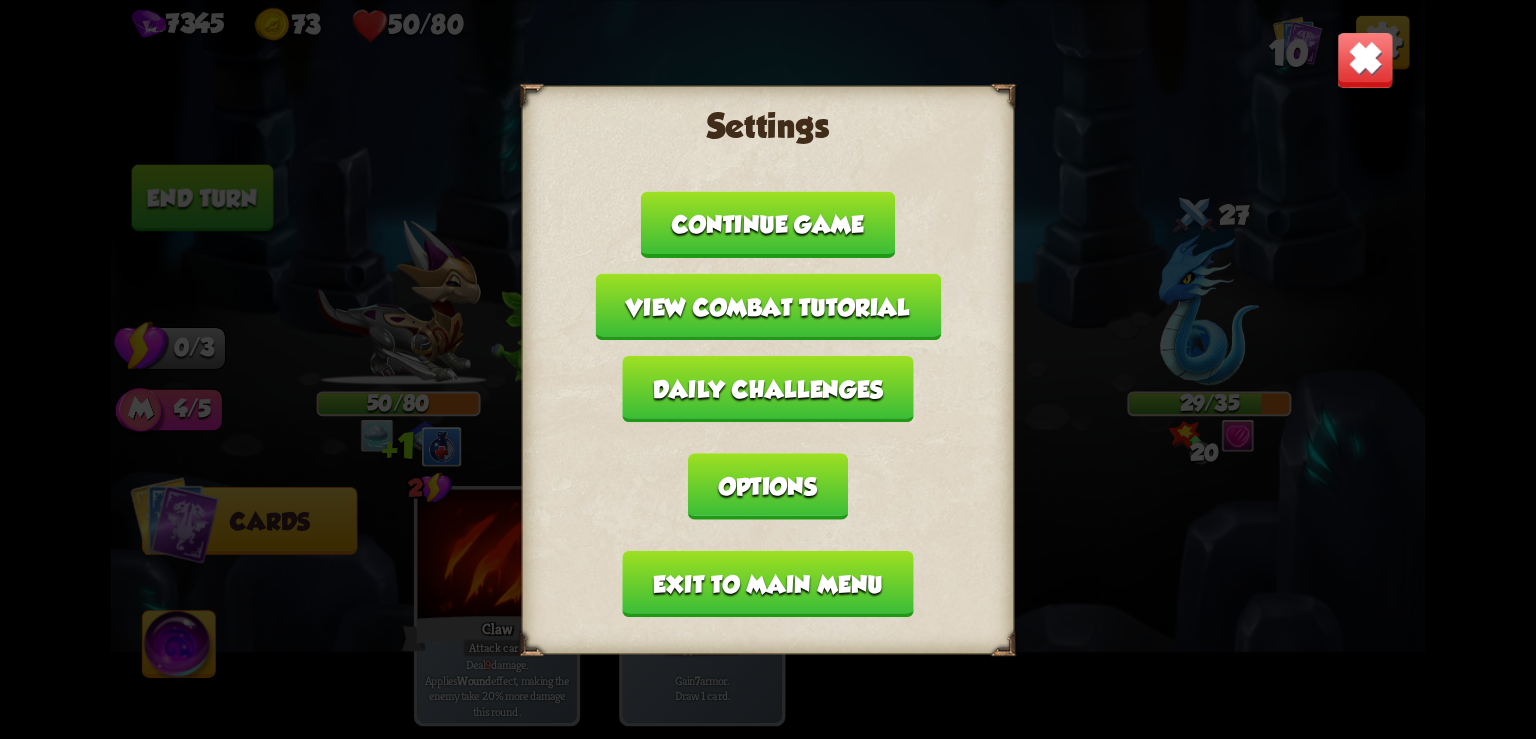 click on "Exit to main menu" at bounding box center (768, 583) 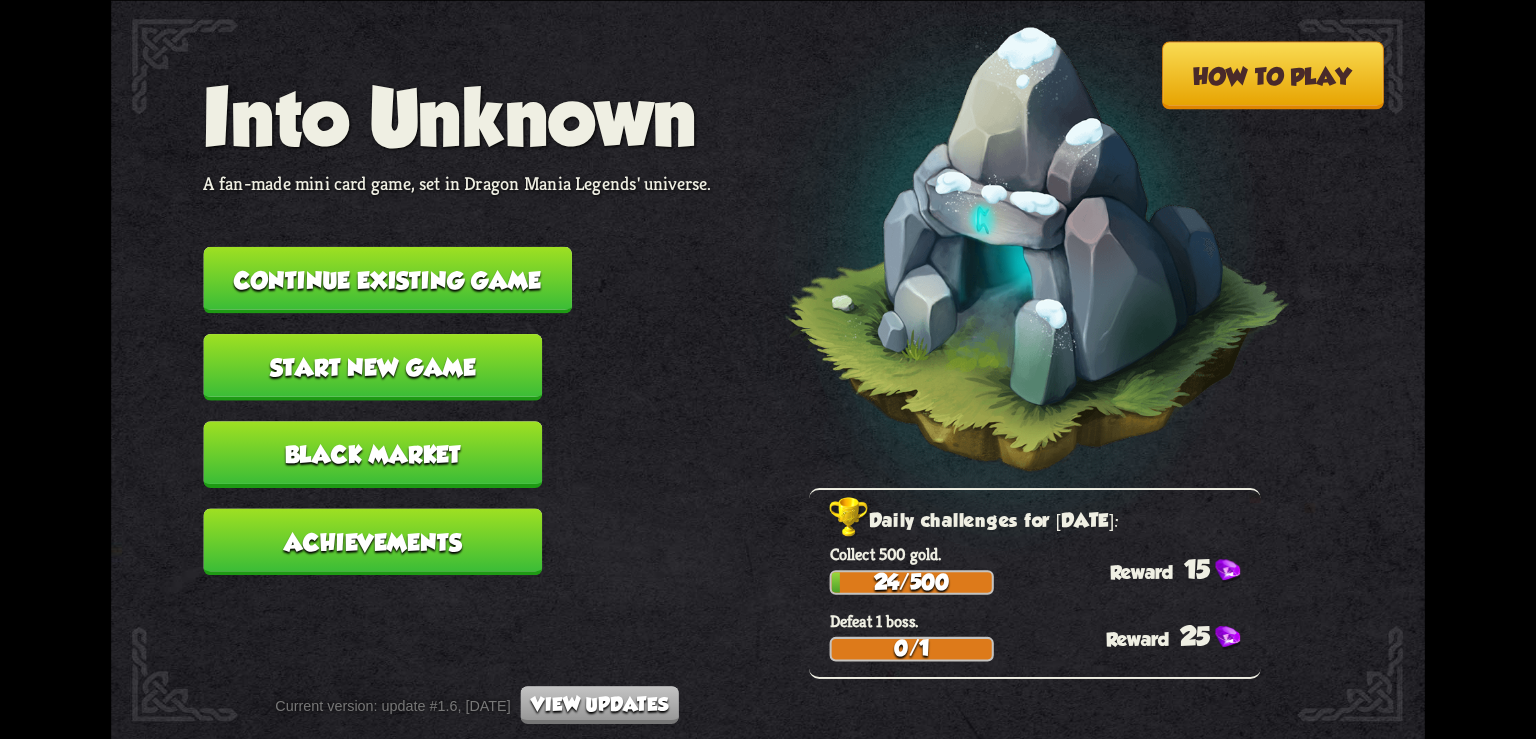 click on "Continue existing game" at bounding box center (387, 279) 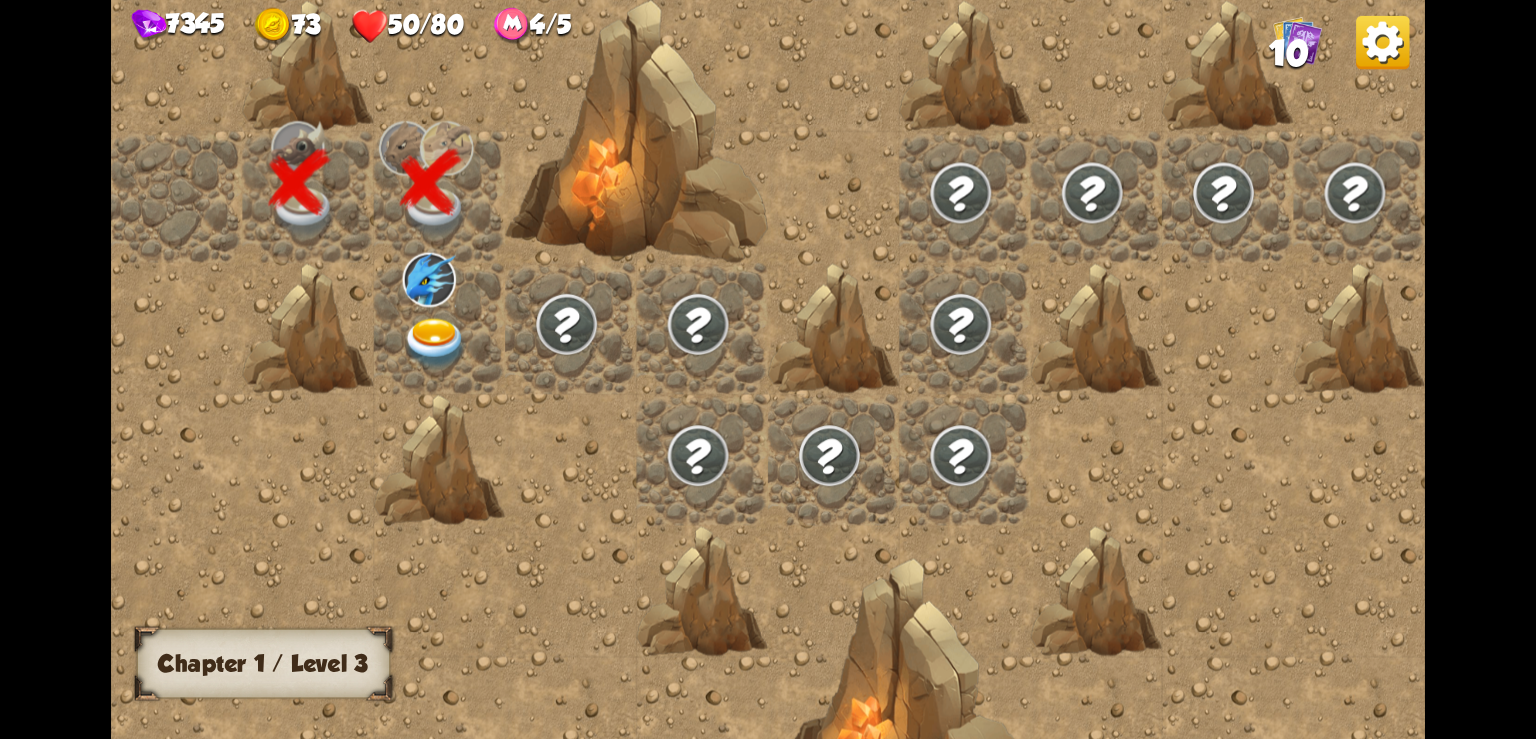 click at bounding box center [436, 343] 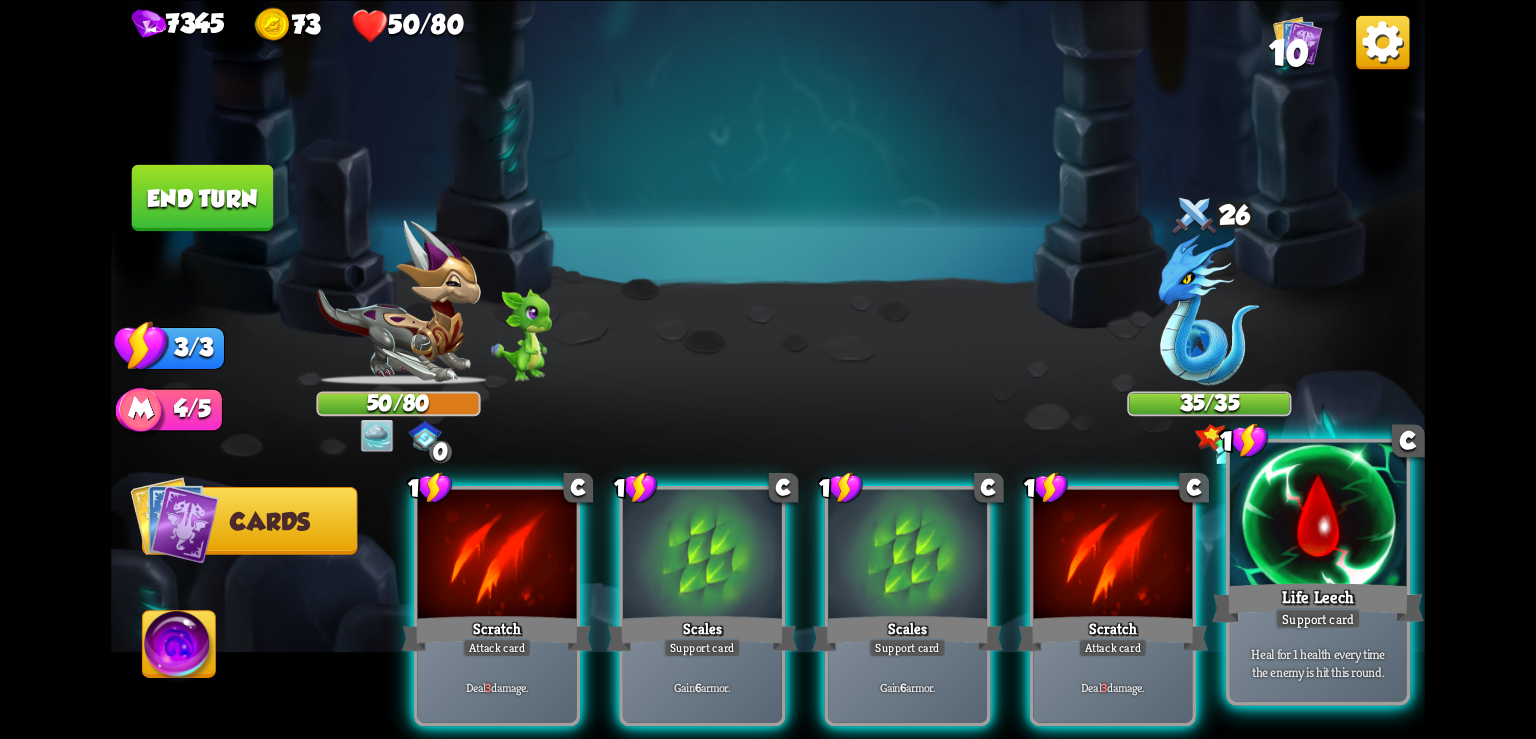 click on "Support card" at bounding box center (1318, 619) 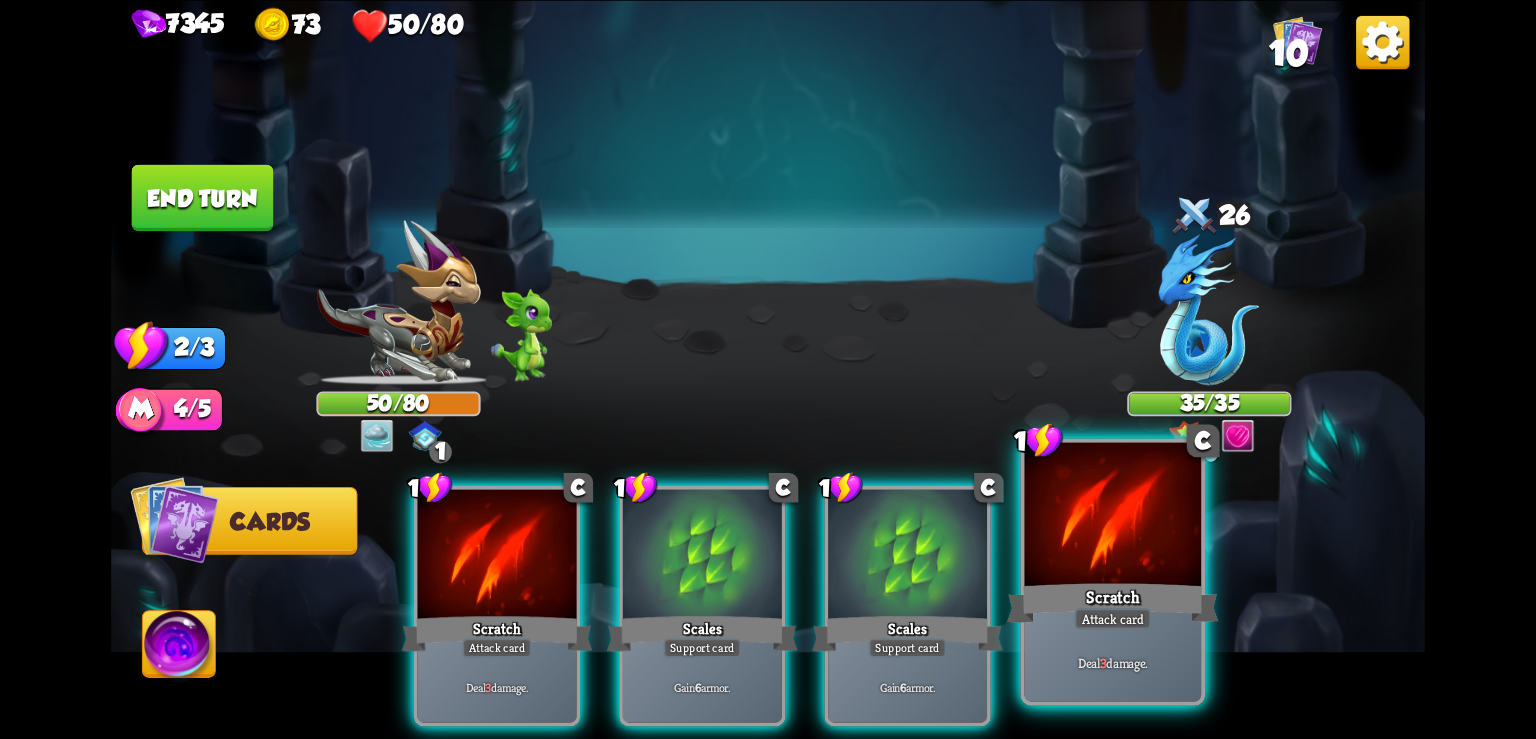 click on "Scratch" at bounding box center [1113, 602] 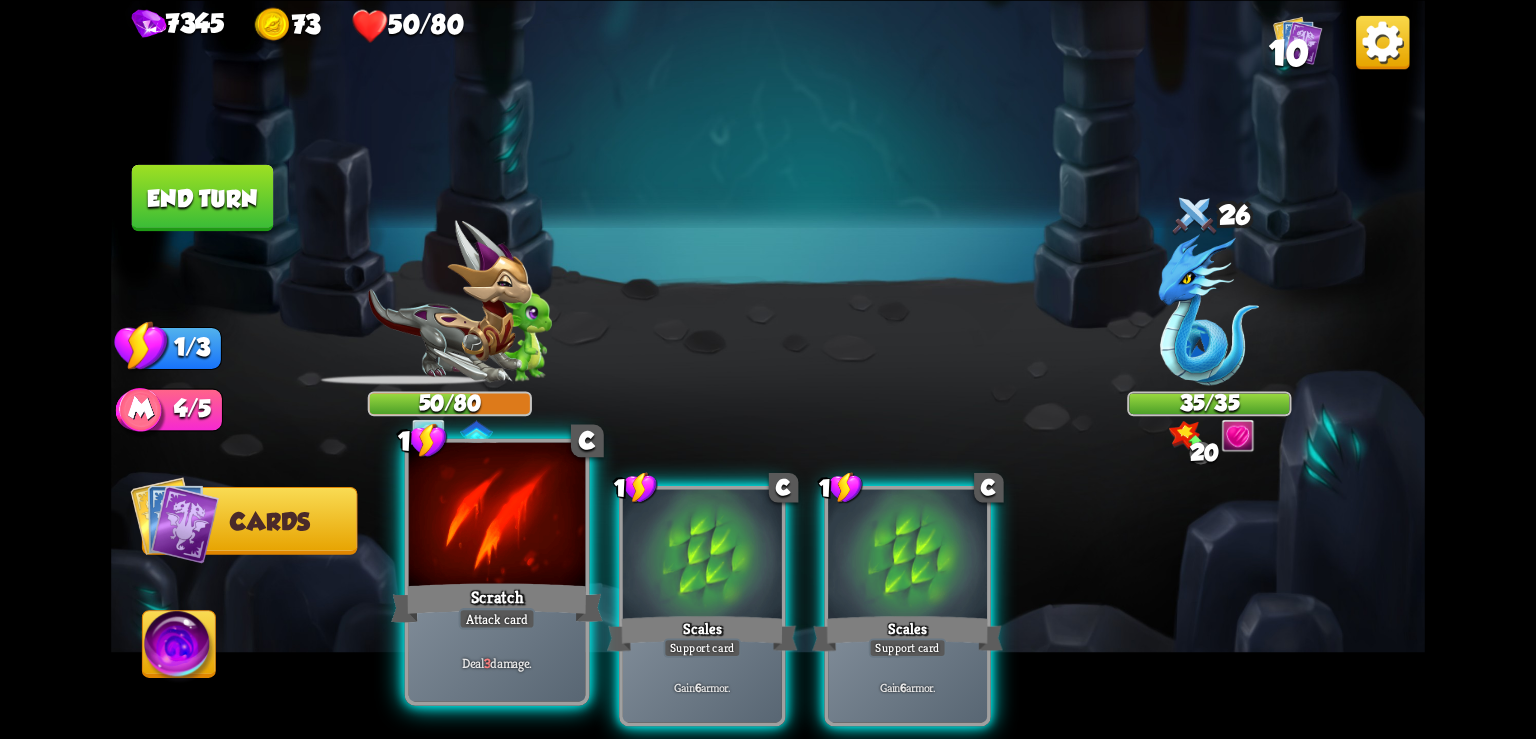 click at bounding box center (497, 516) 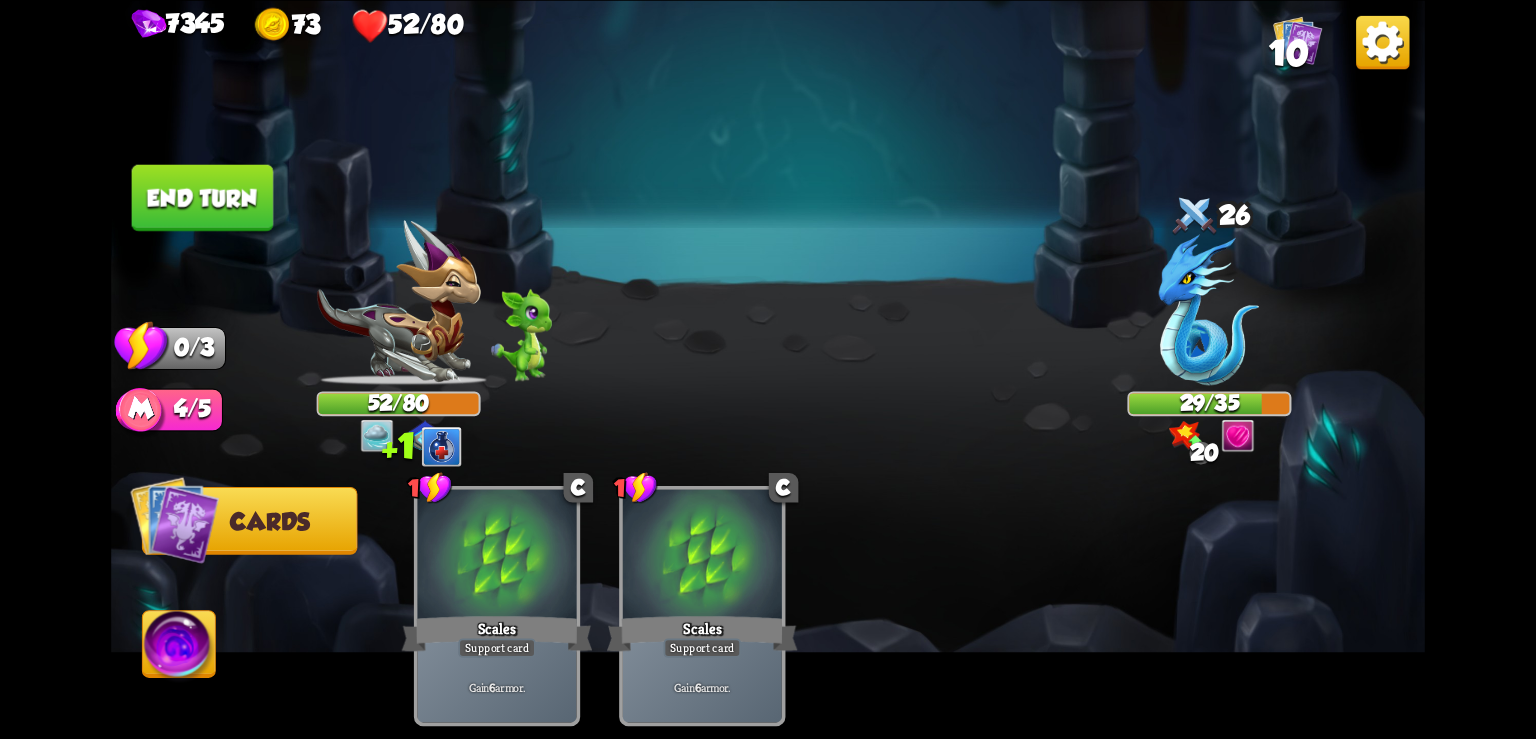 click at bounding box center [1382, 41] 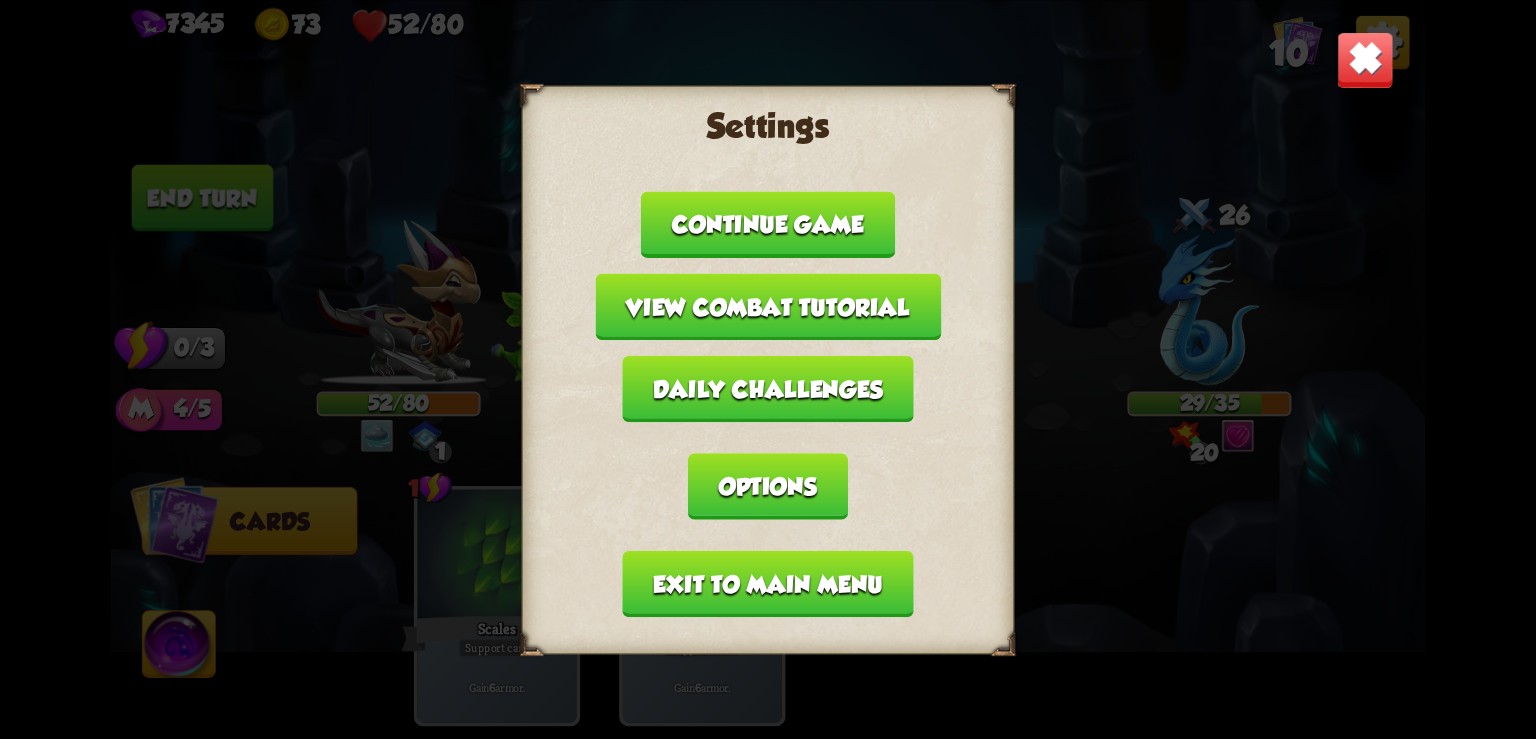 click on "Exit to main menu" at bounding box center (768, 583) 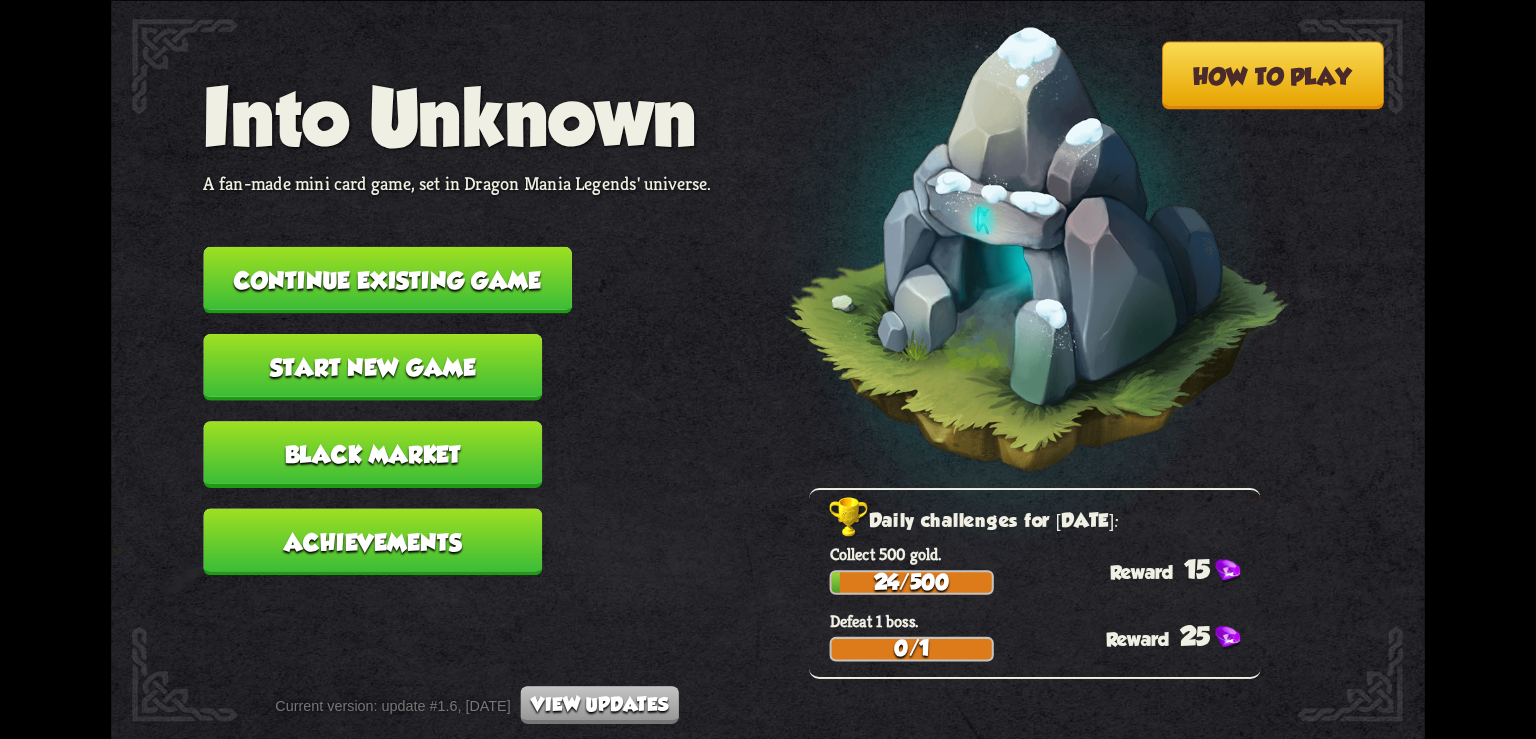 click on "Continue existing game" at bounding box center (387, 279) 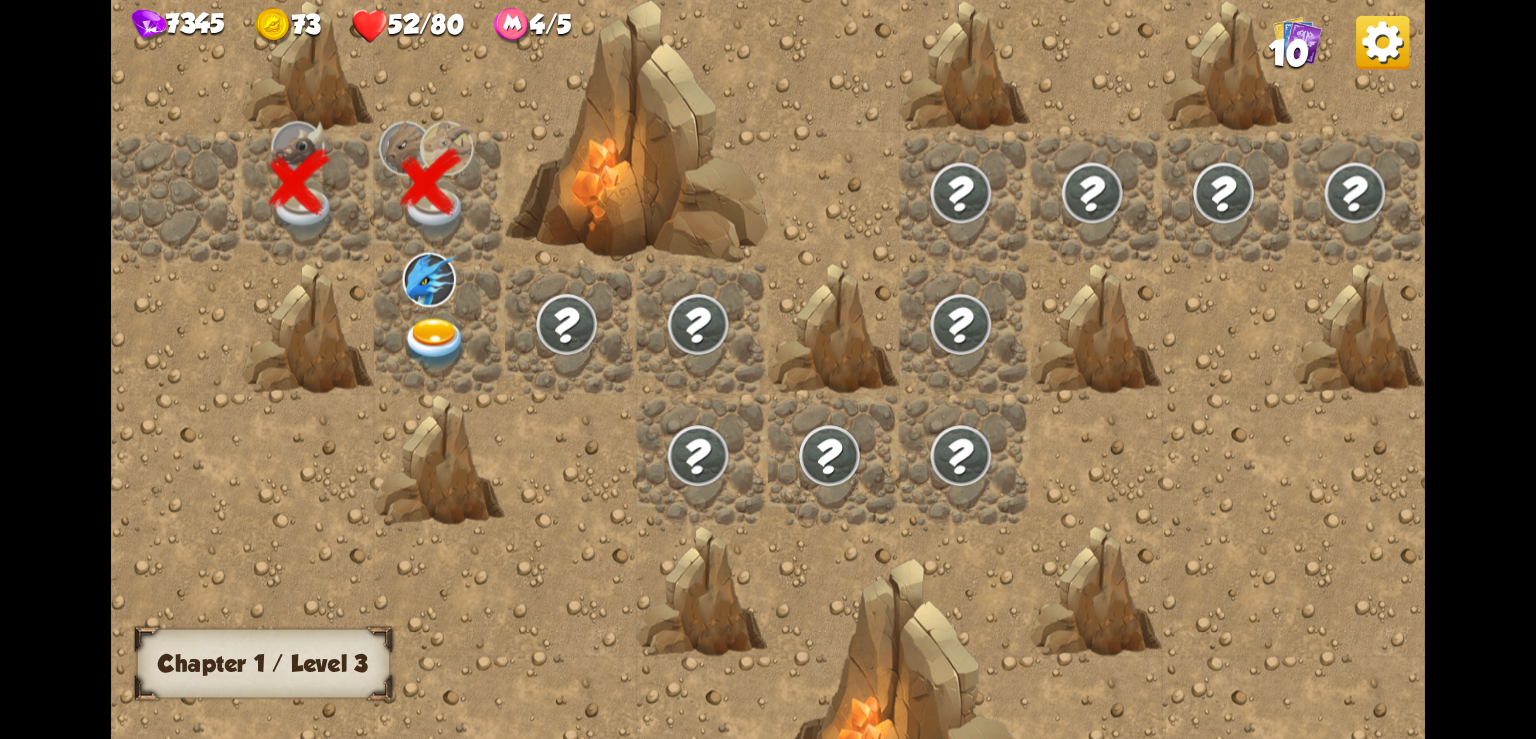 click at bounding box center [436, 343] 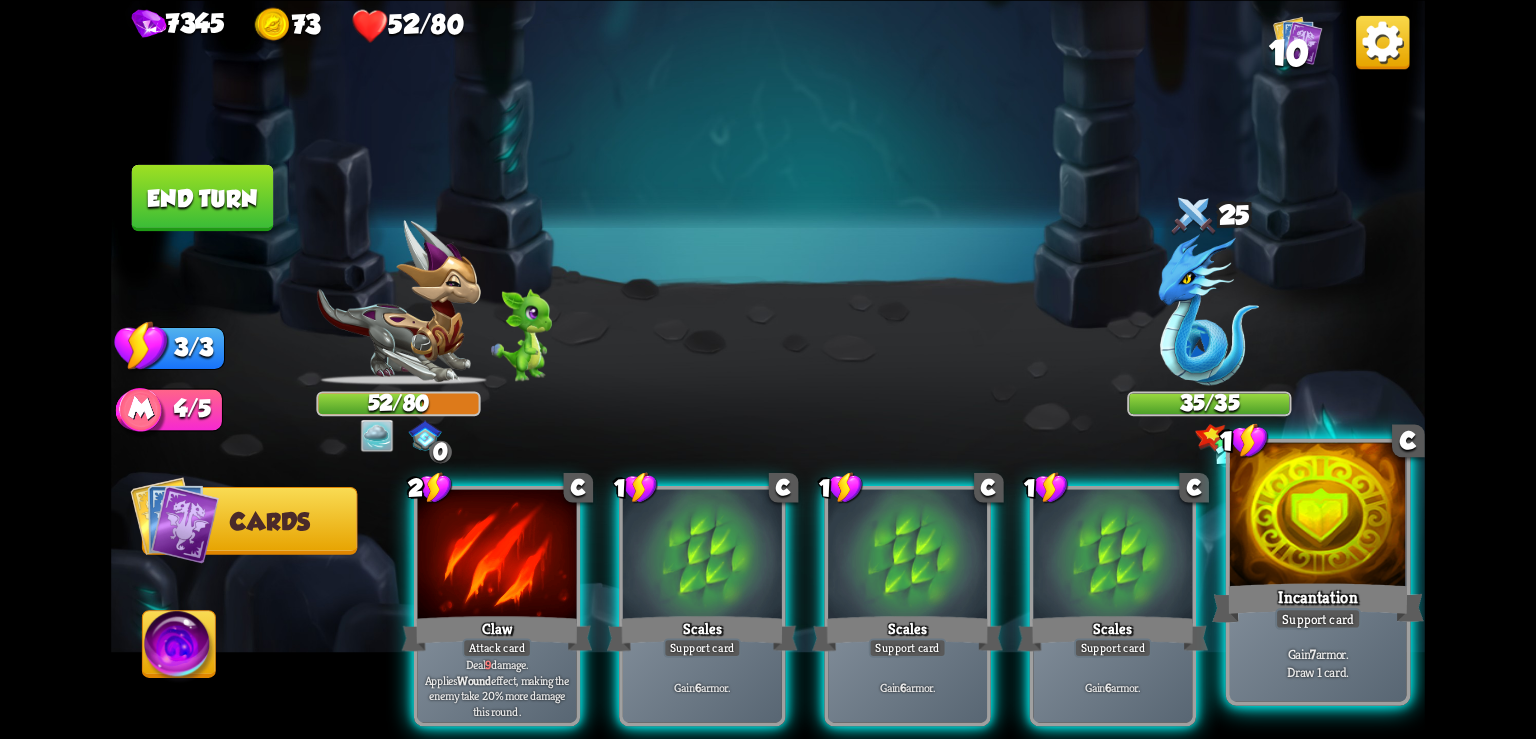 click on "Incantation" at bounding box center (1318, 602) 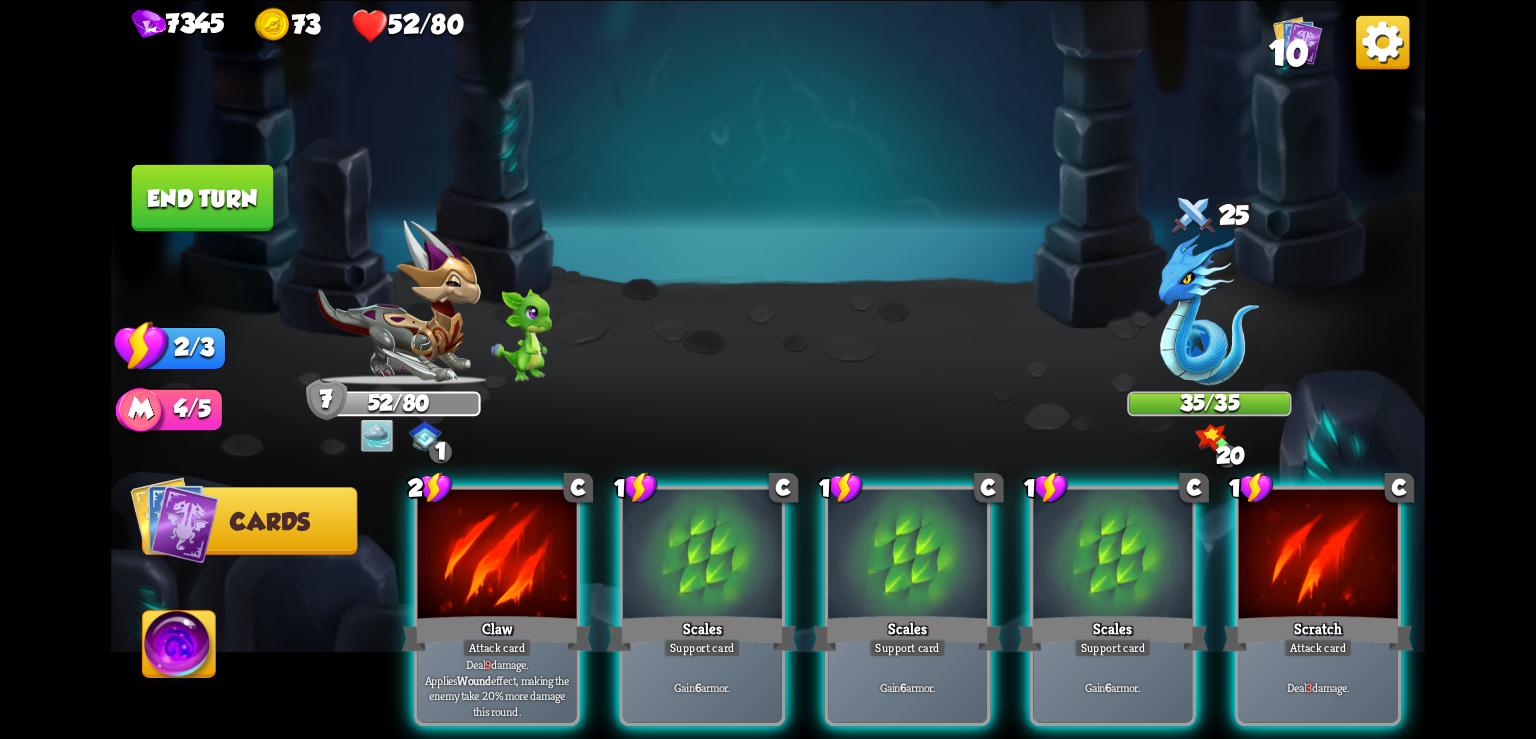 click at bounding box center [1382, 41] 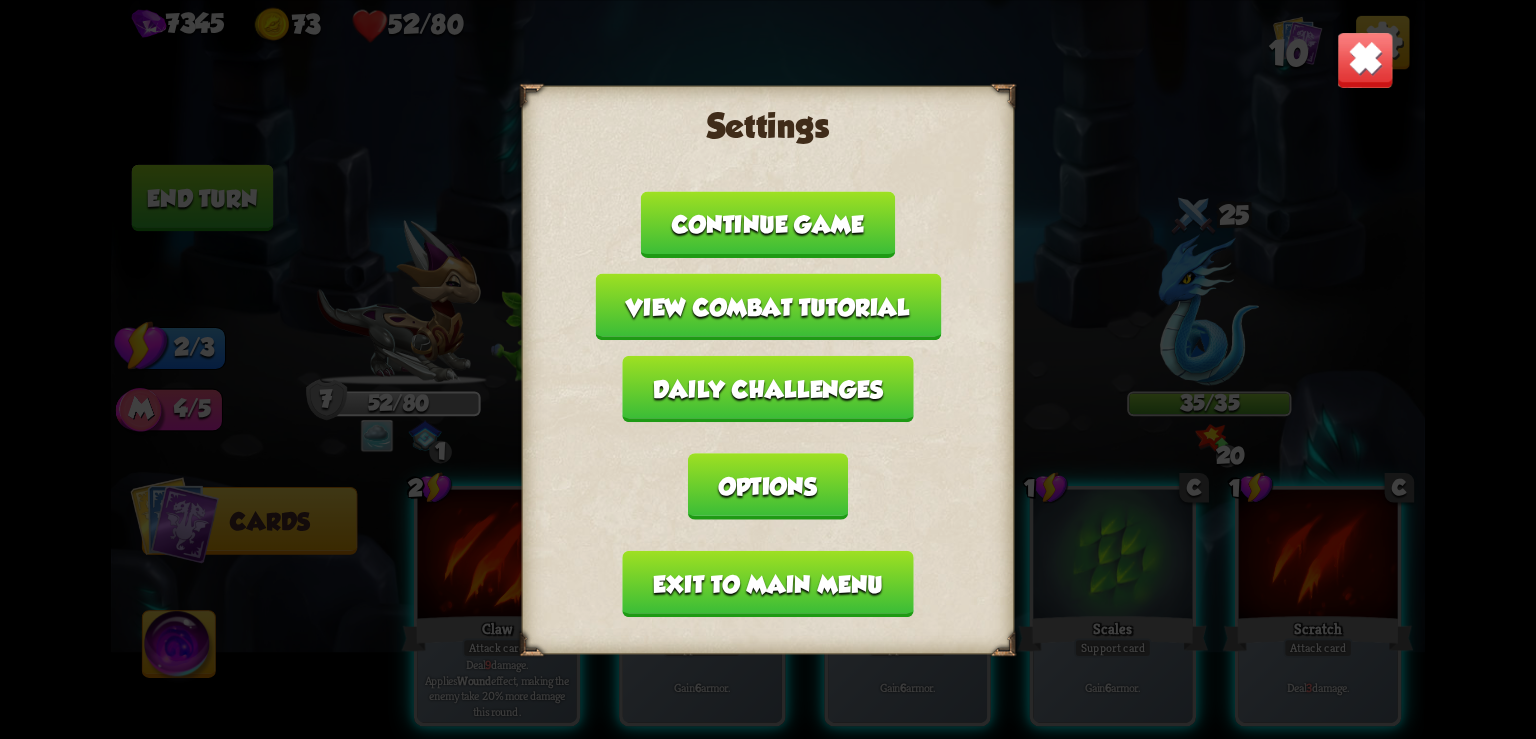 click on "Exit to main menu" at bounding box center (768, 583) 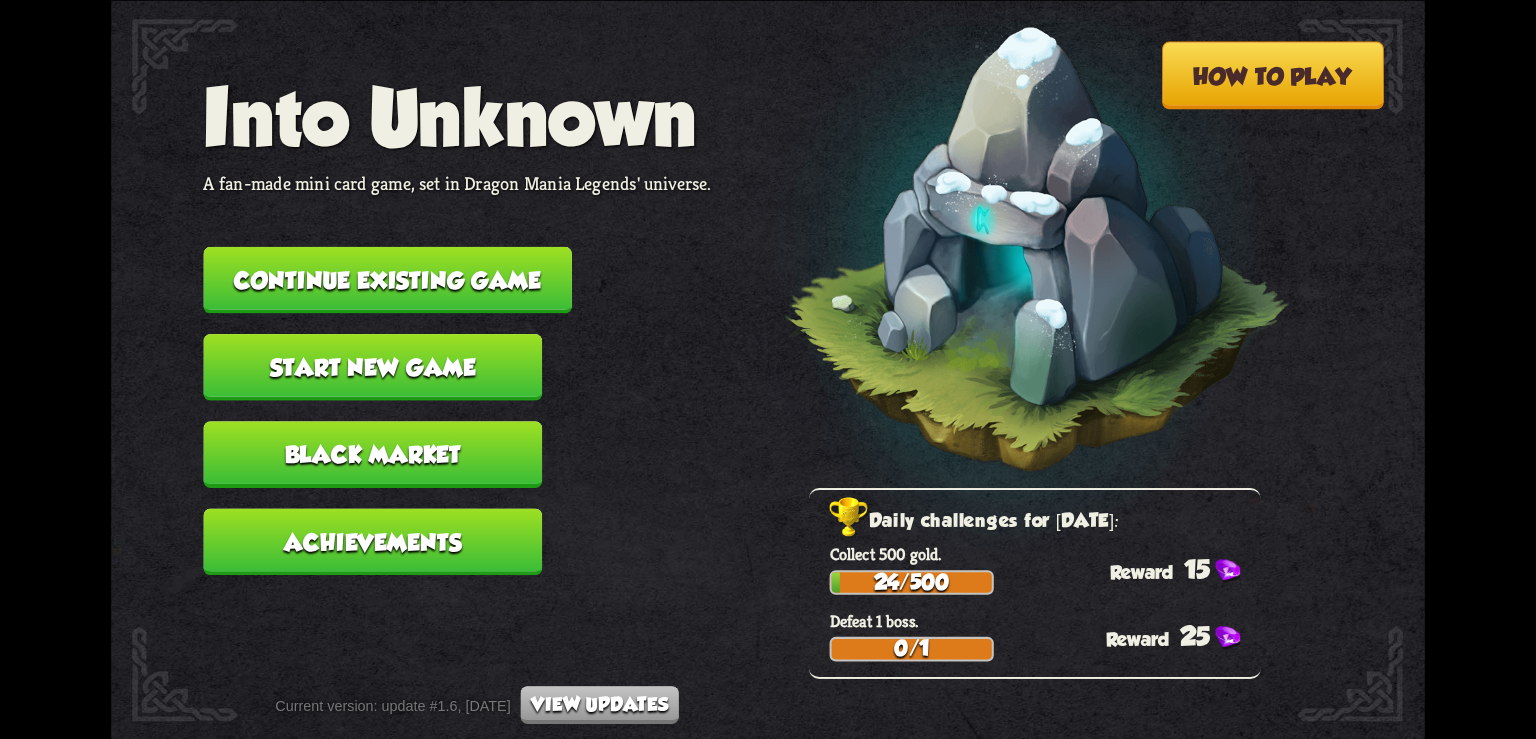click on "Continue existing game" at bounding box center (387, 279) 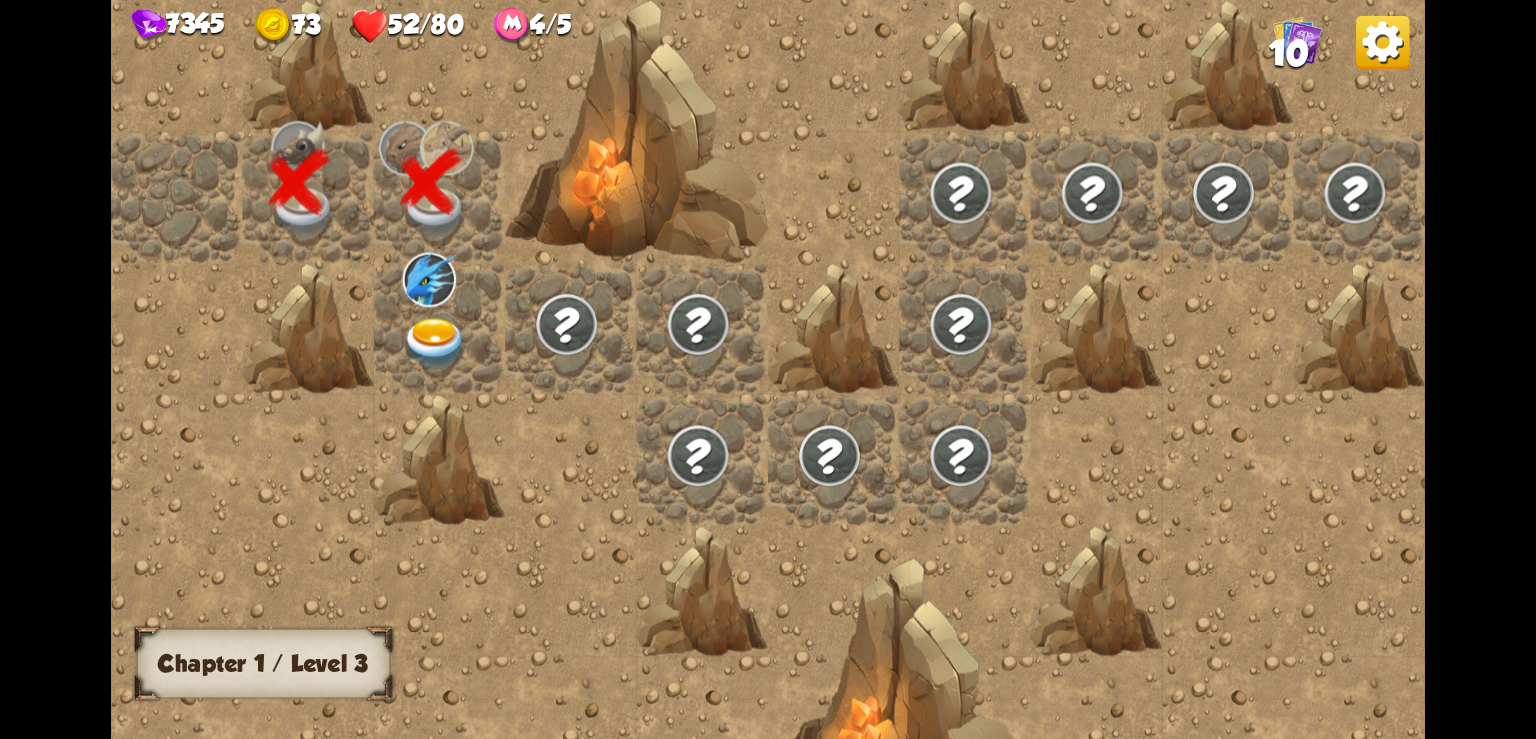 click at bounding box center [436, 343] 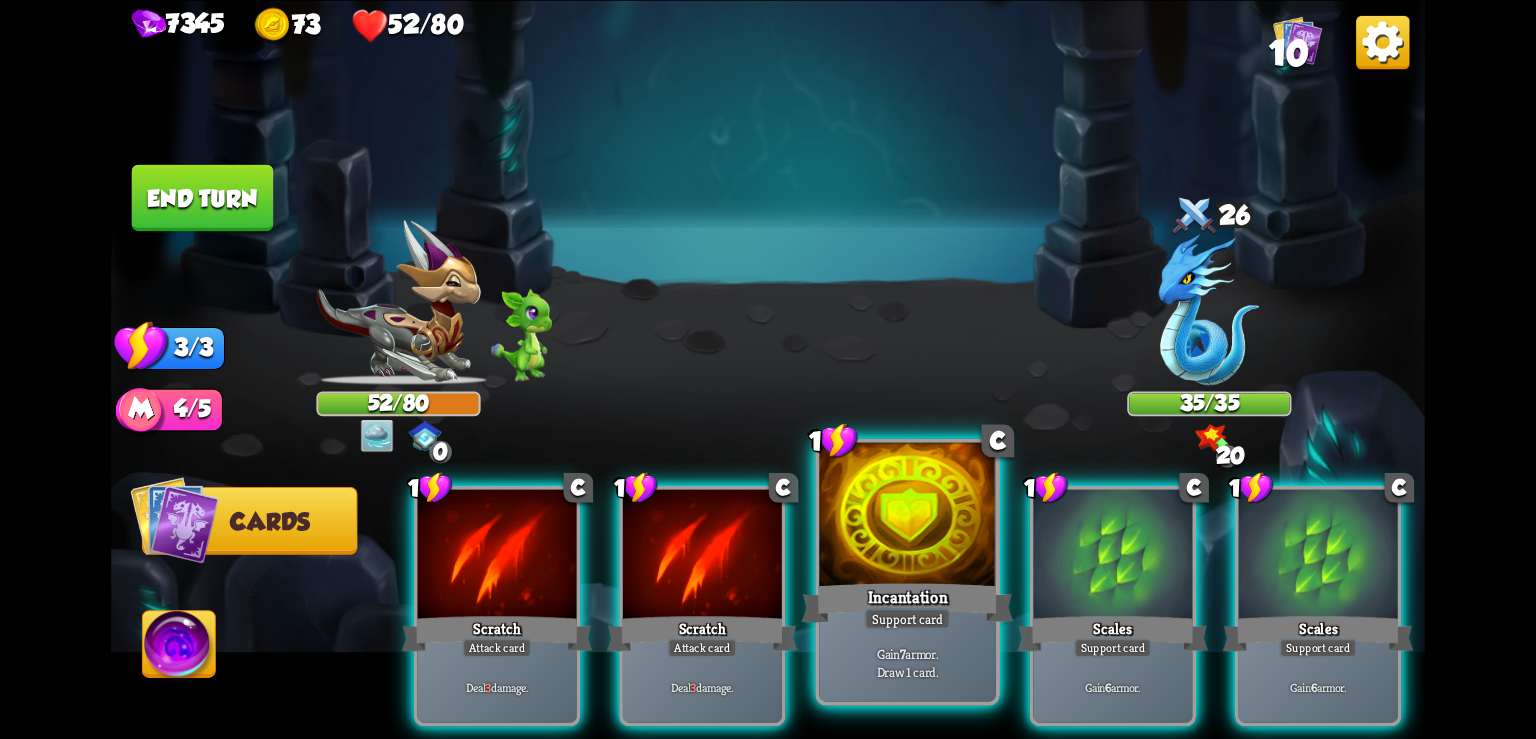 click at bounding box center (907, 516) 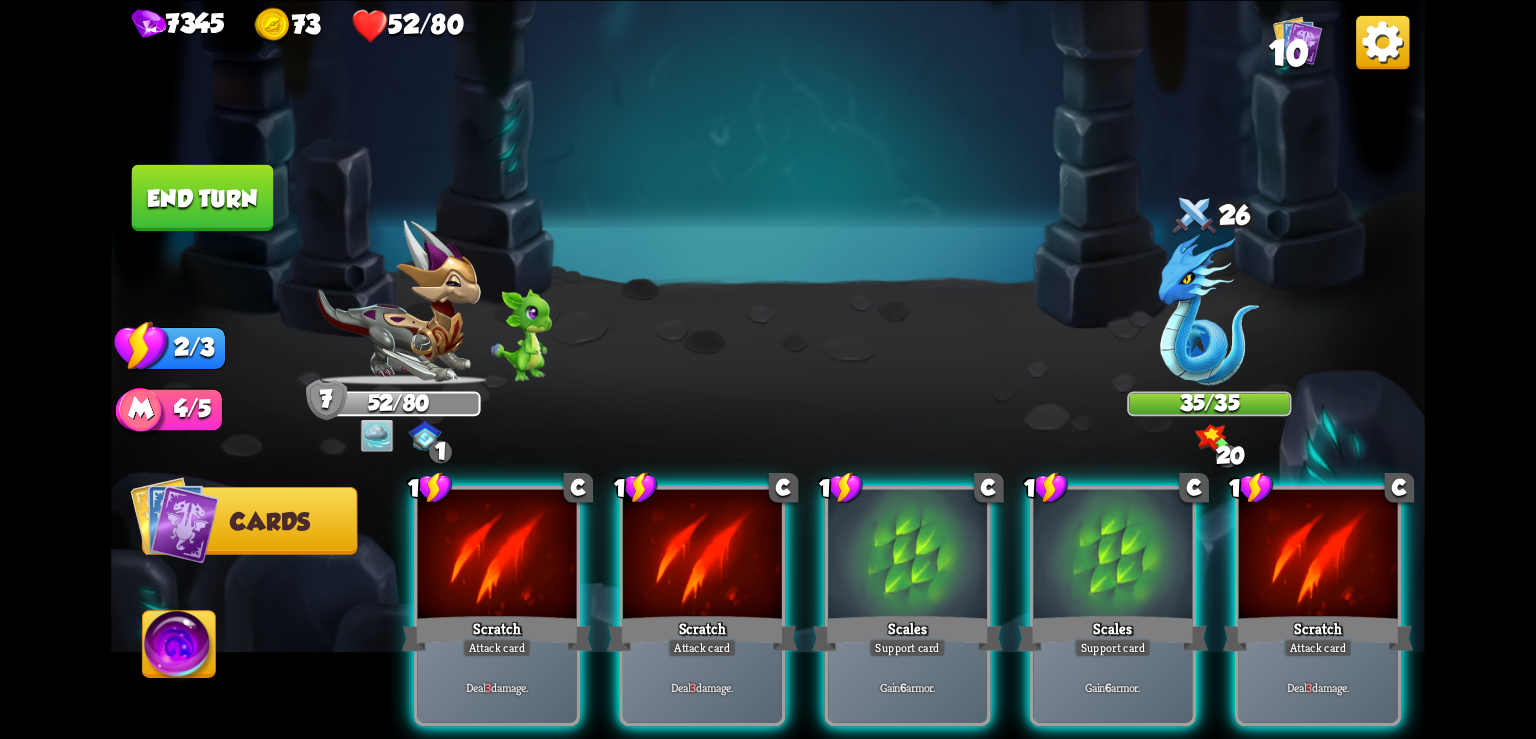 click at bounding box center [1382, 41] 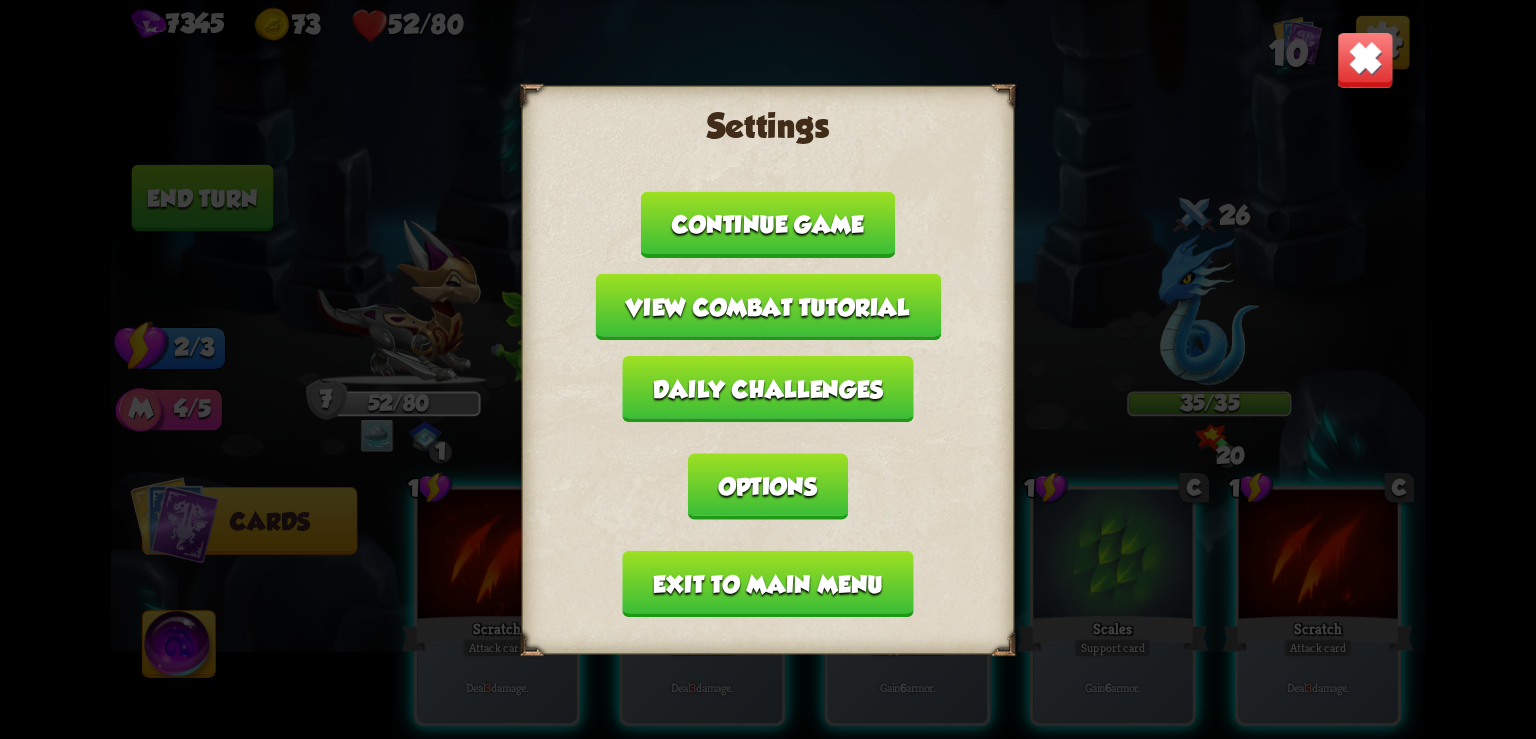 click on "Exit to main menu" at bounding box center [768, 583] 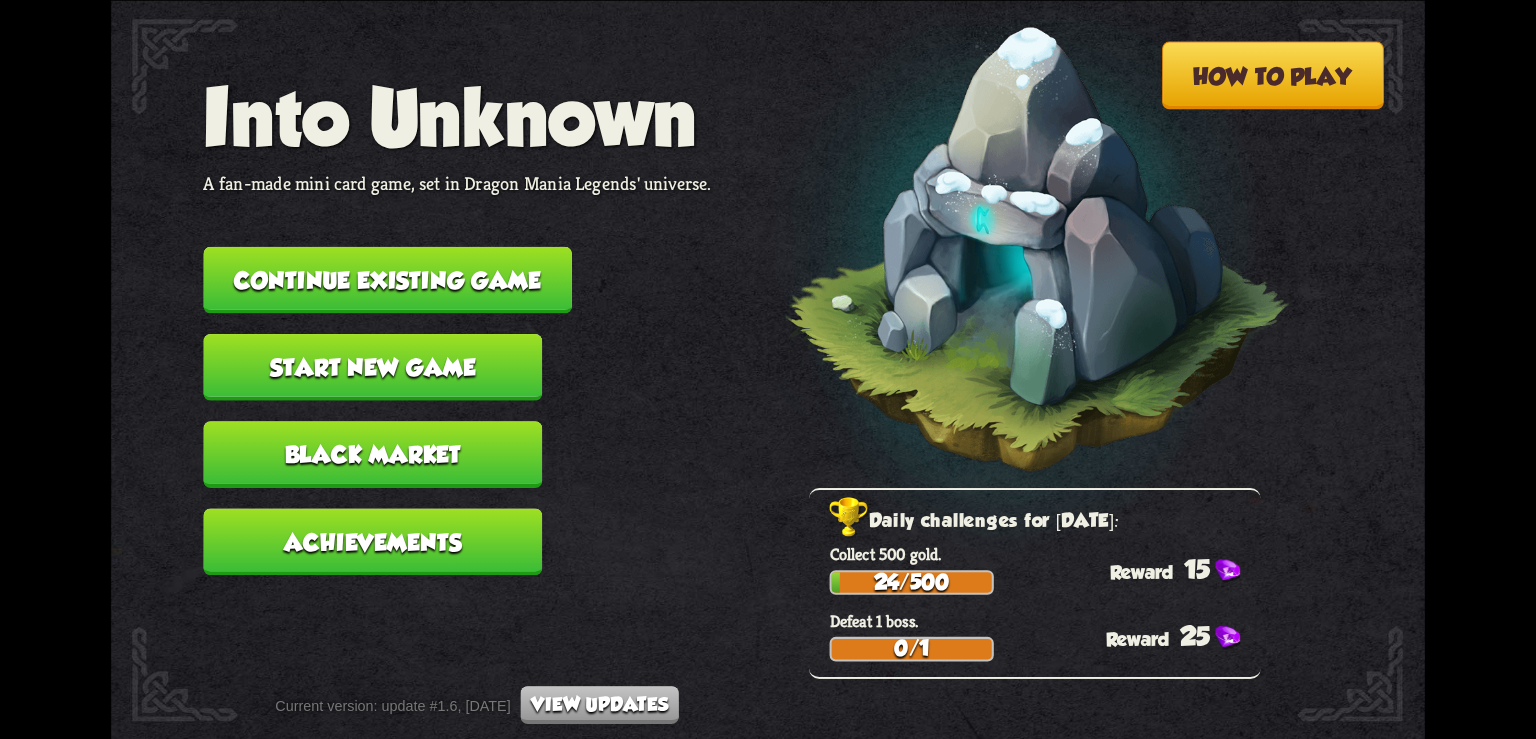 click on "Continue existing game" at bounding box center [387, 279] 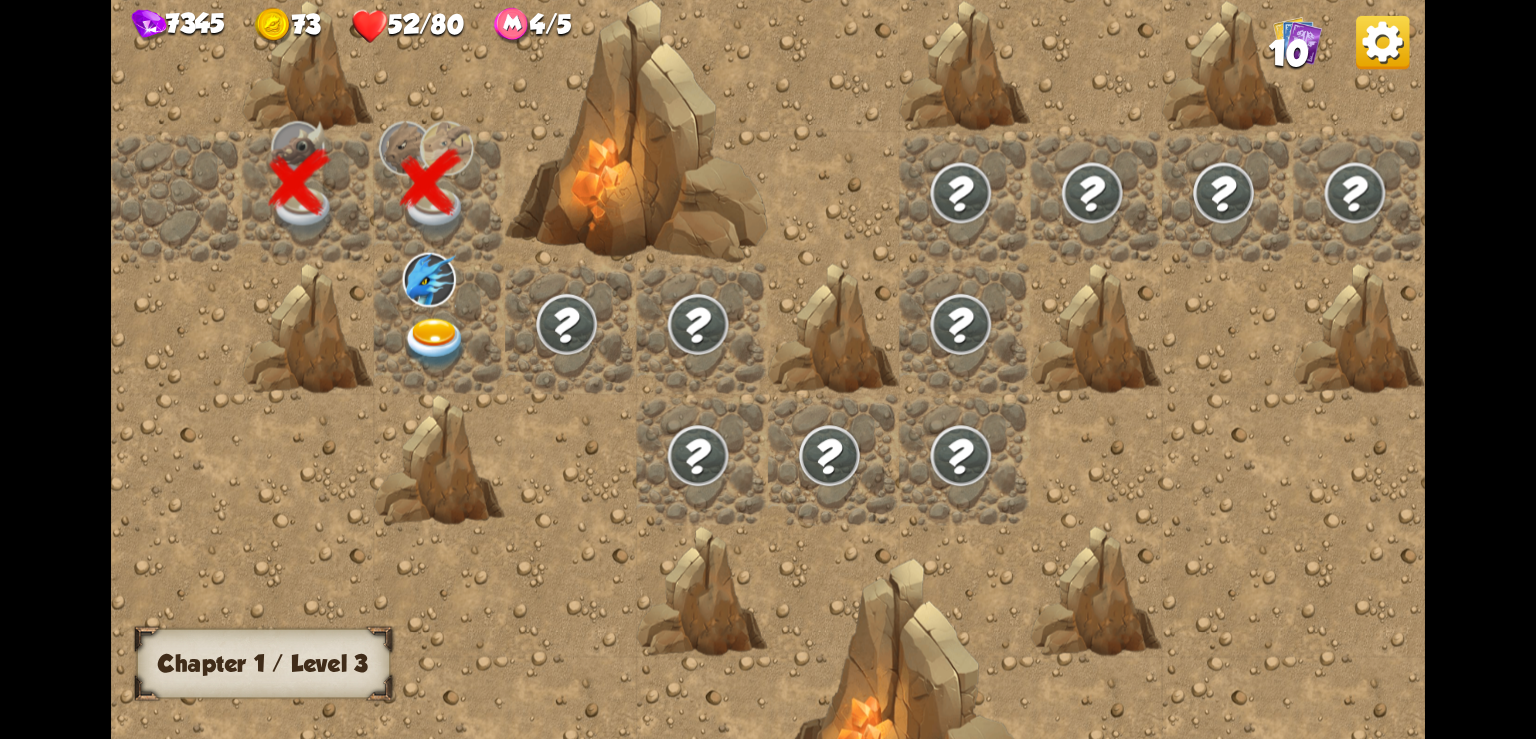 click at bounding box center (436, 343) 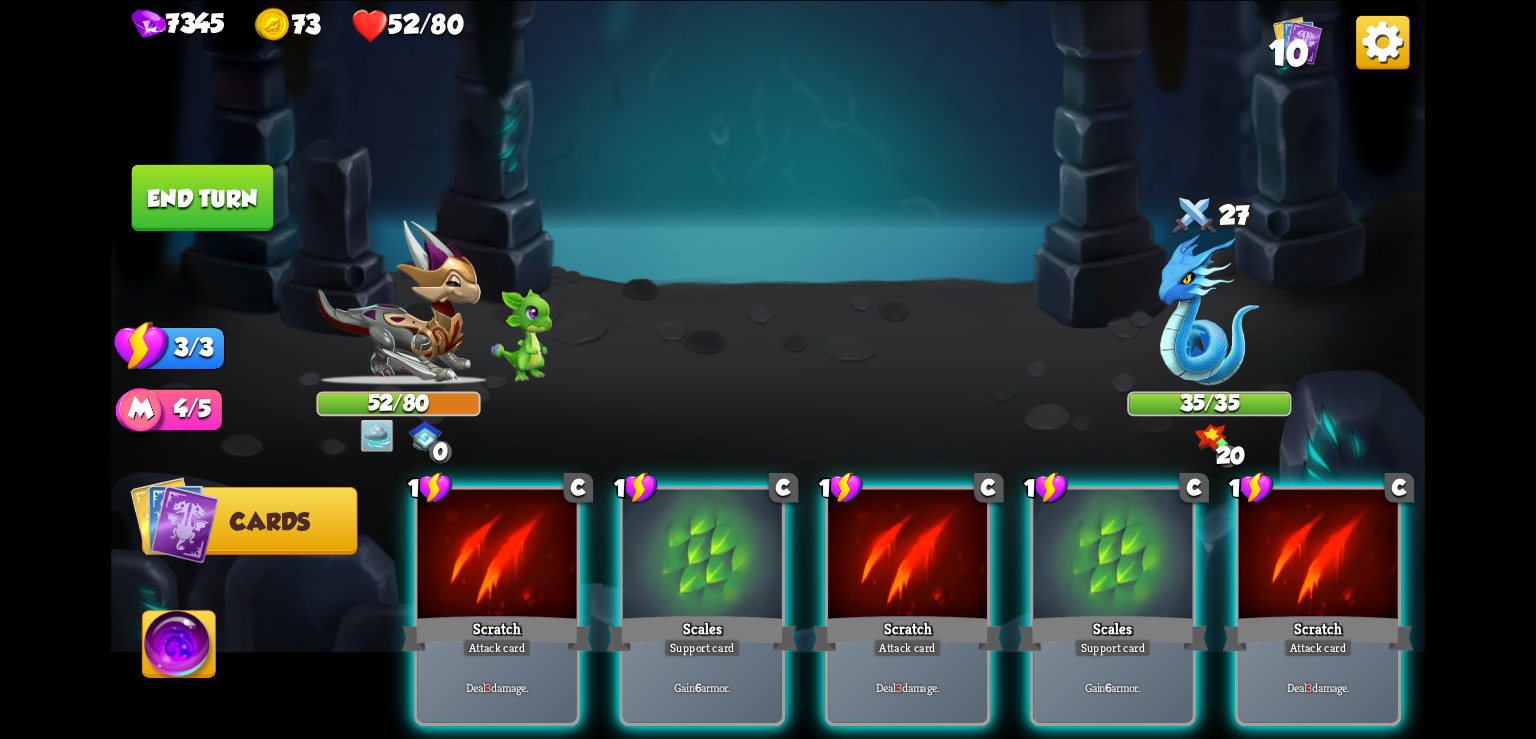 click at bounding box center (1382, 41) 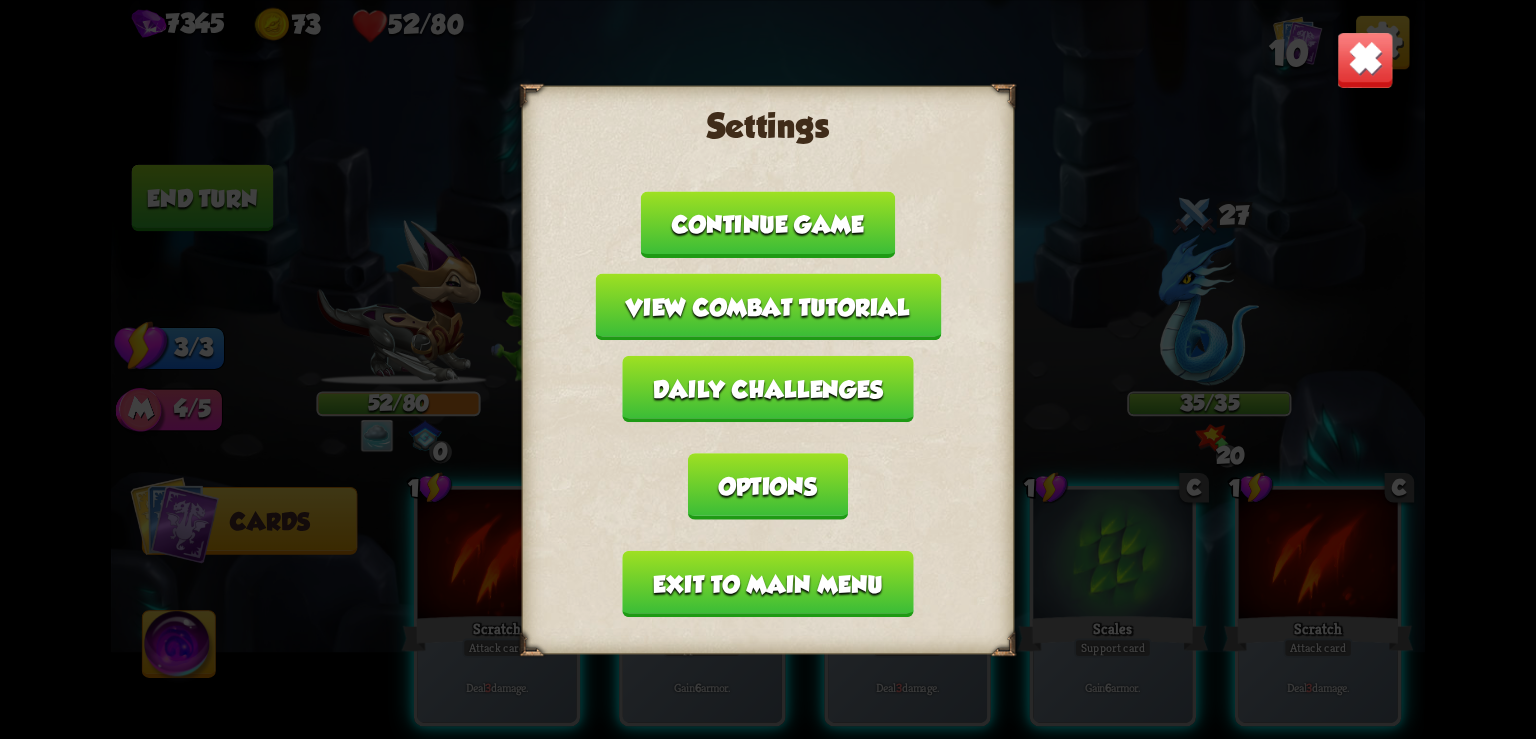 click on "Exit to main menu" at bounding box center [768, 583] 